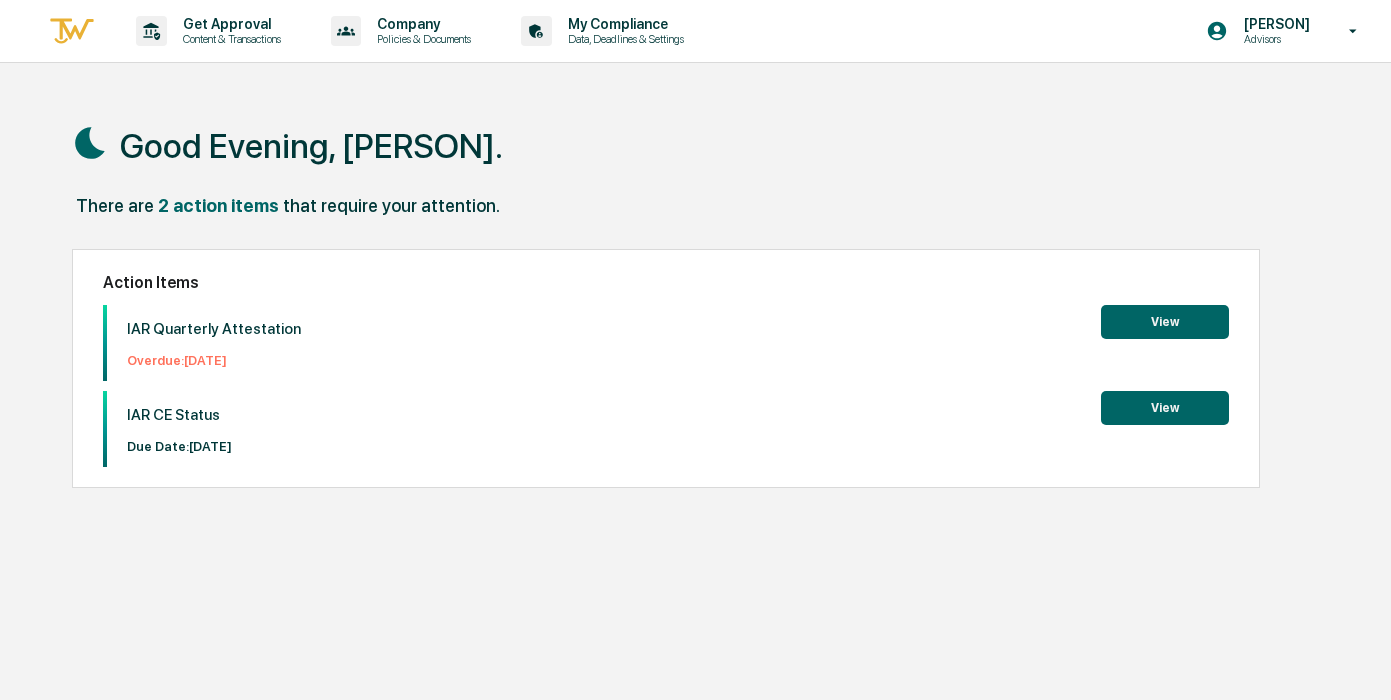 scroll, scrollTop: 0, scrollLeft: 0, axis: both 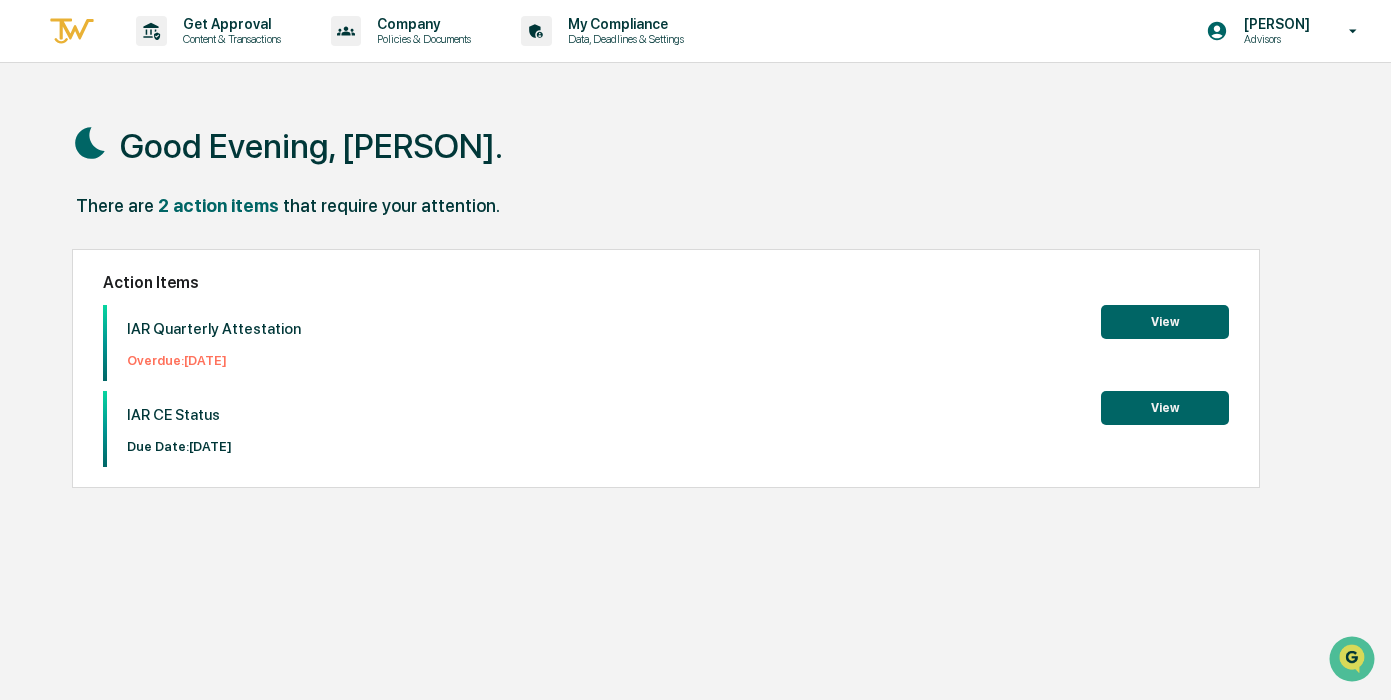 click on "View" at bounding box center [1165, 322] 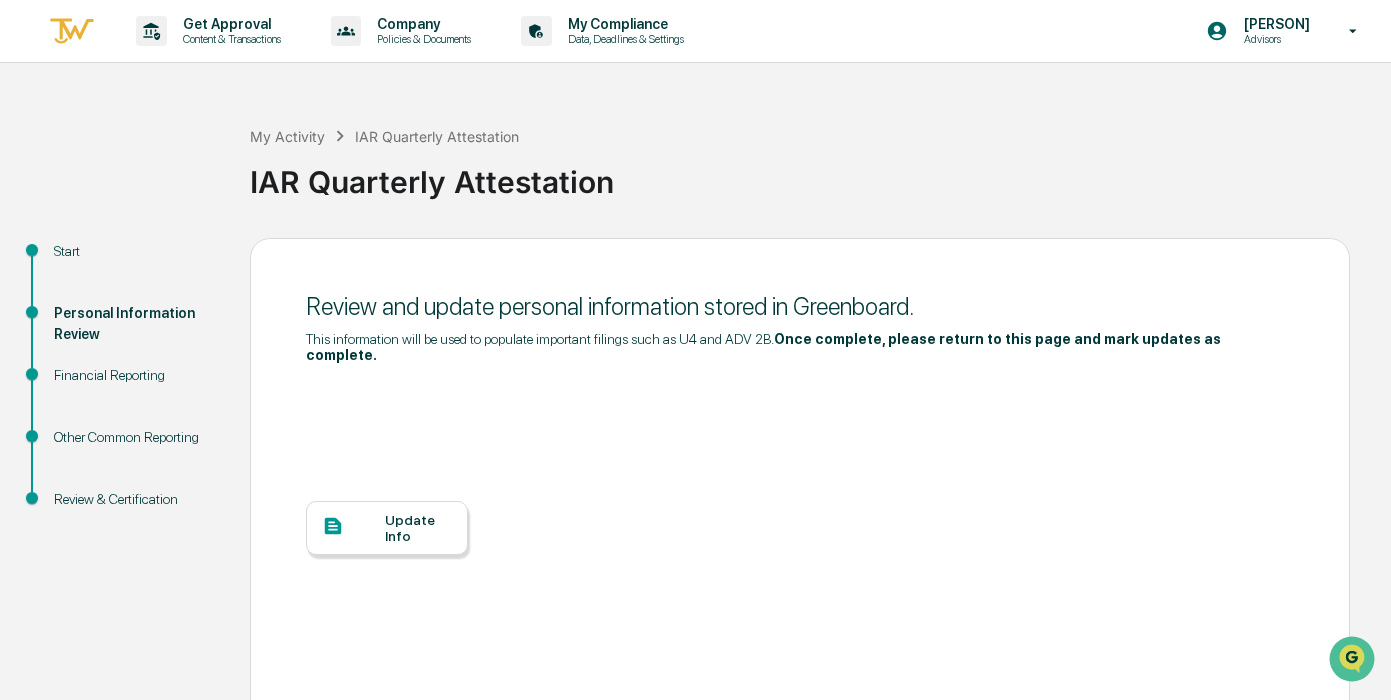 click at bounding box center (353, 527) 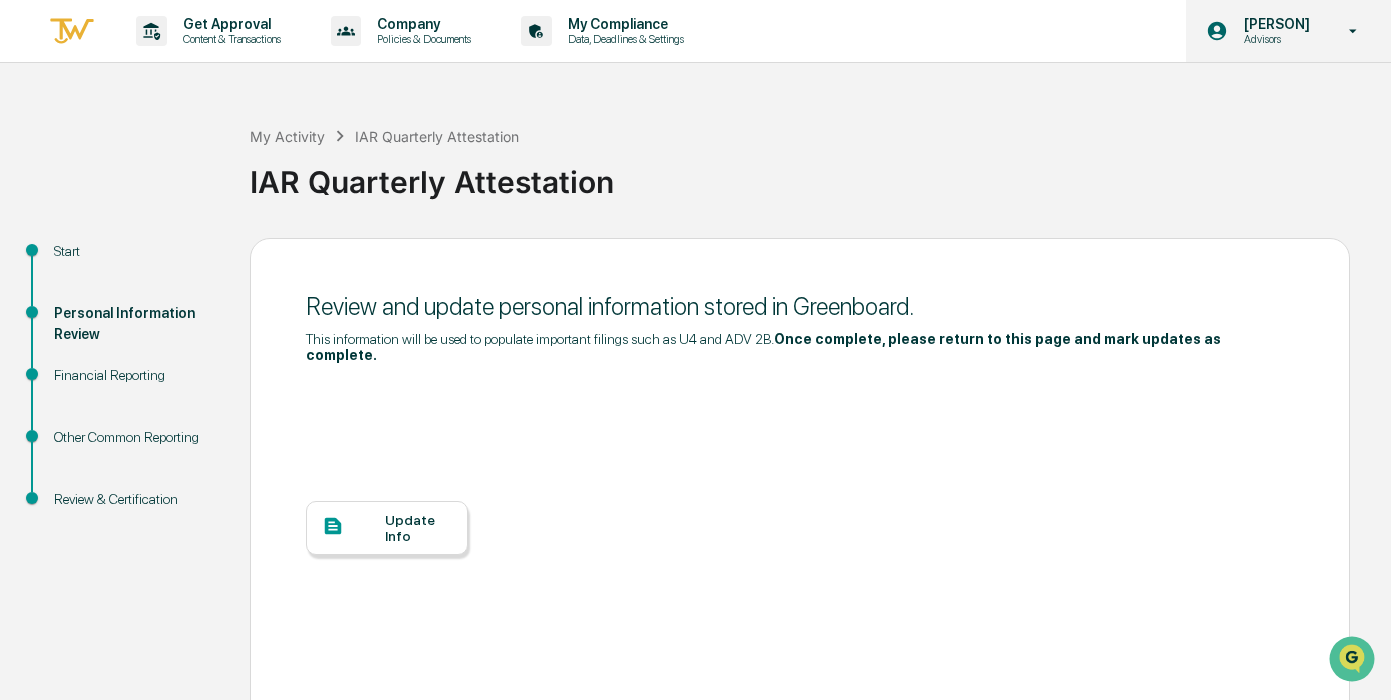 click on "Tiffany Charles Advisors" at bounding box center (1288, 31) 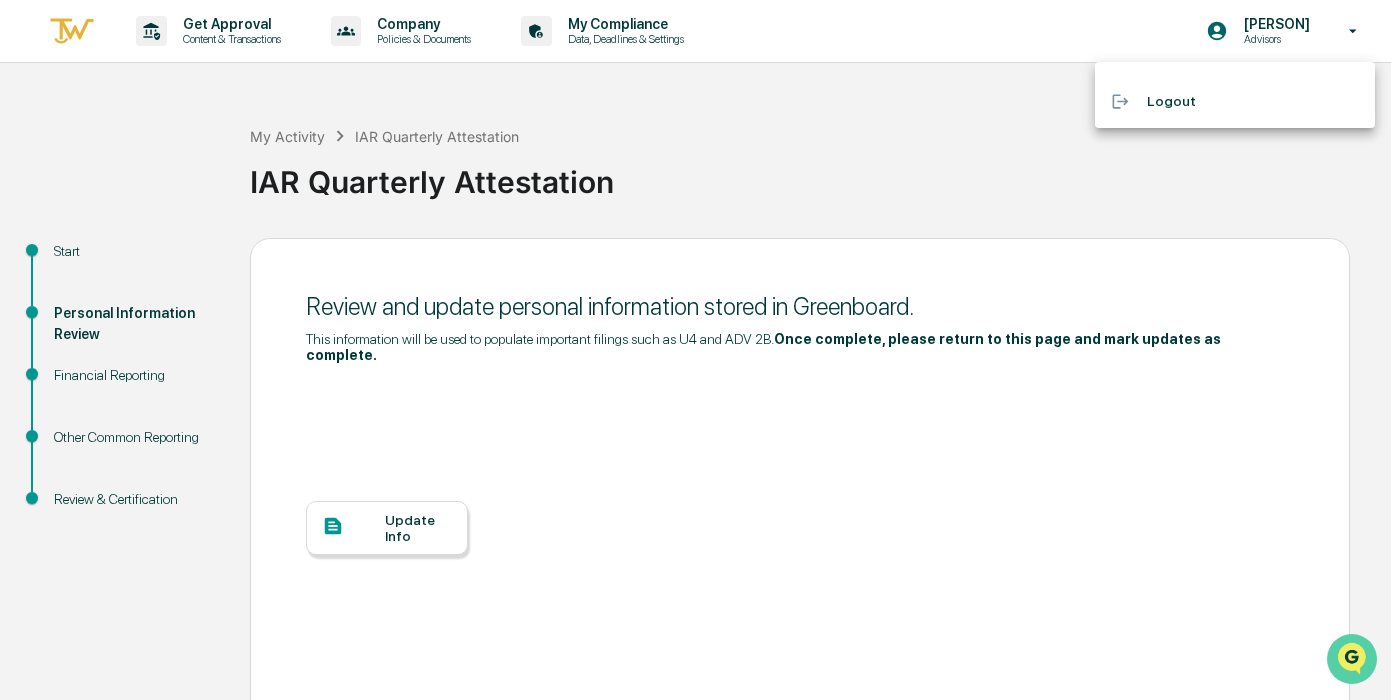 click at bounding box center (1352, 659) 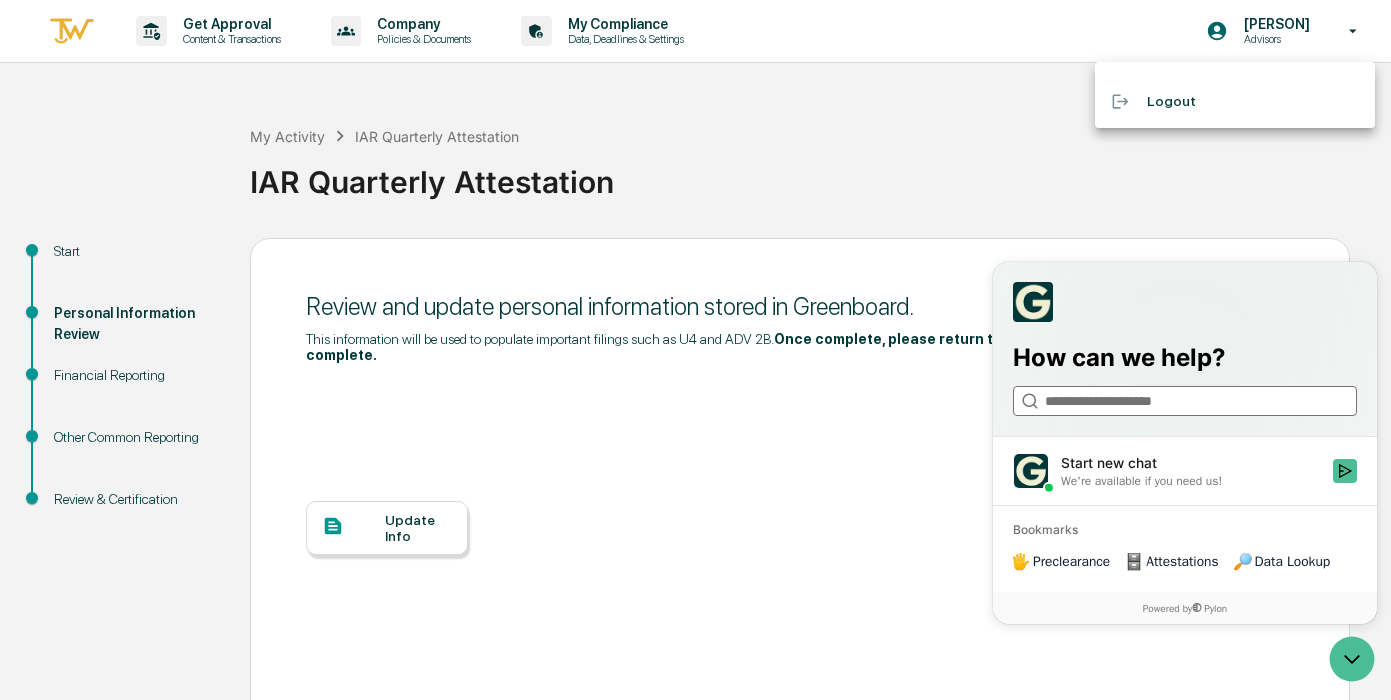 click at bounding box center (1184, 401) 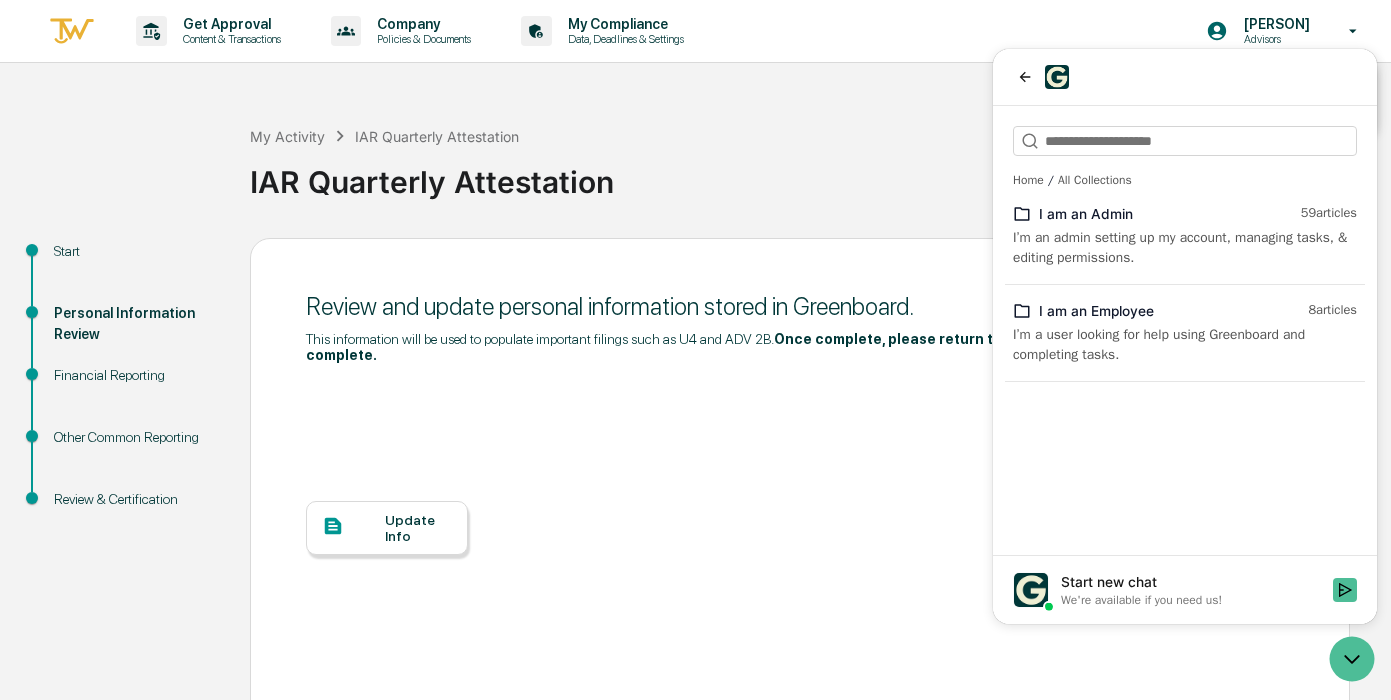 click on "We're available if you need us!" at bounding box center [1141, 600] 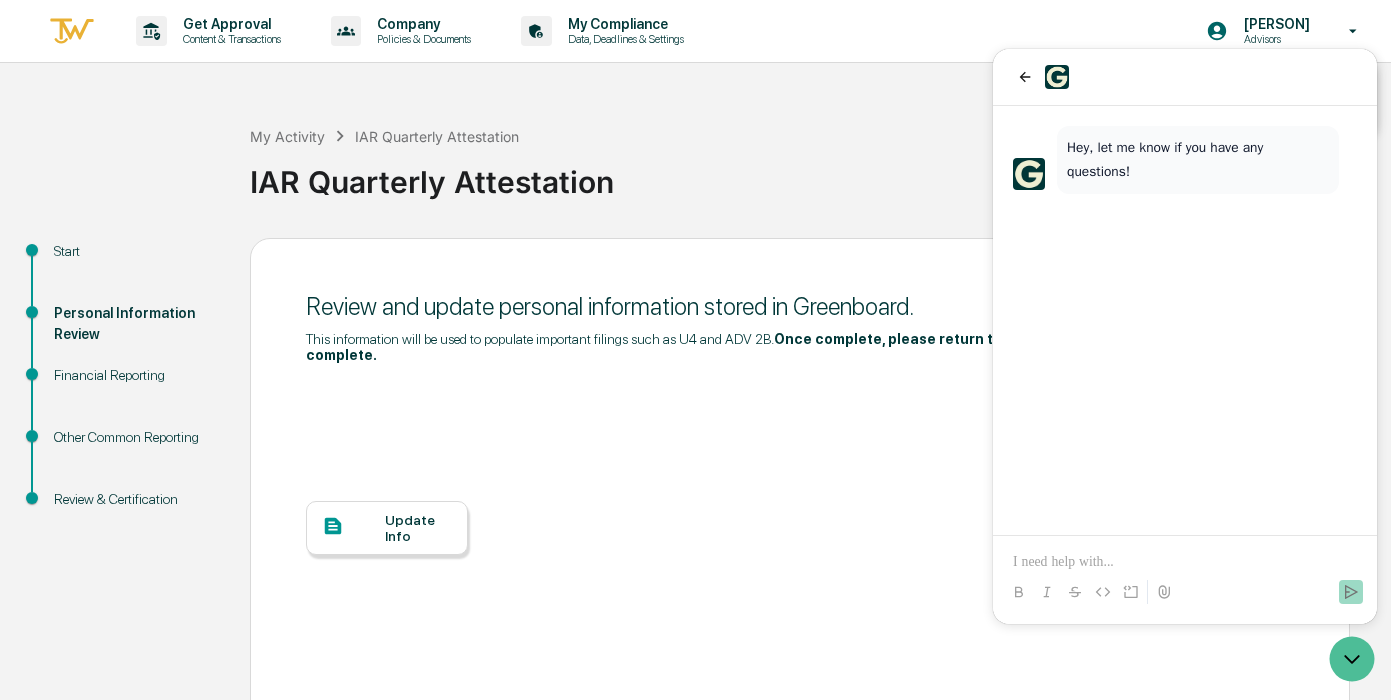 click at bounding box center (1185, 562) 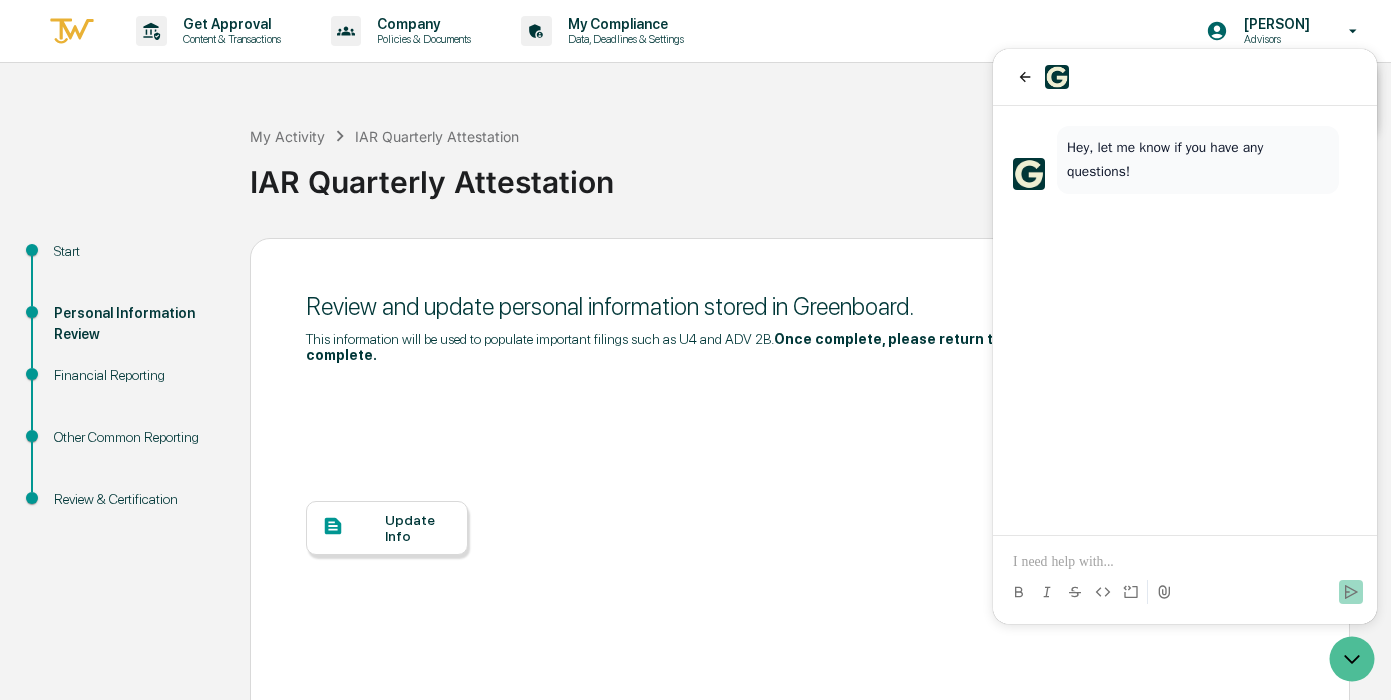 type 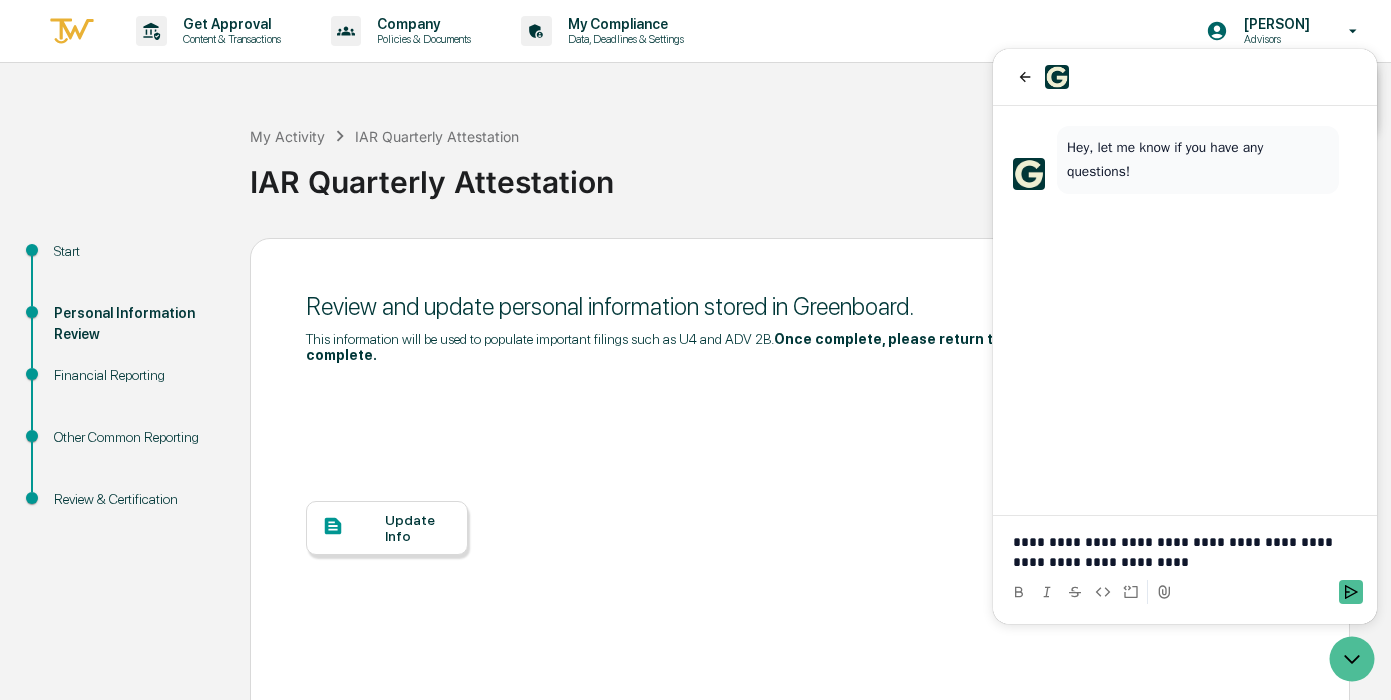 click at bounding box center (695, 350) 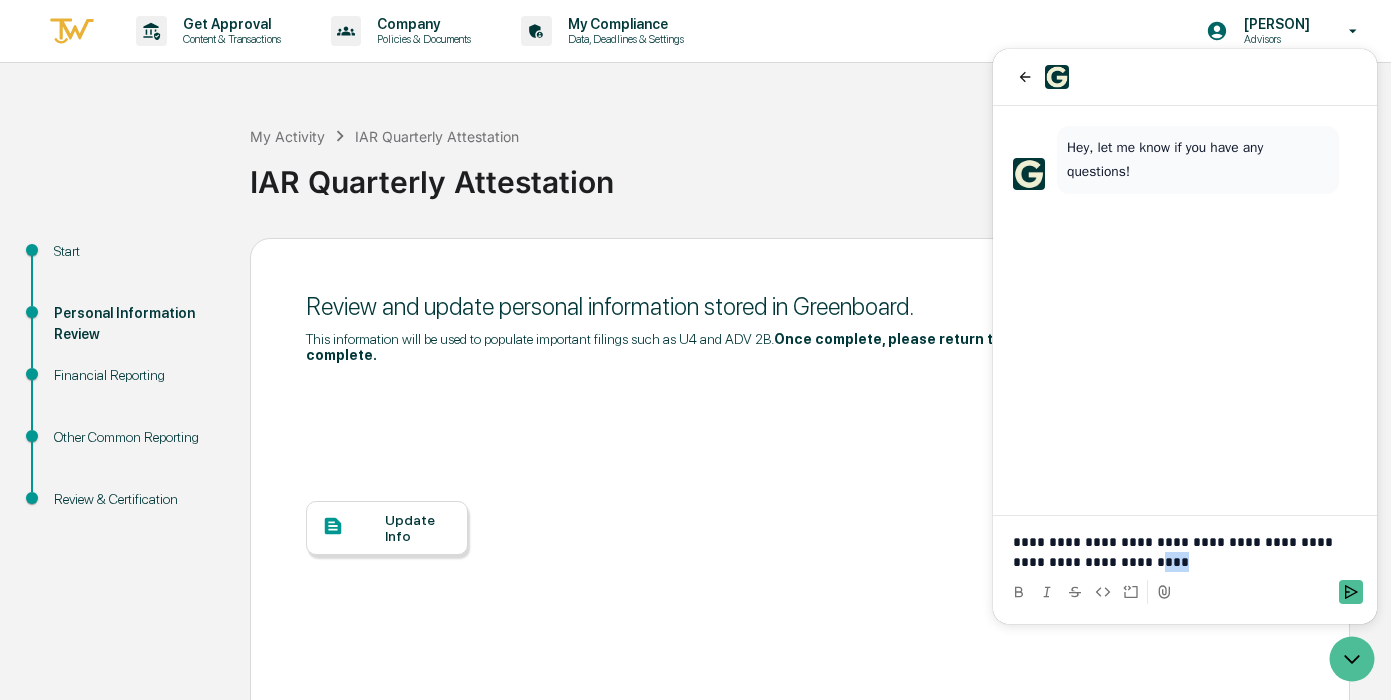 drag, startPoint x: 1167, startPoint y: 558, endPoint x: 1137, endPoint y: 558, distance: 30 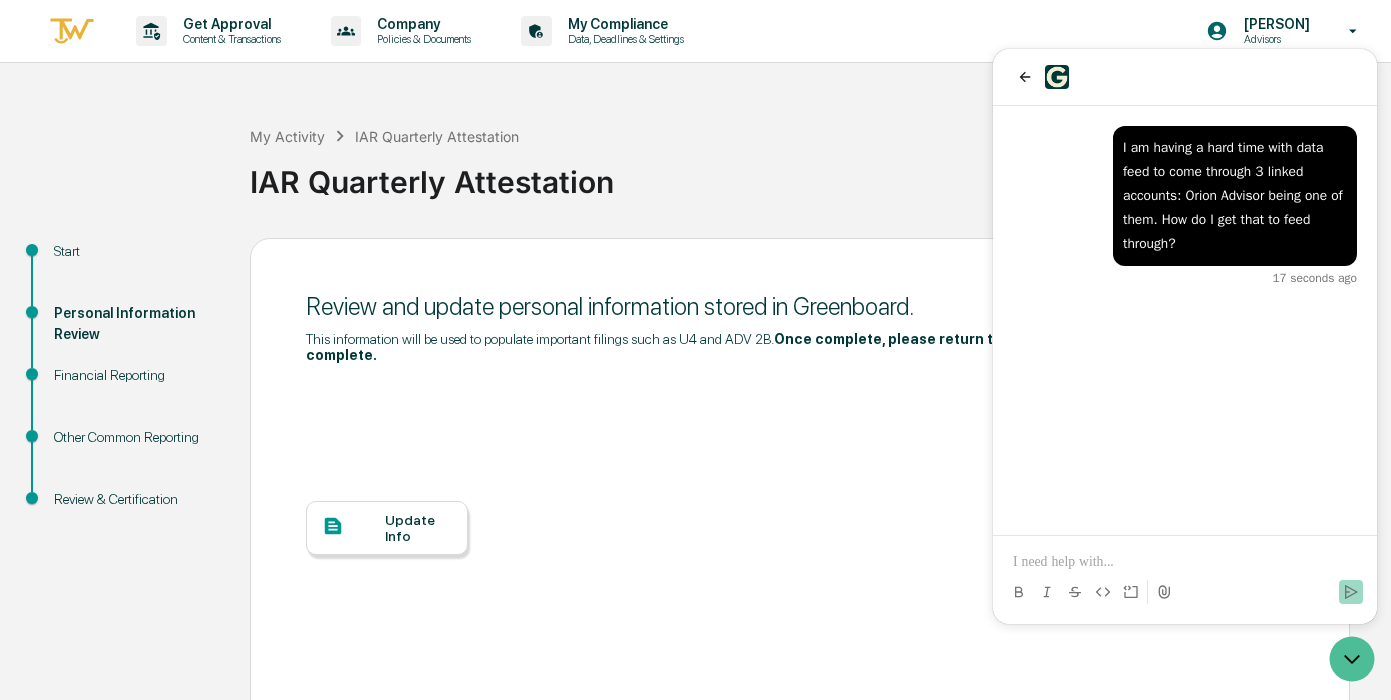 click at bounding box center (353, 527) 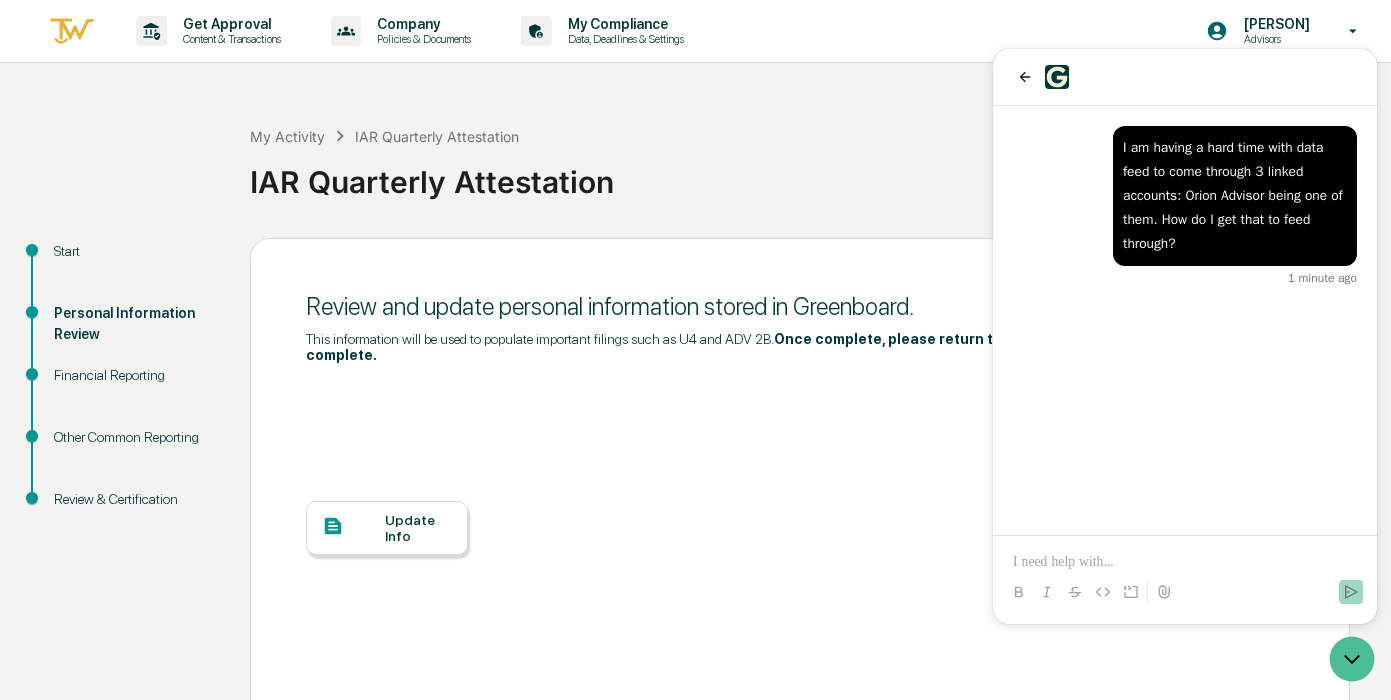 click on "Financial Reporting" at bounding box center (136, 375) 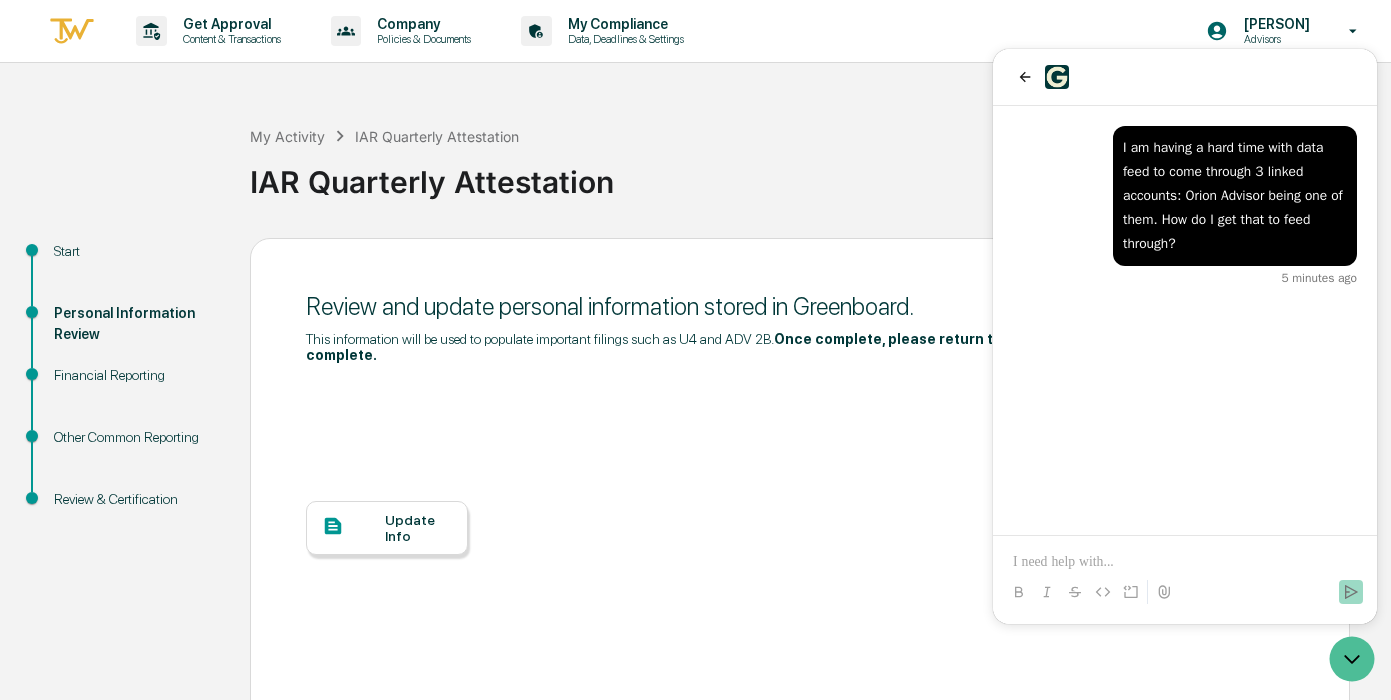 click on "Update Info" at bounding box center [800, 543] 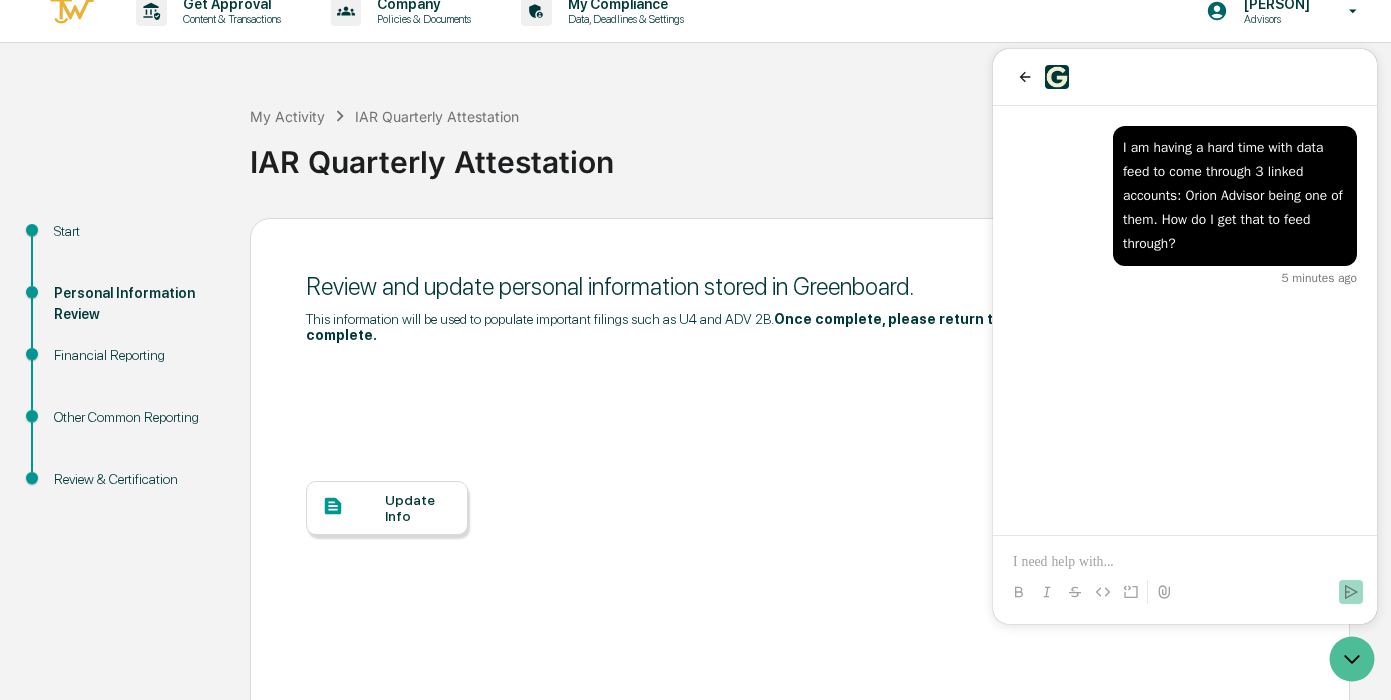 scroll, scrollTop: 0, scrollLeft: 0, axis: both 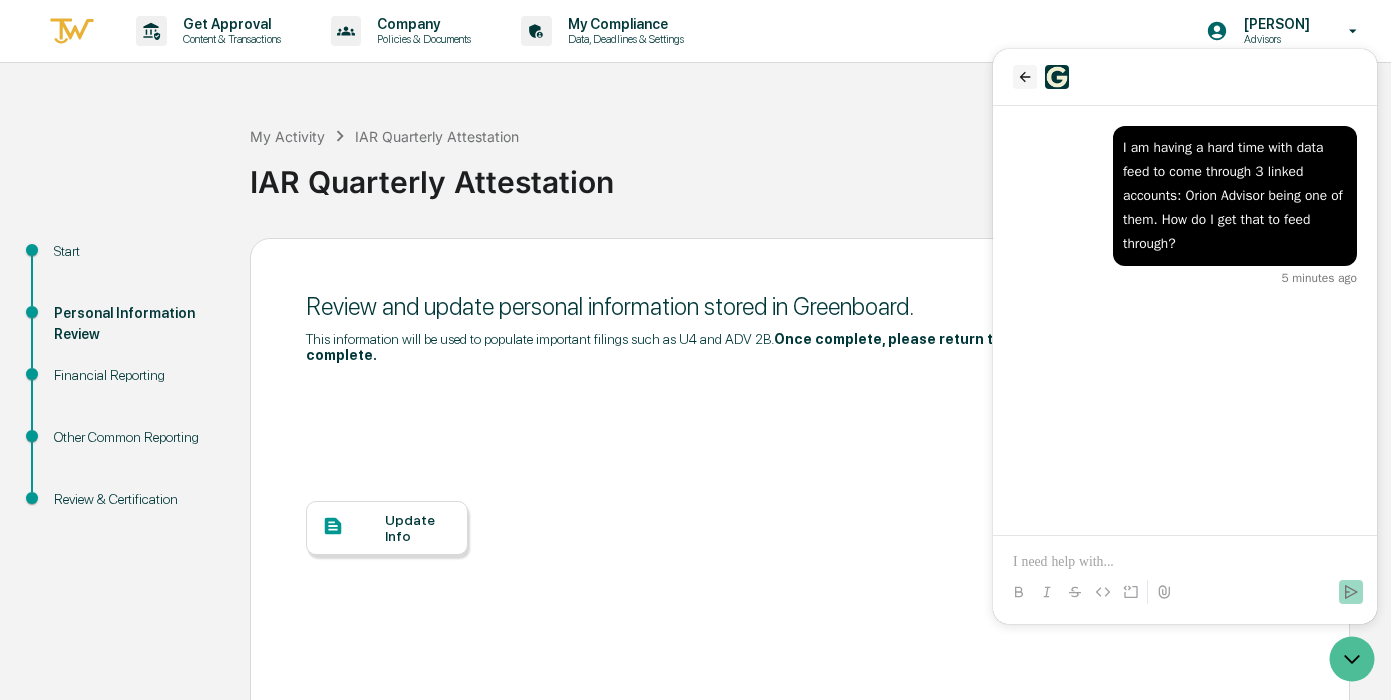 click 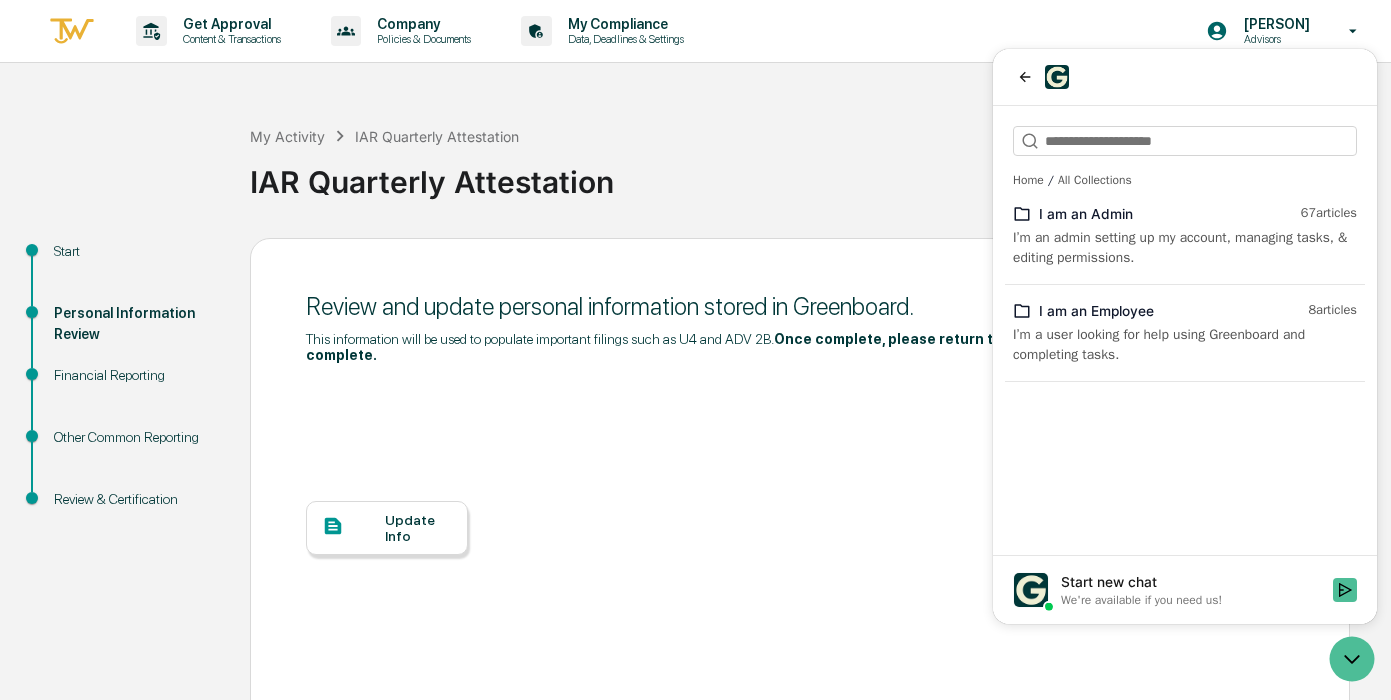 click on "Financial Reporting" at bounding box center (136, 375) 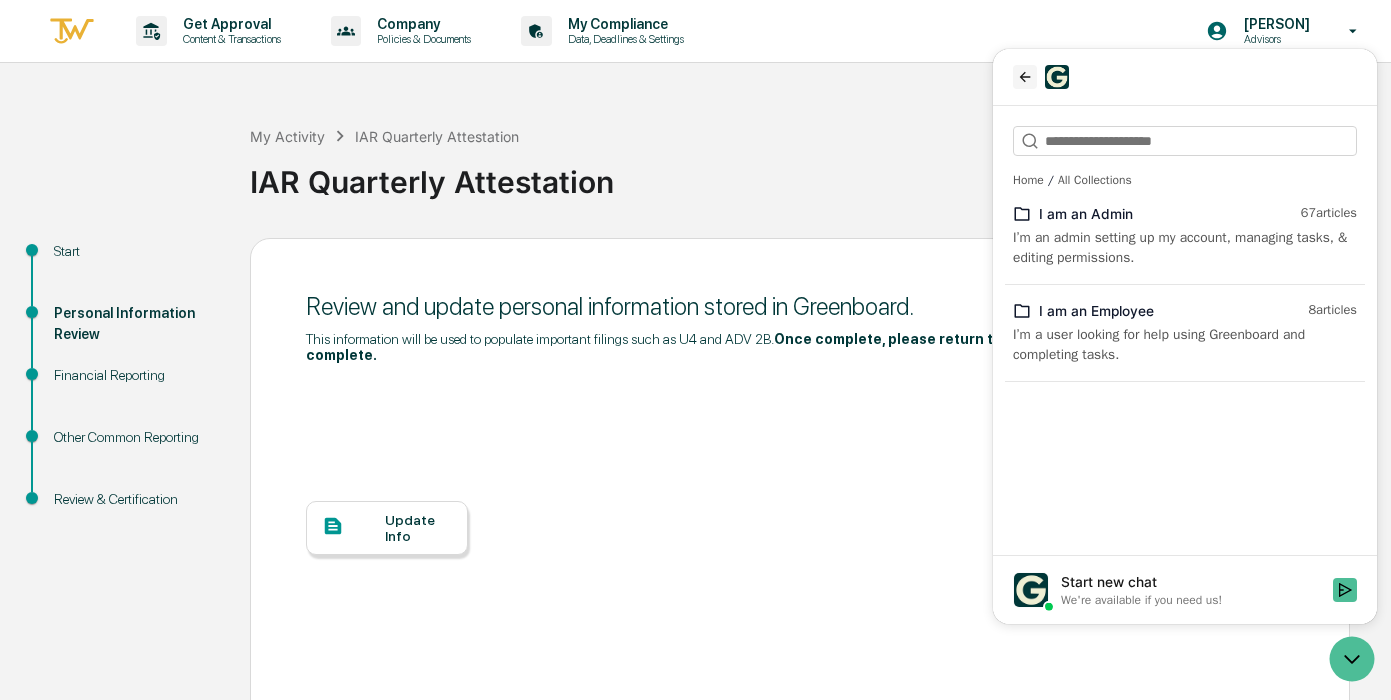 click 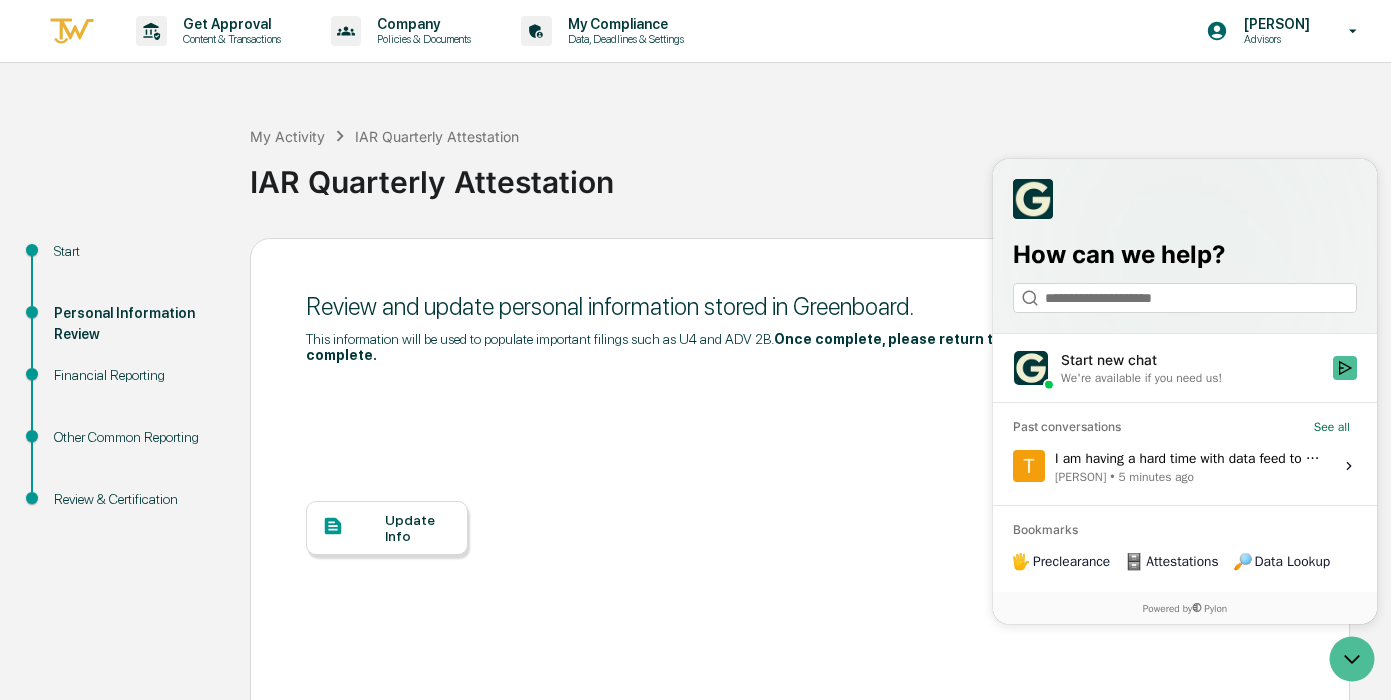 click on "Update Info" at bounding box center (800, 543) 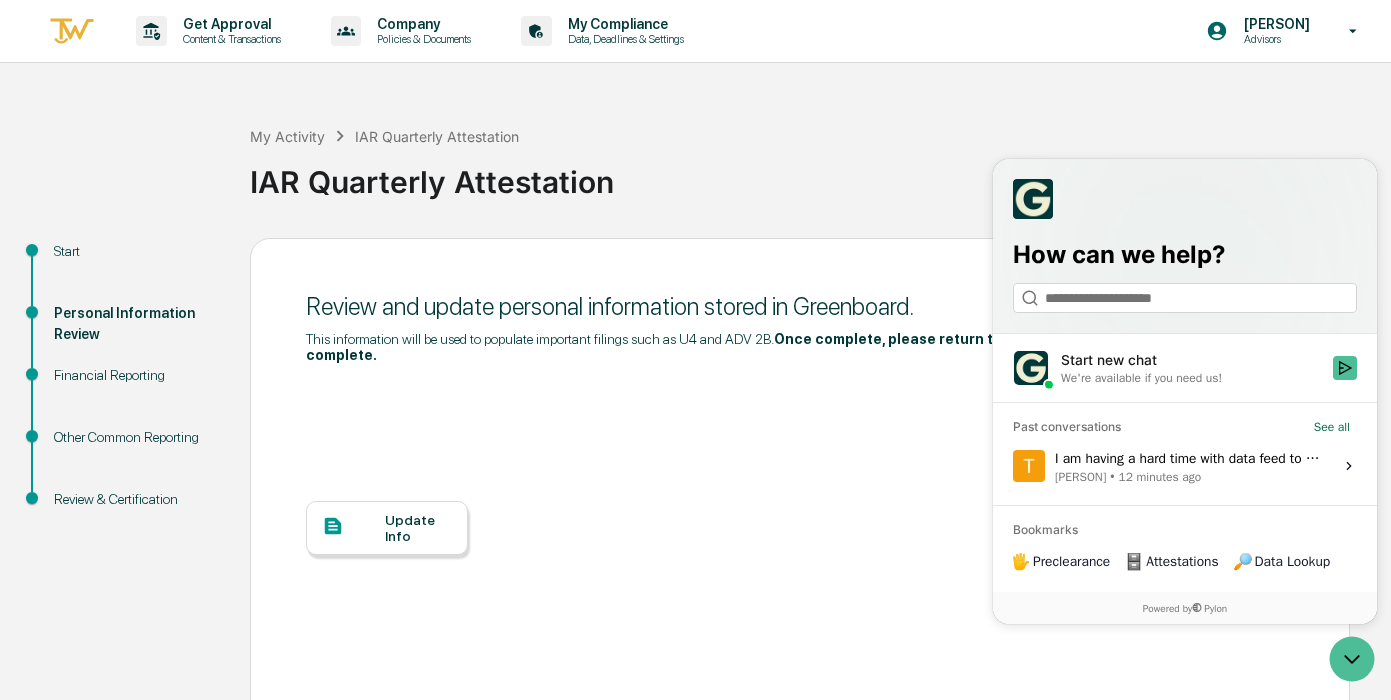 click on "Update Info" at bounding box center (418, 528) 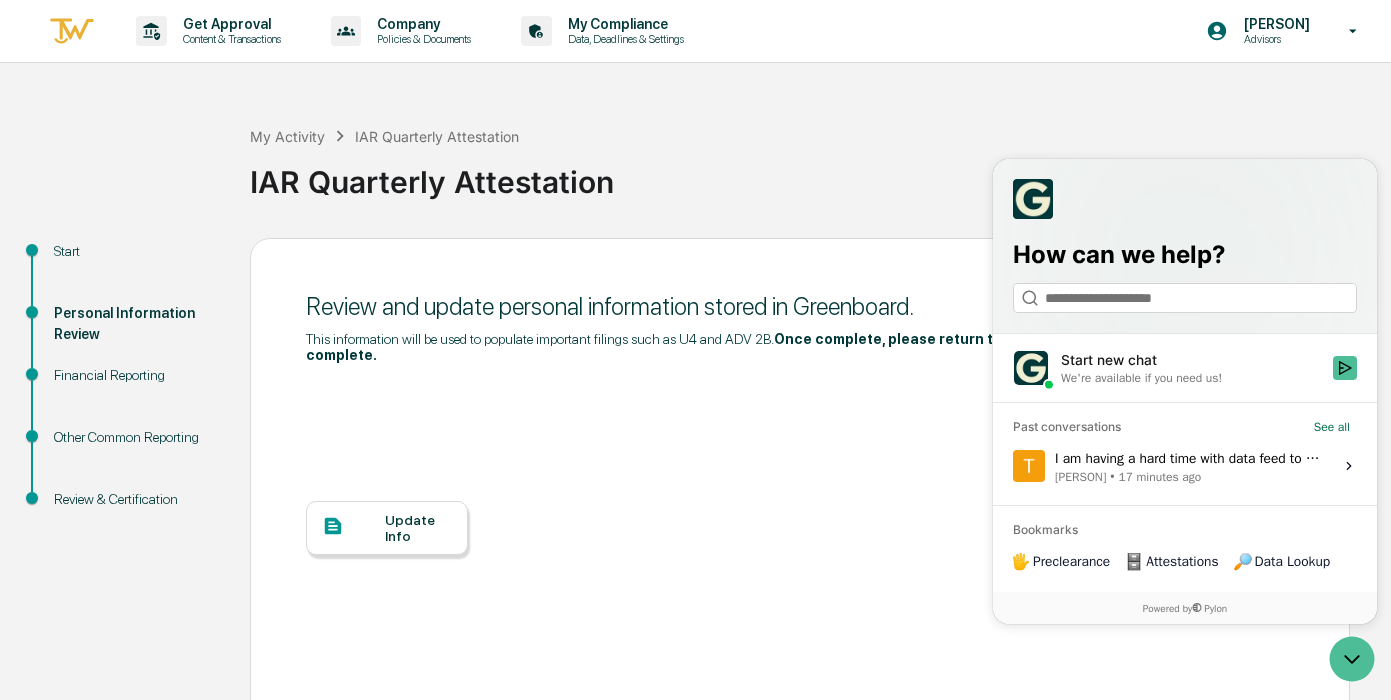 click on "Update Info" at bounding box center (800, 543) 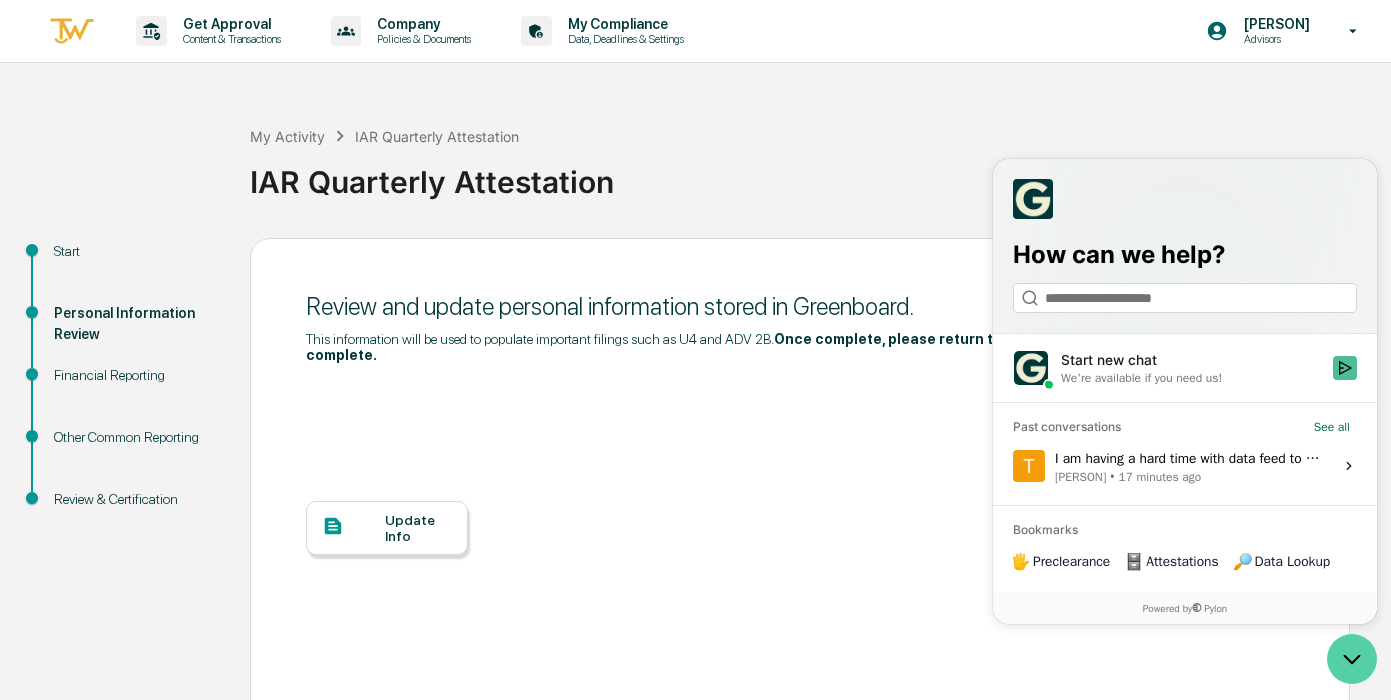 click 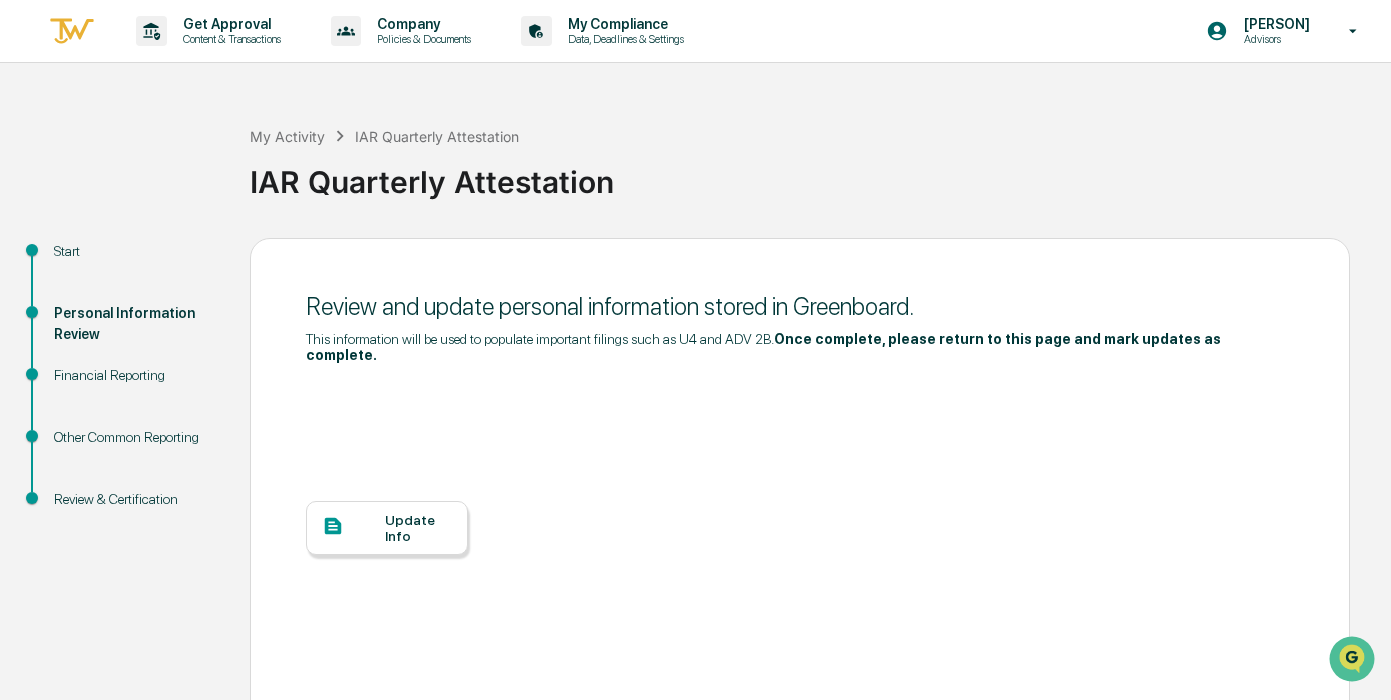 click on "Financial Reporting" at bounding box center [136, 375] 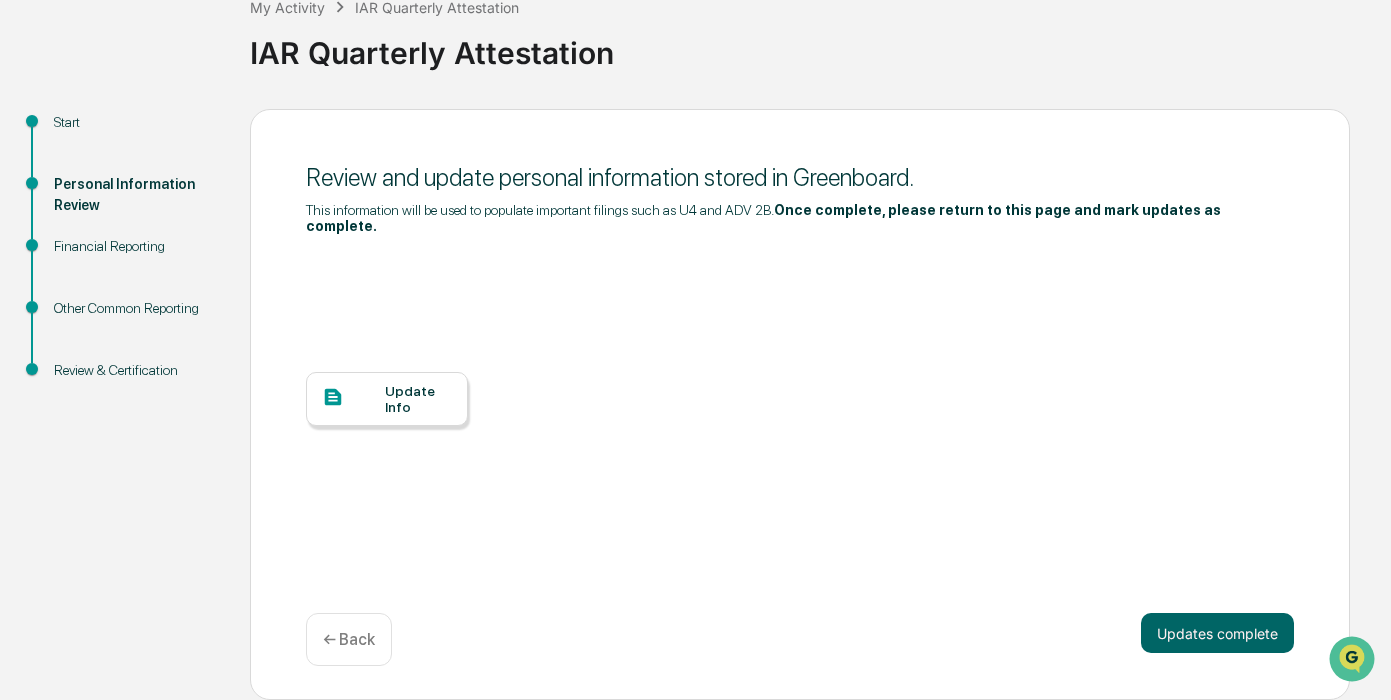 click on "Review and update personal information stored in Greenboard. This information will be used to populate important filings such as U4 and ADV 2B.  Once complete, please return to this page and mark updates as complete. Update Info" at bounding box center (800, 378) 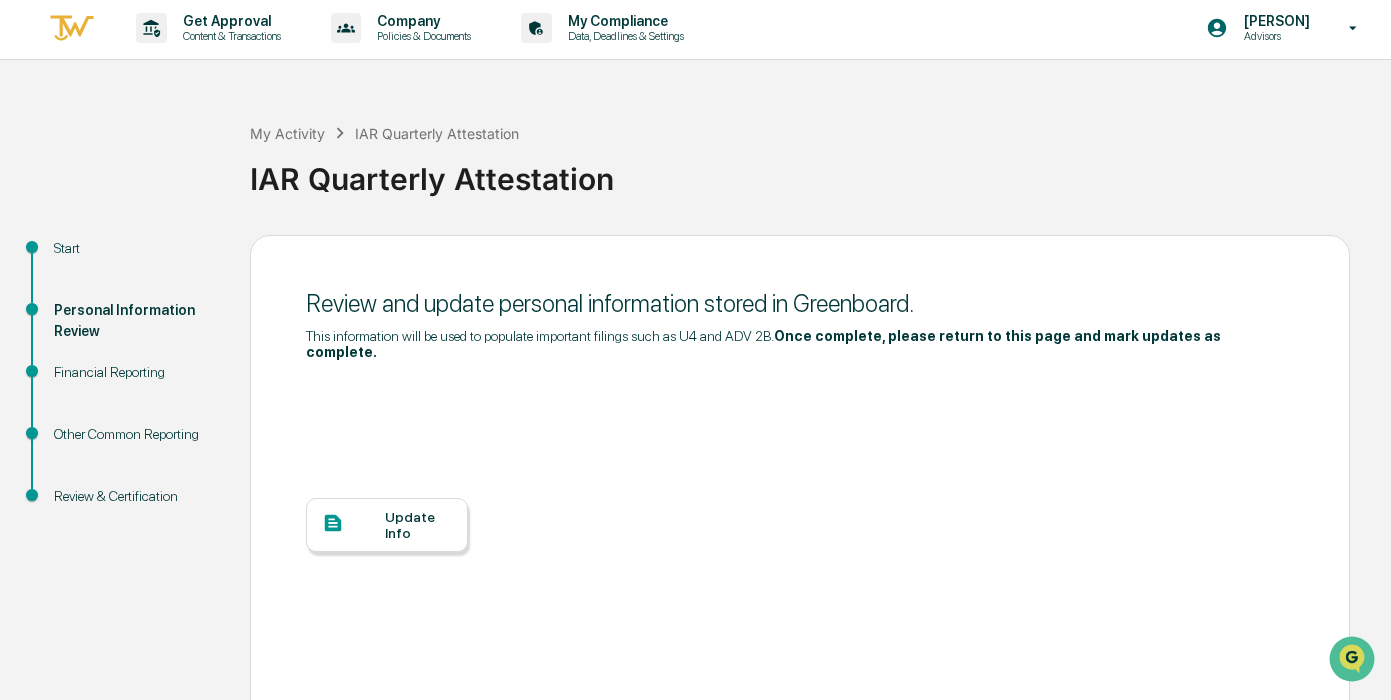 scroll, scrollTop: 0, scrollLeft: 0, axis: both 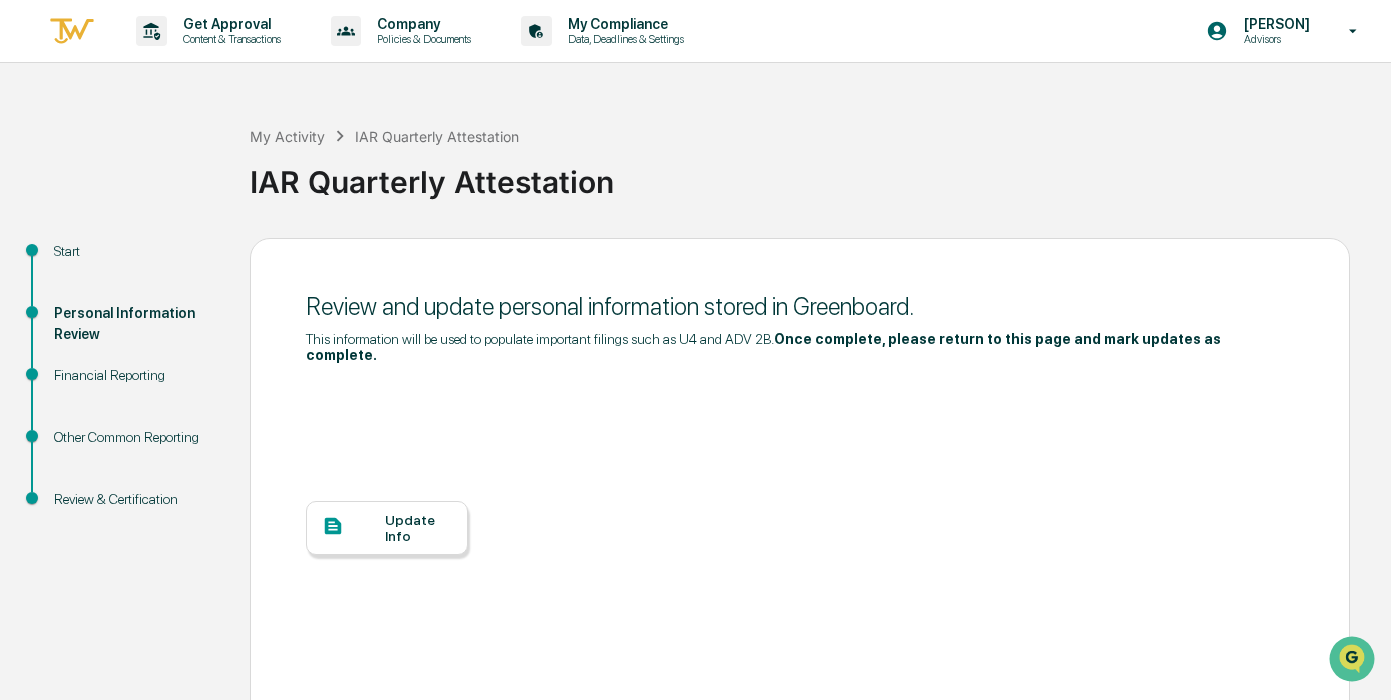 click on "Update Info" at bounding box center (387, 528) 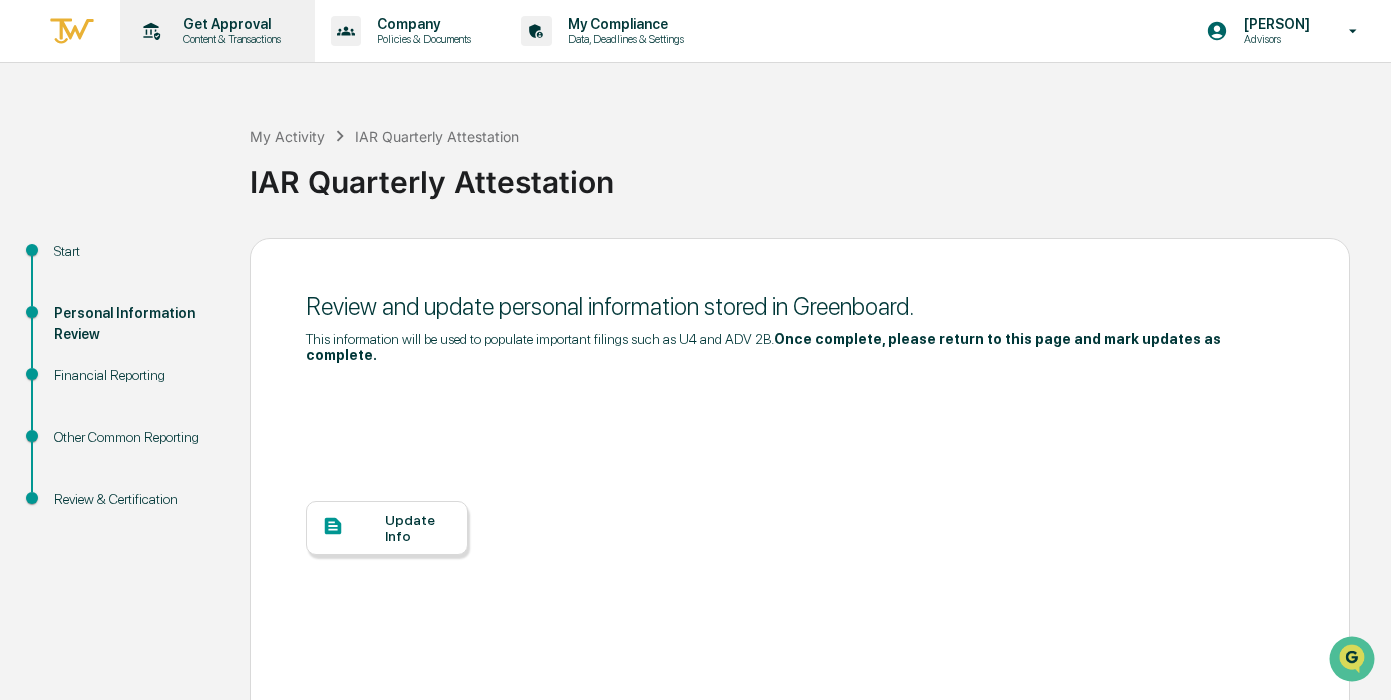 click on "Get Approval" at bounding box center [229, 24] 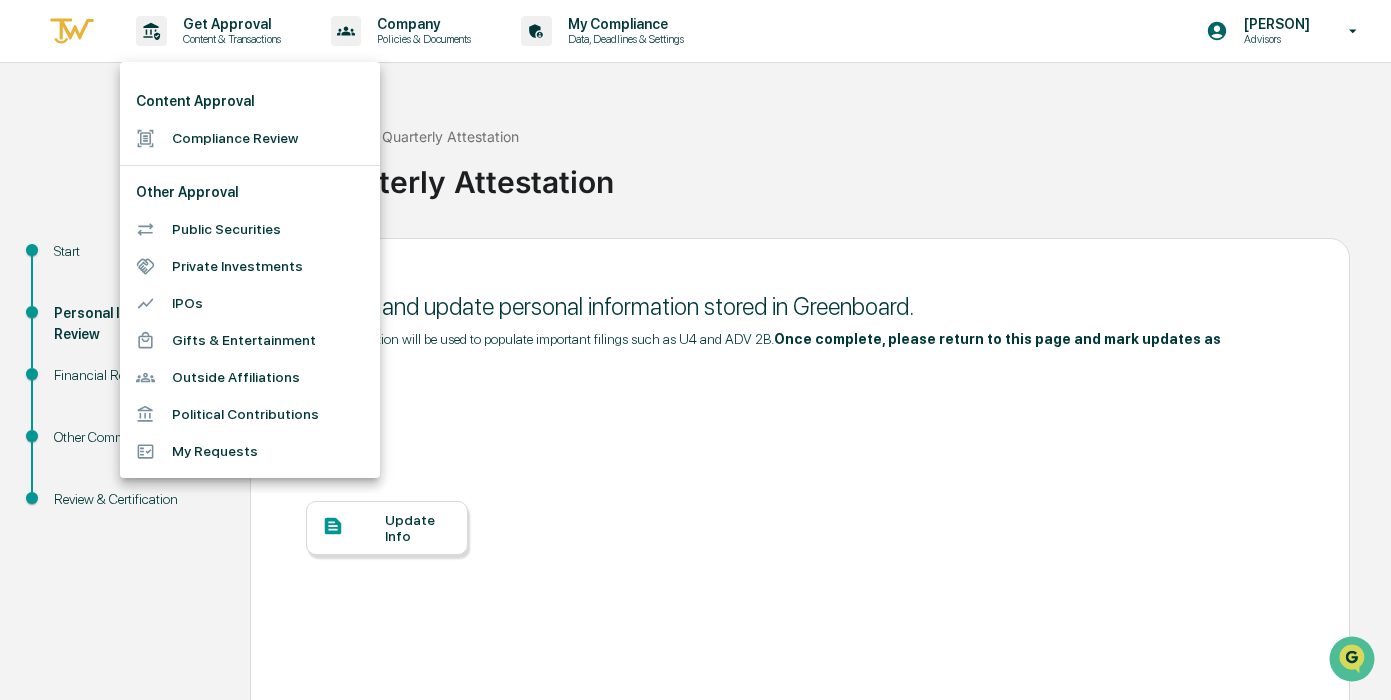 click on "Private Investments" at bounding box center [250, 266] 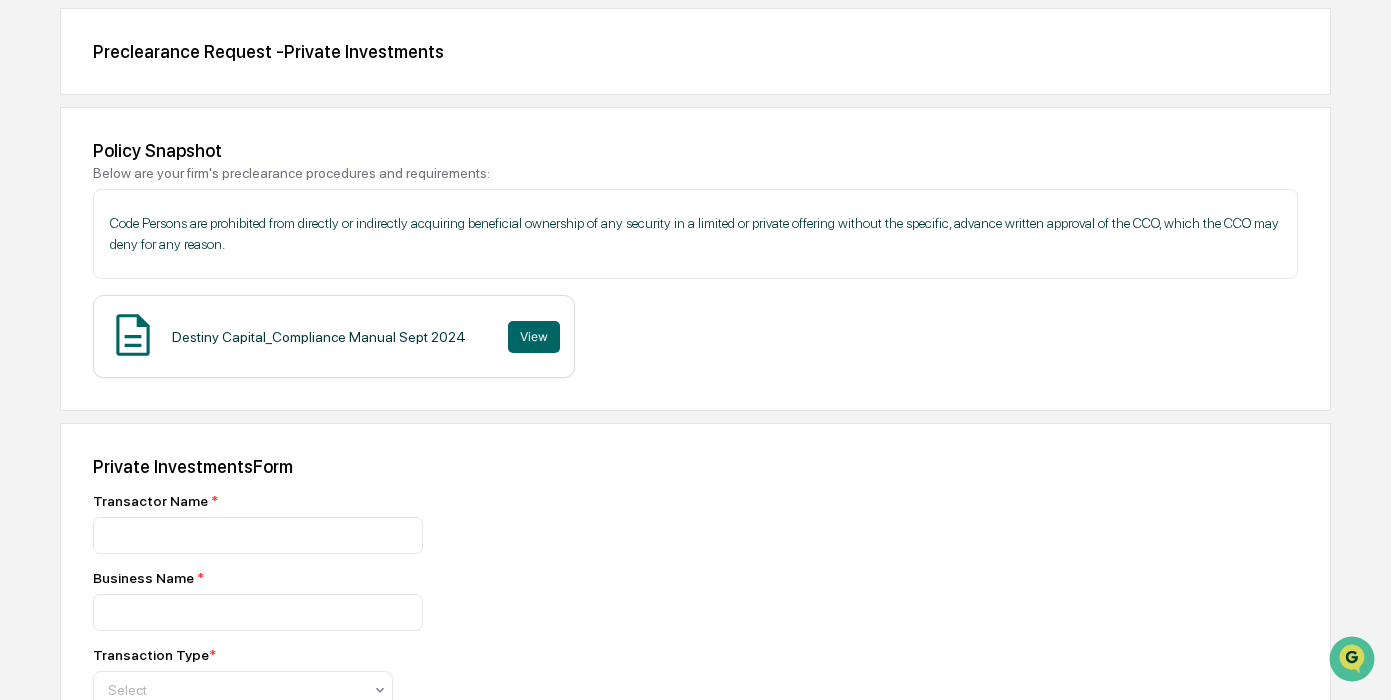 scroll, scrollTop: 192, scrollLeft: 0, axis: vertical 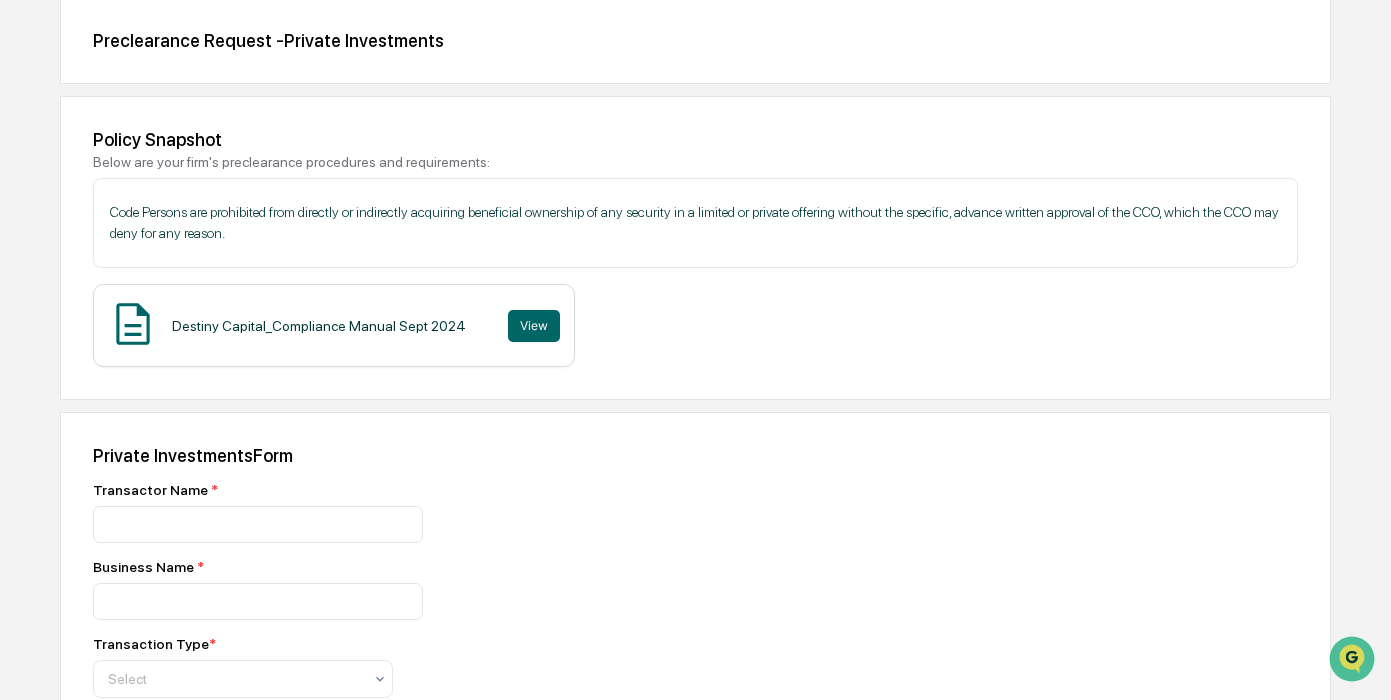 drag, startPoint x: 530, startPoint y: 326, endPoint x: 359, endPoint y: 354, distance: 173.27724 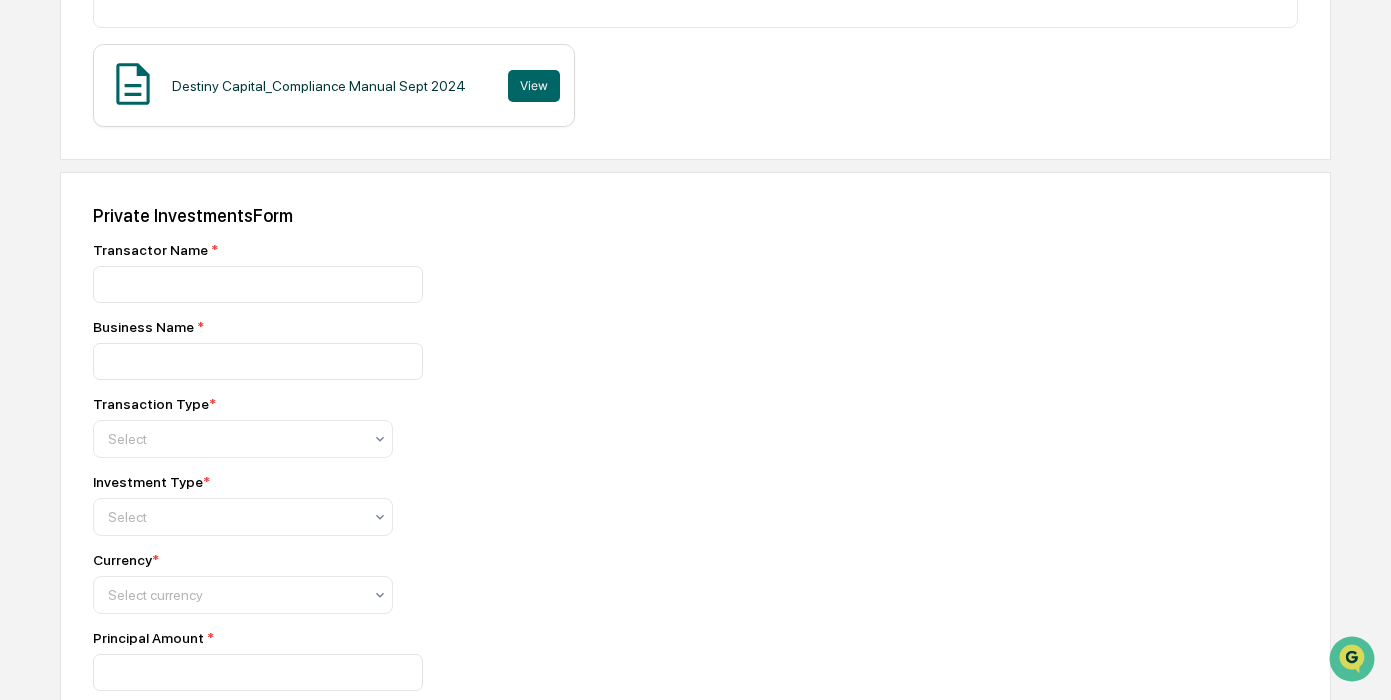 scroll, scrollTop: 444, scrollLeft: 0, axis: vertical 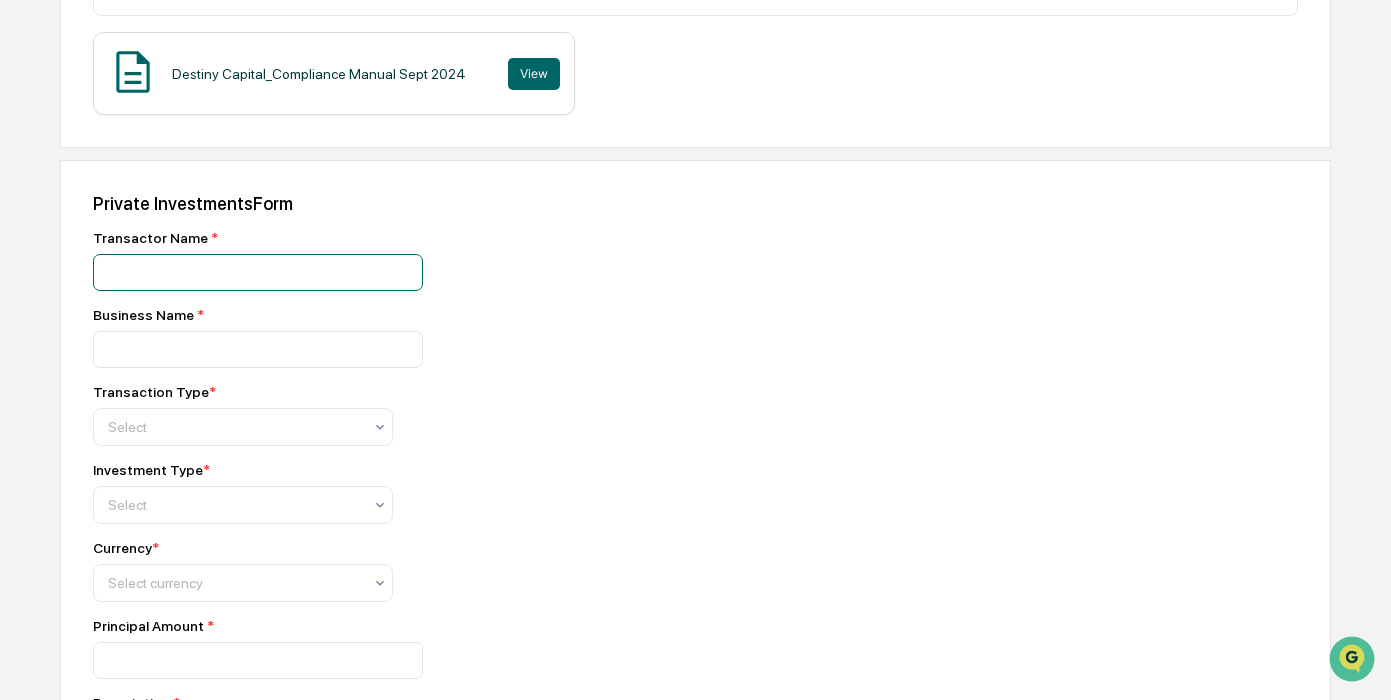 click at bounding box center [258, 272] 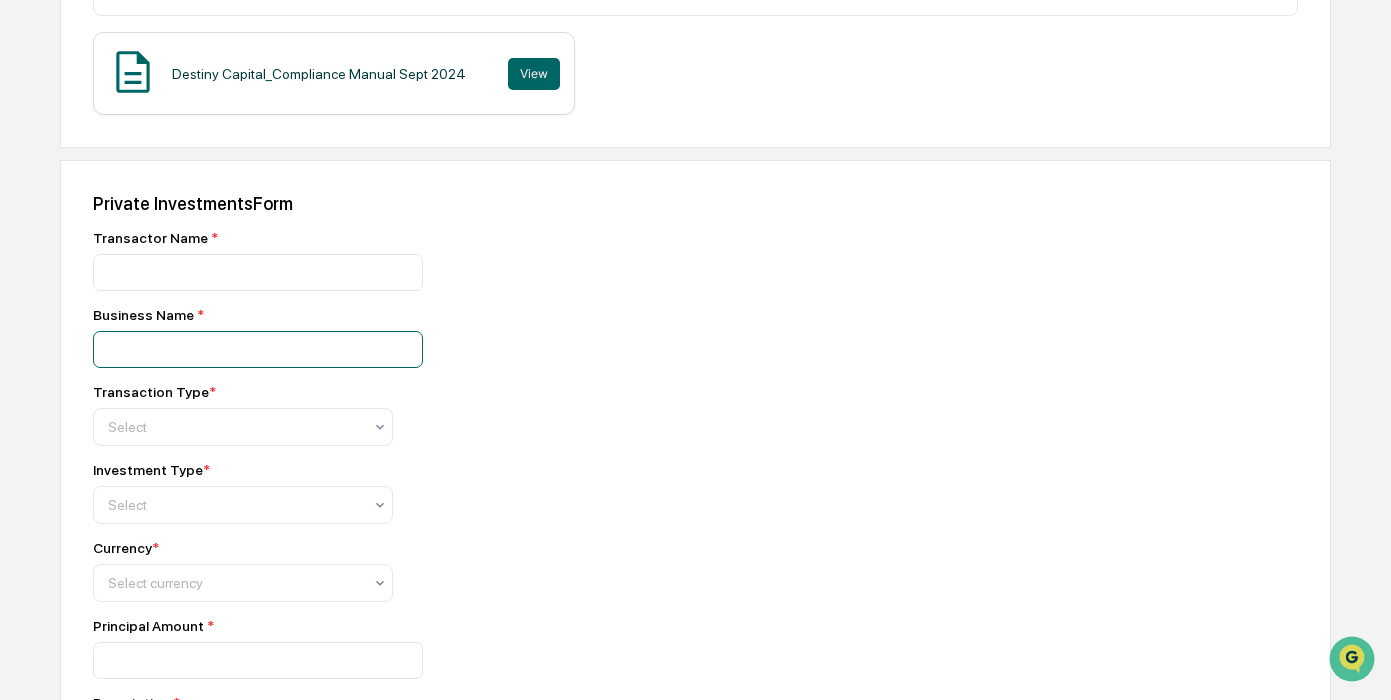 click at bounding box center (258, 272) 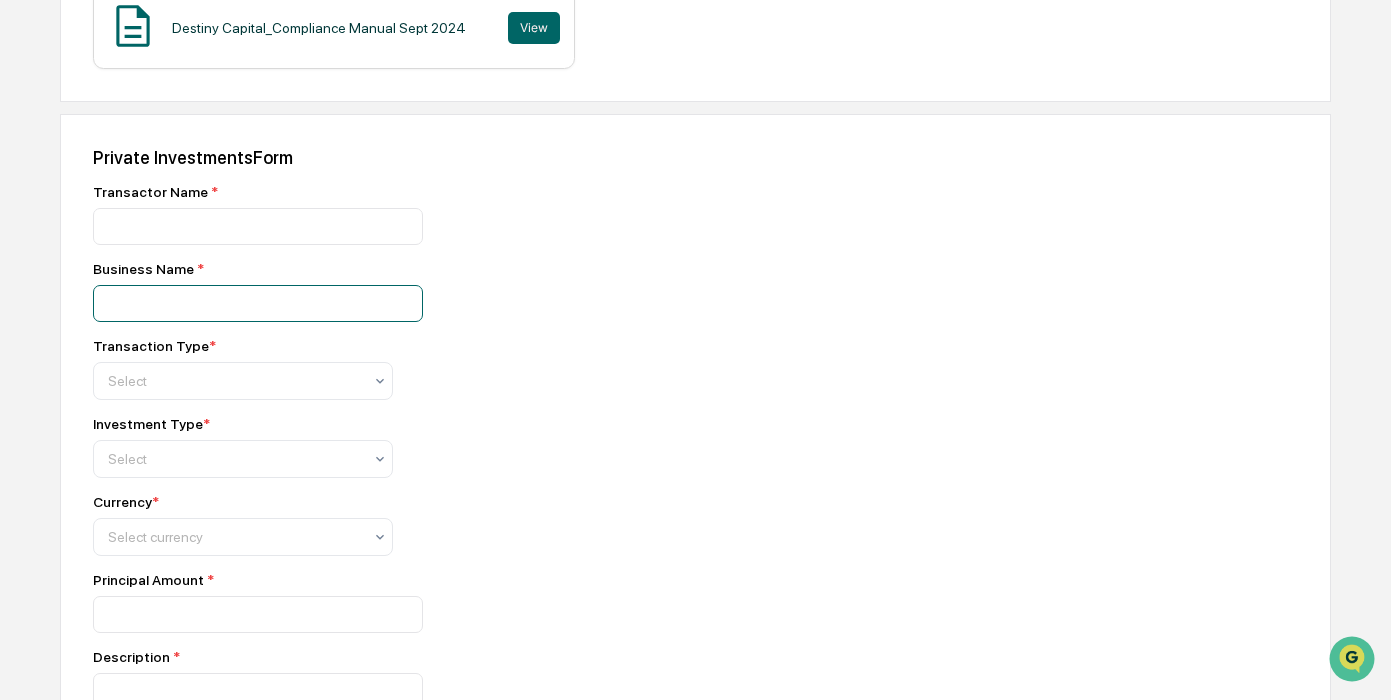 scroll, scrollTop: 497, scrollLeft: 0, axis: vertical 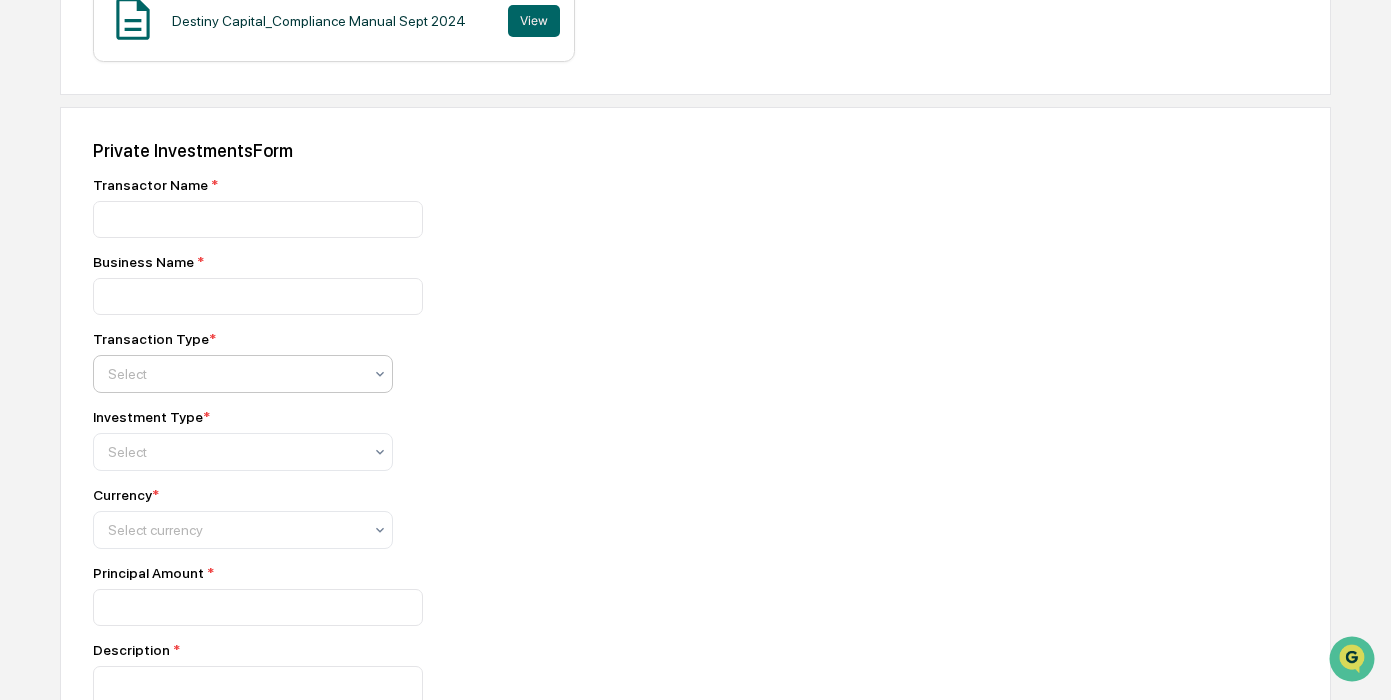click at bounding box center [235, 374] 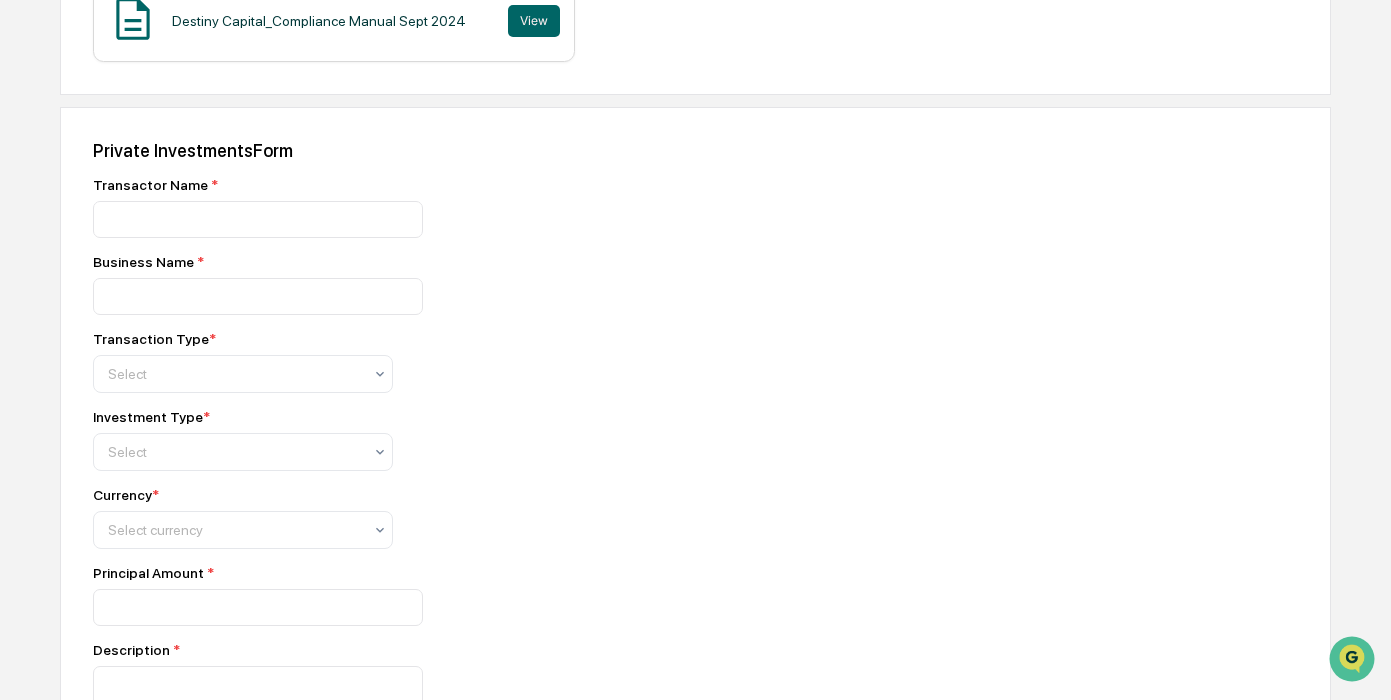 click on "Transaction Type  * Select" at bounding box center (443, 362) 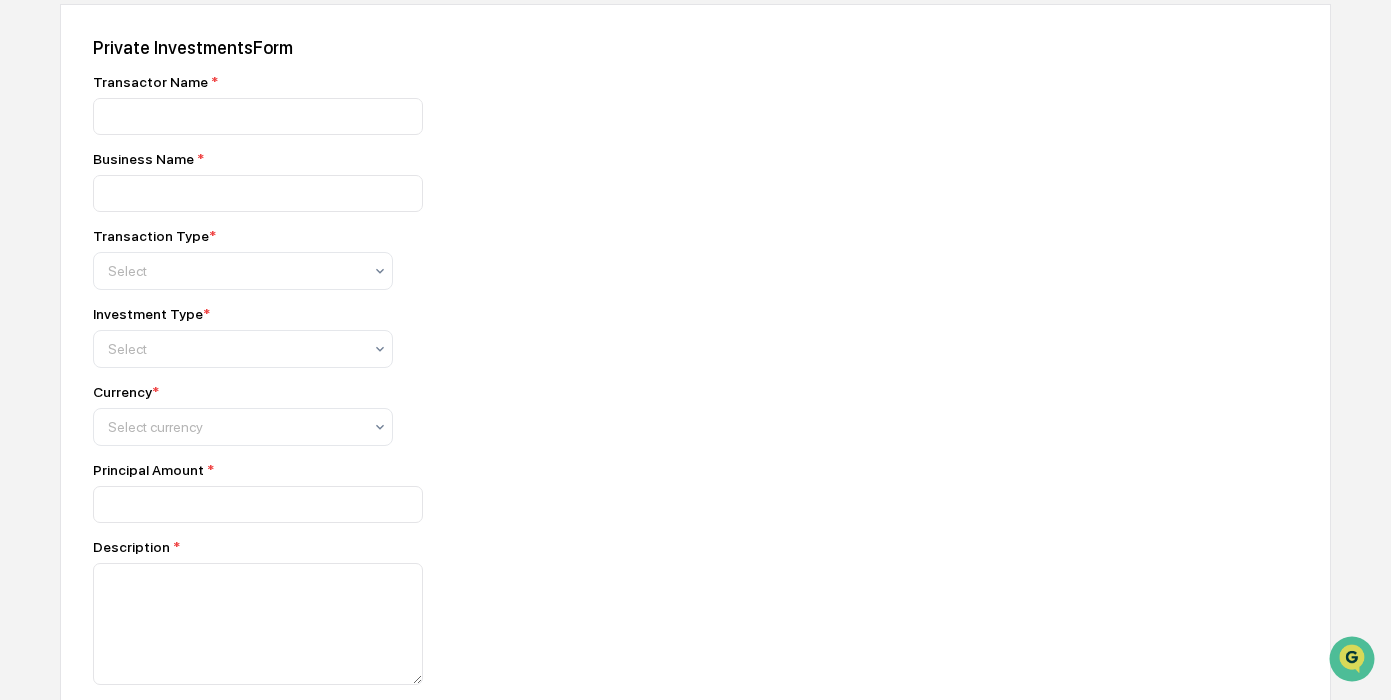 scroll, scrollTop: 607, scrollLeft: 0, axis: vertical 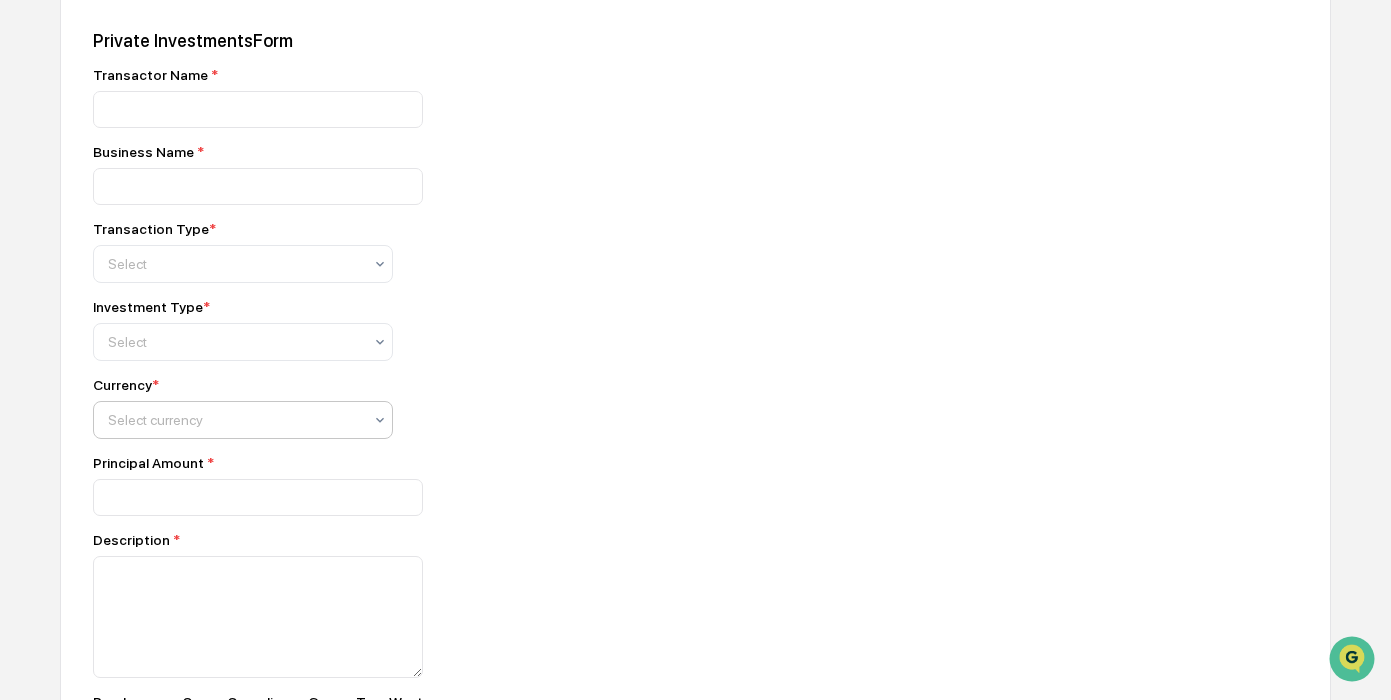 click on "Select currency" at bounding box center [235, 264] 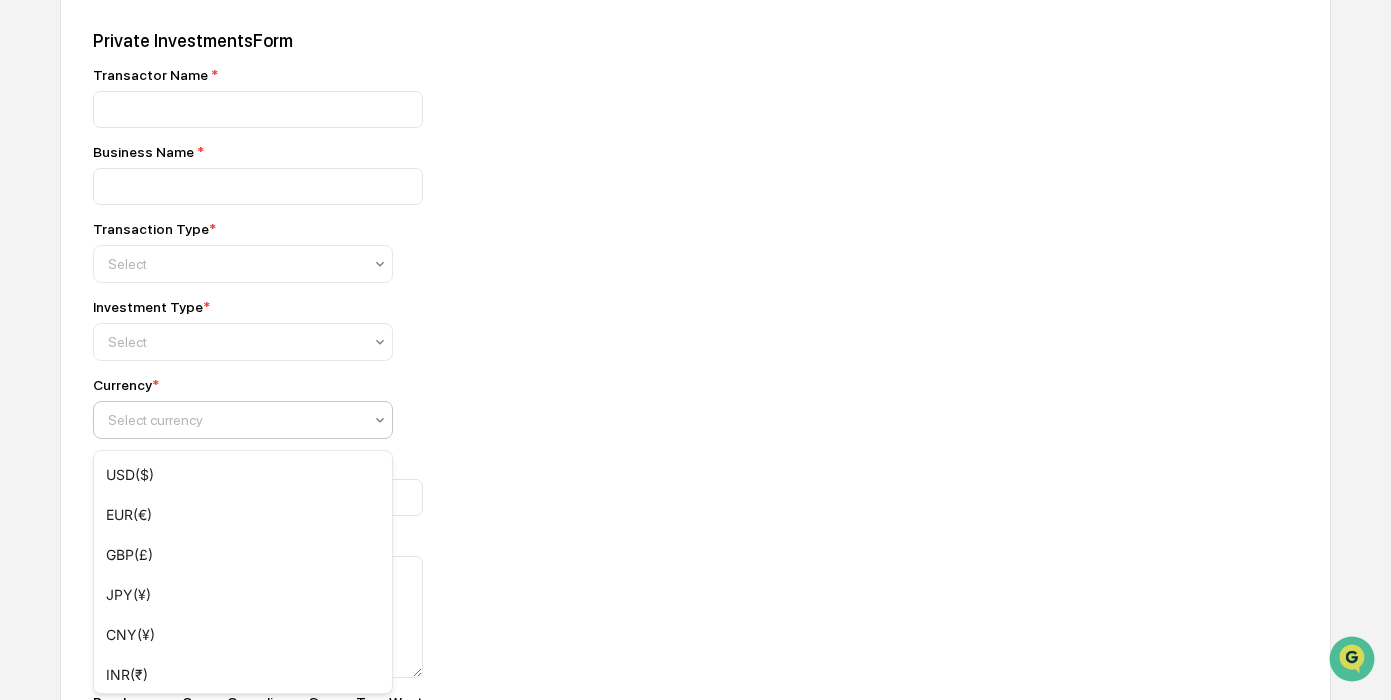 click on "Transactor Name   * Business Name   * Transaction Type  * Select Investment Type  * Select Currency  * USD($), 1 of 11. 11 results available. Use Up and Down to choose options, press Enter to select the currently focused option, press Escape to exit the menu, press Tab to select the option and exit the menu. Select currency Principal Amount   * Description   * Preclearance Owner :  Compliance Group: True West Supporting Documents ＋ Upload Documents Or drop your files here" at bounding box center (443, 478) 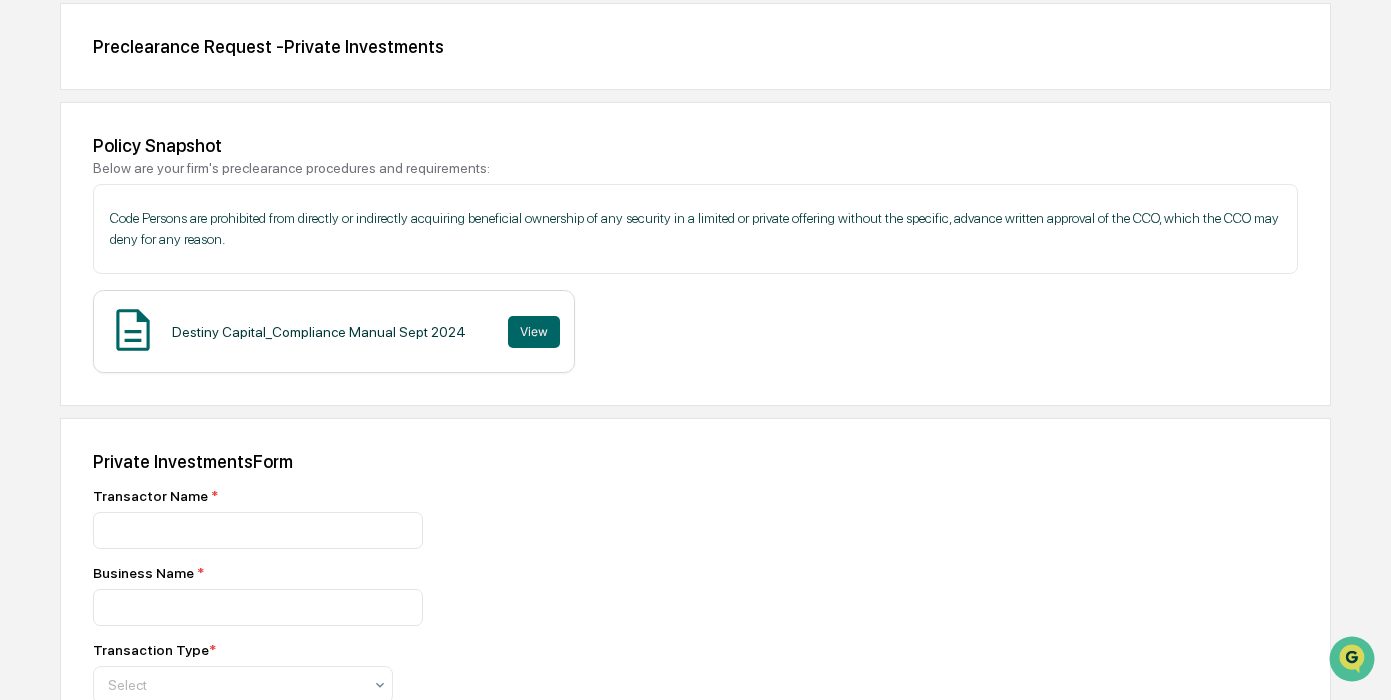 scroll, scrollTop: 0, scrollLeft: 0, axis: both 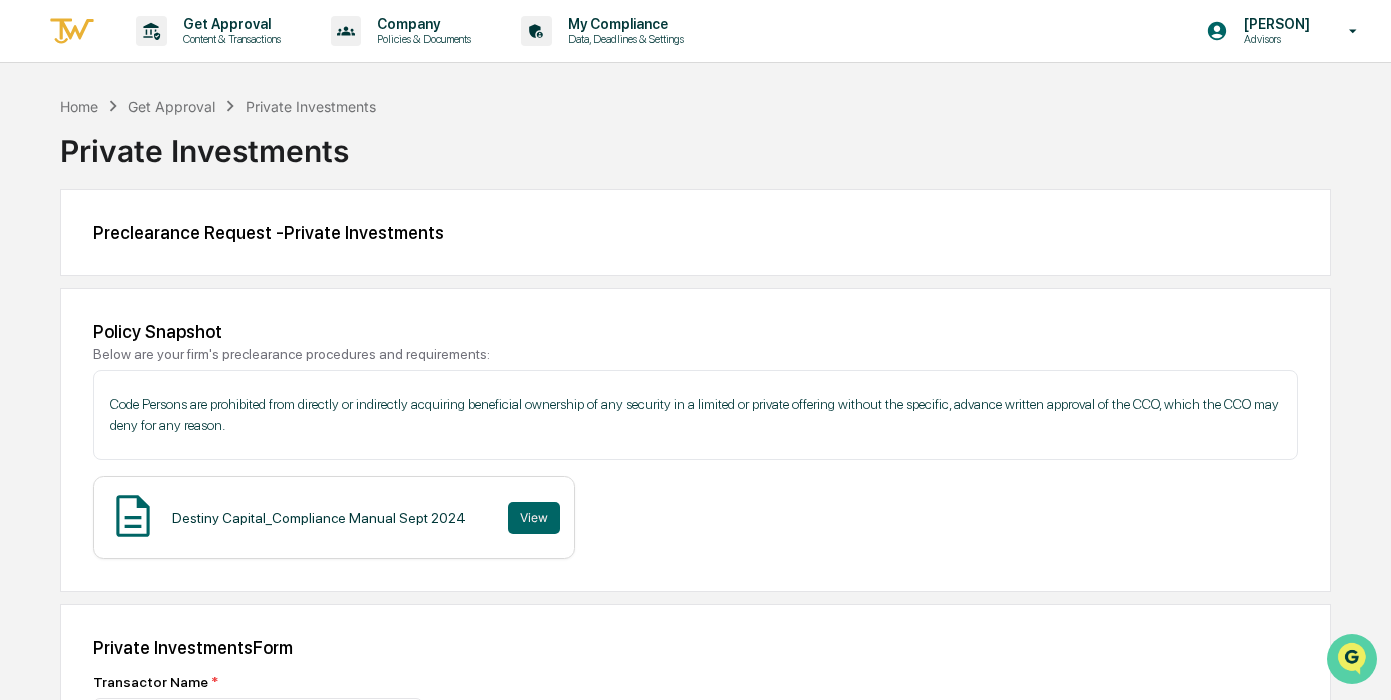 click 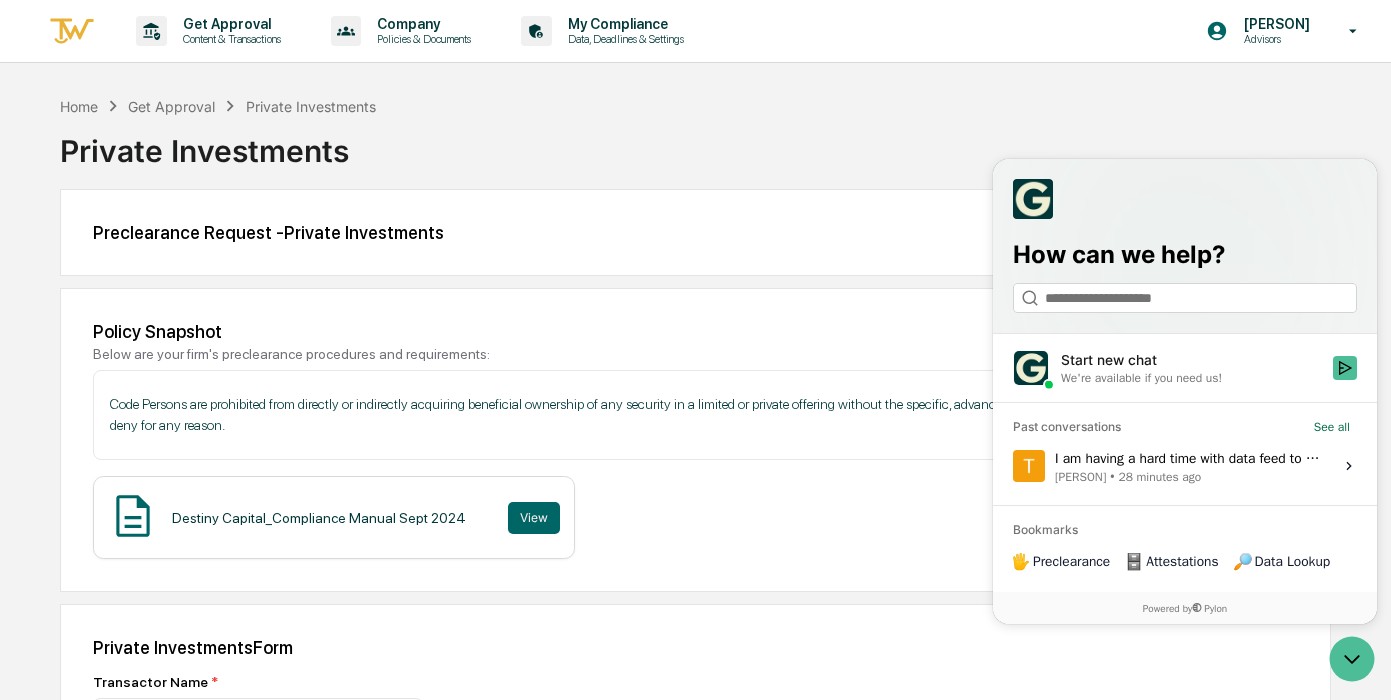 click on "Code Persons are prohibited from directly or indirectly acquiring beneficial ownership of any security in a limited or private offering without the specific, advance written approval of the CCO, which the CCO may deny for any reason." at bounding box center [695, 415] 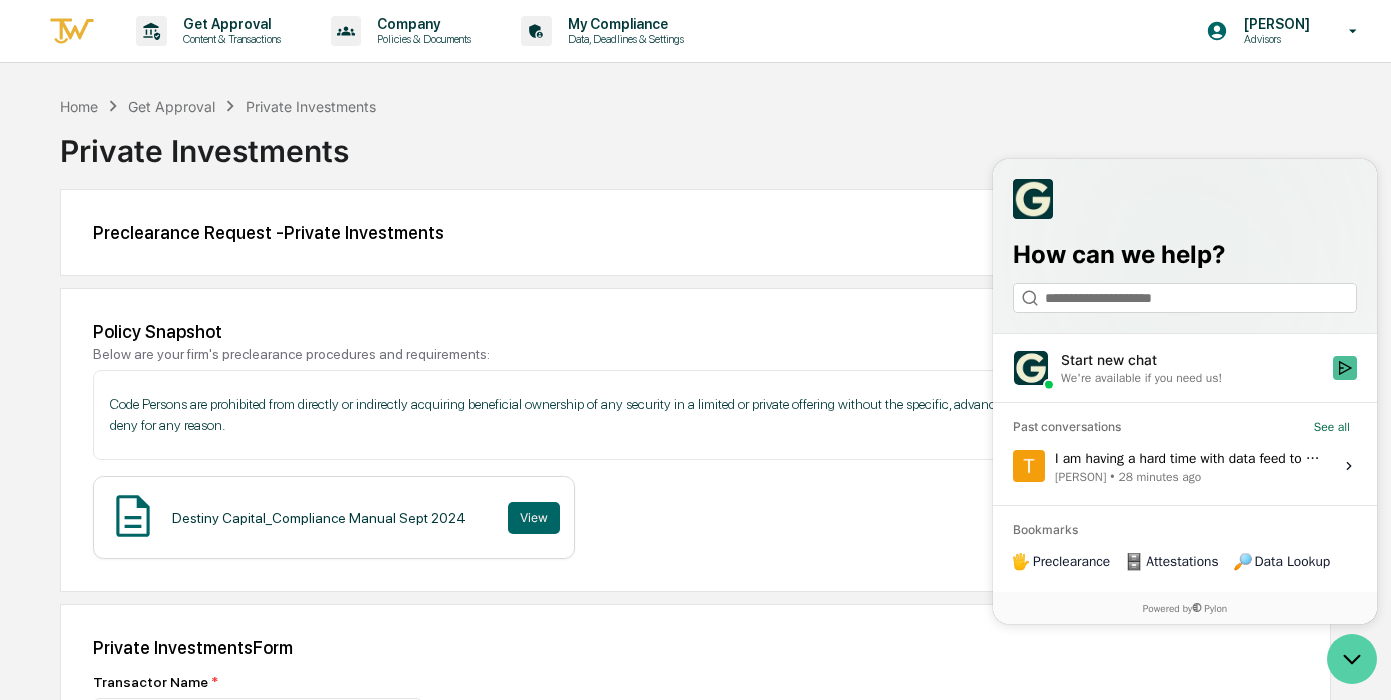 click 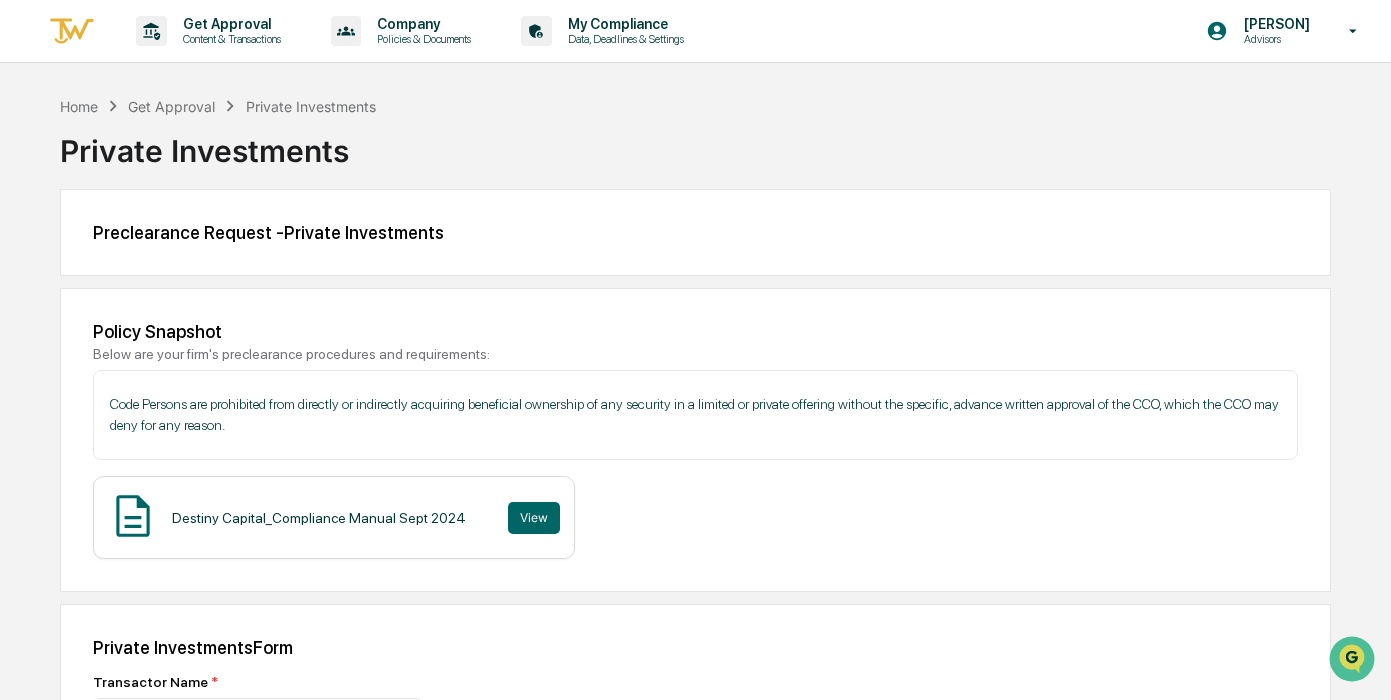 click on "Get Approval" at bounding box center (171, 106) 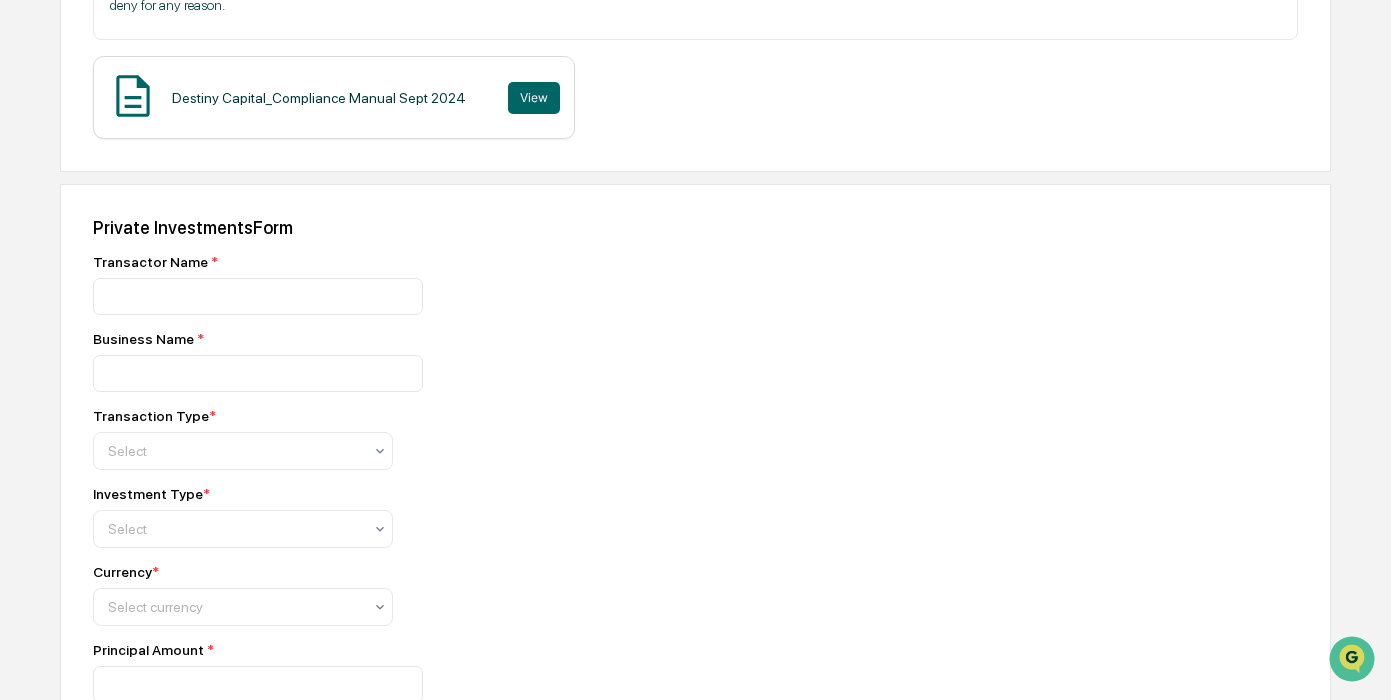 scroll, scrollTop: 433, scrollLeft: 0, axis: vertical 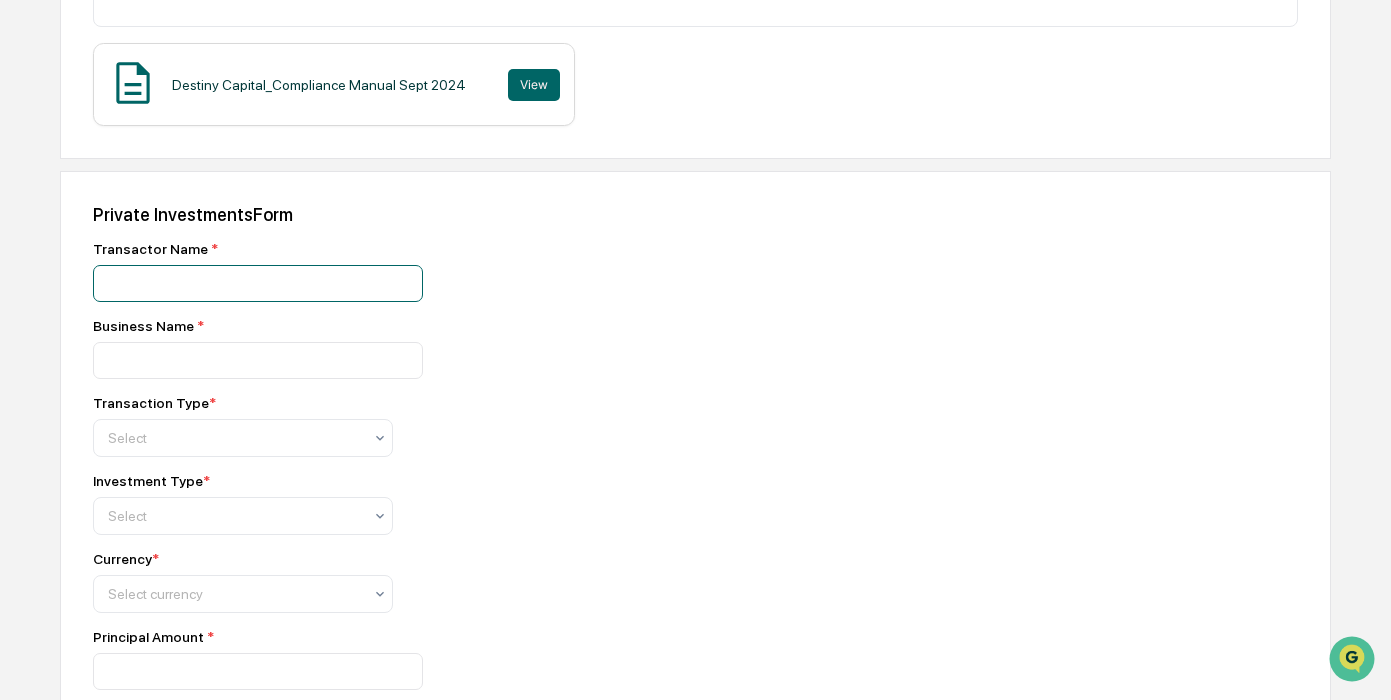 click at bounding box center [258, 283] 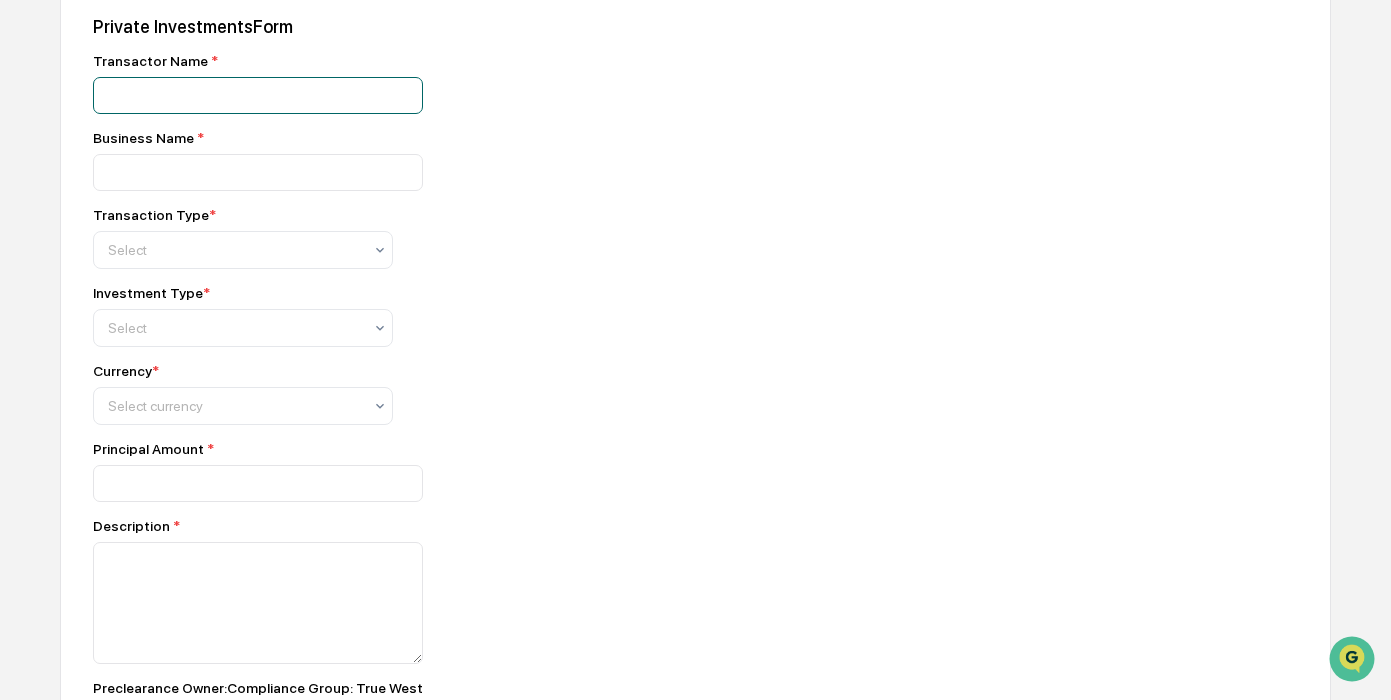 scroll, scrollTop: 646, scrollLeft: 0, axis: vertical 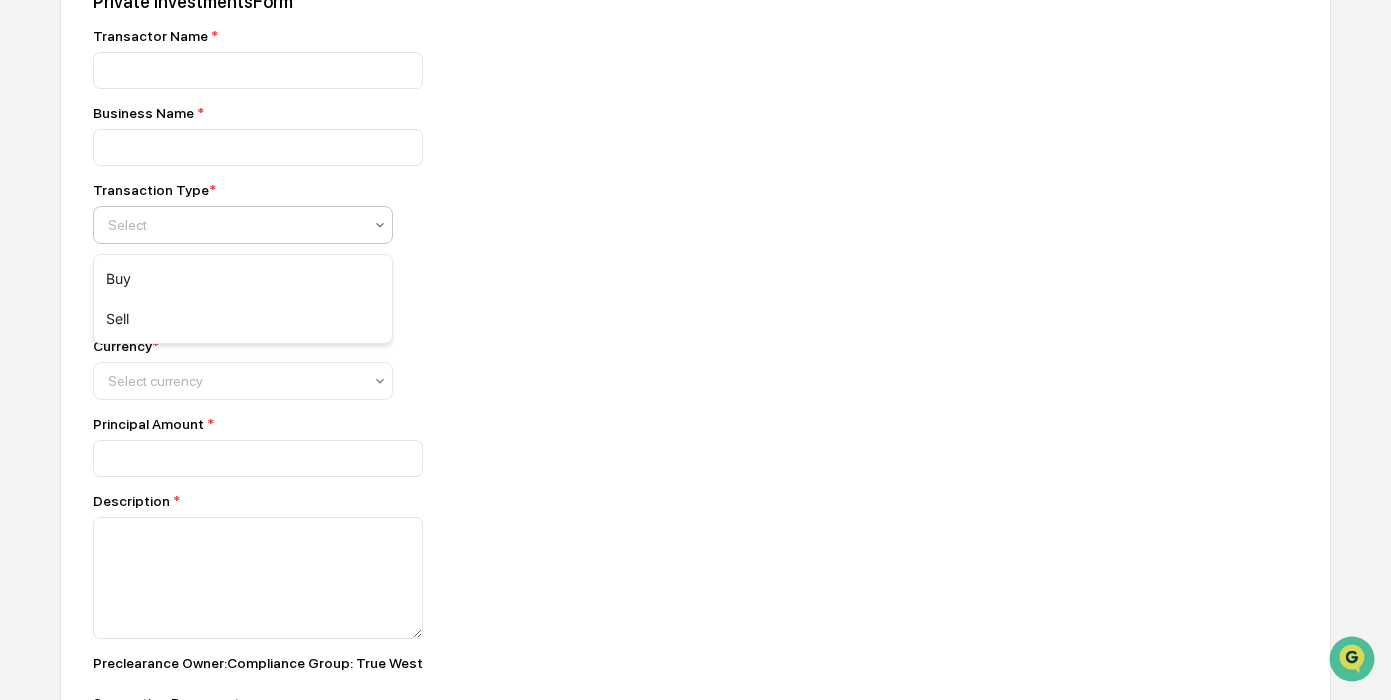 click at bounding box center (235, 225) 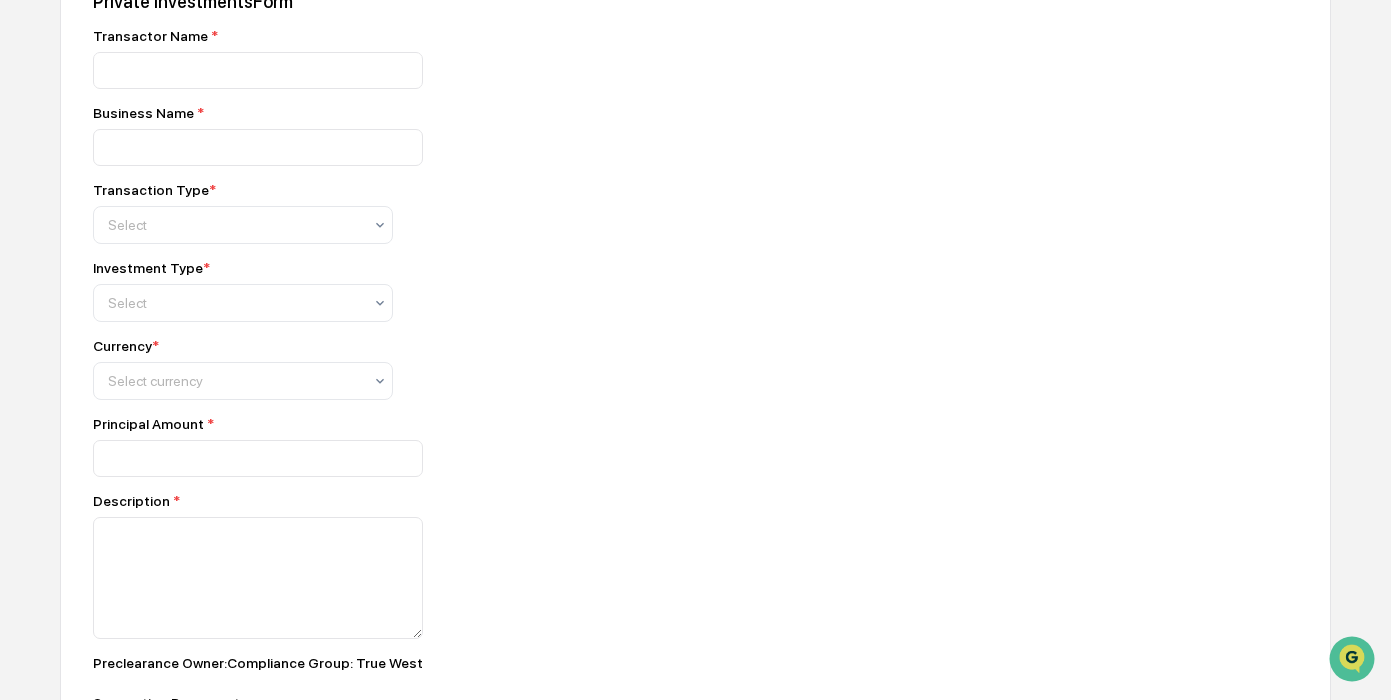 click on "Transactor Name   * Business Name   * Transaction Type  * Select Investment Type  * Select Currency  * Select currency Principal Amount   * Description   * Preclearance Owner :  Compliance Group: True West Supporting Documents ＋ Upload Documents Or drop your files here" at bounding box center (443, 439) 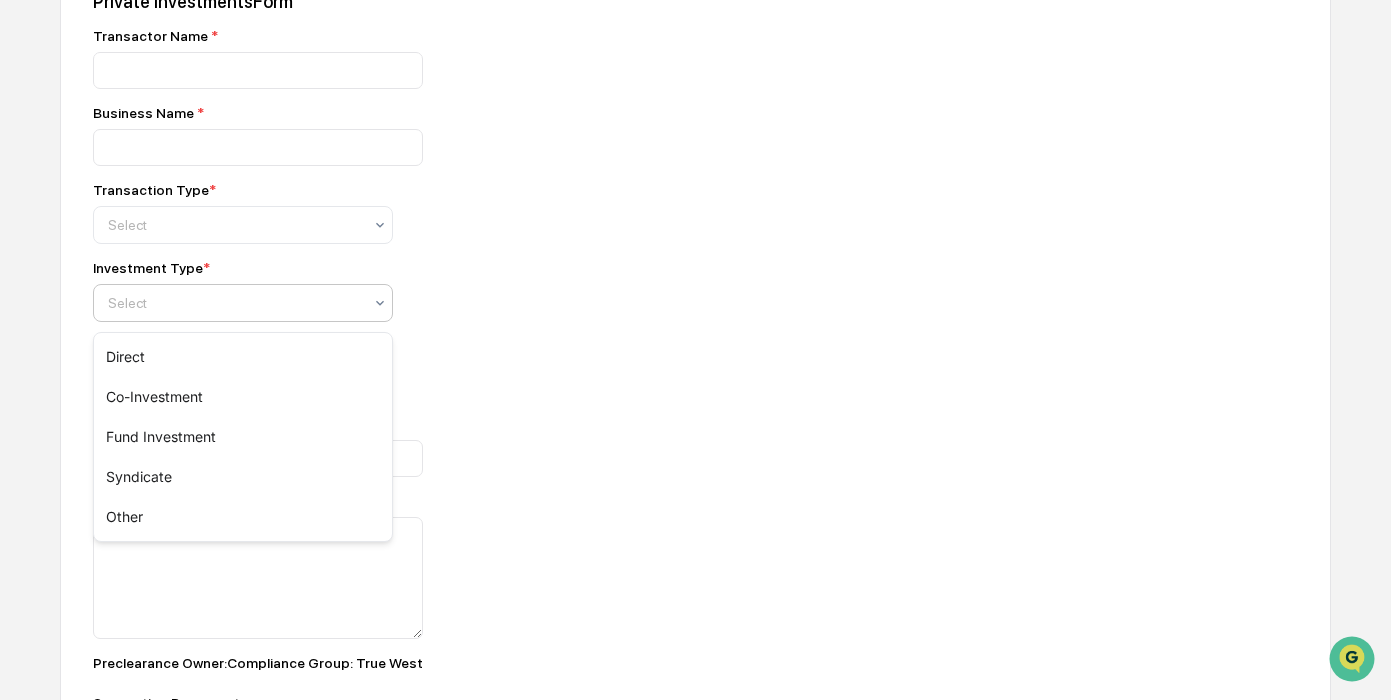 click at bounding box center (235, 303) 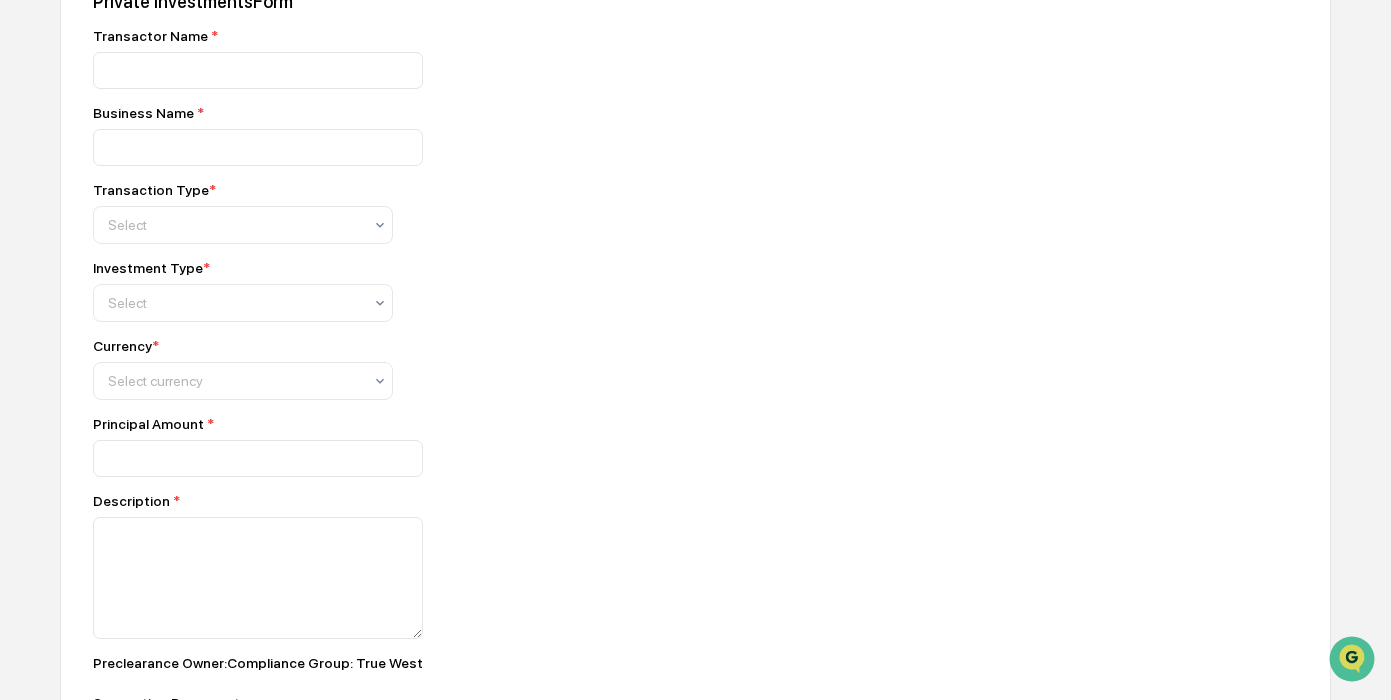 click on "Currency  * Select currency" at bounding box center [443, 369] 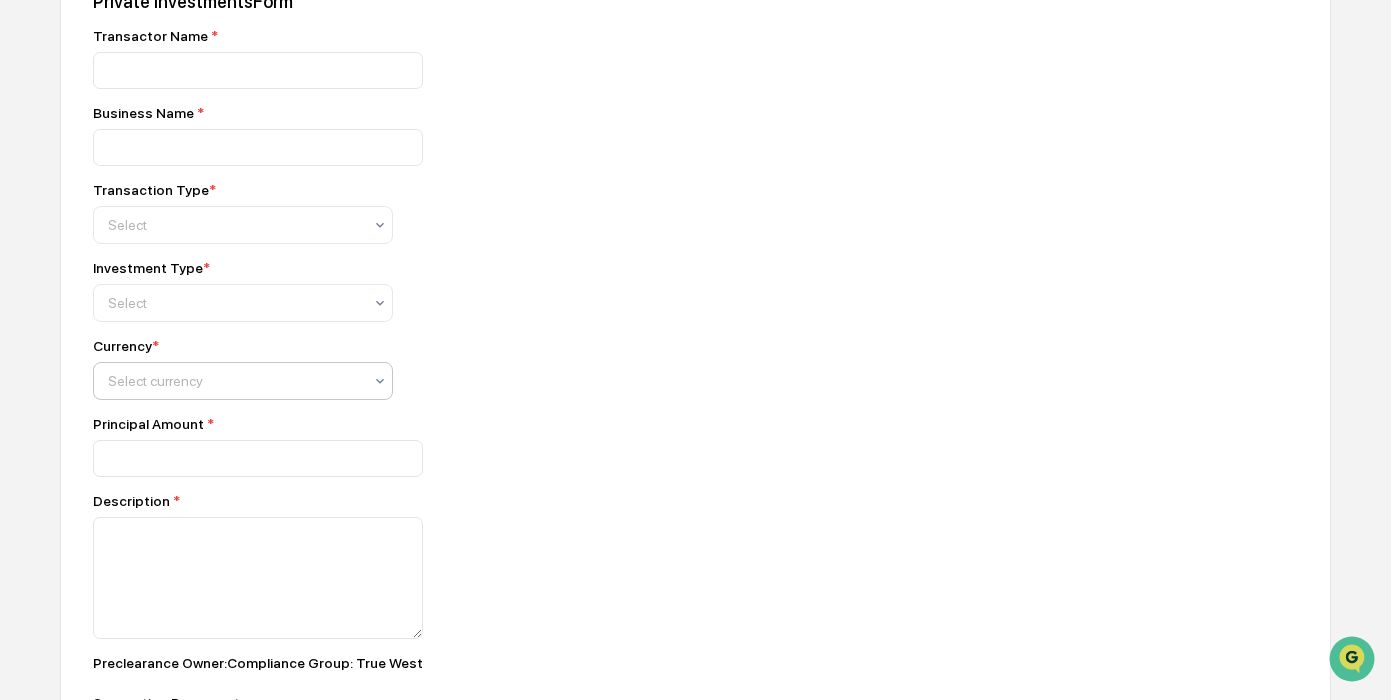 click at bounding box center [235, 225] 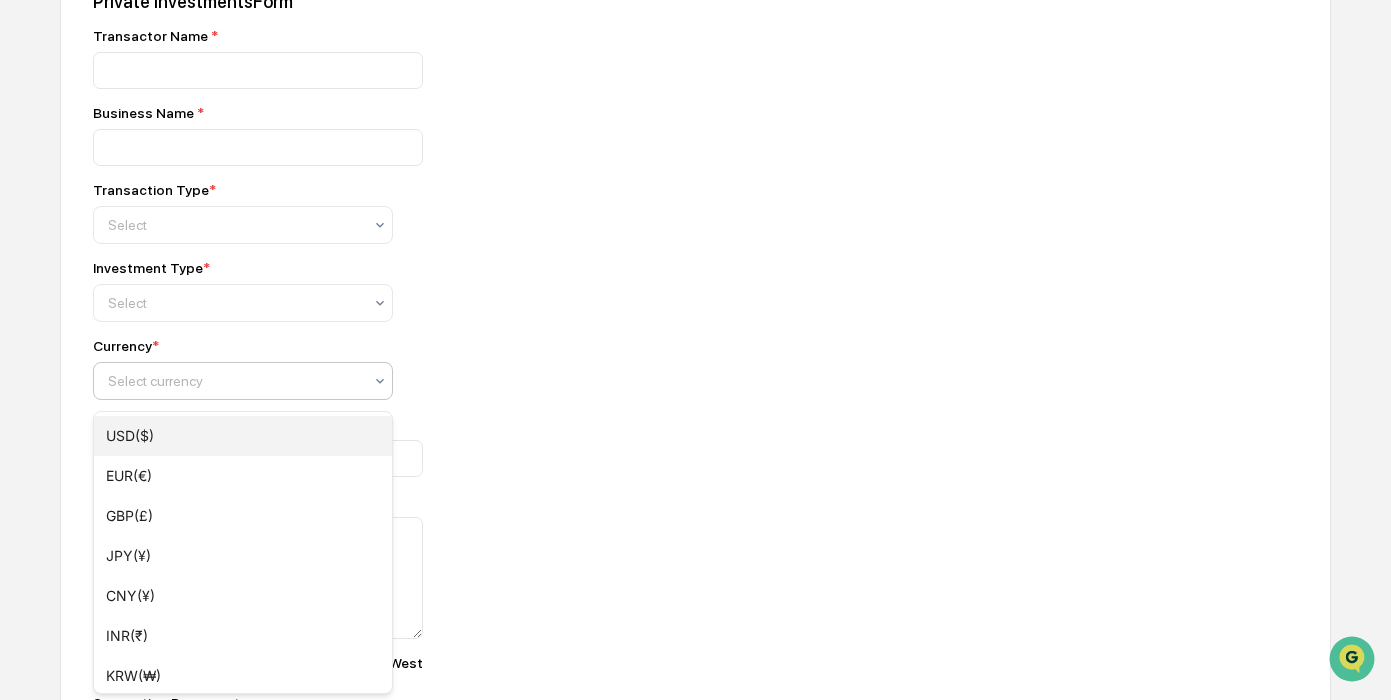 click on "USD($)" at bounding box center [243, 436] 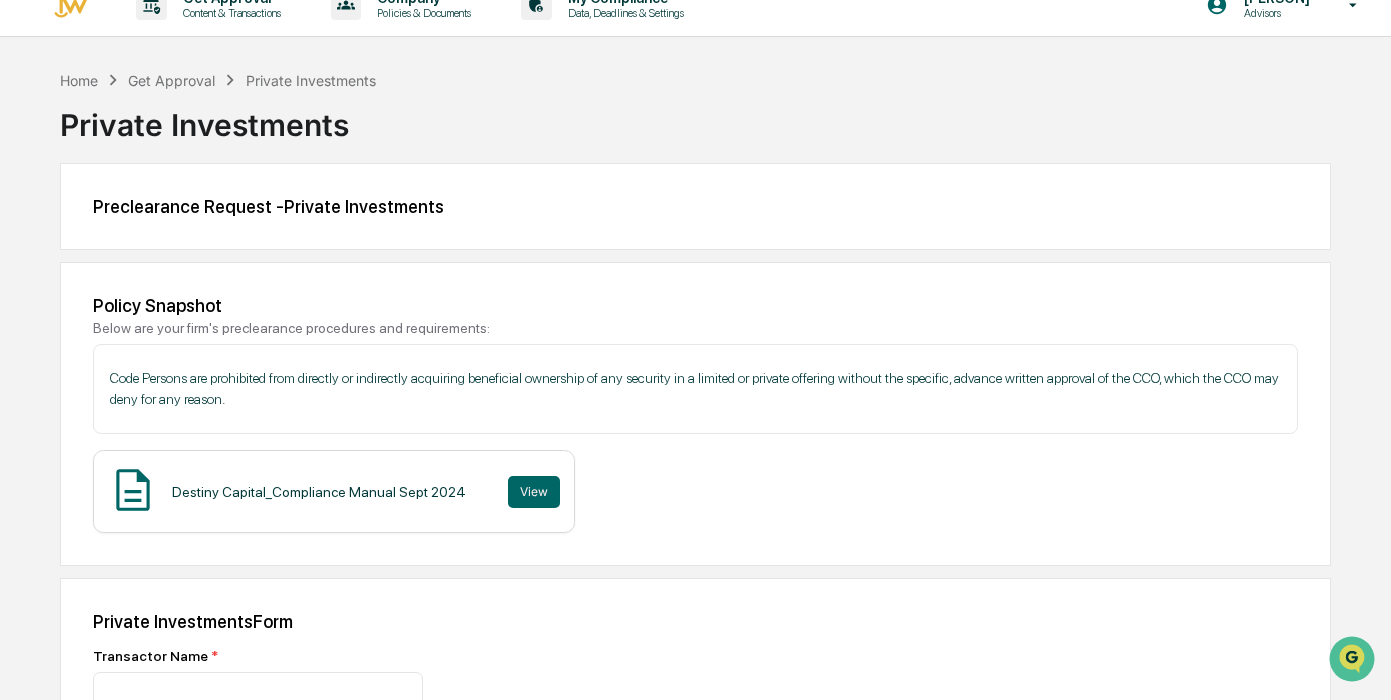 scroll, scrollTop: 0, scrollLeft: 0, axis: both 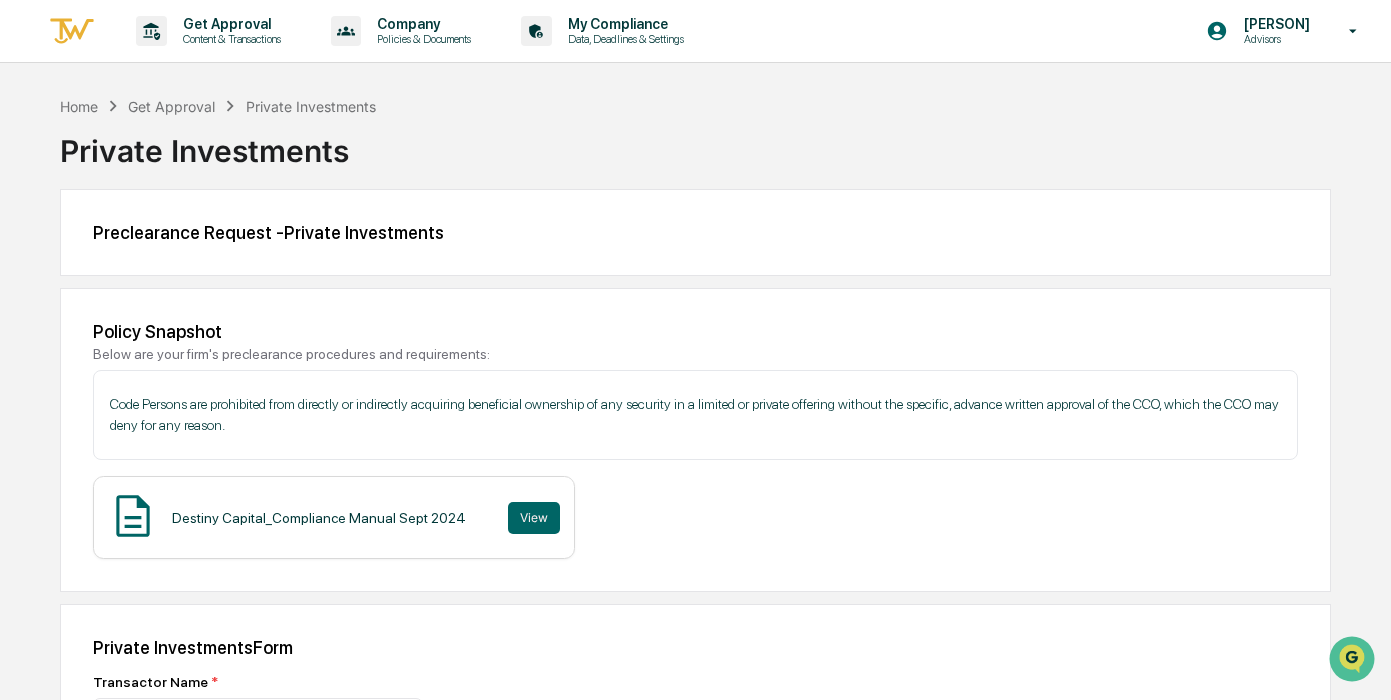 click at bounding box center [72, 31] 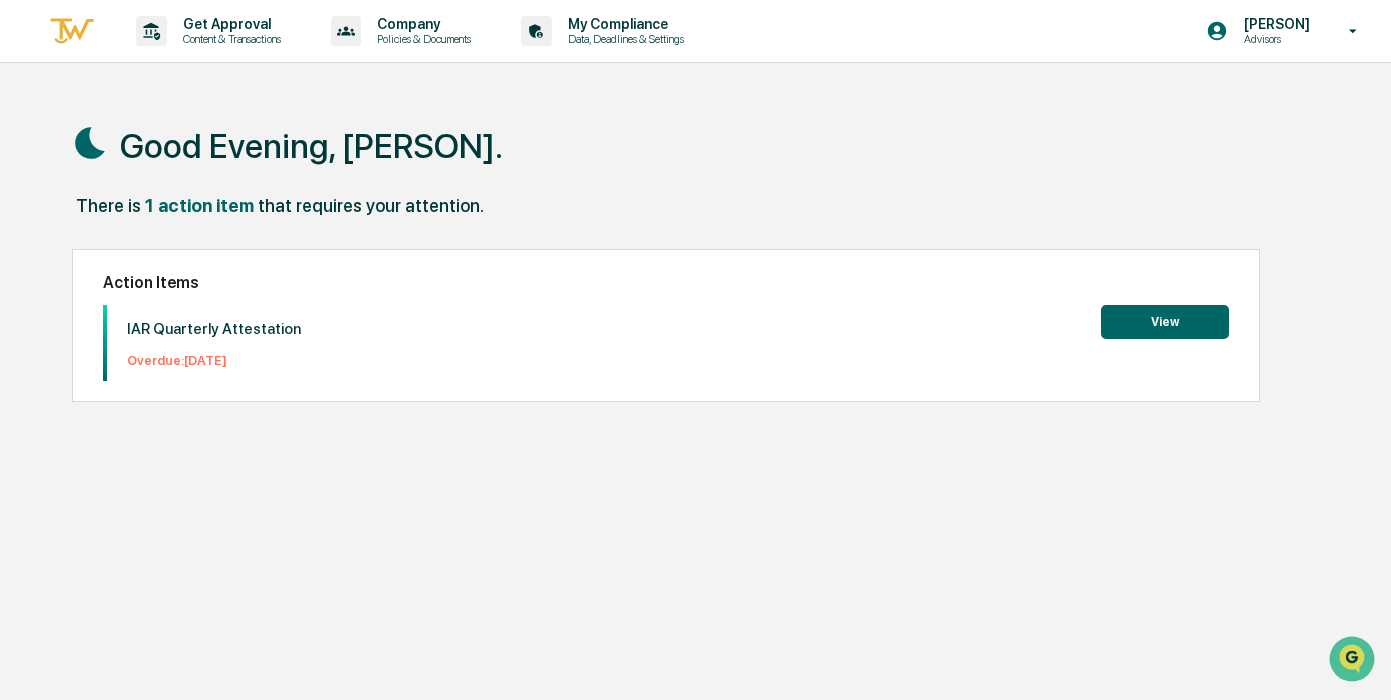 click on "View" at bounding box center (1165, 322) 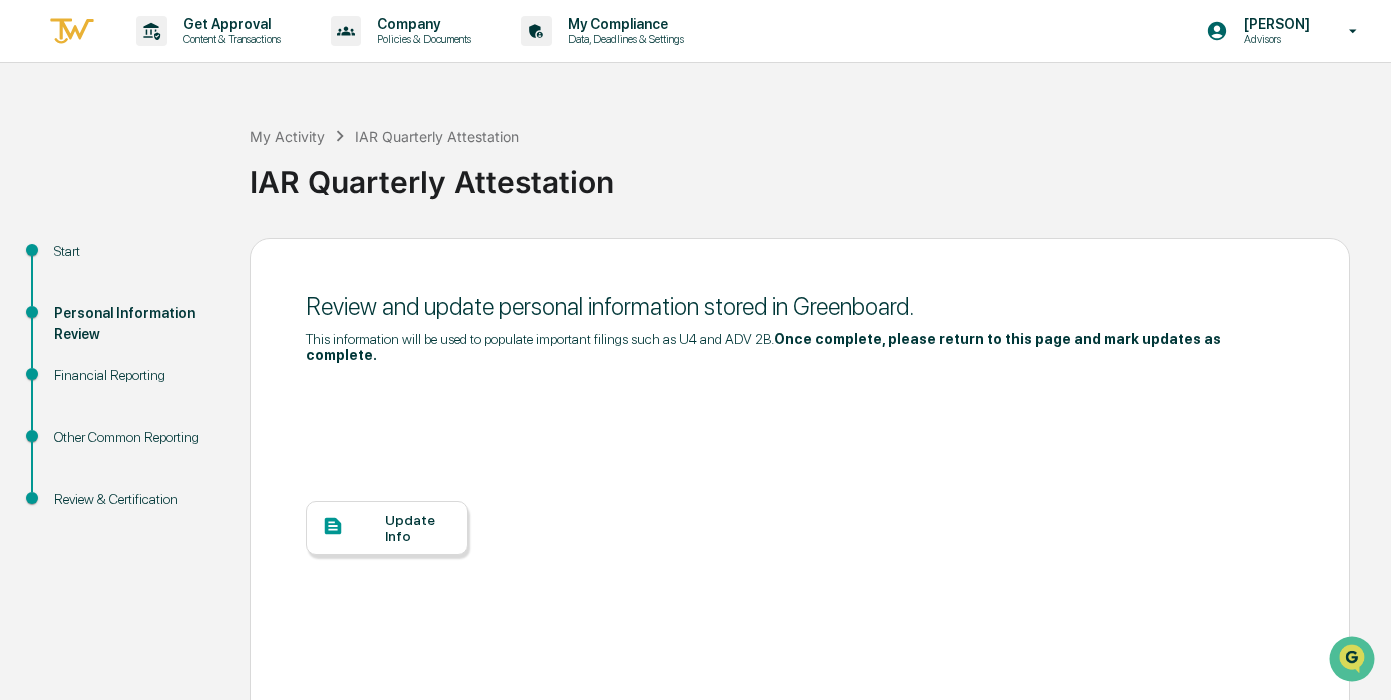 click on "Update Info" at bounding box center [418, 528] 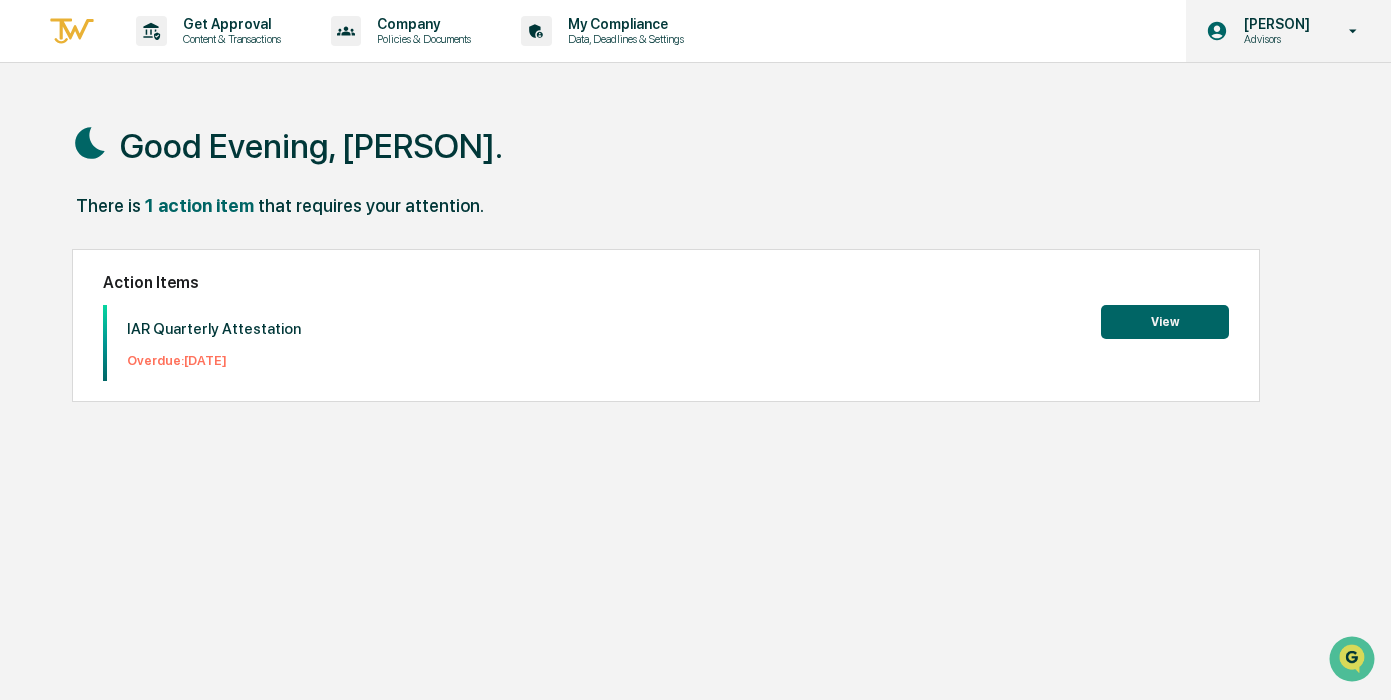 click on "Tiffany Charles Advisors" at bounding box center (1288, 31) 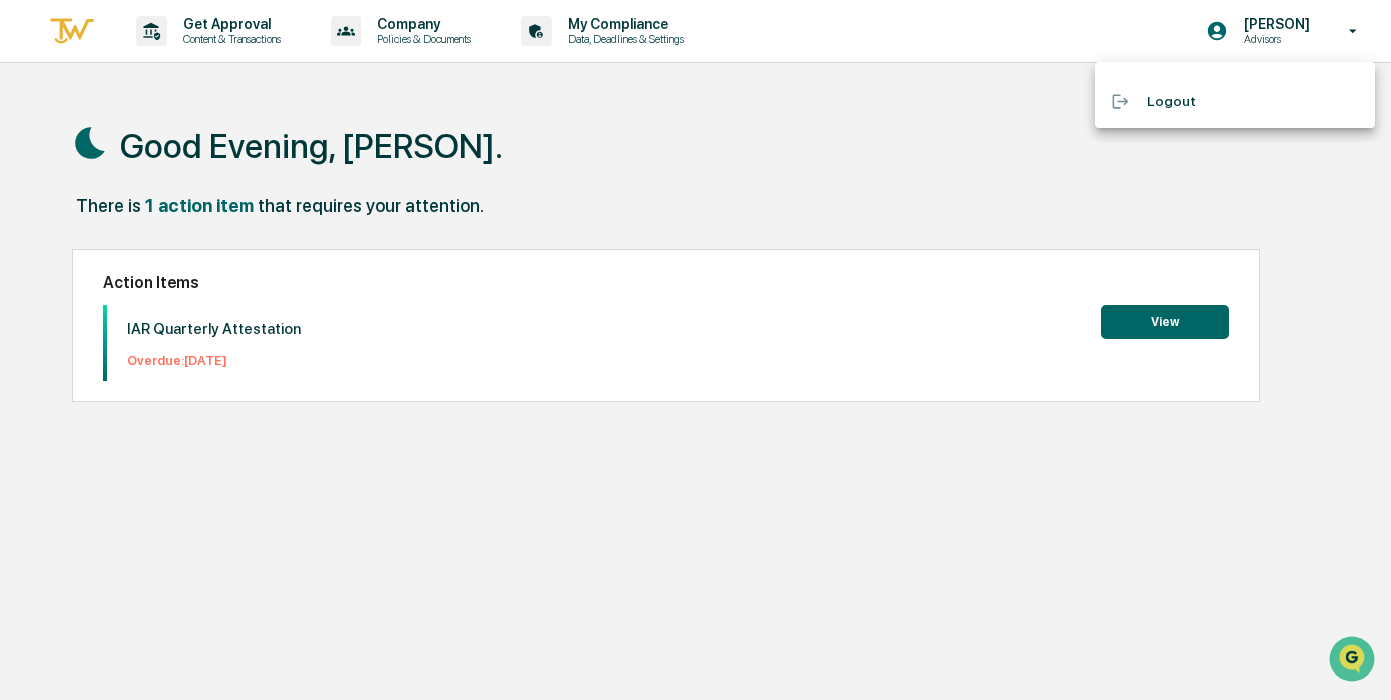 click at bounding box center (695, 350) 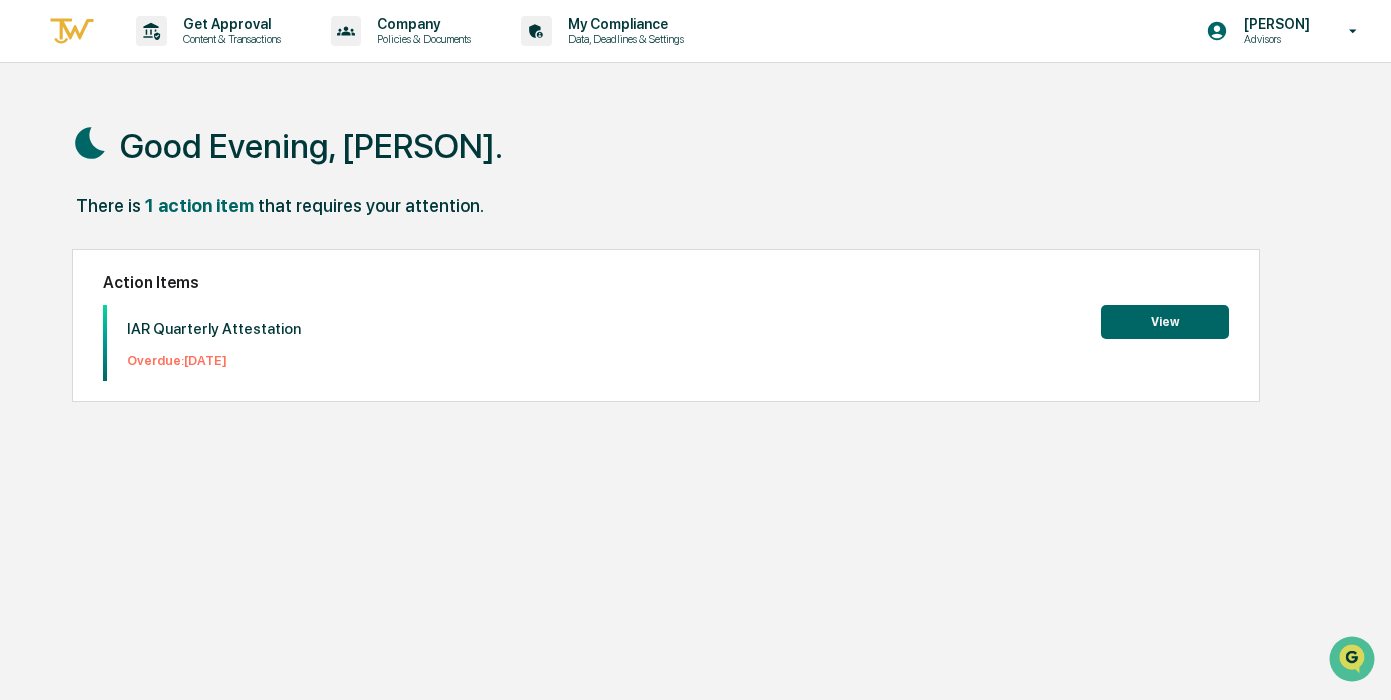 click on "View" at bounding box center [1165, 322] 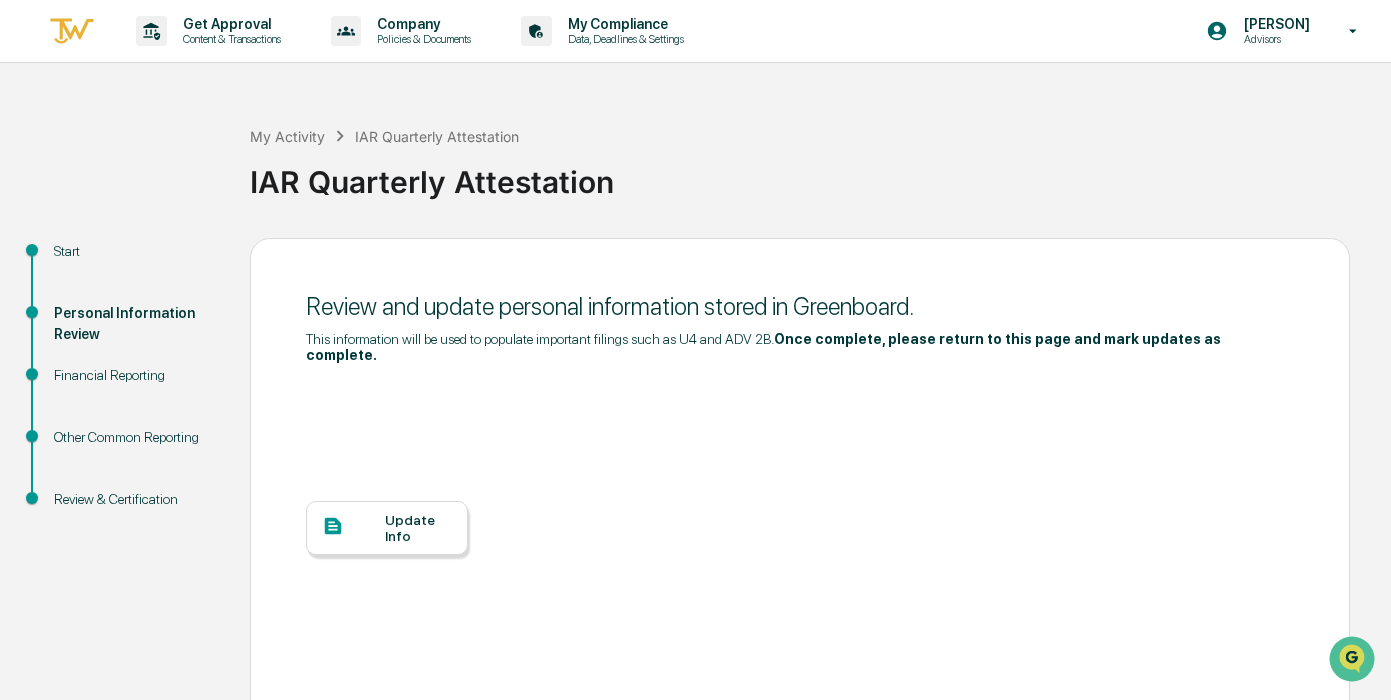 click on "Update Info" at bounding box center [387, 528] 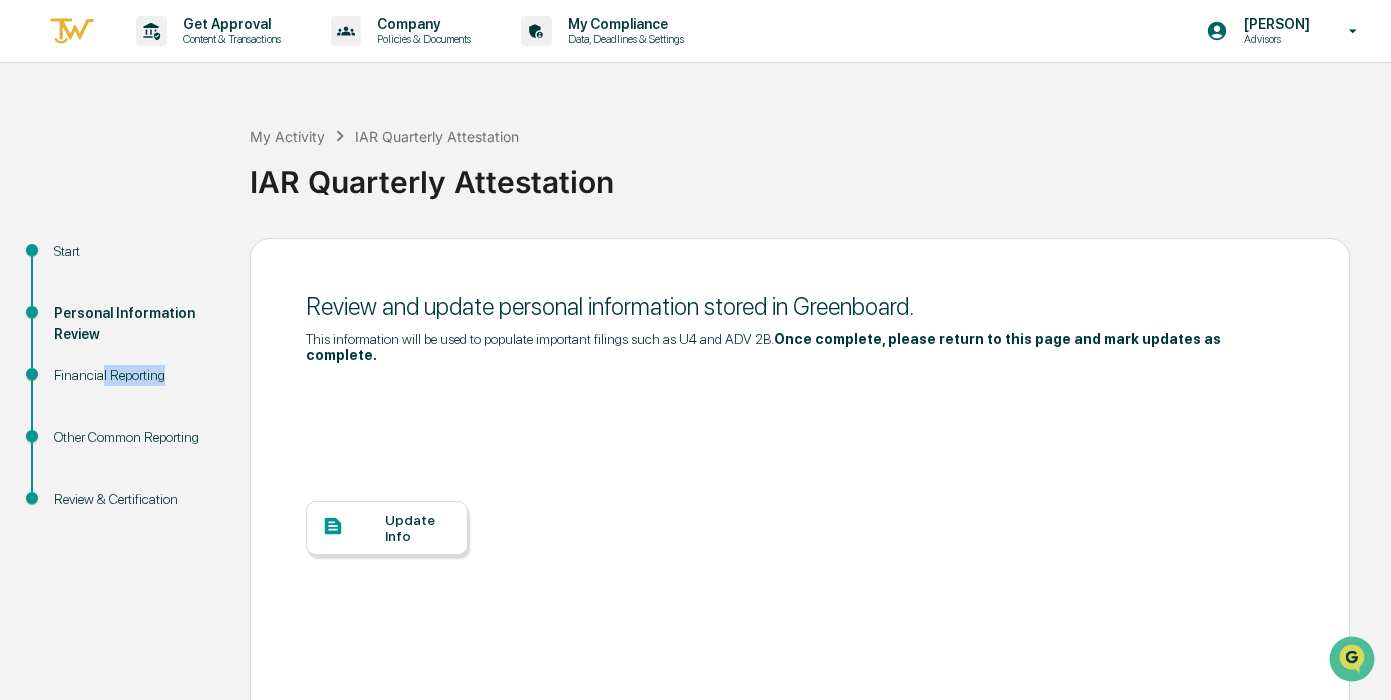 drag, startPoint x: 193, startPoint y: 387, endPoint x: 108, endPoint y: 381, distance: 85.2115 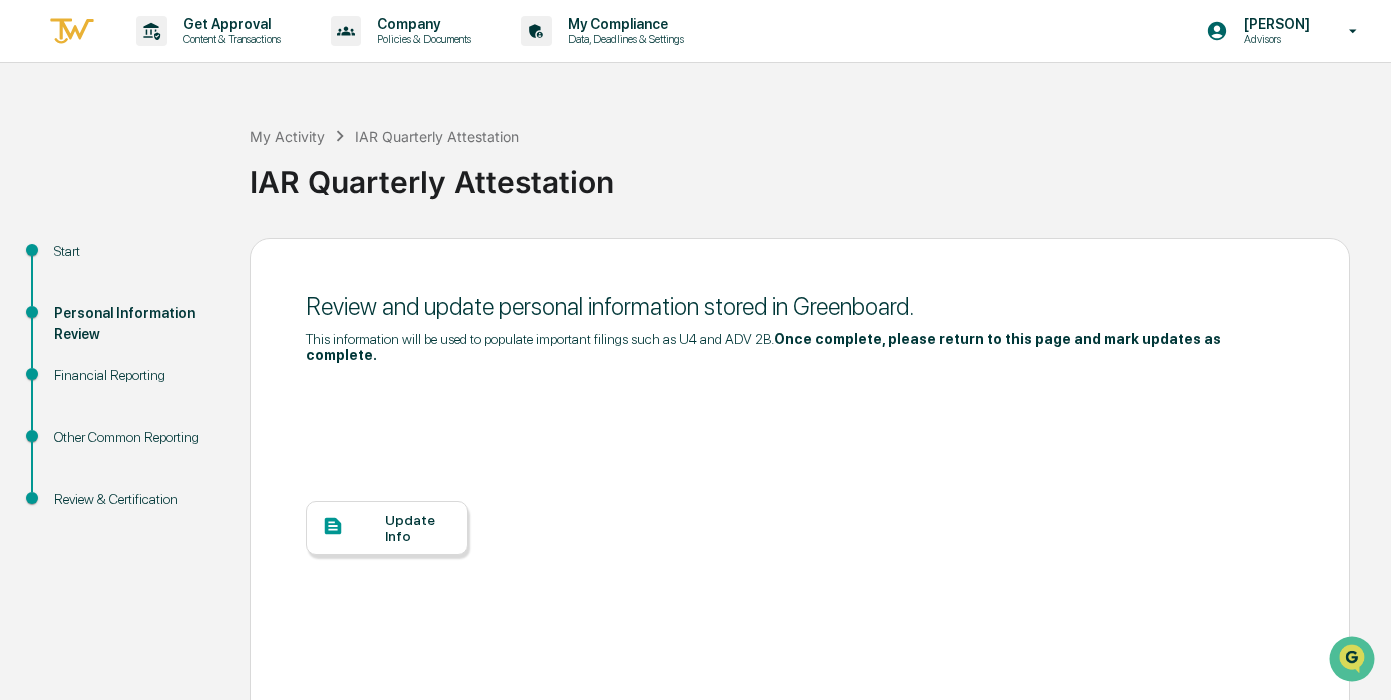 click on "Update Info" at bounding box center [418, 528] 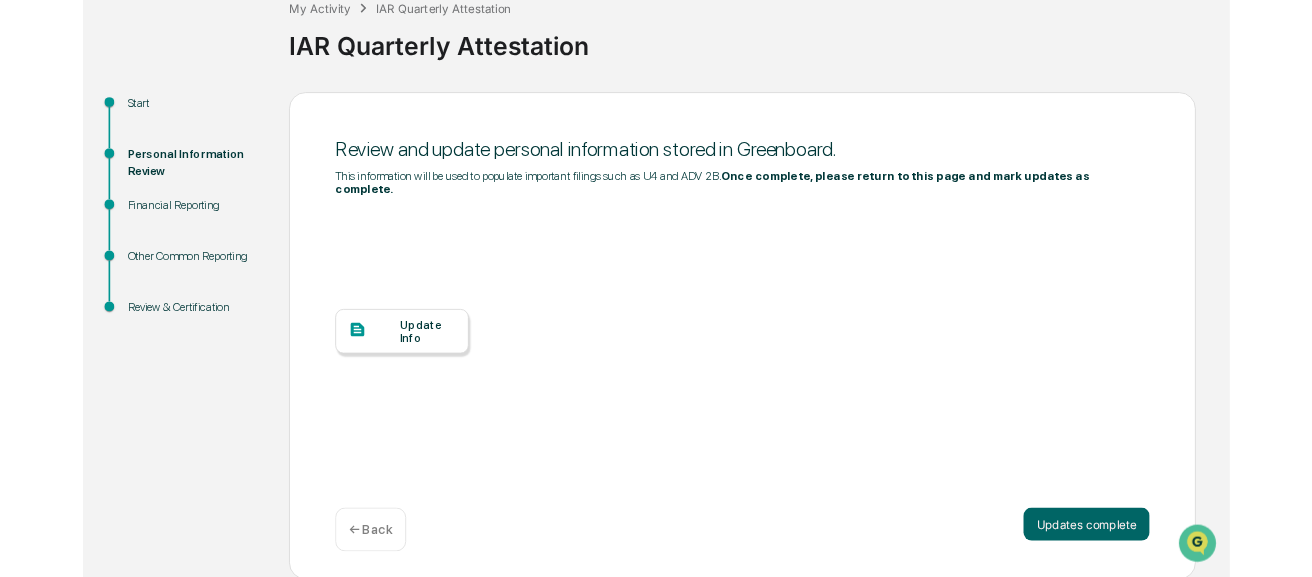 scroll, scrollTop: 130, scrollLeft: 0, axis: vertical 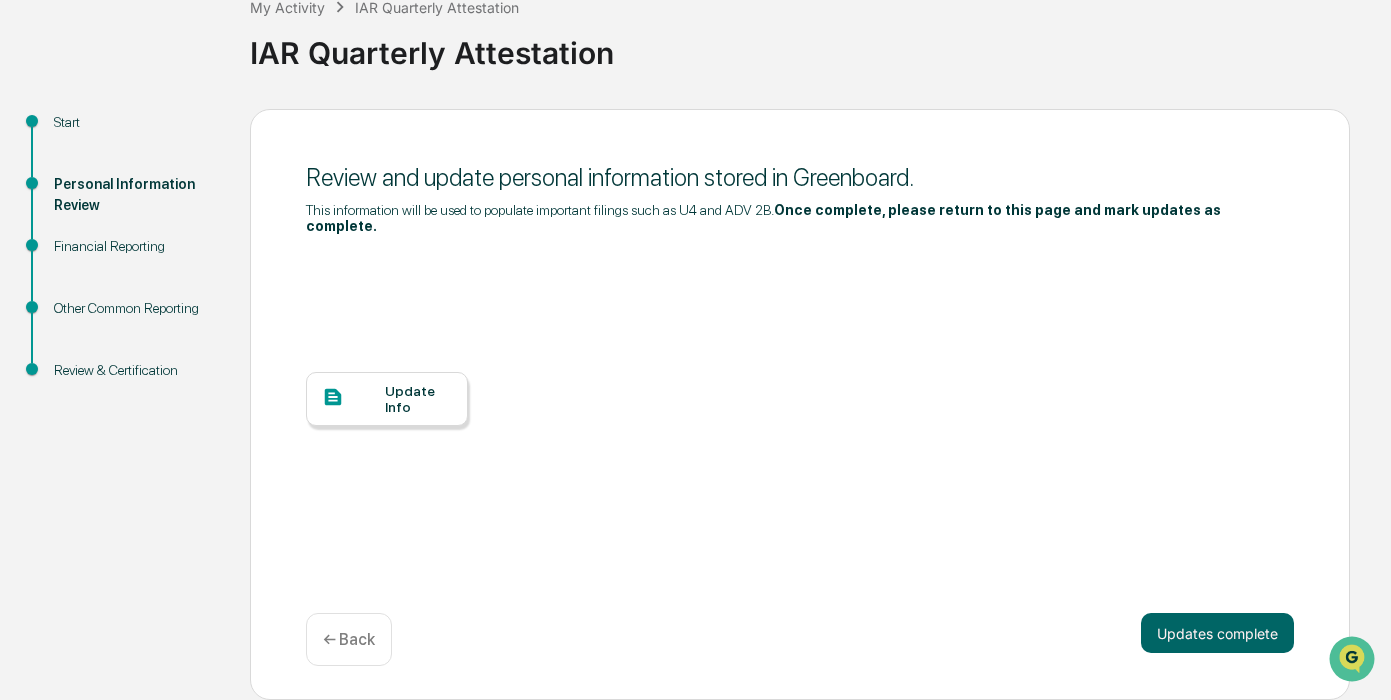 click on "Financial Reporting" at bounding box center [136, 246] 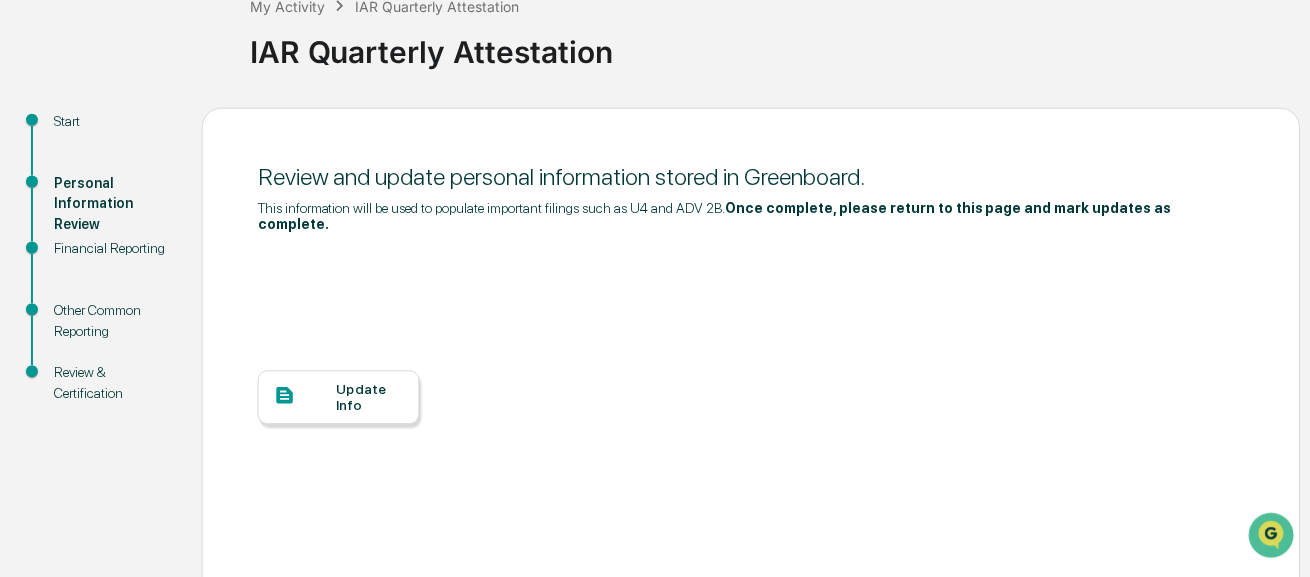 scroll, scrollTop: 0, scrollLeft: 0, axis: both 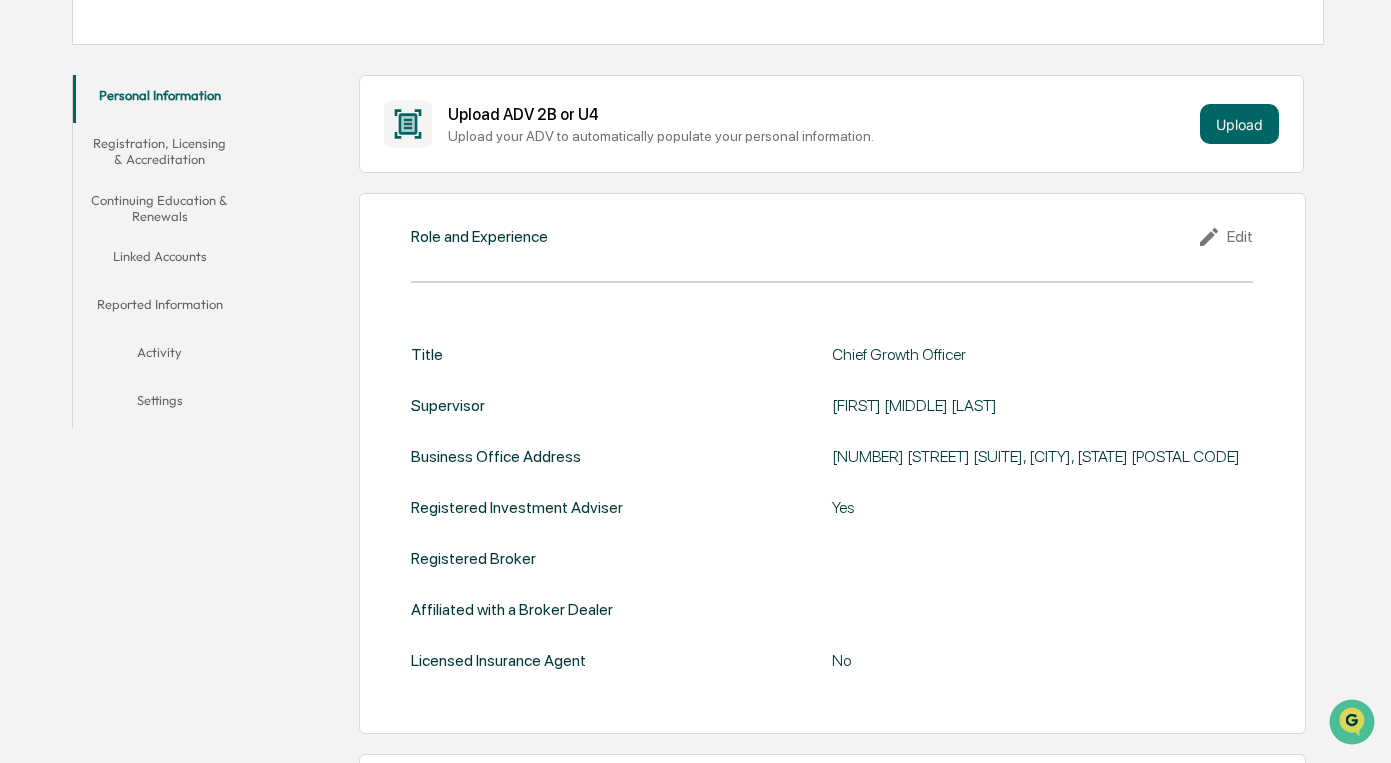 click on "Linked Accounts" at bounding box center (160, 260) 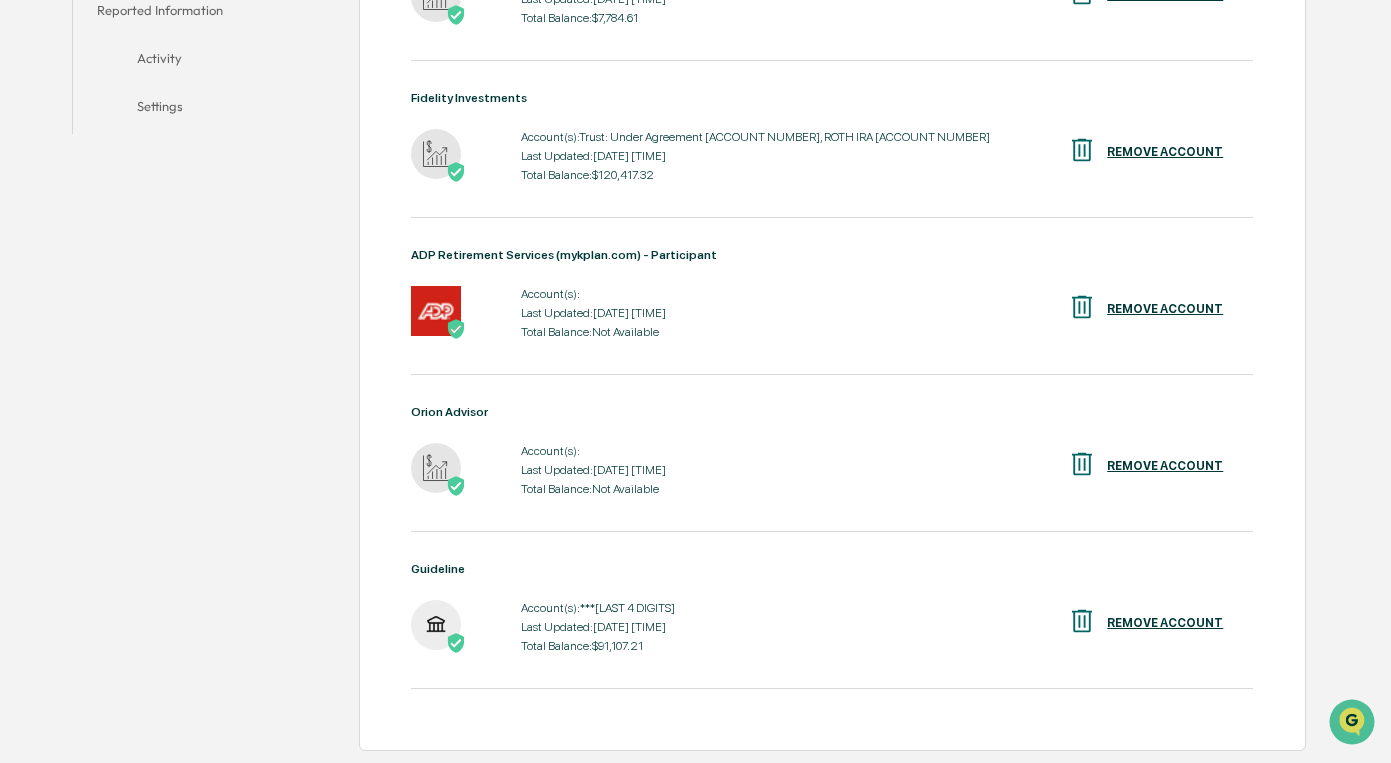 scroll, scrollTop: 611, scrollLeft: 0, axis: vertical 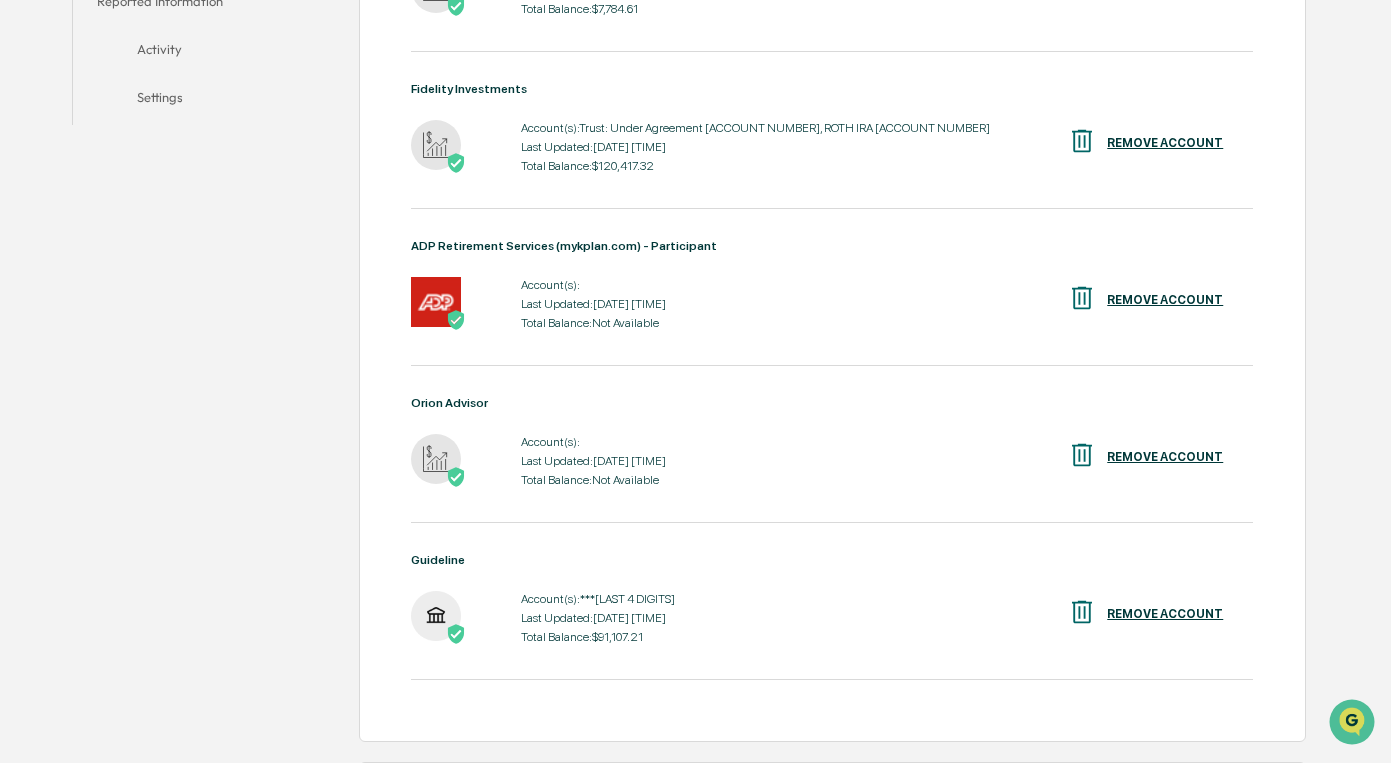 click on "Account(s):  Last Updated:  2025-07-16 00:35:47 Total Balance:  Not Available" at bounding box center [593, 461] 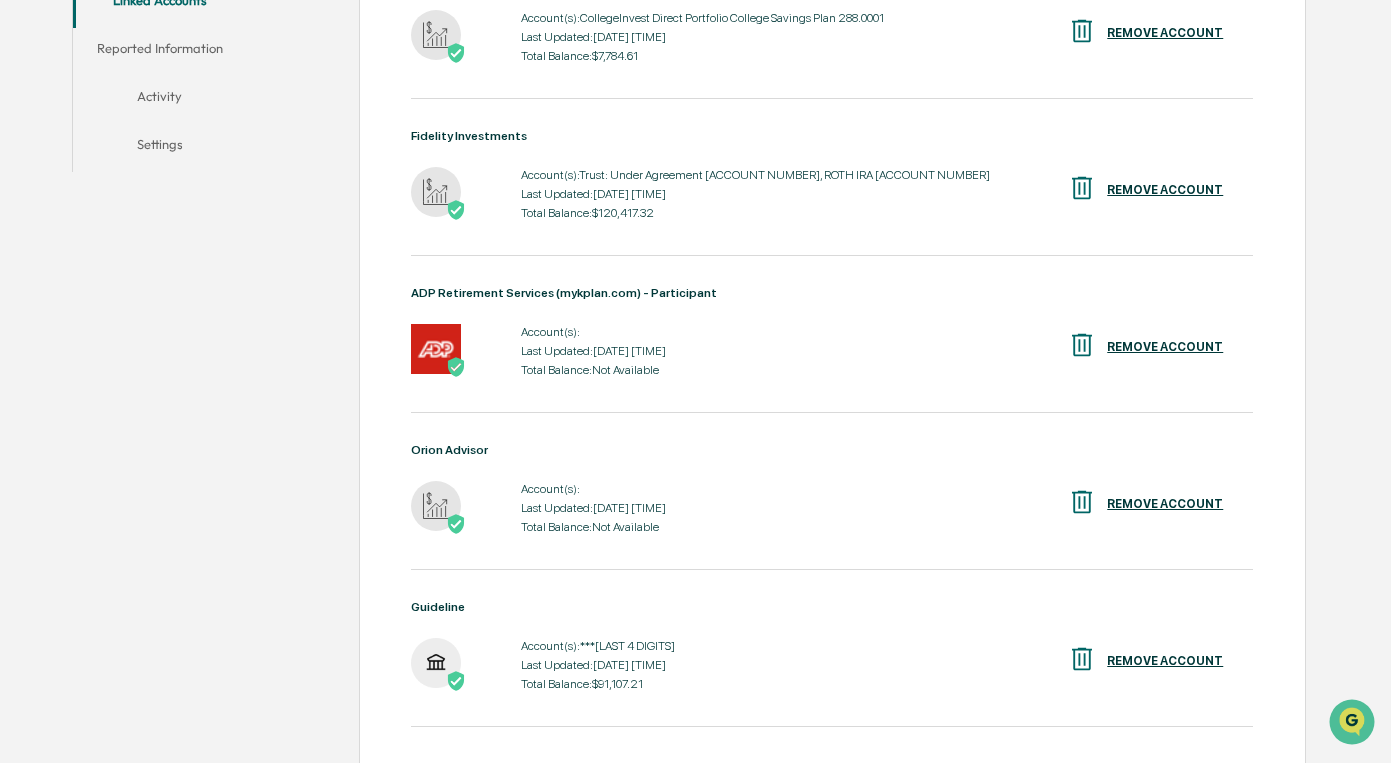 scroll, scrollTop: 587, scrollLeft: 0, axis: vertical 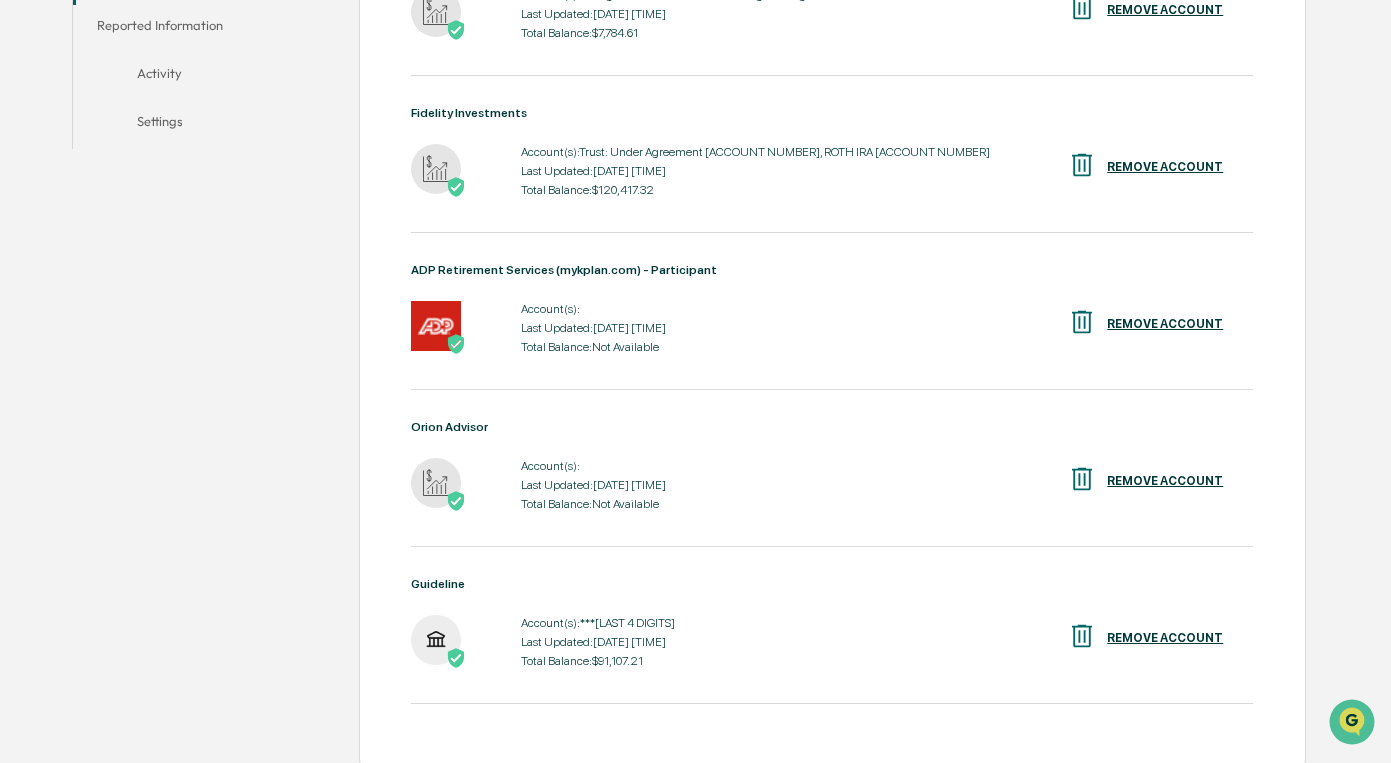 click on "Account(s):  Last Updated:  2025-07-16 00:35:47 Total Balance:  Not Available" at bounding box center [593, 485] 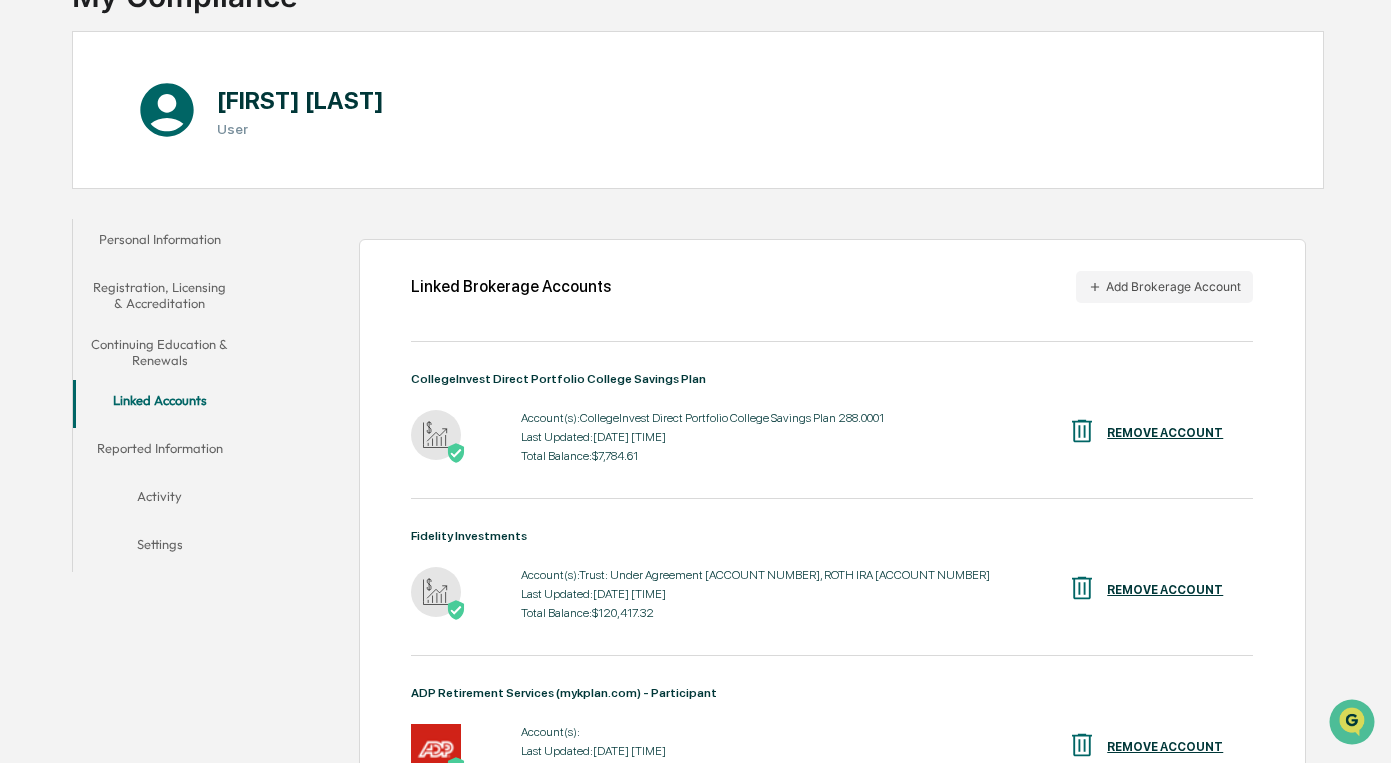 scroll, scrollTop: 432, scrollLeft: 0, axis: vertical 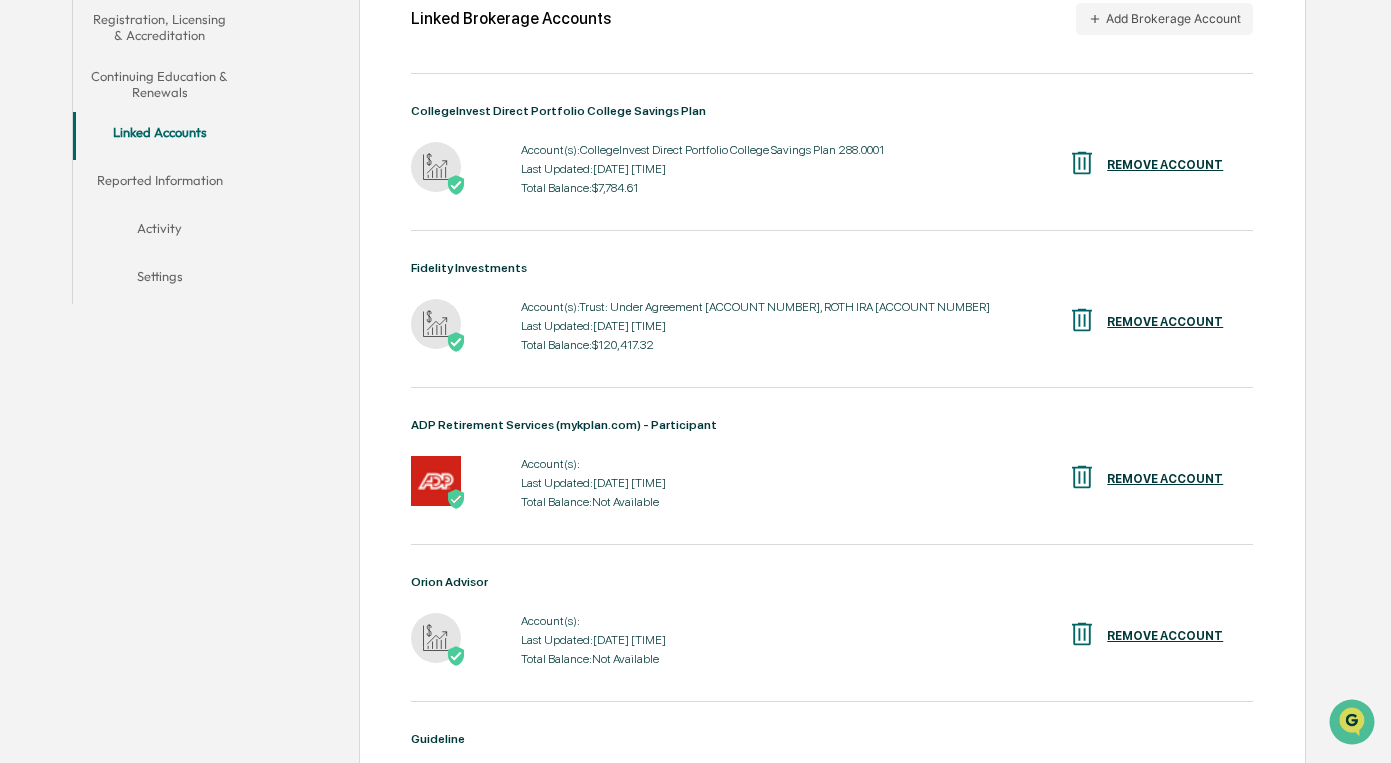click on "ADP Retirement Services (mykplan.com) - Participant Account(s):  Last Updated:  2025-07-16 00:35:47 Total Balance:  Not Available REMOVE ACCOUNT" at bounding box center [832, 466] 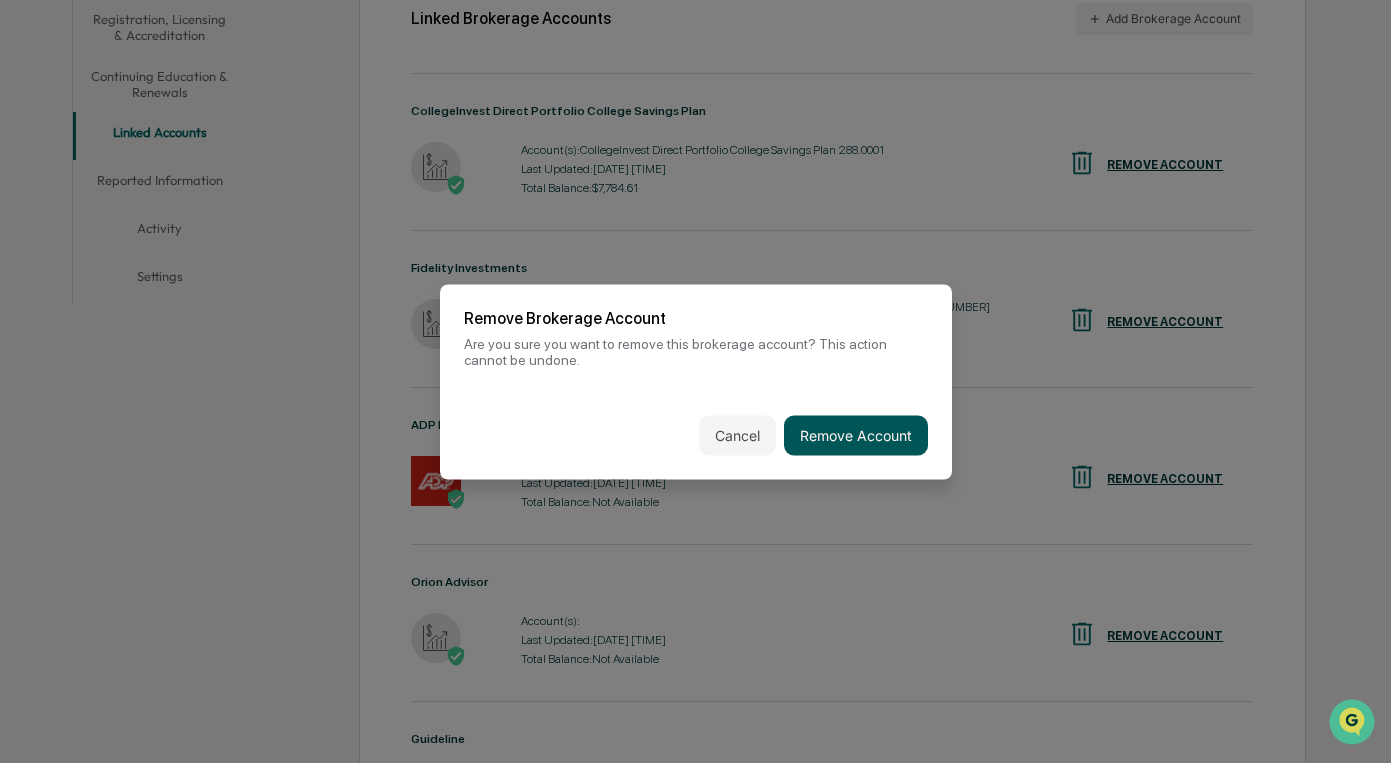 click on "Remove Account" at bounding box center (856, 435) 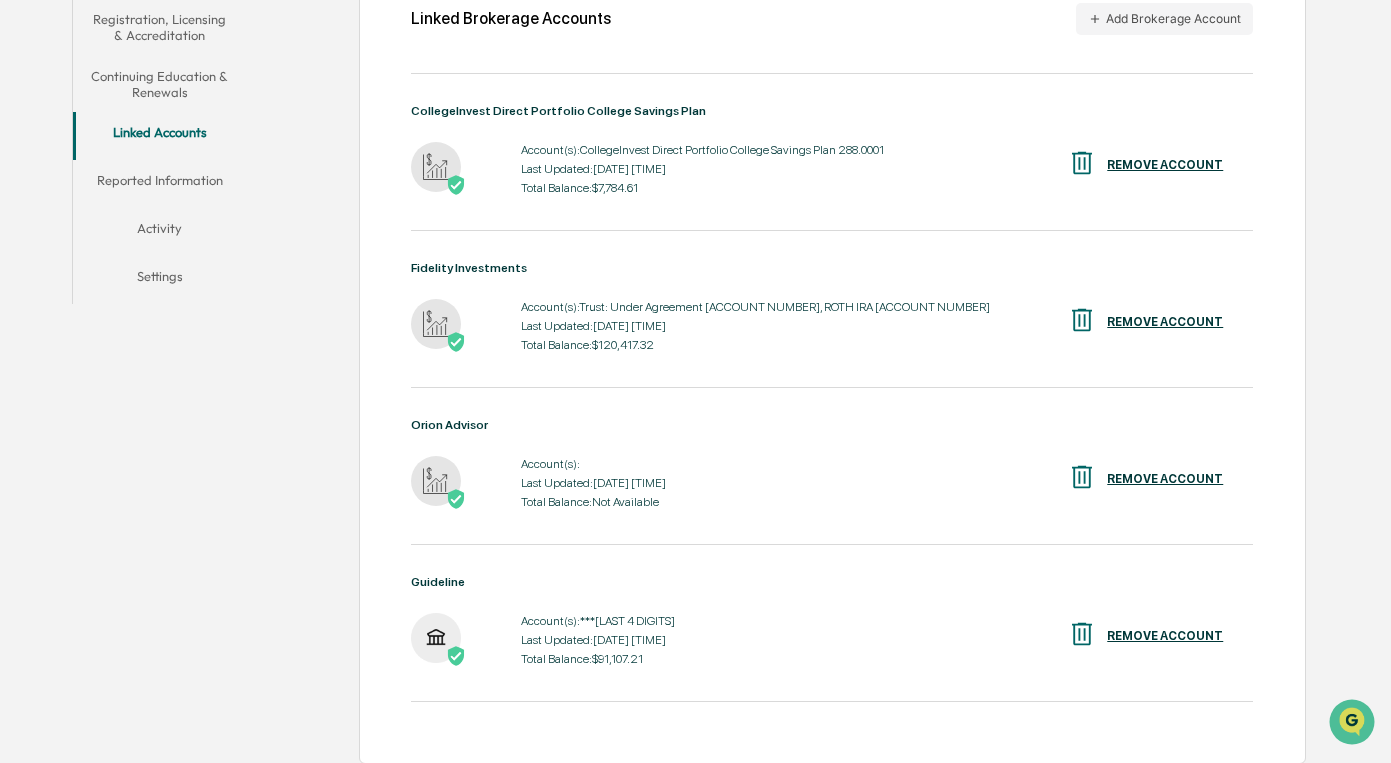 scroll, scrollTop: 0, scrollLeft: 0, axis: both 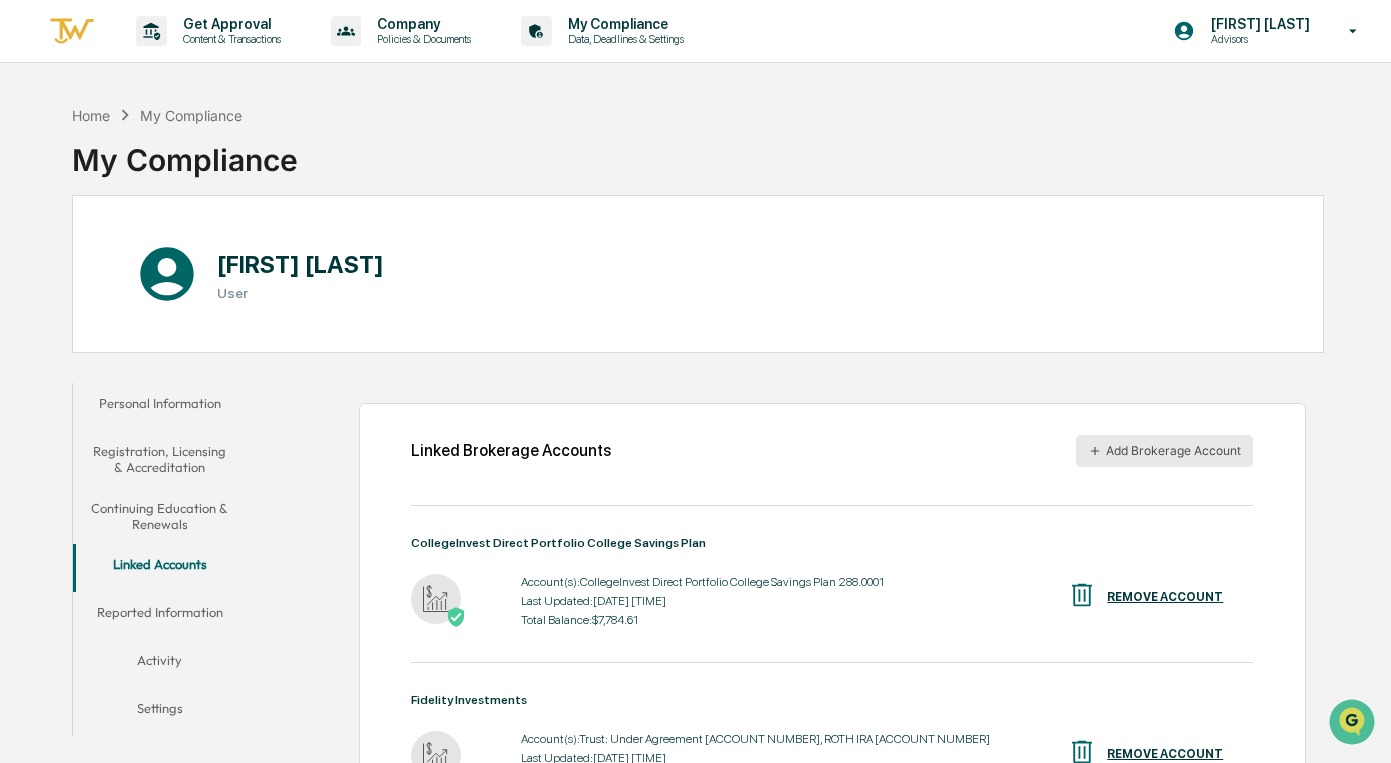 click on "Add Brokerage Account" at bounding box center [1164, 451] 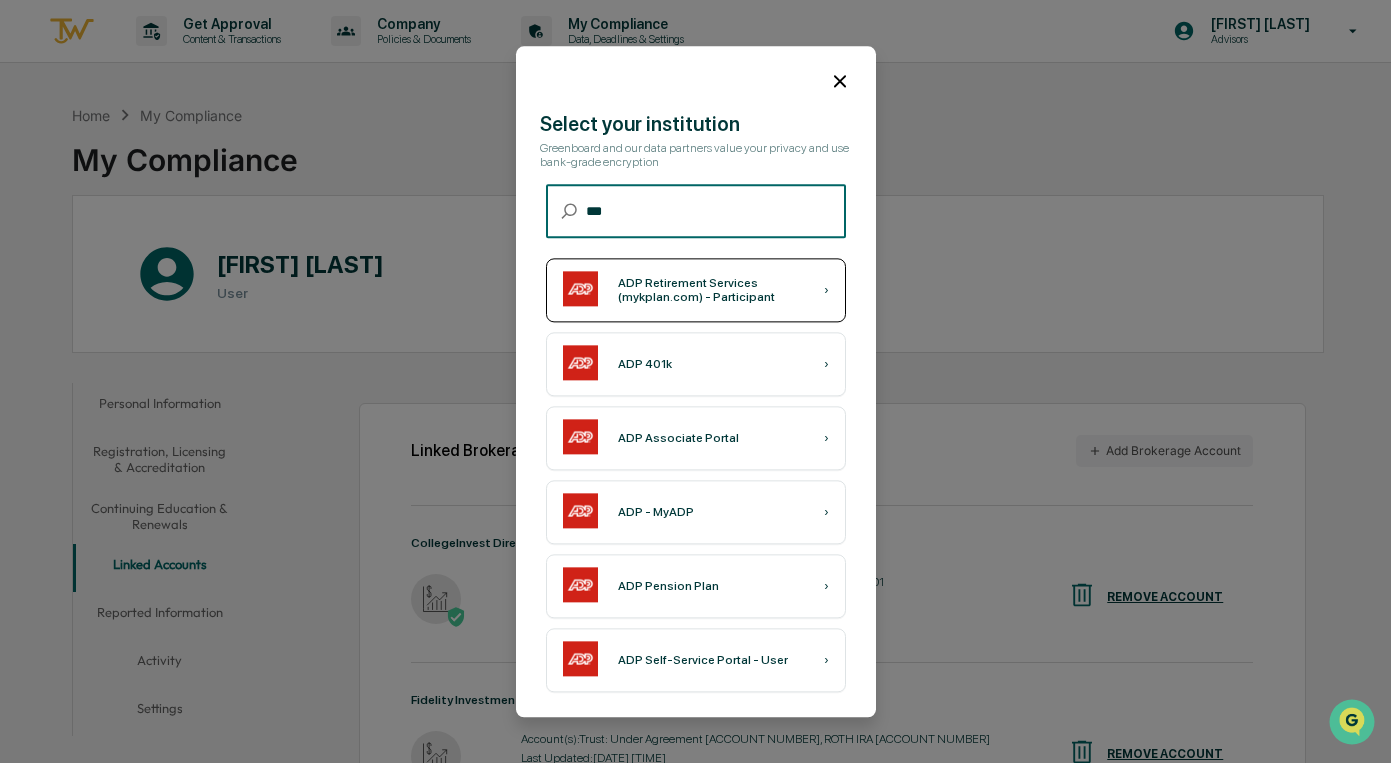 type on "***" 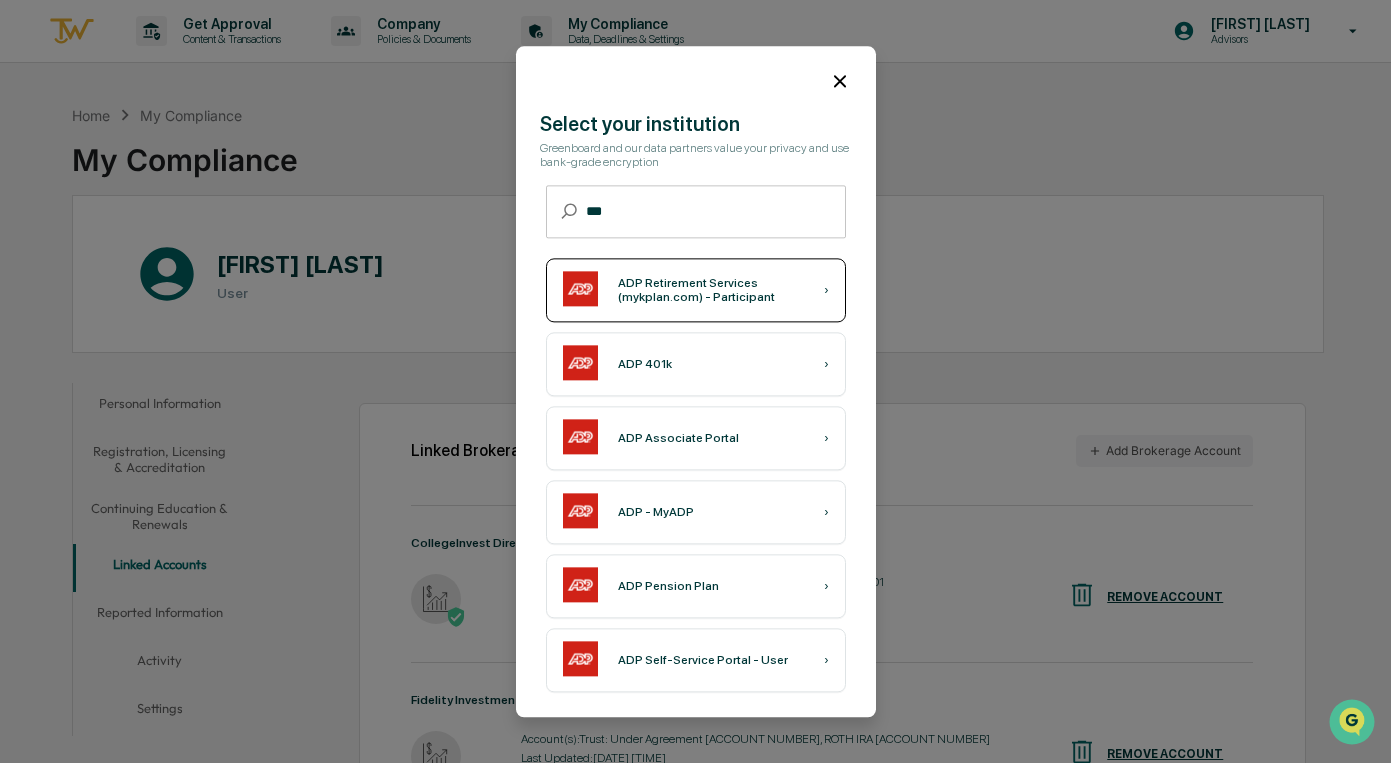 click on "ADP Retirement Services (mykplan.com) - Participant" at bounding box center [721, 290] 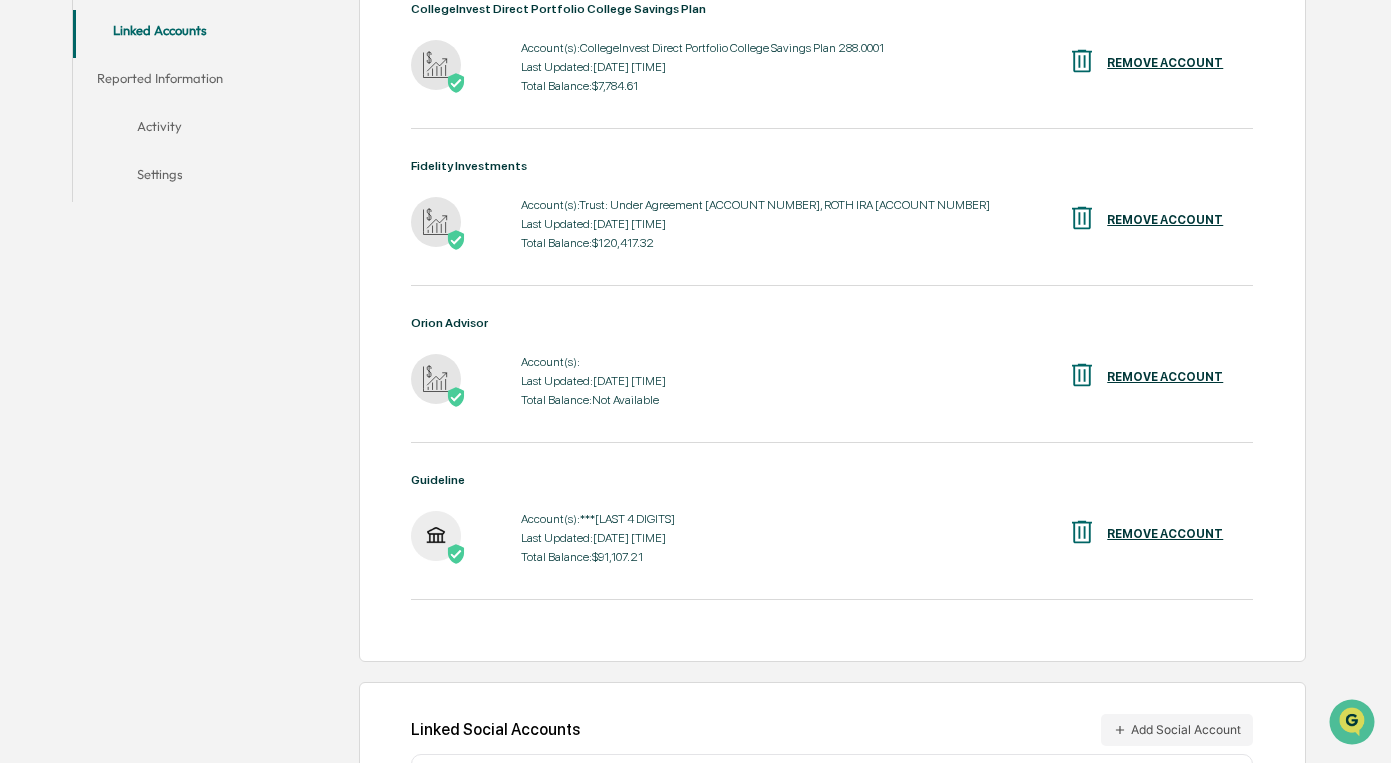 scroll, scrollTop: 541, scrollLeft: 0, axis: vertical 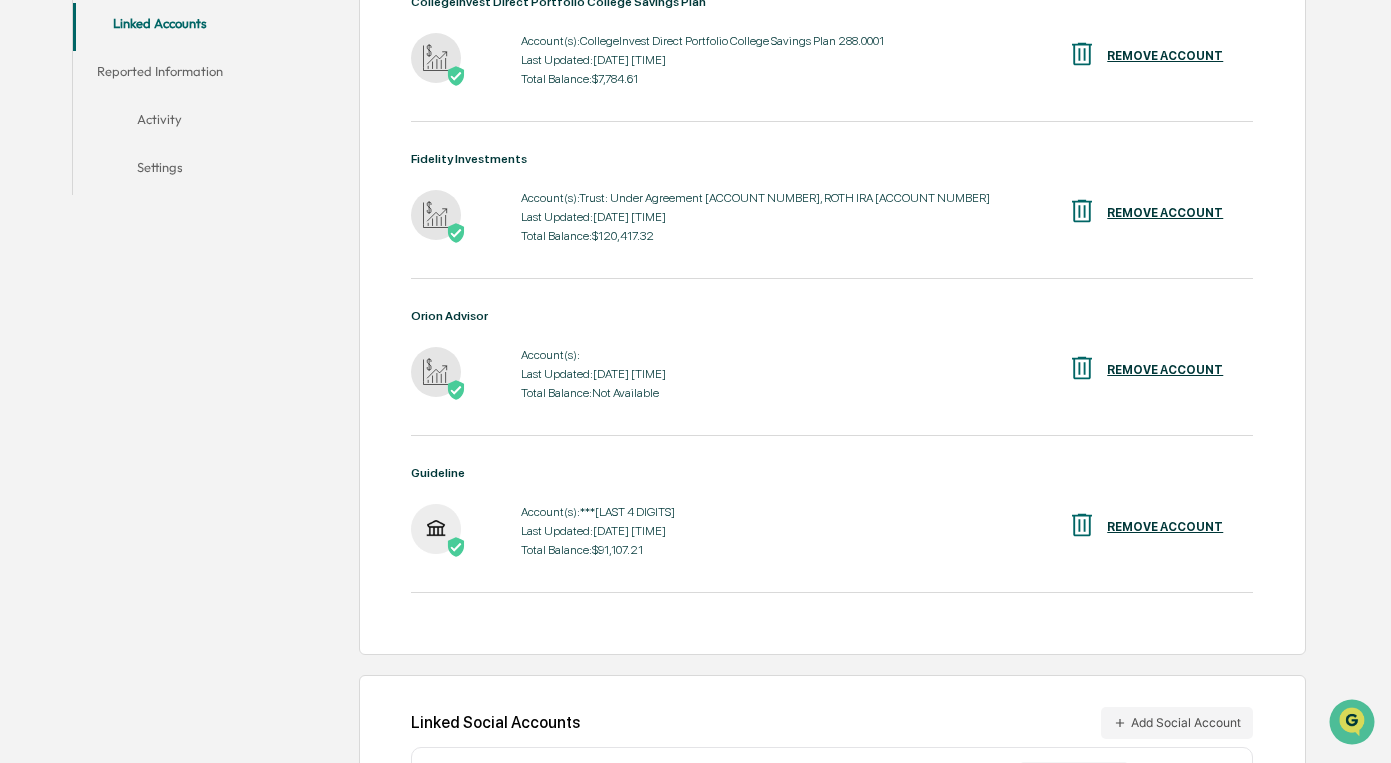 click on "Account(s):  Last Updated:  2025-07-16 00:36:07 Total Balance:  Not Available" at bounding box center [593, 374] 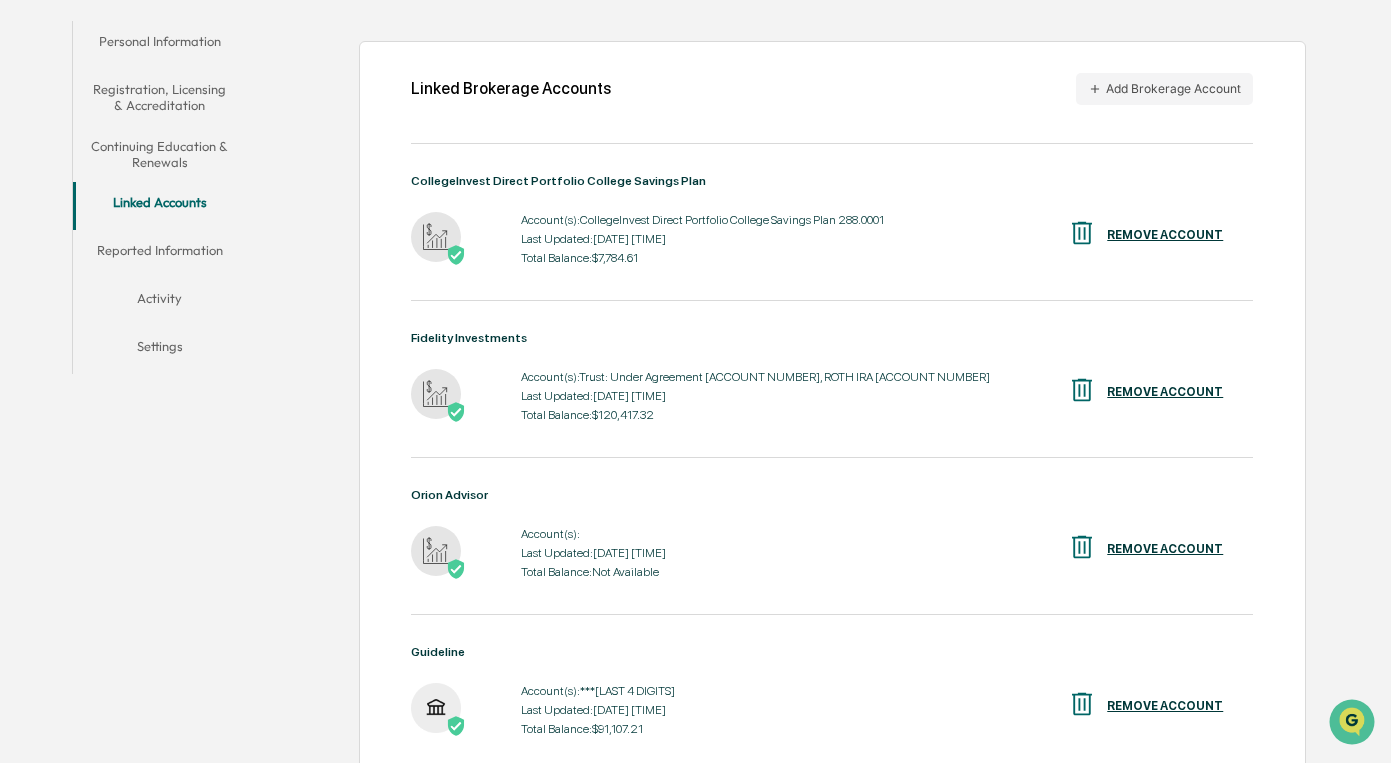 scroll, scrollTop: 515, scrollLeft: 0, axis: vertical 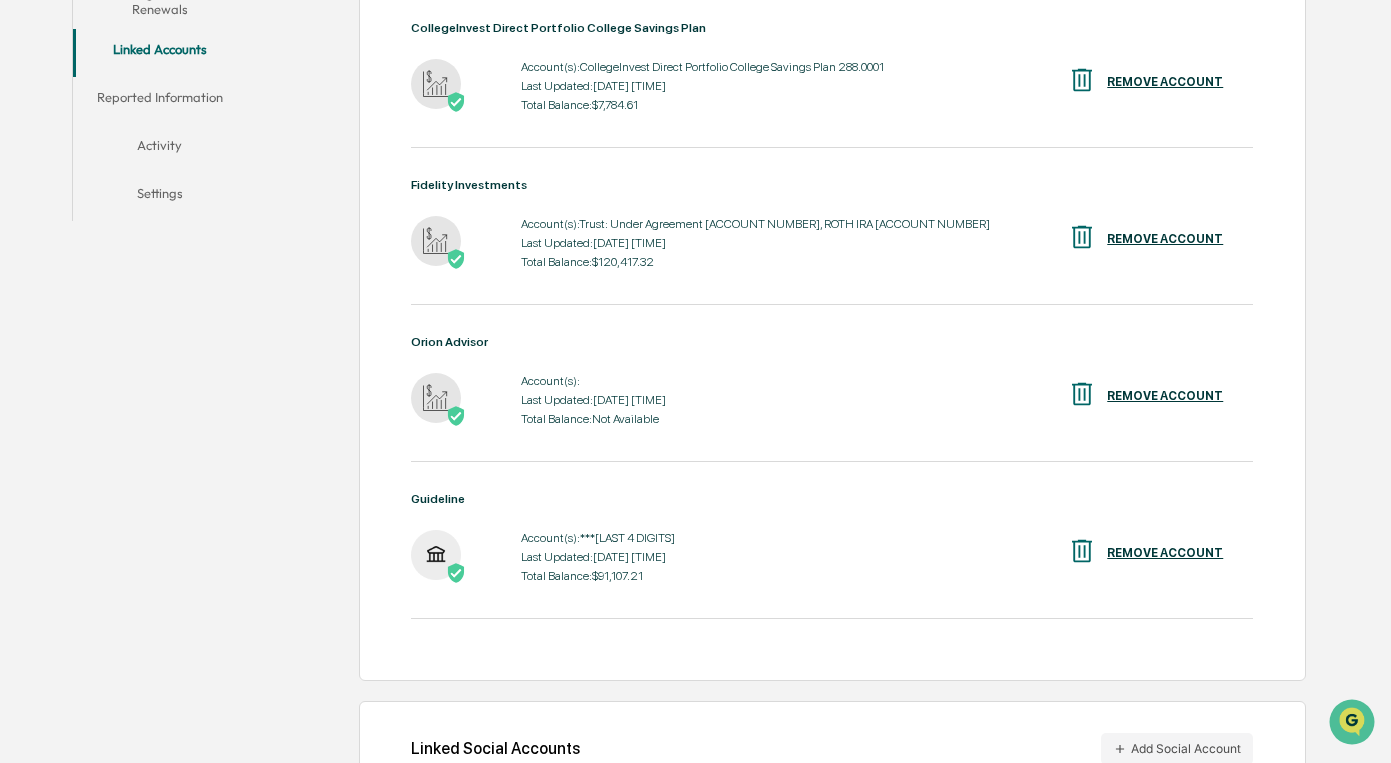 drag, startPoint x: 1118, startPoint y: 385, endPoint x: 872, endPoint y: 397, distance: 246.29251 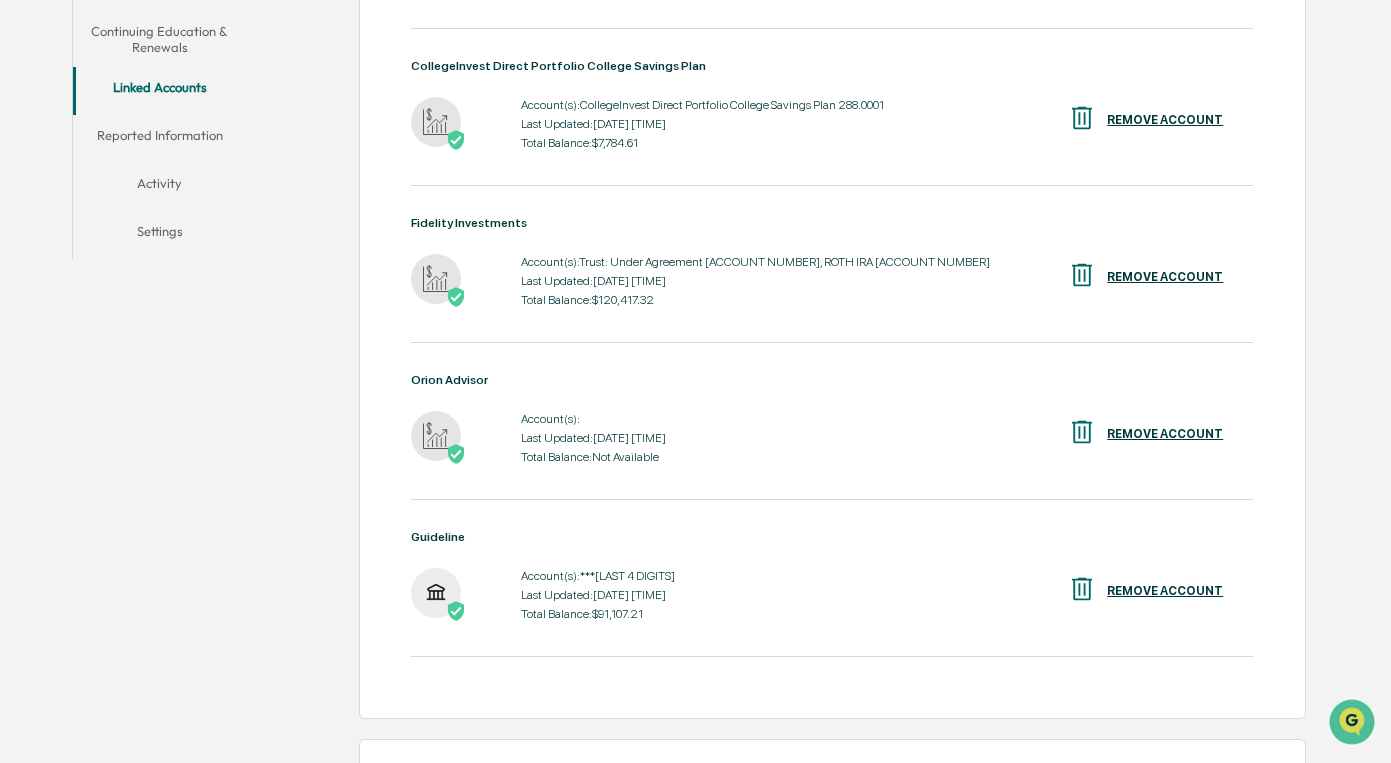 click on "Account(s):  Last Updated:  2025-07-16 00:36:07 Total Balance:  Not Available" at bounding box center [593, 438] 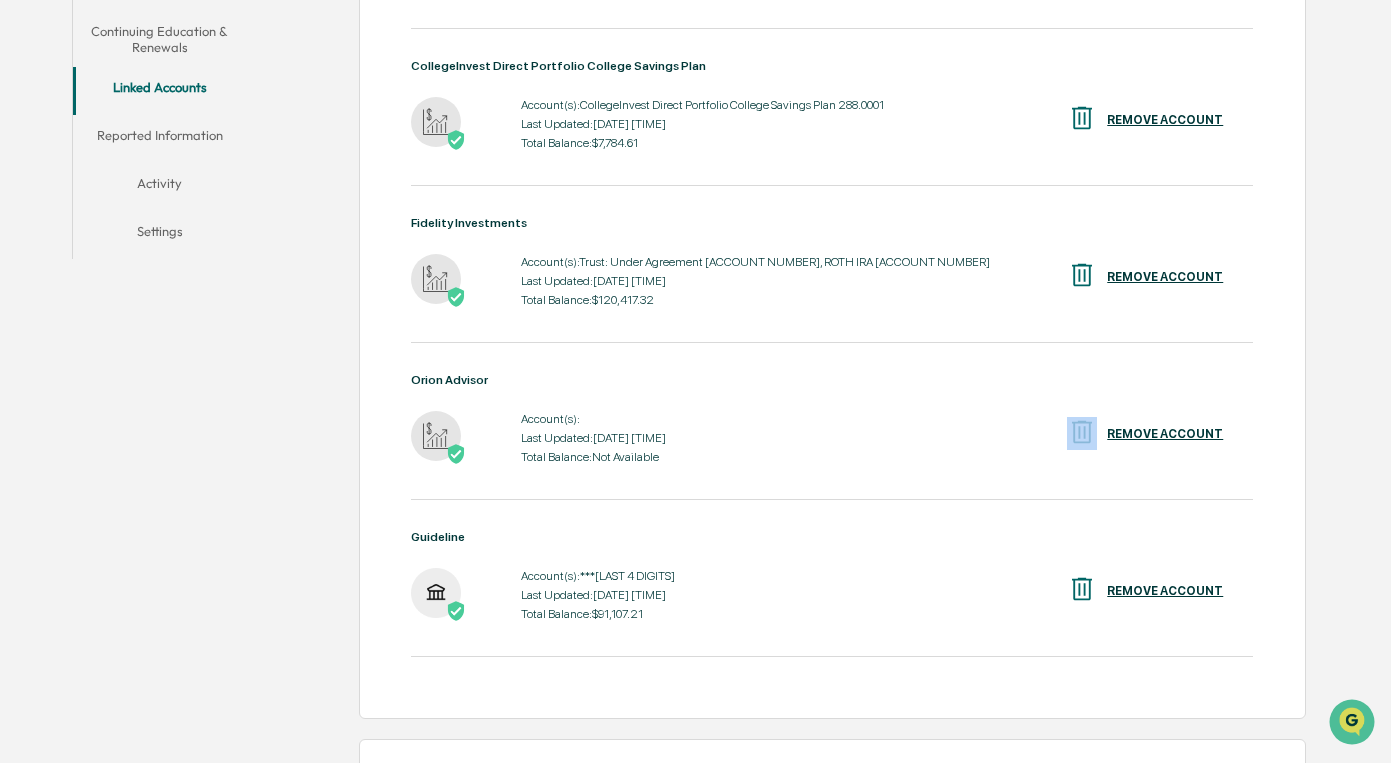click on "Account(s):  Last Updated:  2025-07-16 00:36:07 Total Balance:  Not Available" at bounding box center (593, 438) 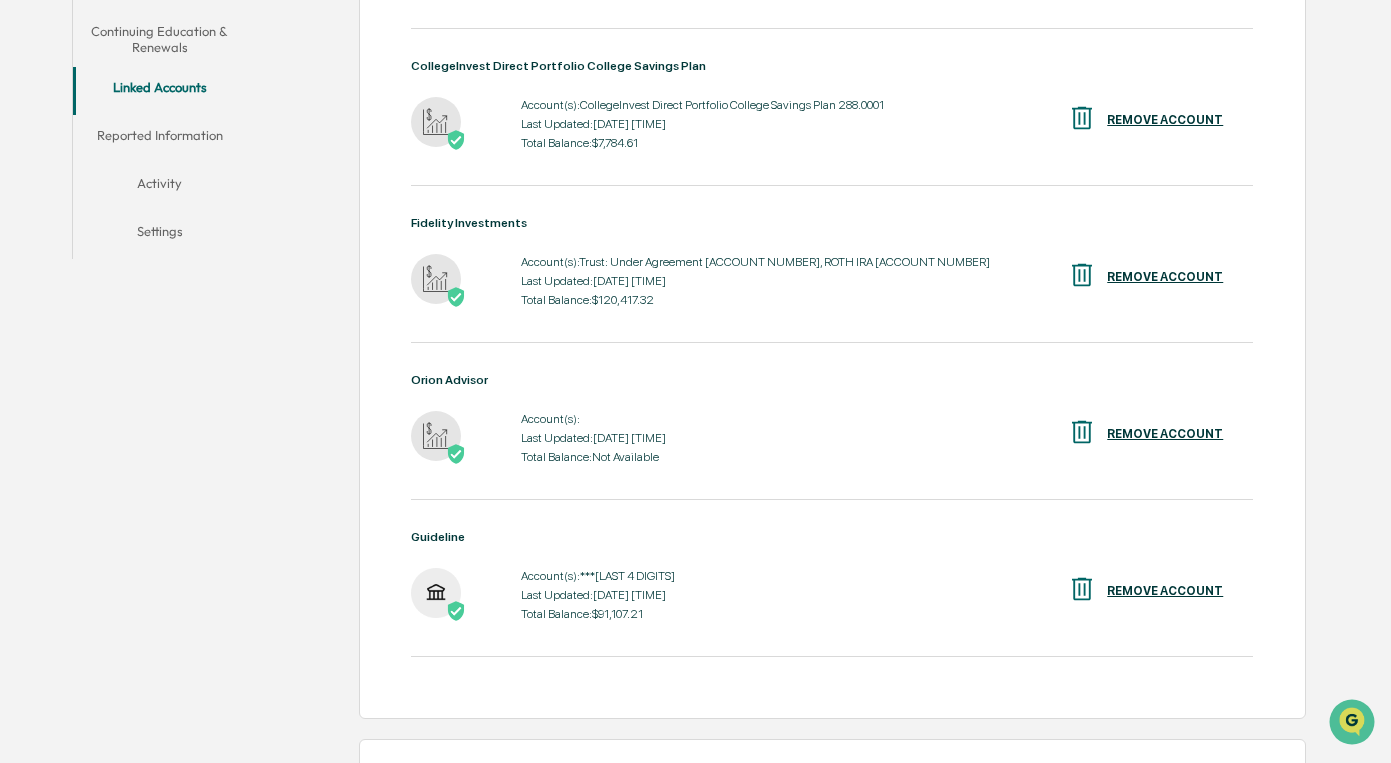 click on "Orion Advisor Account(s):  Last Updated:  2025-07-16 00:36:07 Total Balance:  Not Available REMOVE ACCOUNT" at bounding box center (832, 421) 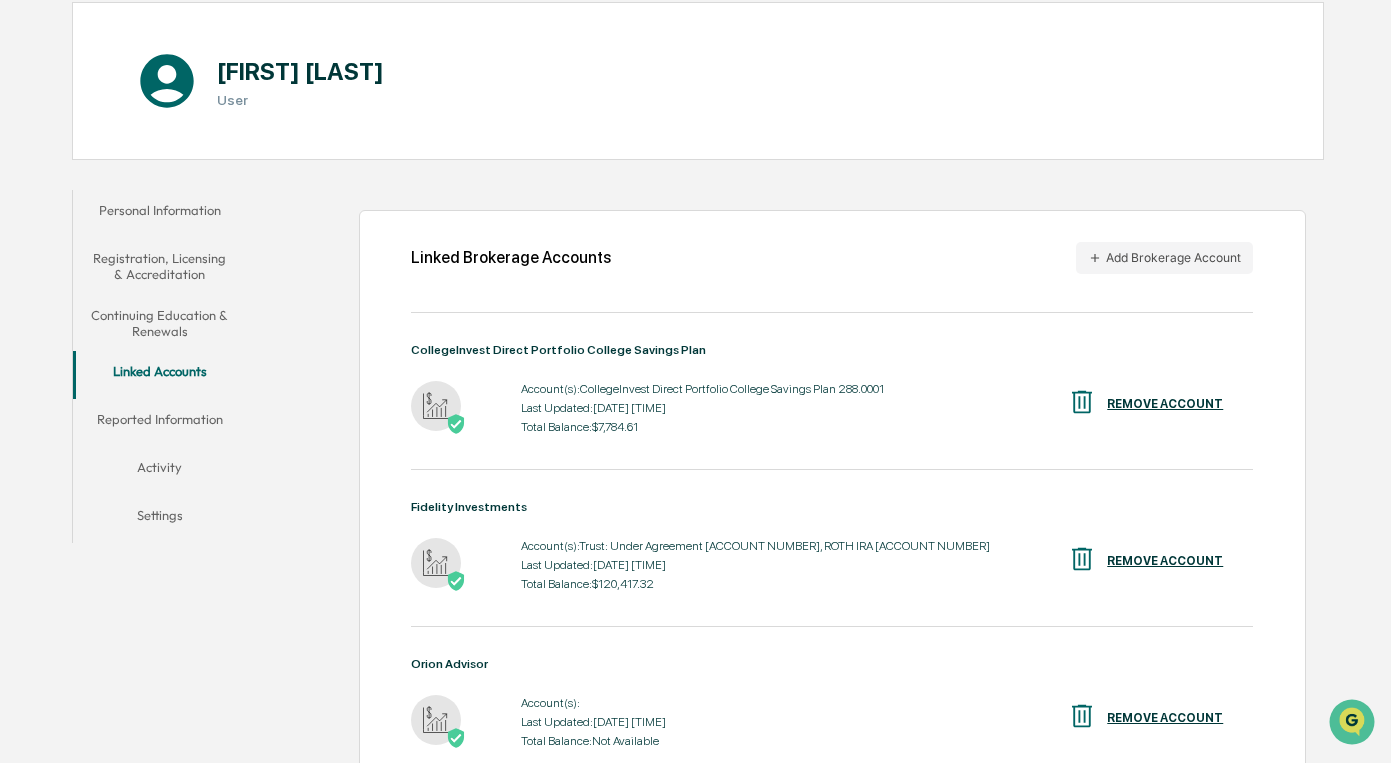 scroll, scrollTop: 0, scrollLeft: 0, axis: both 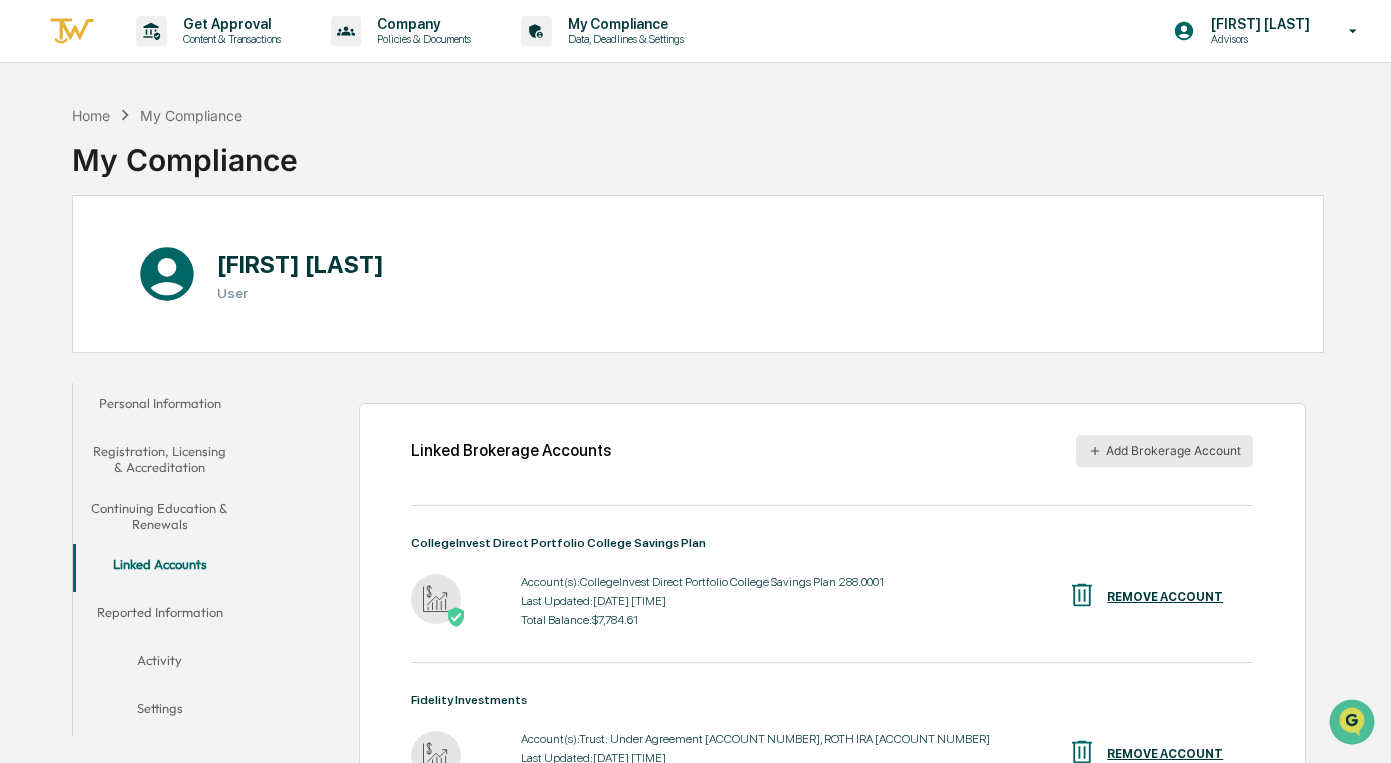 click on "Add Brokerage Account" at bounding box center [1164, 451] 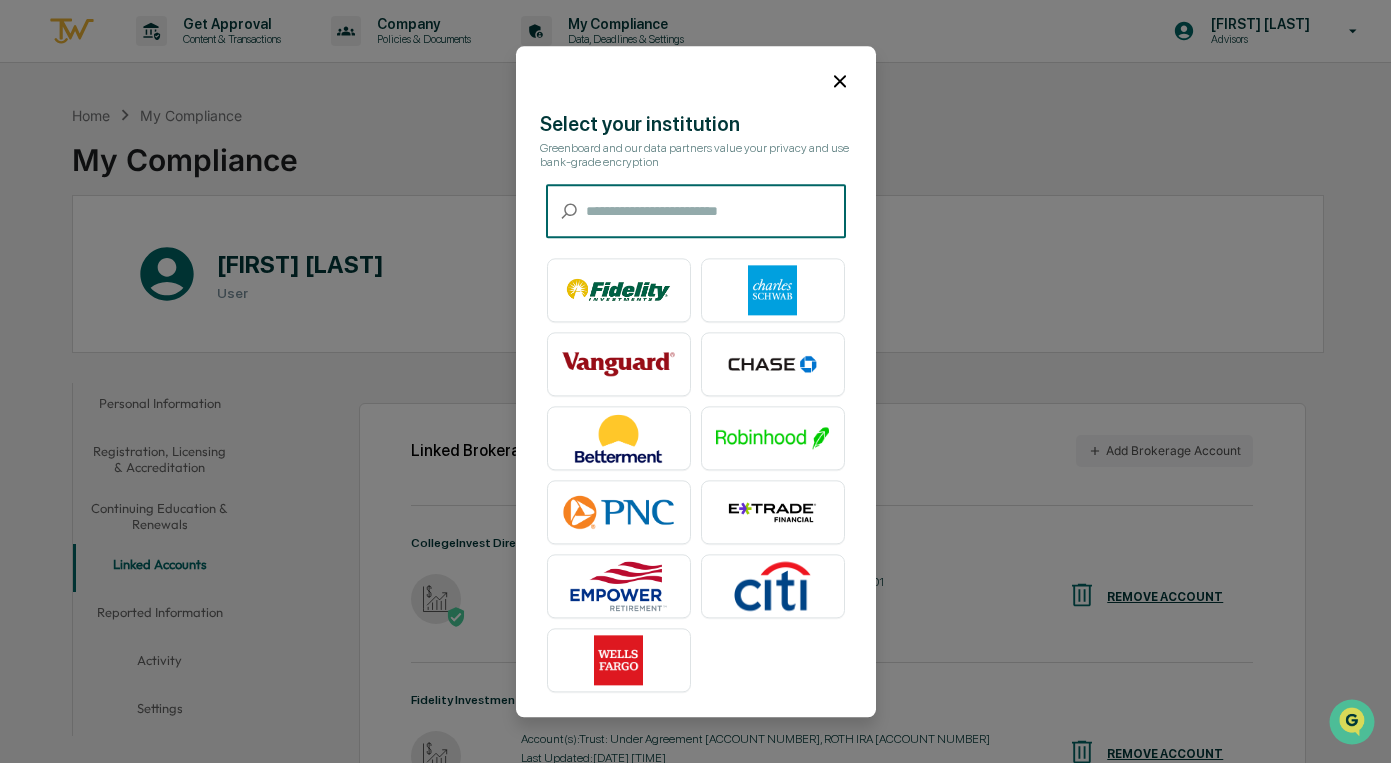 click at bounding box center [716, 211] 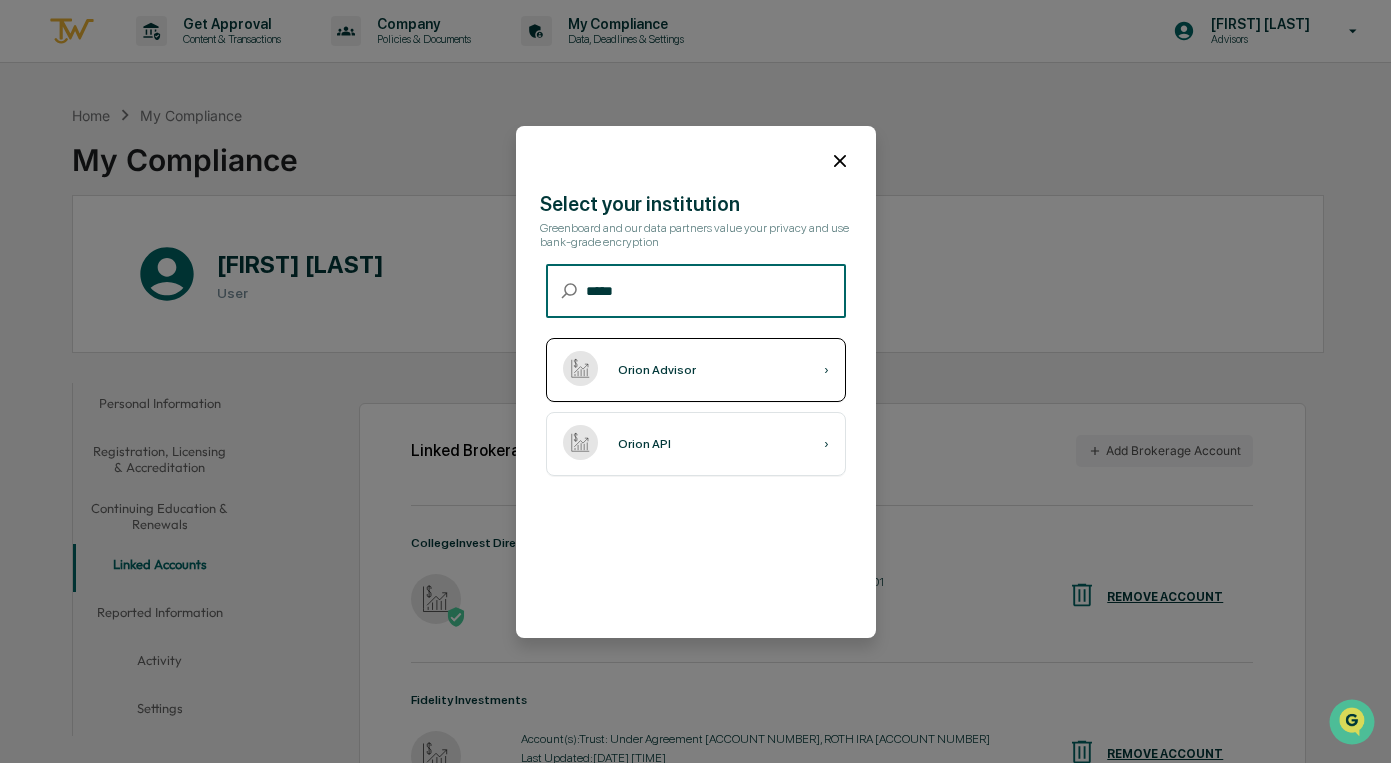 type on "*****" 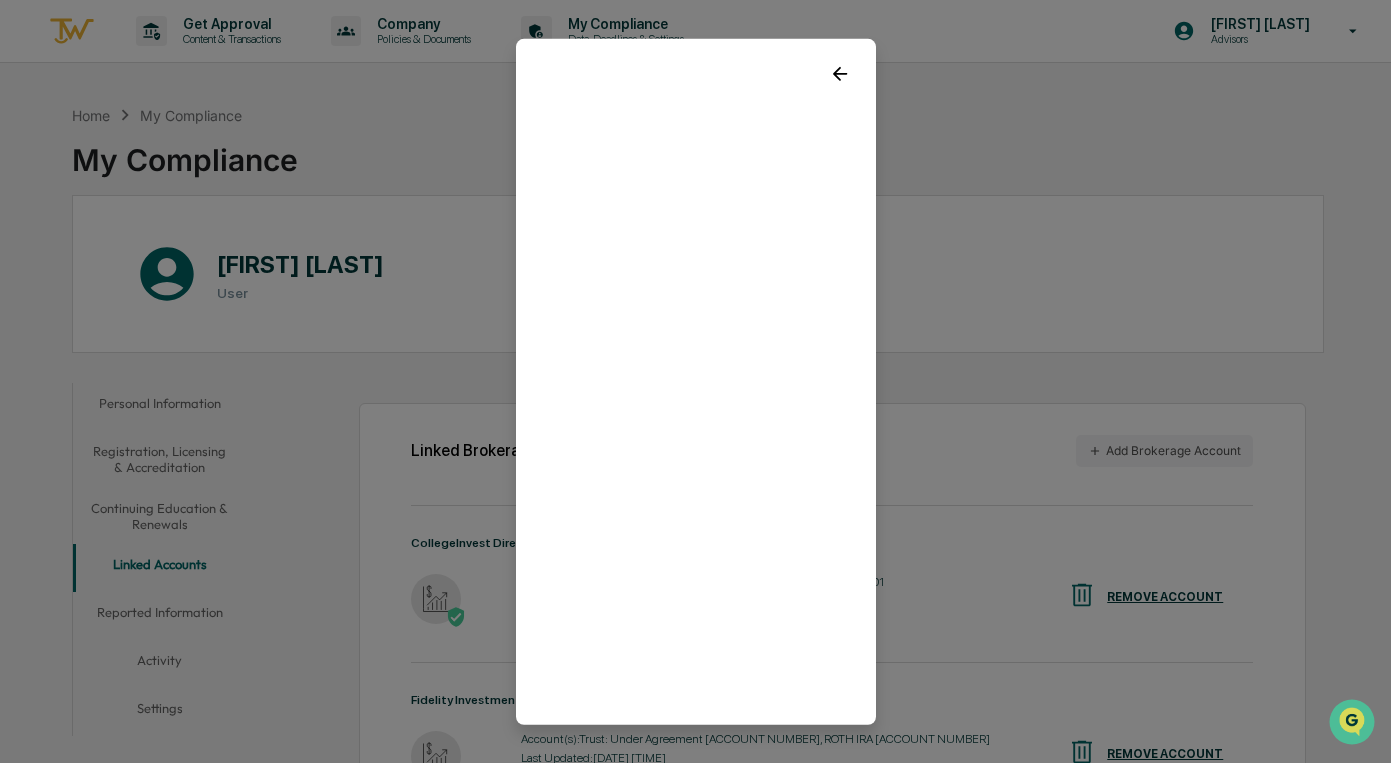 click 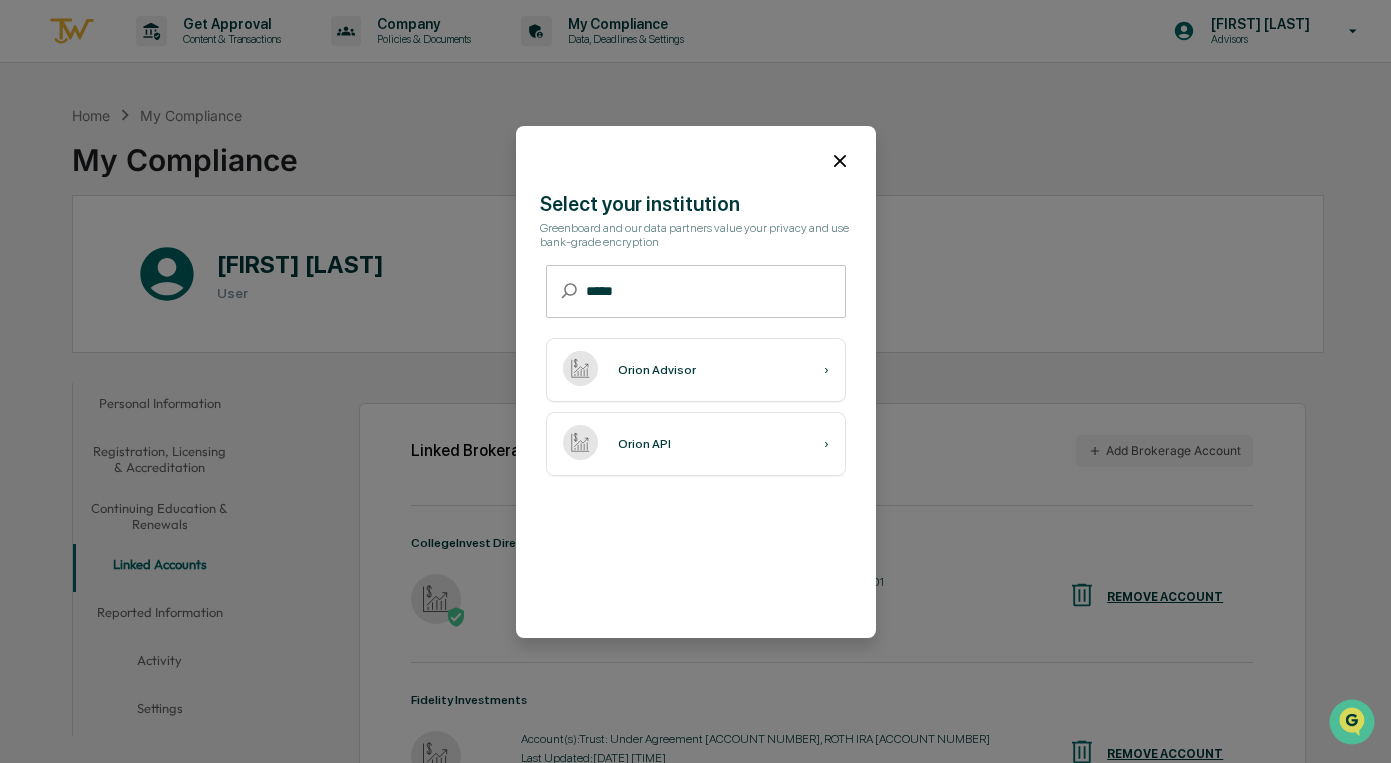 click 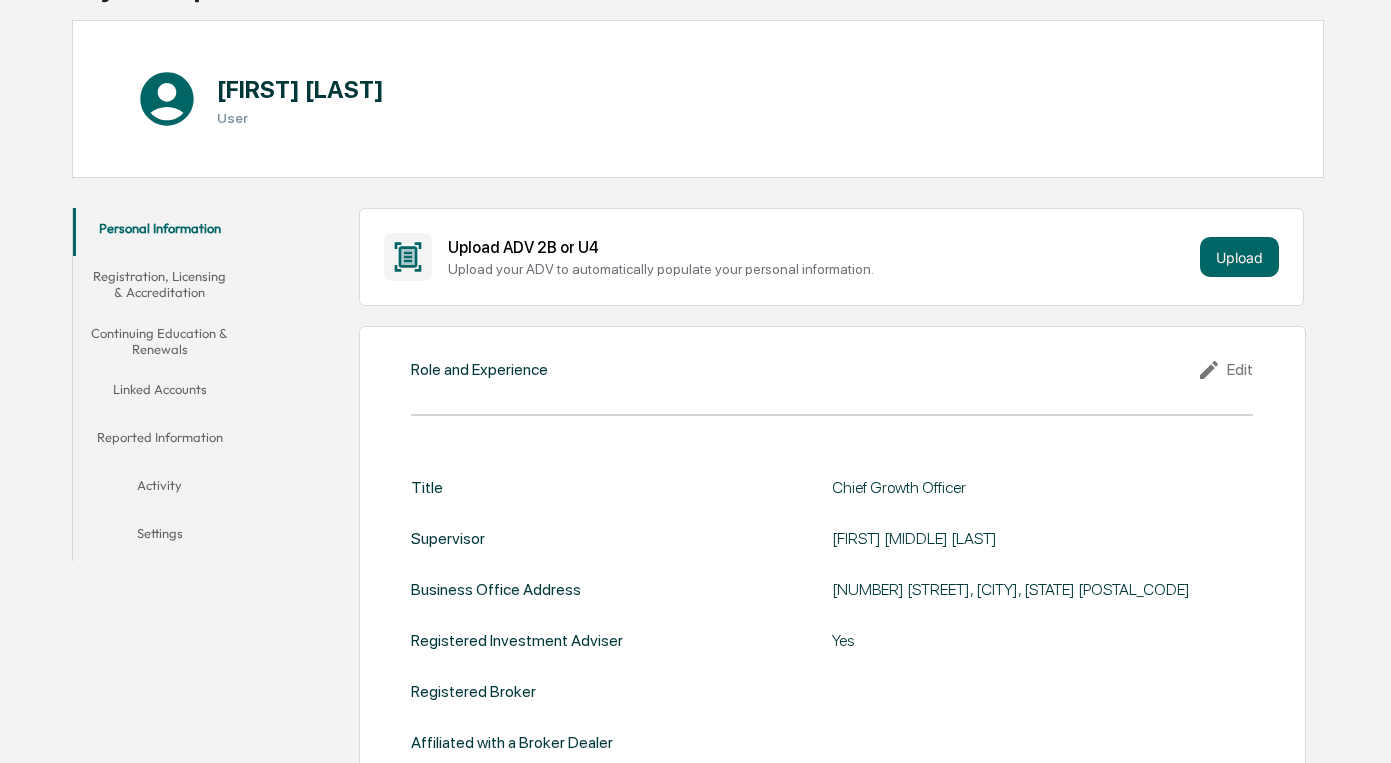 scroll, scrollTop: 186, scrollLeft: 0, axis: vertical 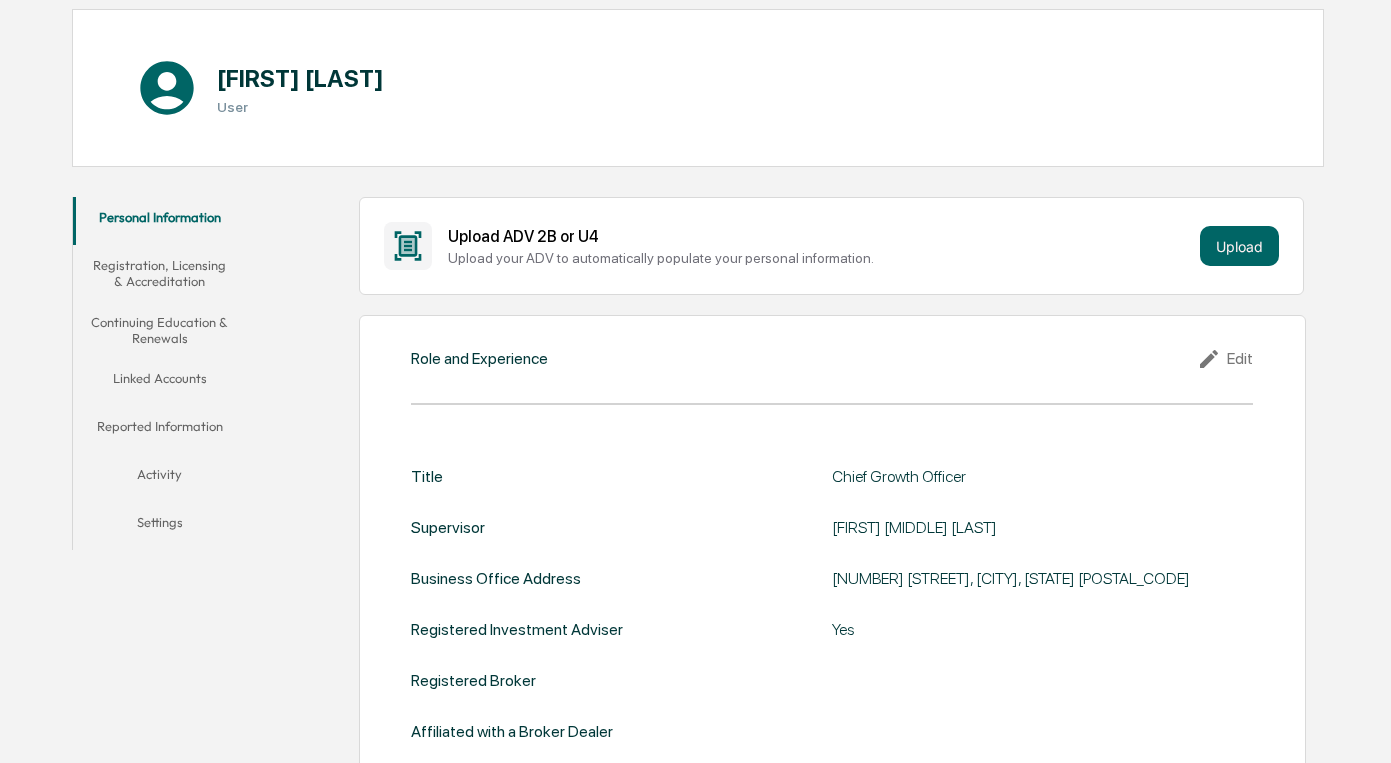 click on "Linked Accounts" at bounding box center (160, 382) 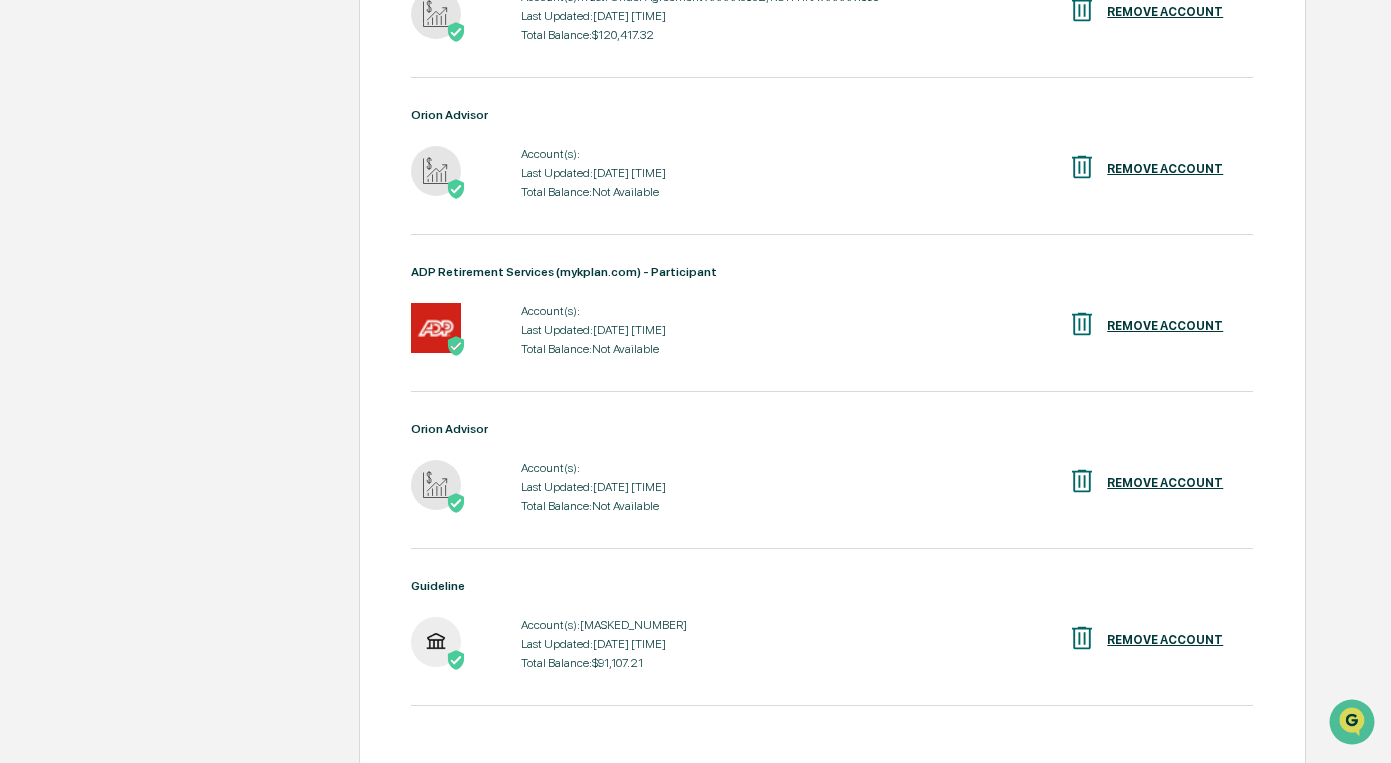 scroll, scrollTop: 729, scrollLeft: 0, axis: vertical 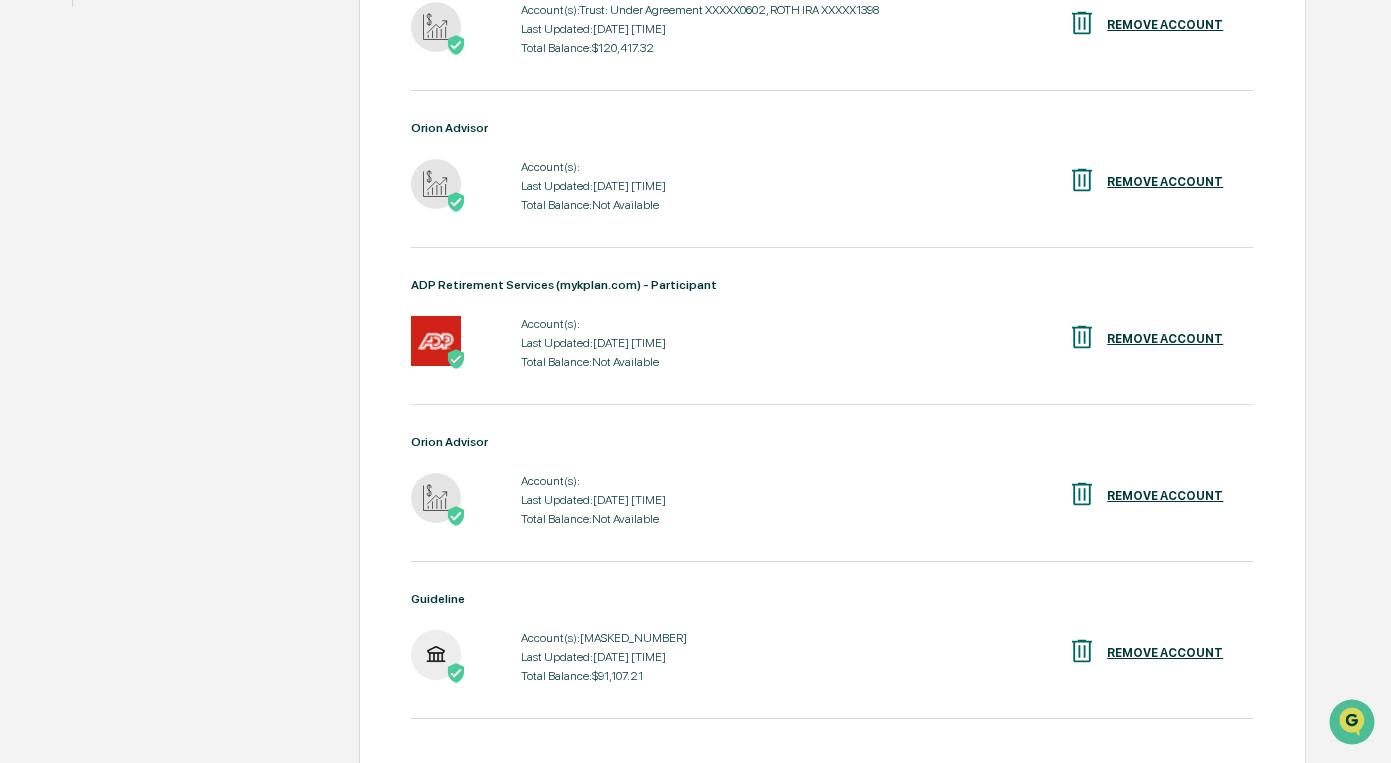 click on "REMOVE ACCOUNT" at bounding box center (1145, 495) 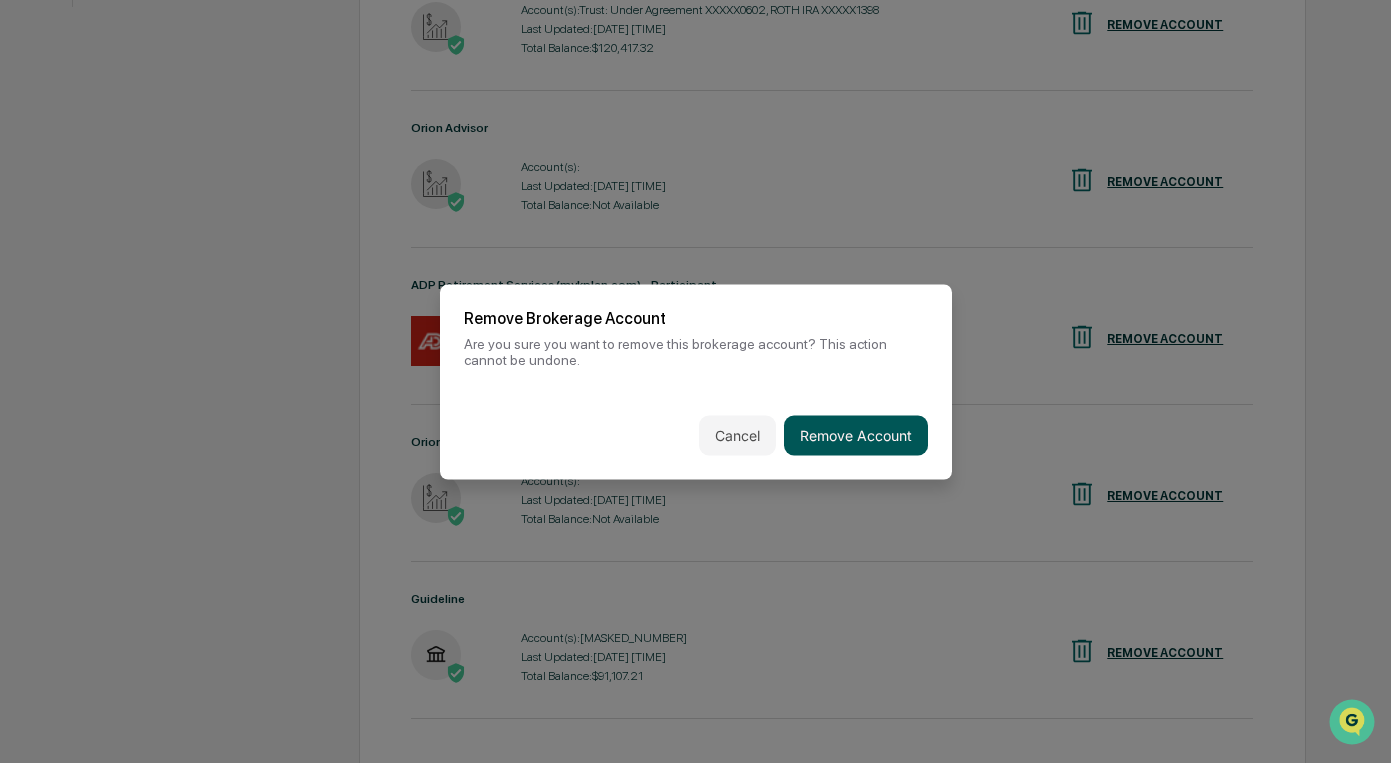 click on "Remove Account" at bounding box center (856, 435) 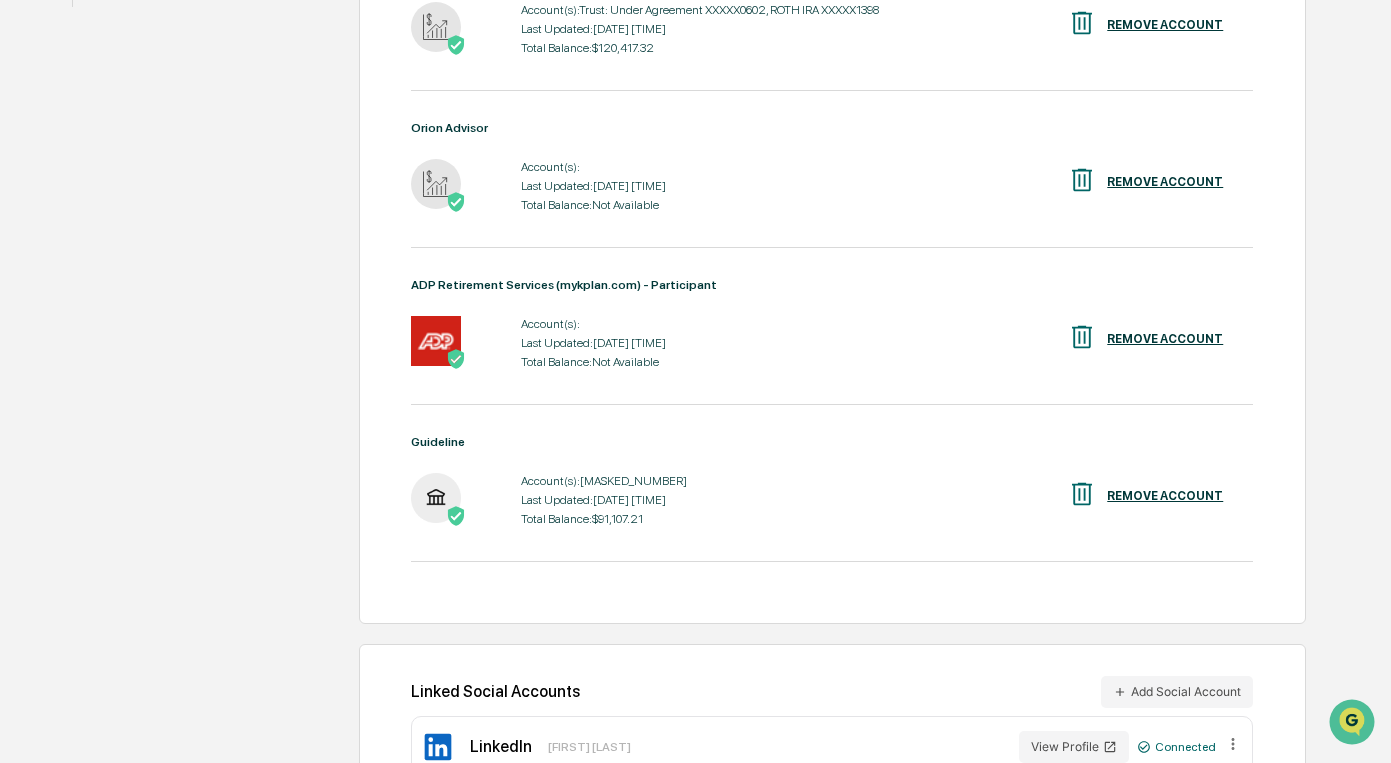 click on "Total Balance: Not Available" at bounding box center (593, 205) 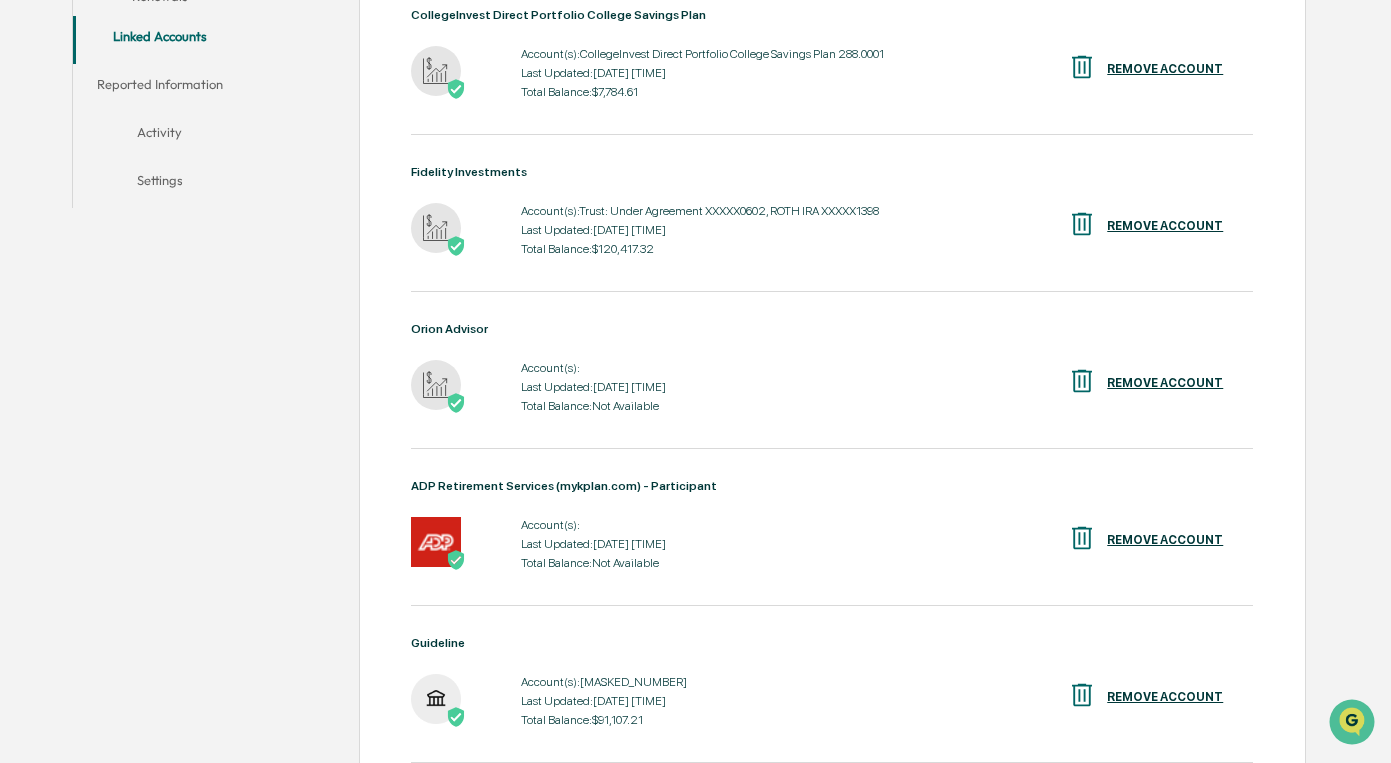scroll, scrollTop: 531, scrollLeft: 0, axis: vertical 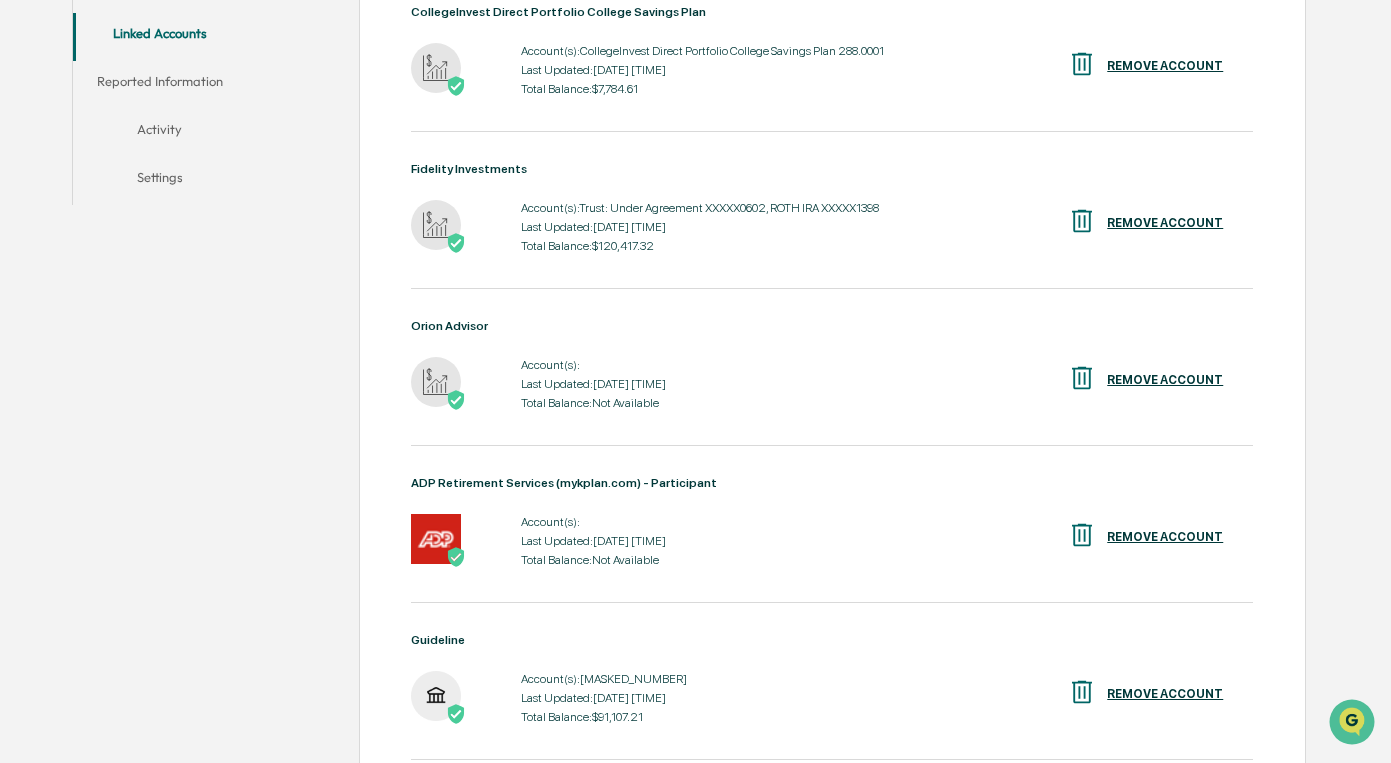 click on "Last Updated:  2025-07-16 00:41:01" at bounding box center (593, 384) 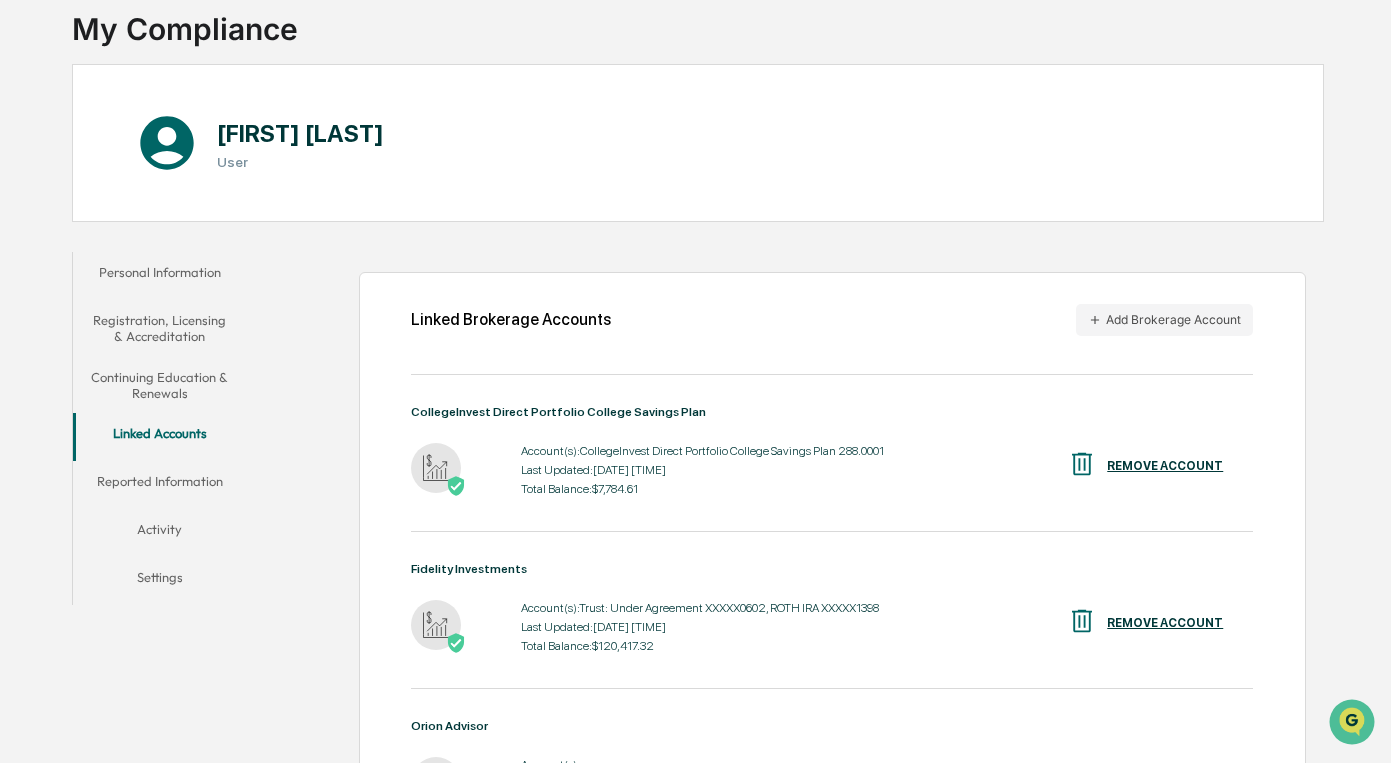 scroll, scrollTop: 85, scrollLeft: 0, axis: vertical 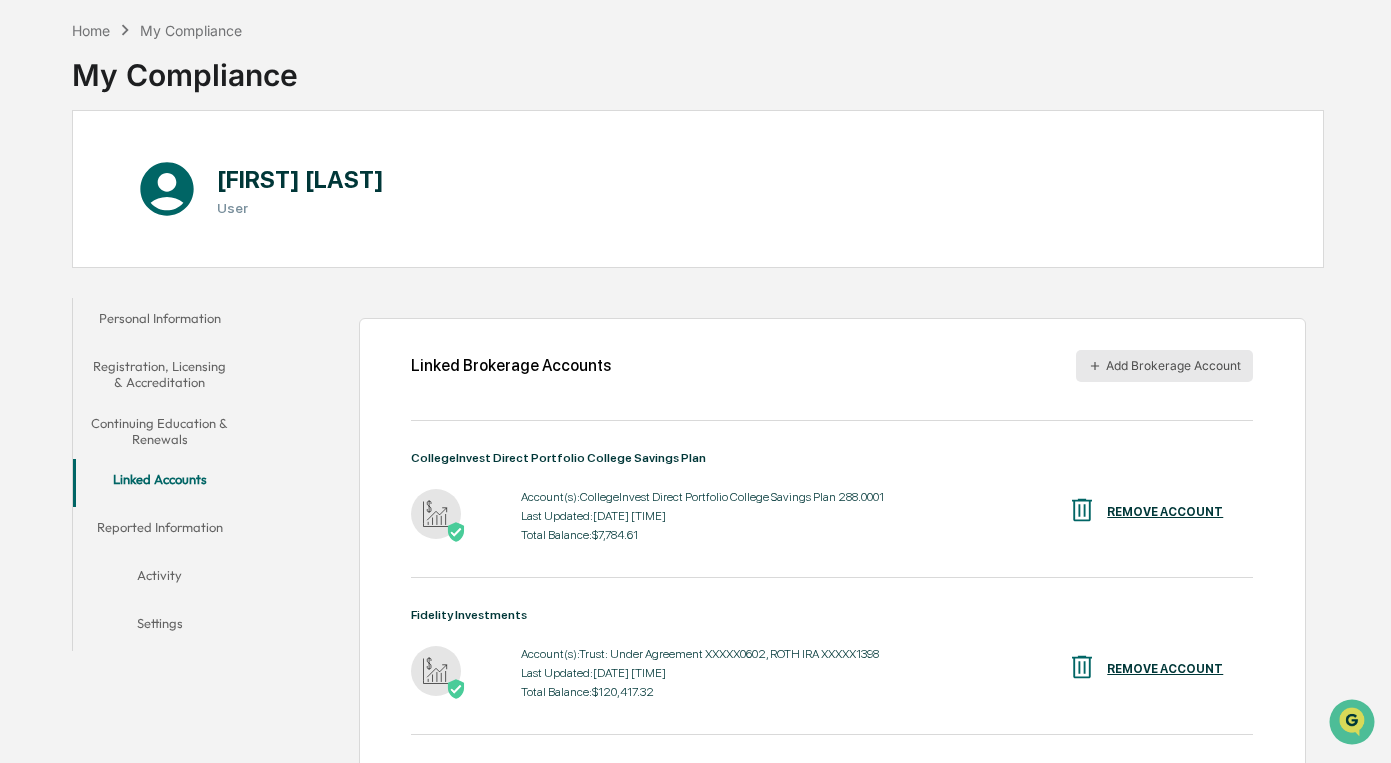 click on "Add Brokerage Account" at bounding box center [1164, 366] 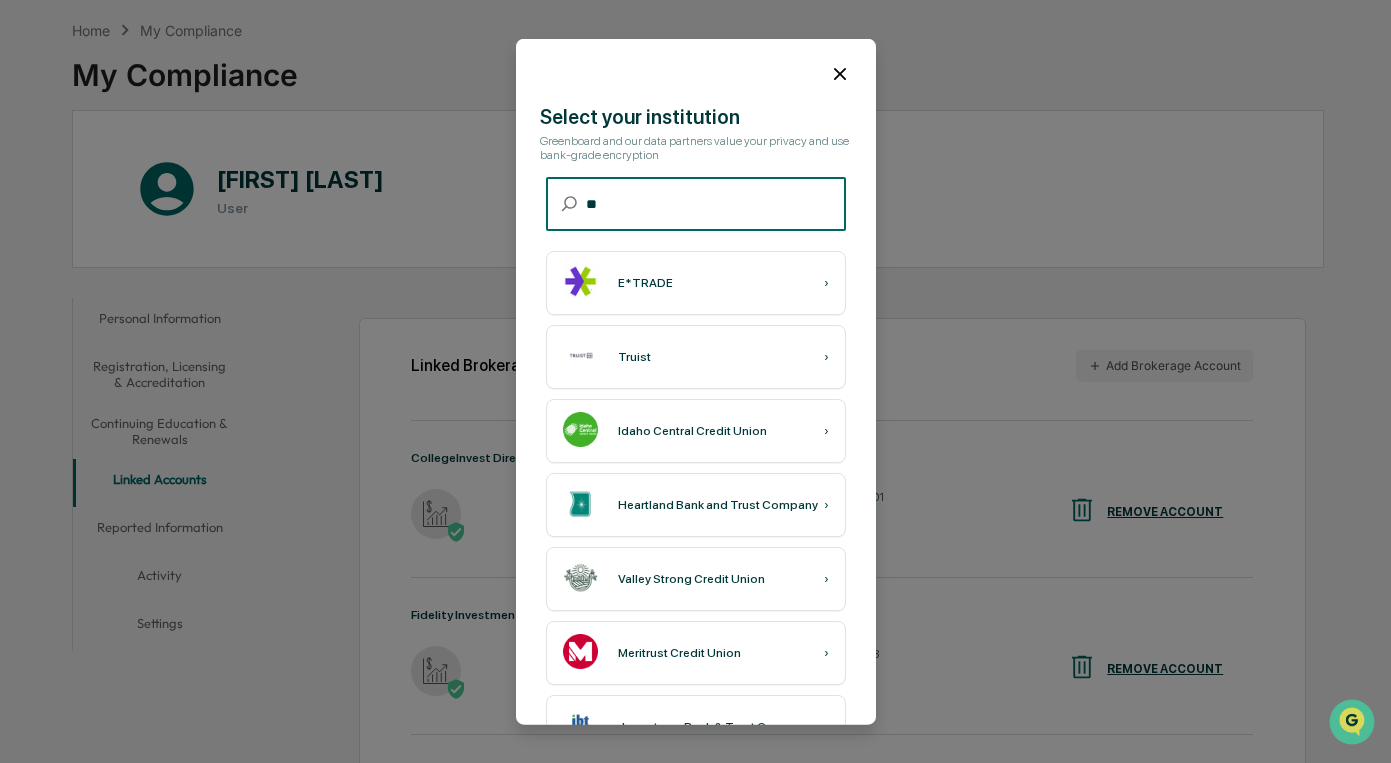 type on "*" 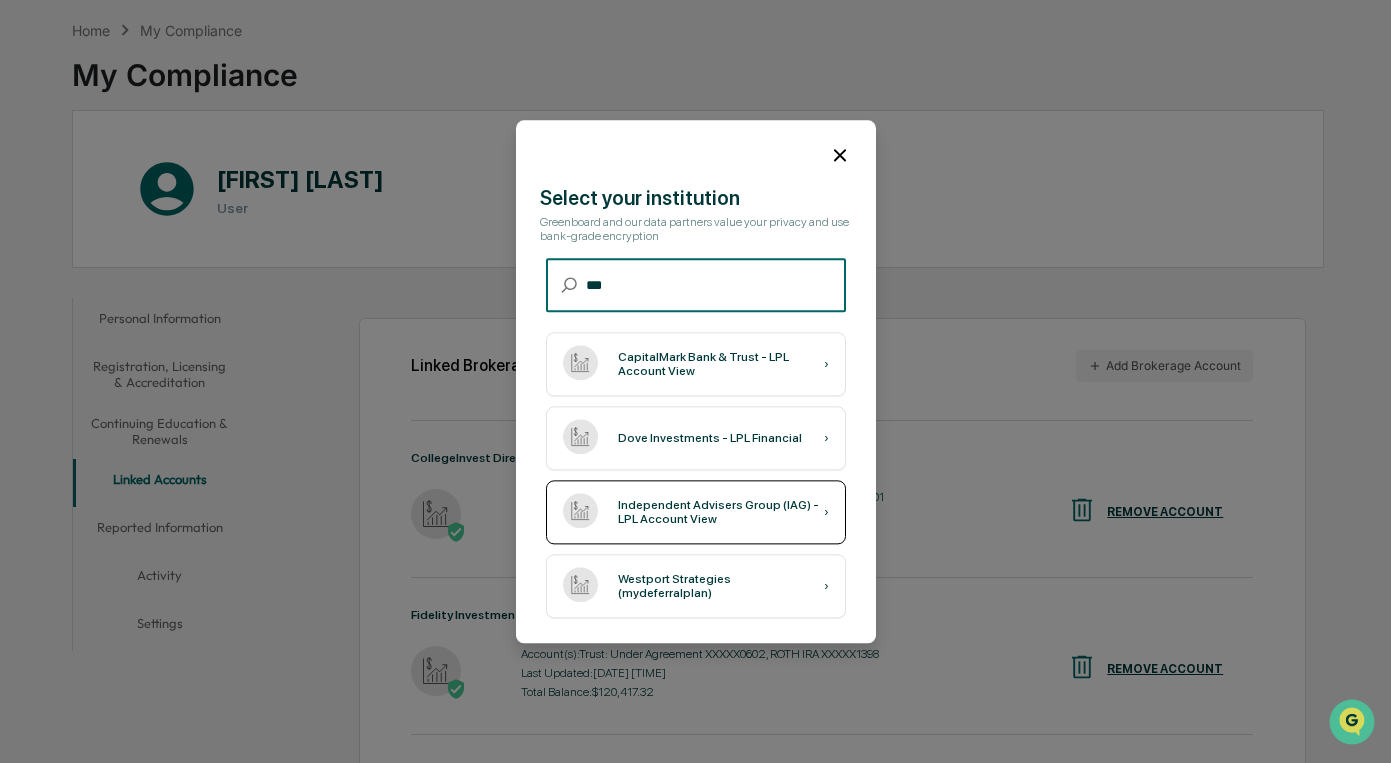 type on "***" 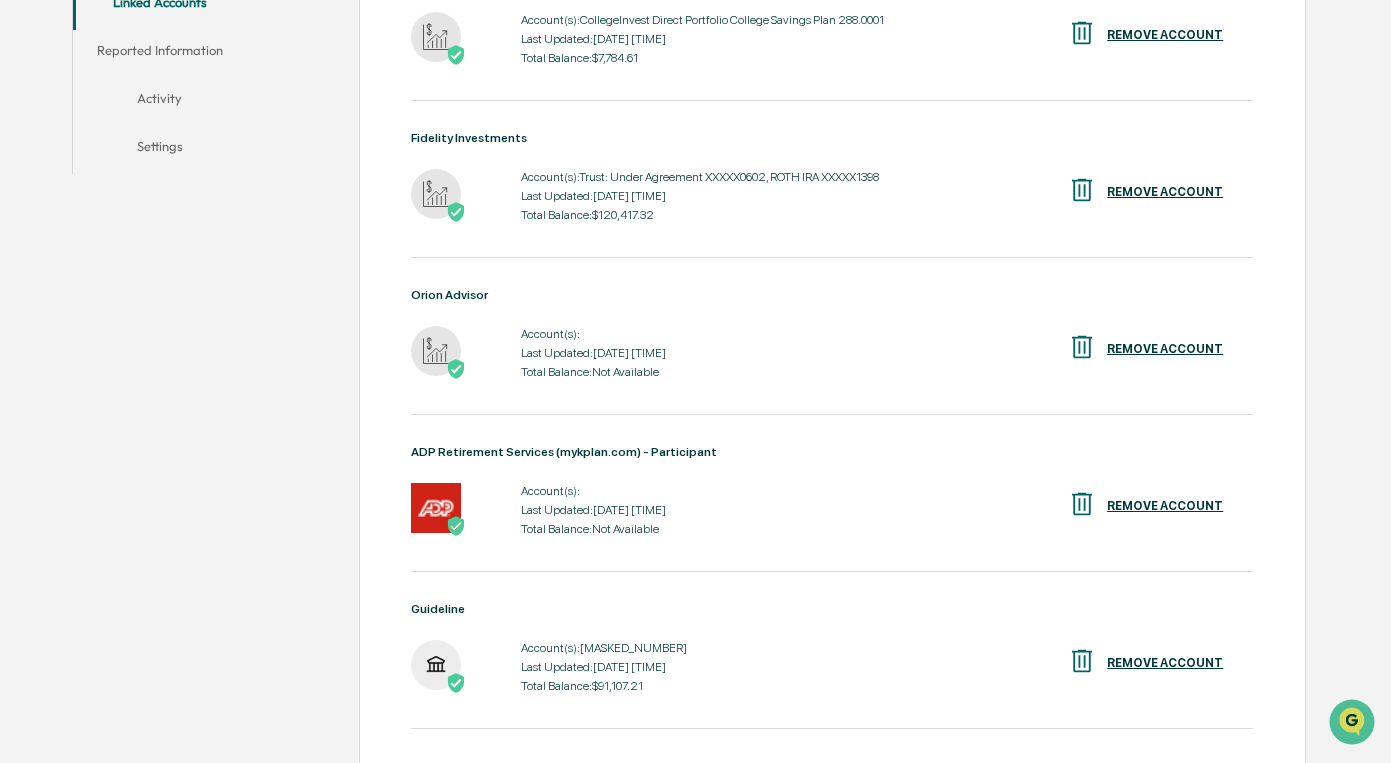 scroll, scrollTop: 559, scrollLeft: 0, axis: vertical 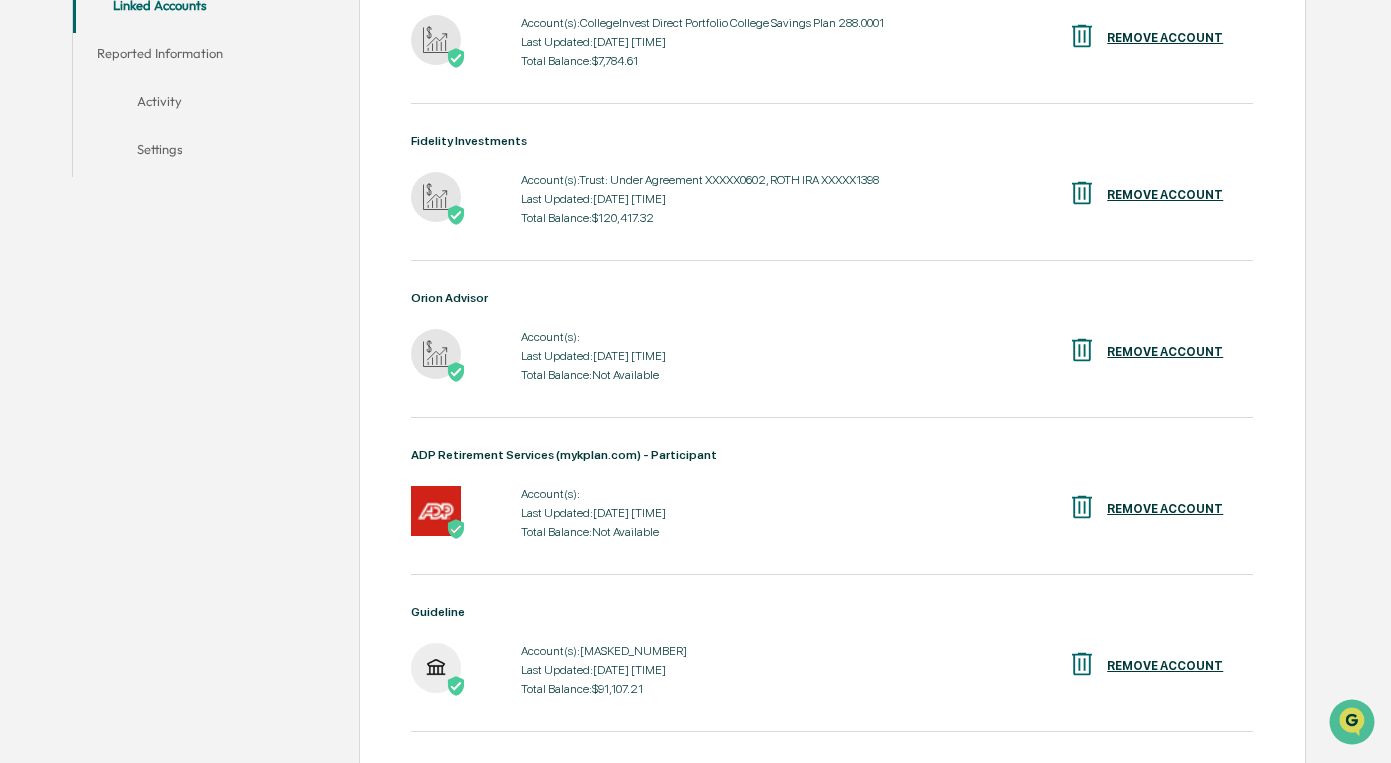click at bounding box center [436, 511] 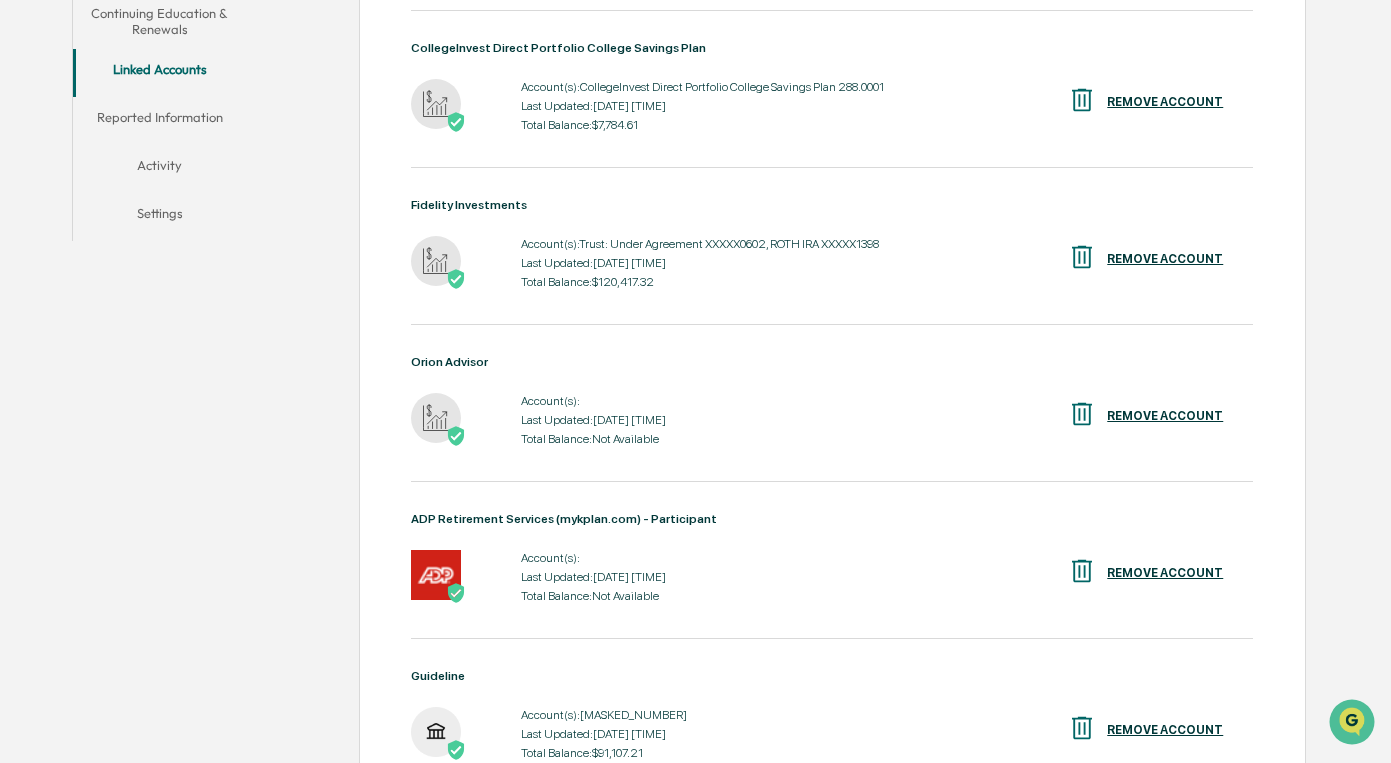 scroll, scrollTop: 496, scrollLeft: 0, axis: vertical 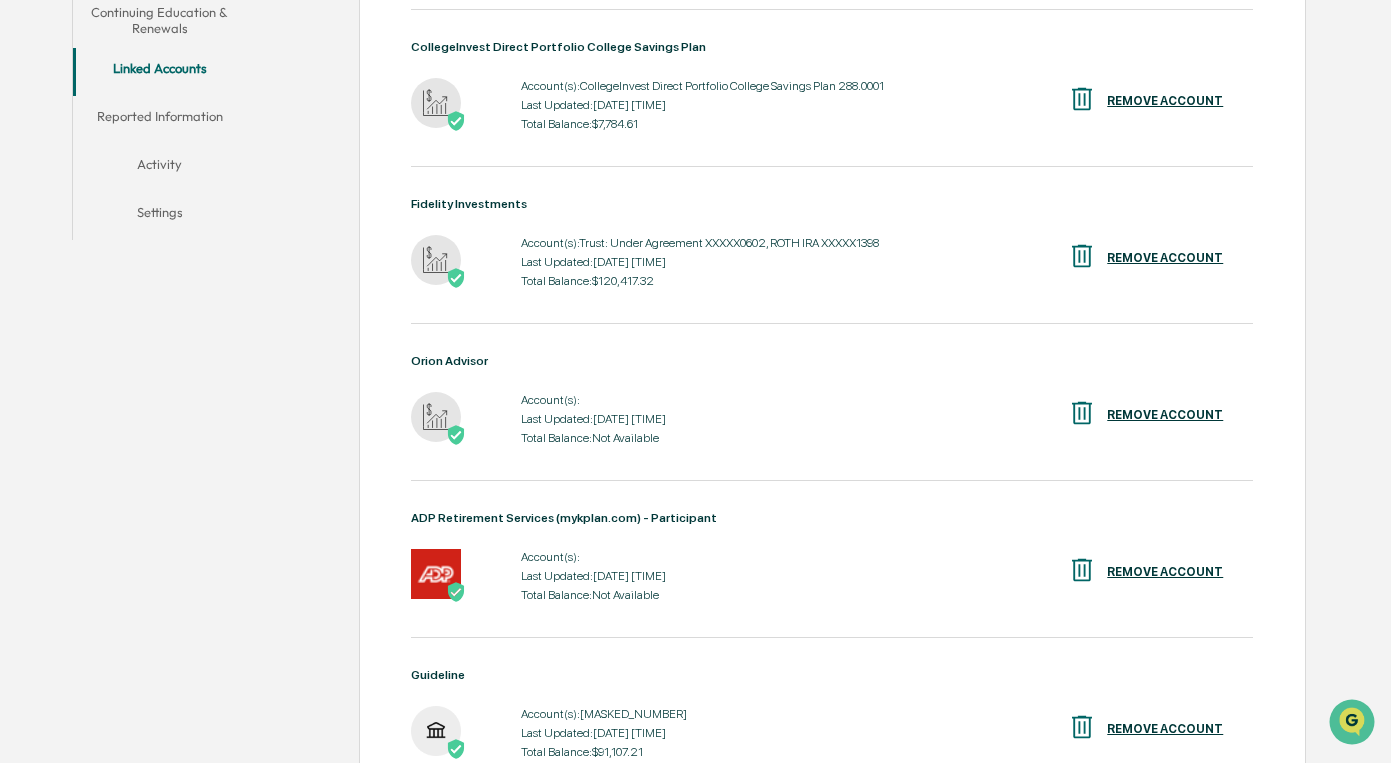 click on "Last Updated:  2025-07-16 00:41:01" at bounding box center (593, 419) 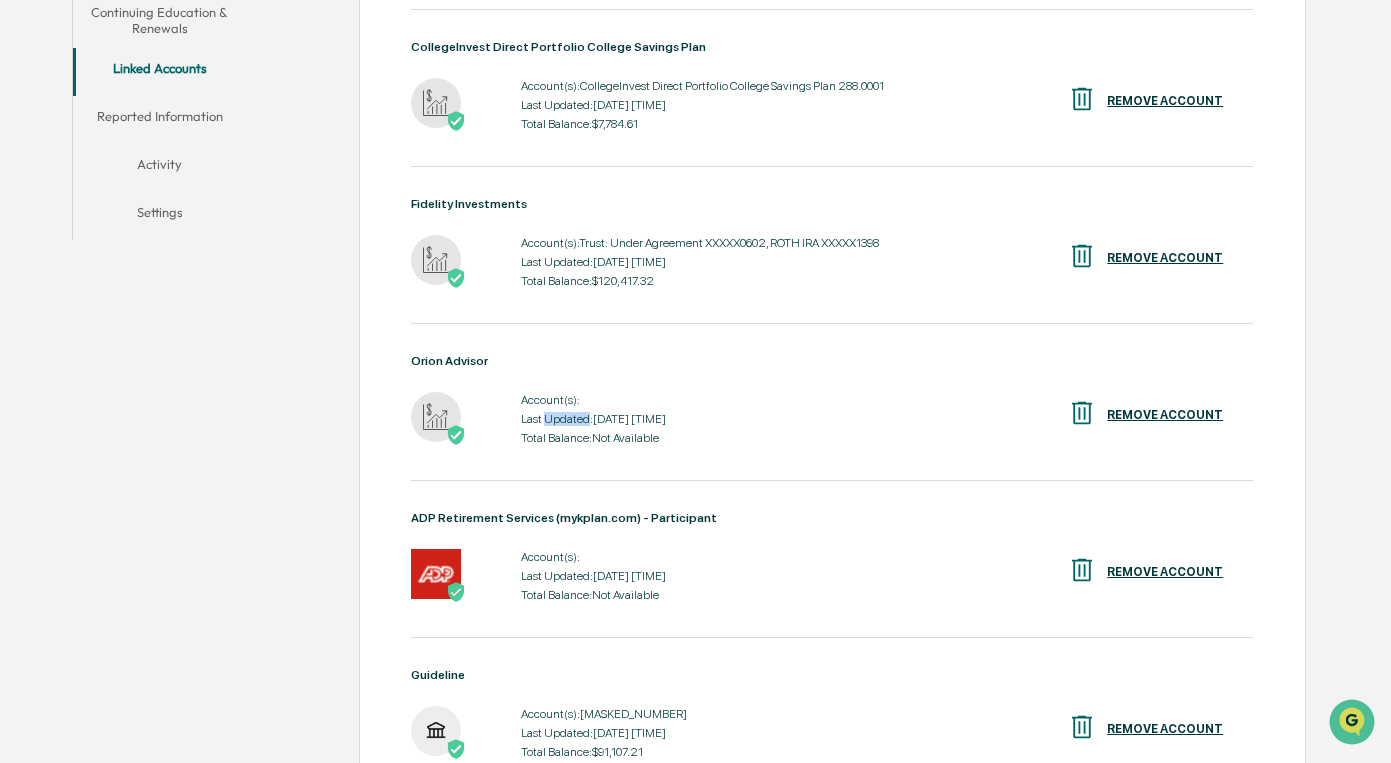 click on "Last Updated:  2025-07-16 00:41:01" at bounding box center [593, 419] 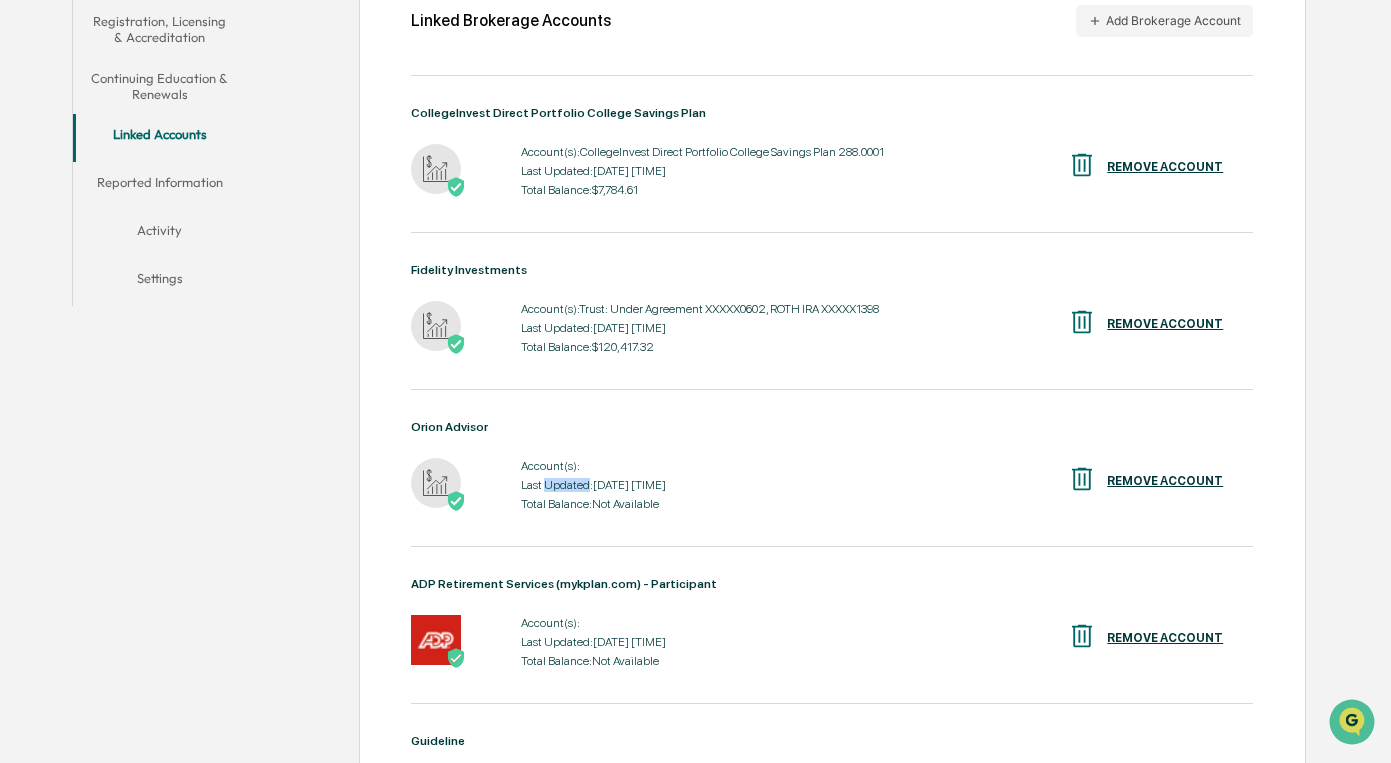 scroll, scrollTop: 423, scrollLeft: 0, axis: vertical 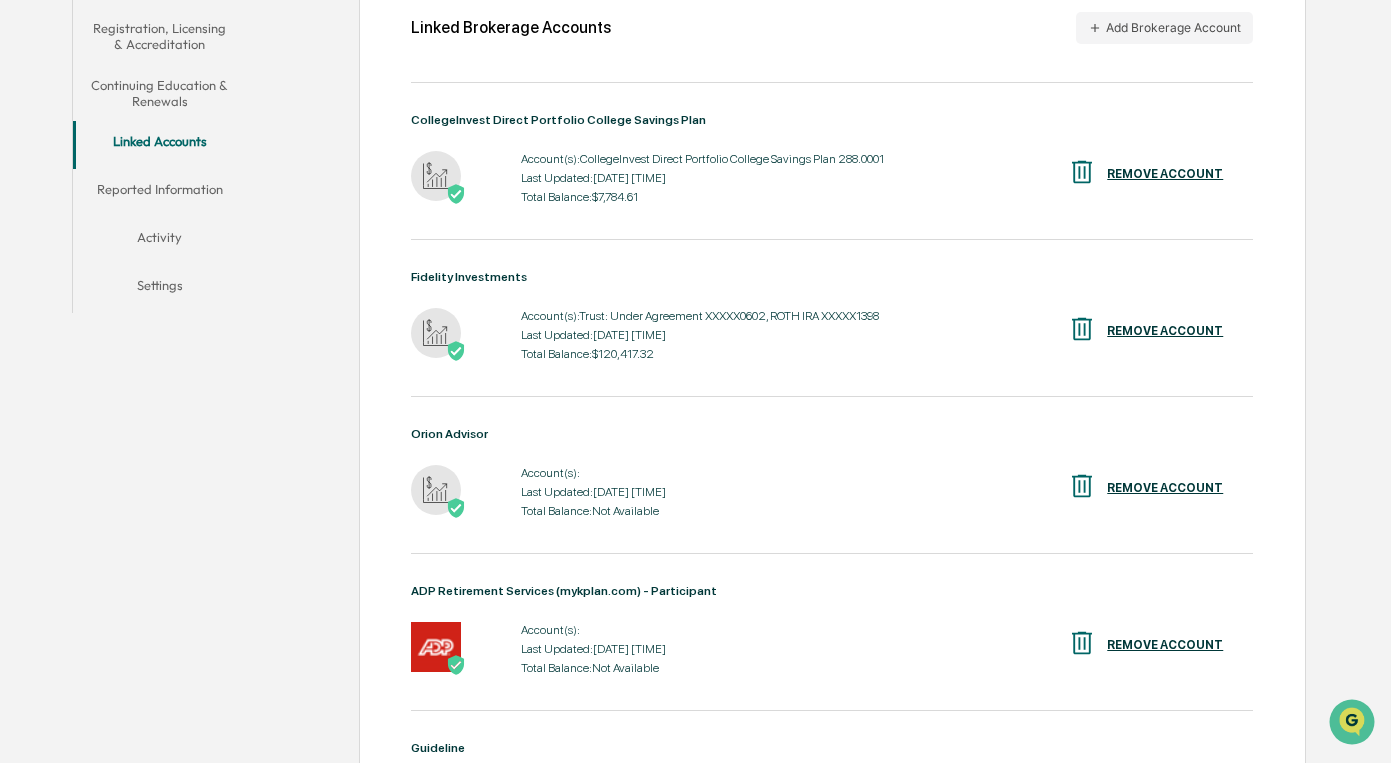 click on "REMOVE ACCOUNT" at bounding box center [1165, 488] 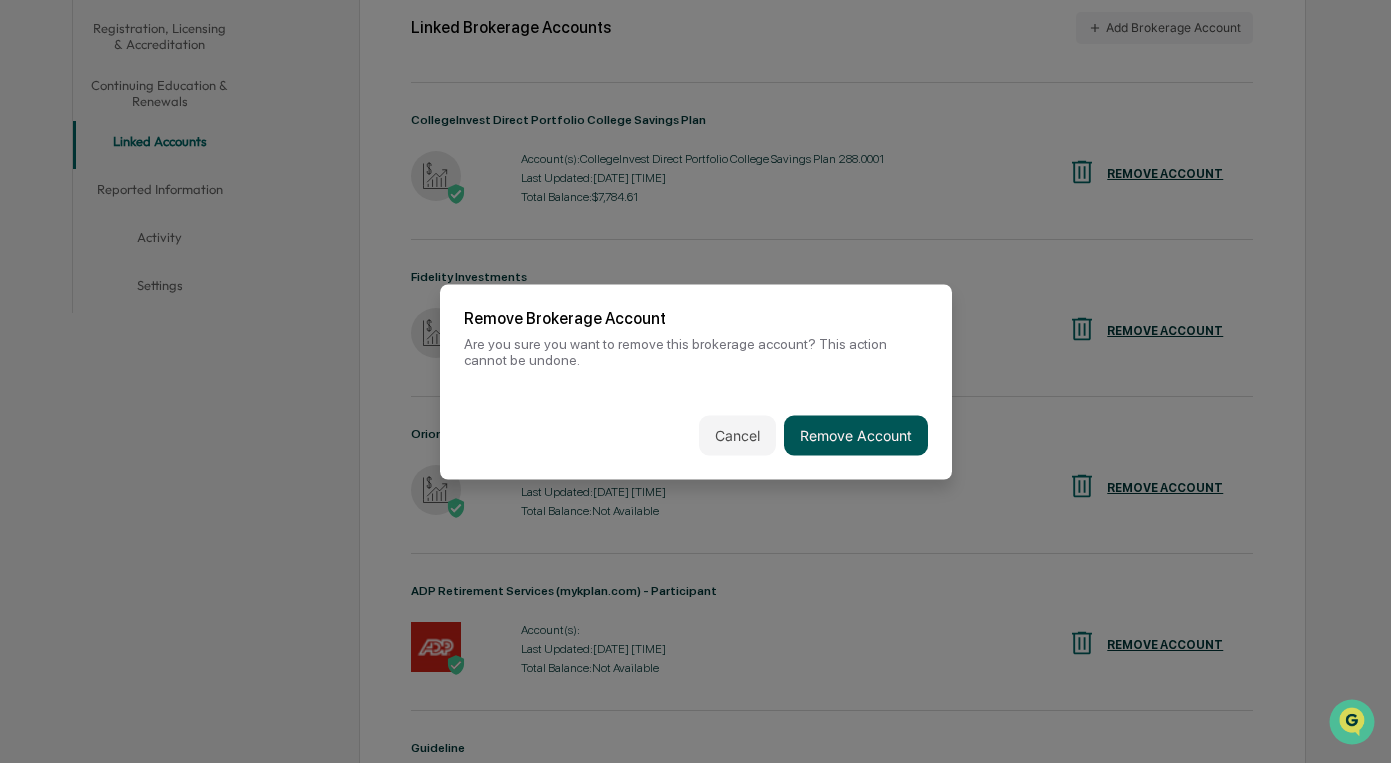 click on "Remove Account" at bounding box center (856, 435) 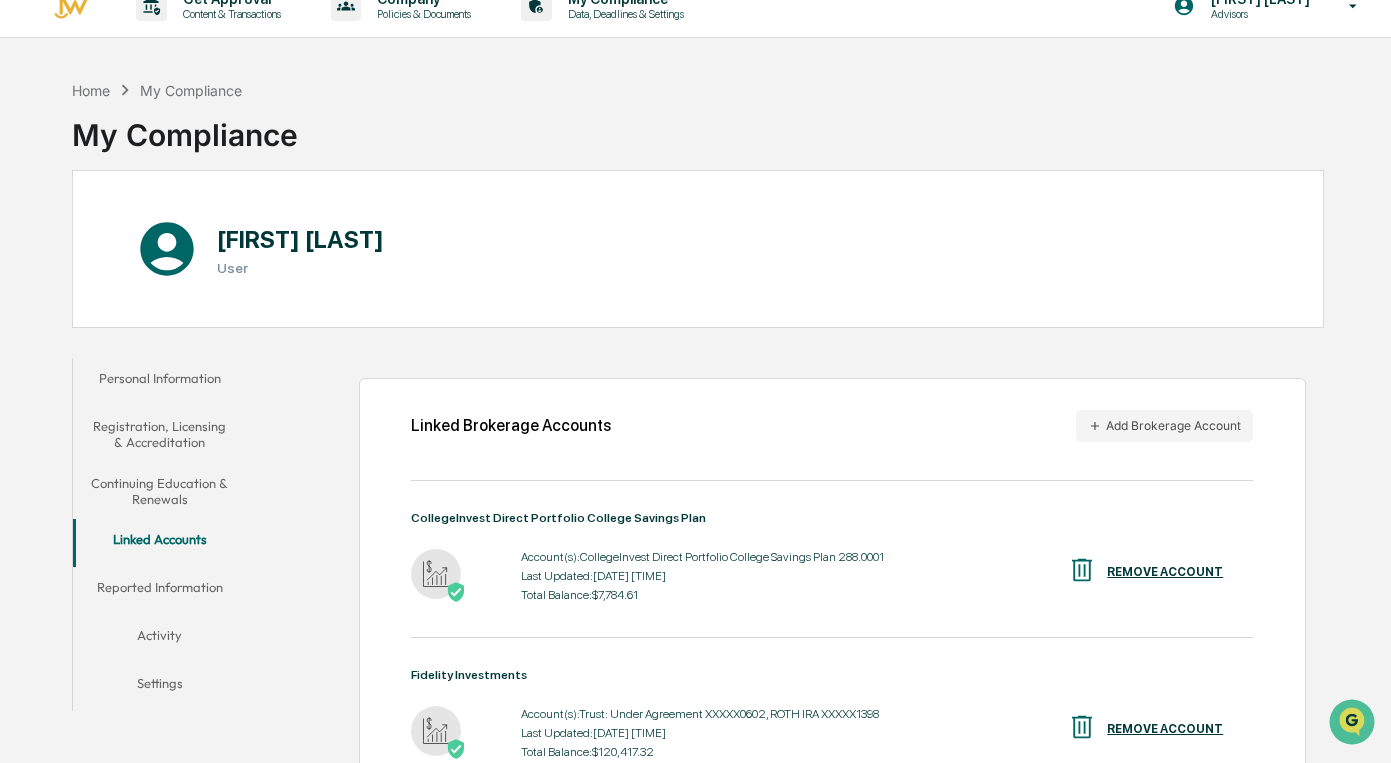 scroll, scrollTop: 0, scrollLeft: 0, axis: both 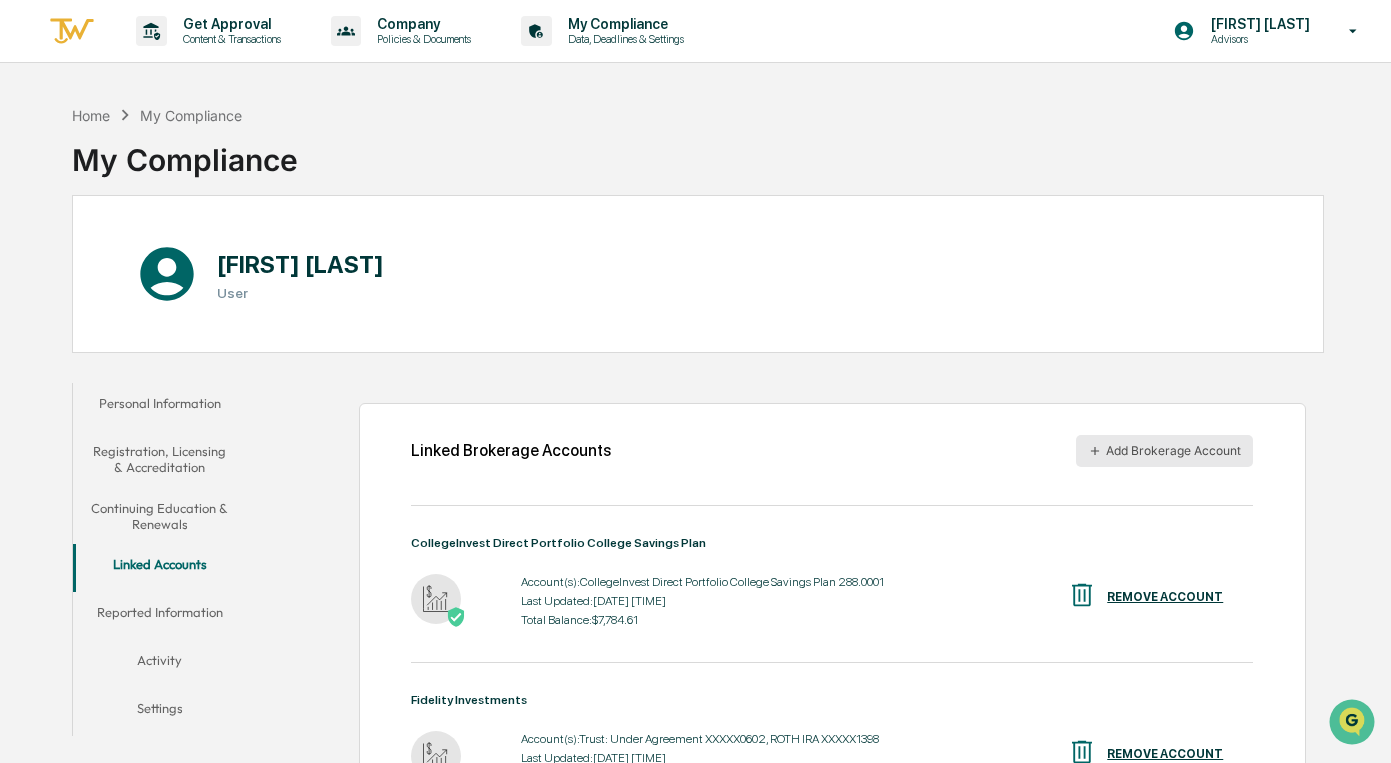 click on "Add Brokerage Account" at bounding box center (1164, 451) 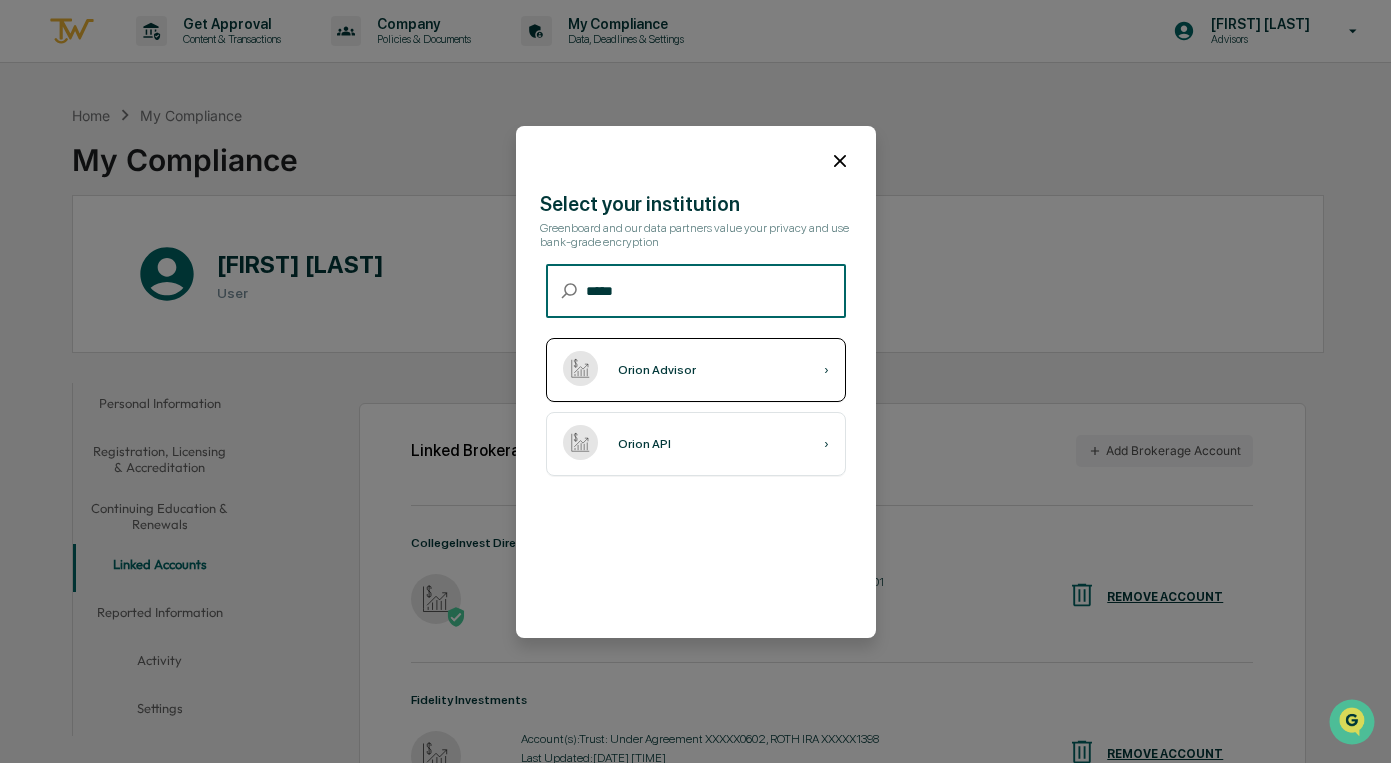 type on "*****" 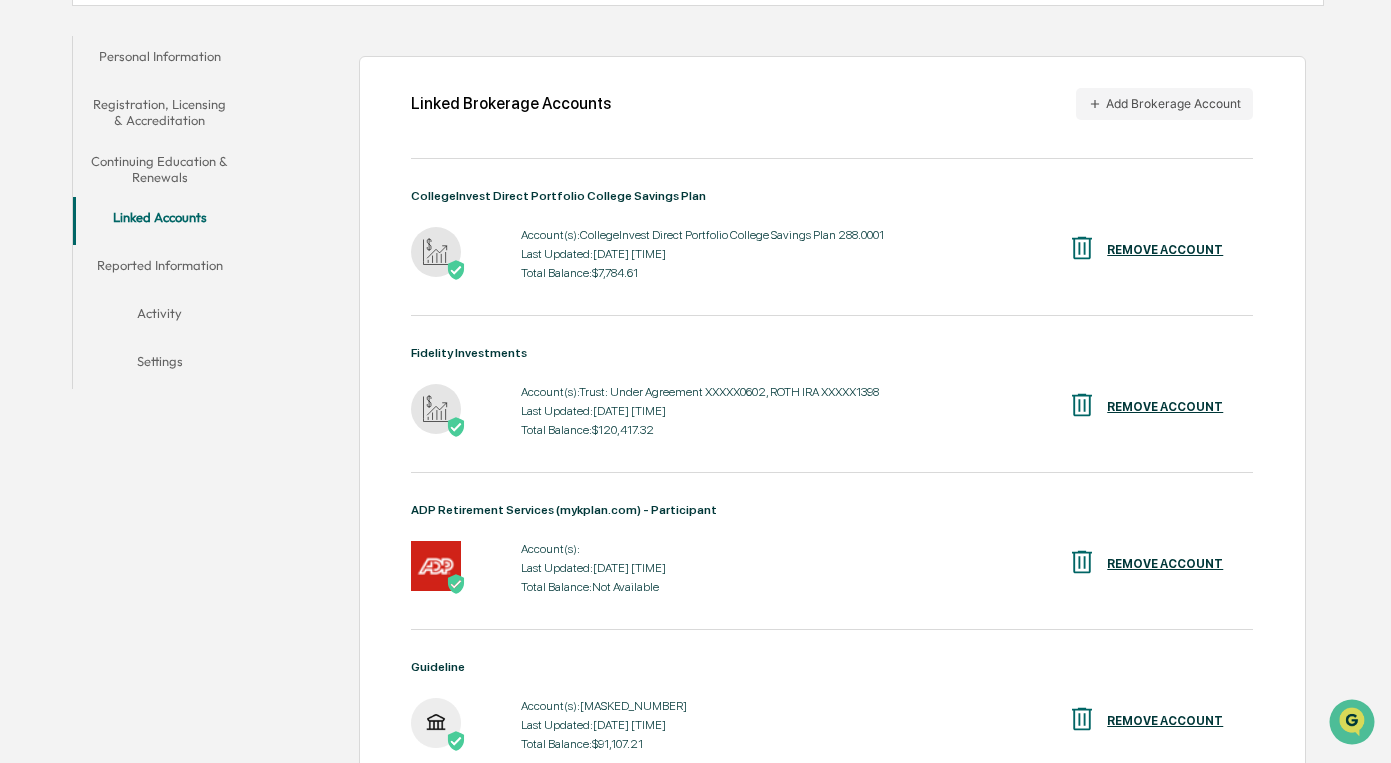 scroll, scrollTop: 0, scrollLeft: 0, axis: both 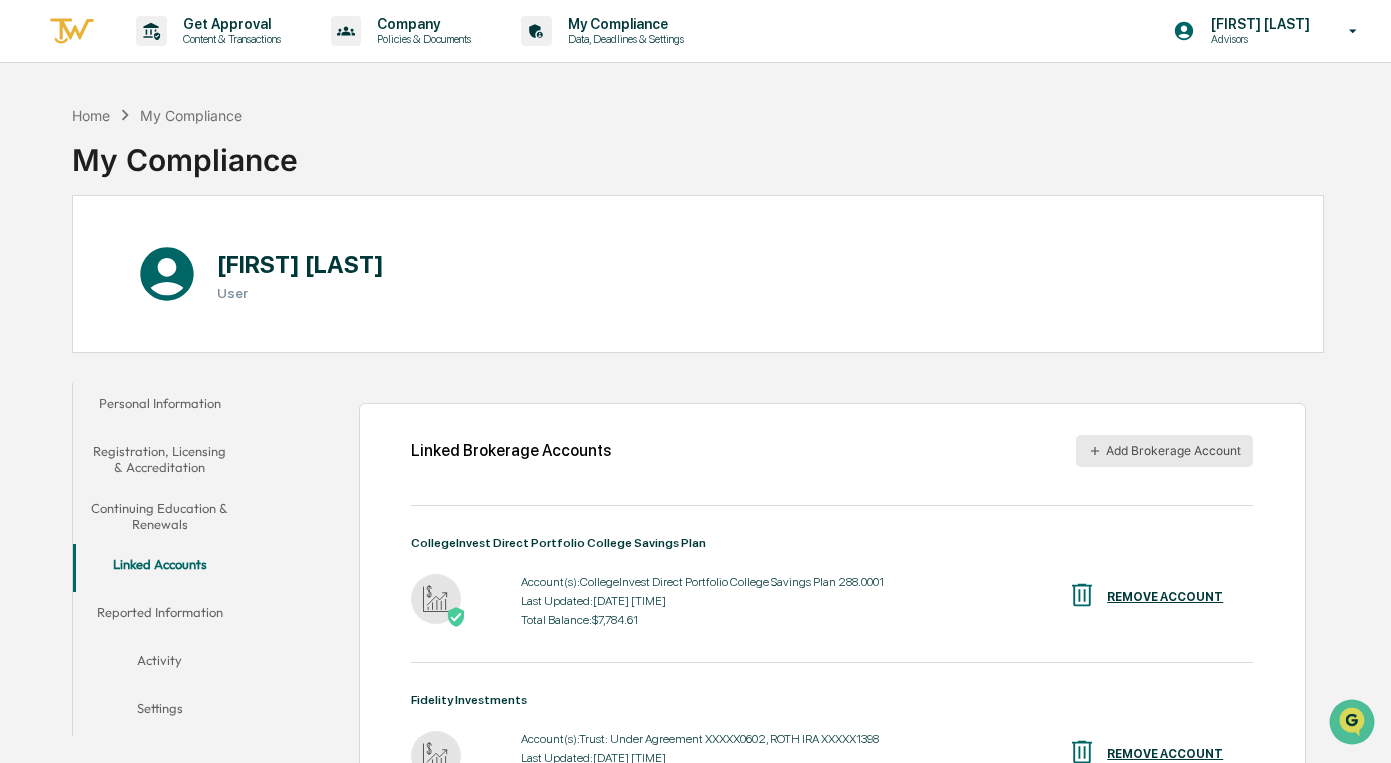 click on "Add Brokerage Account" at bounding box center [1164, 451] 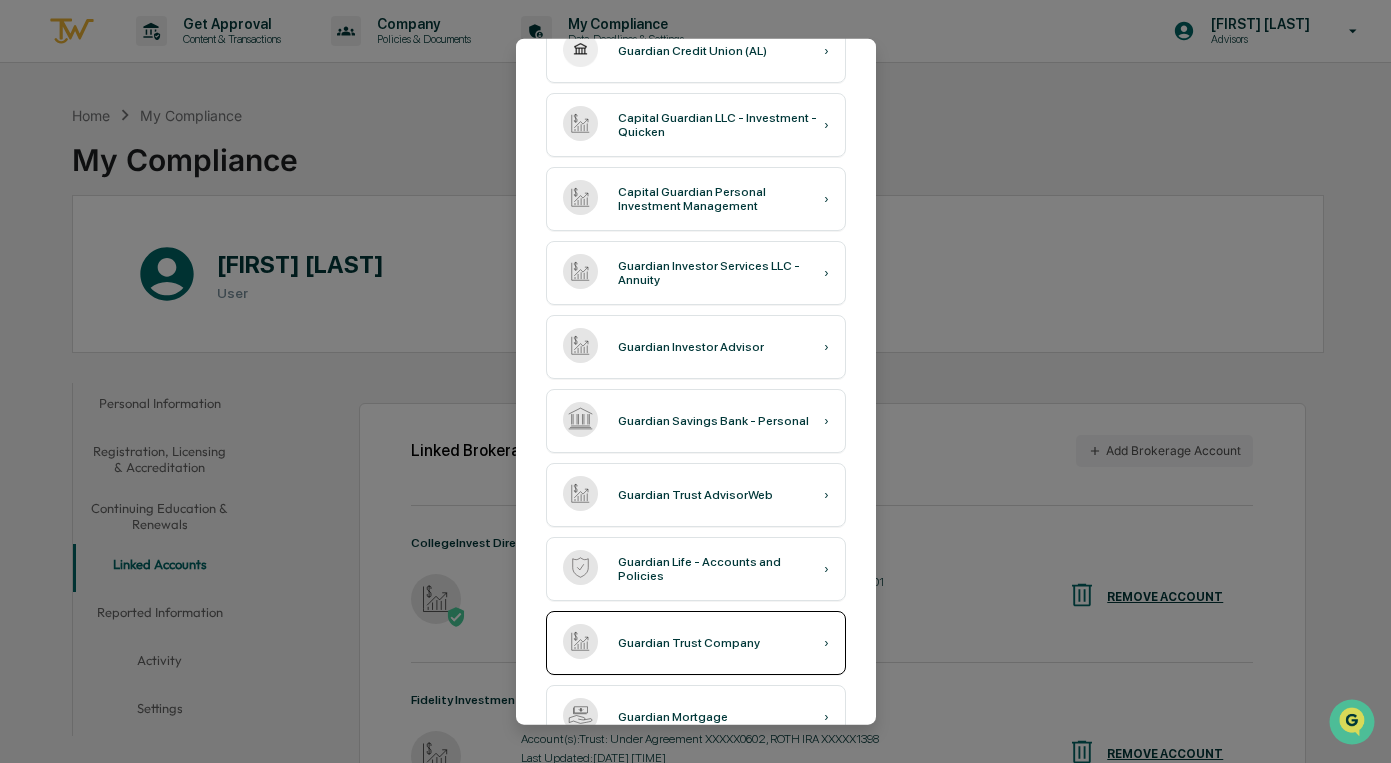 scroll, scrollTop: 363, scrollLeft: 0, axis: vertical 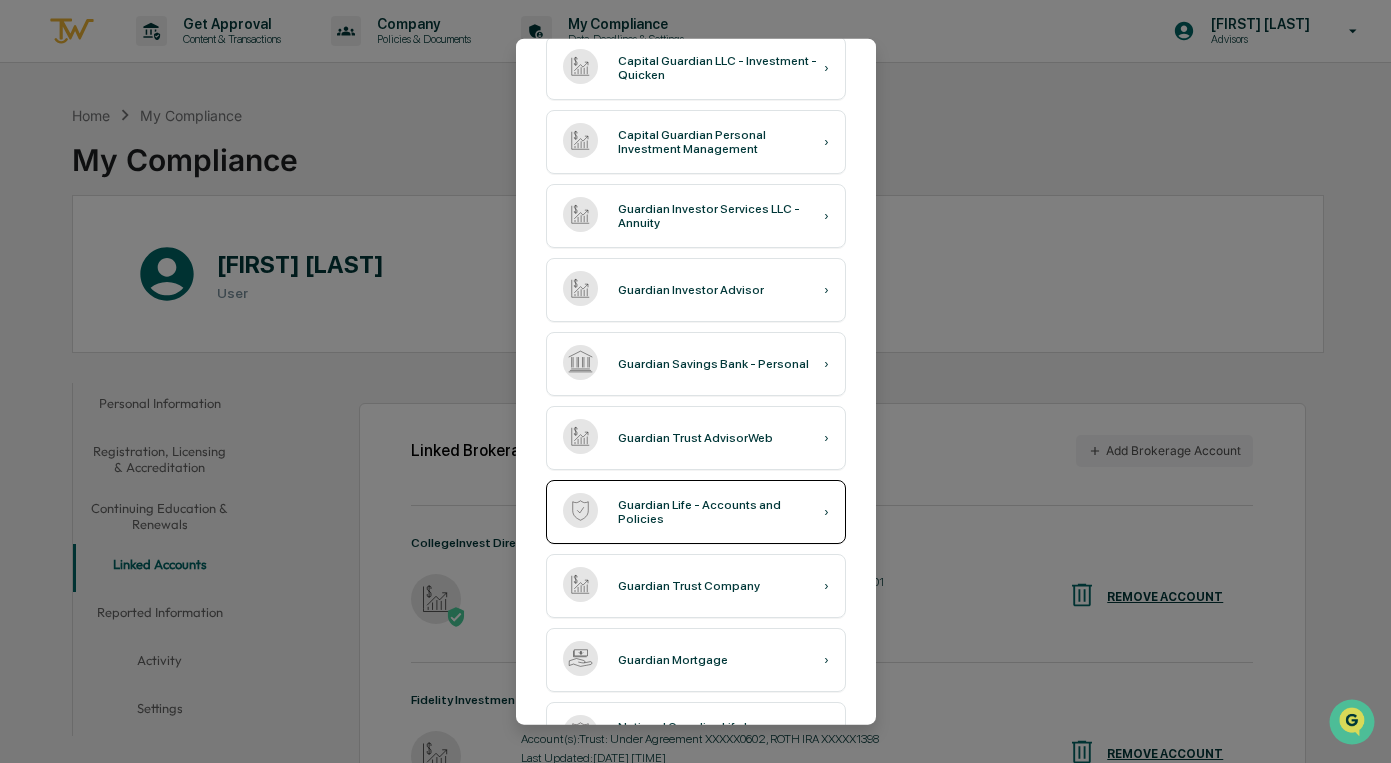 type on "********" 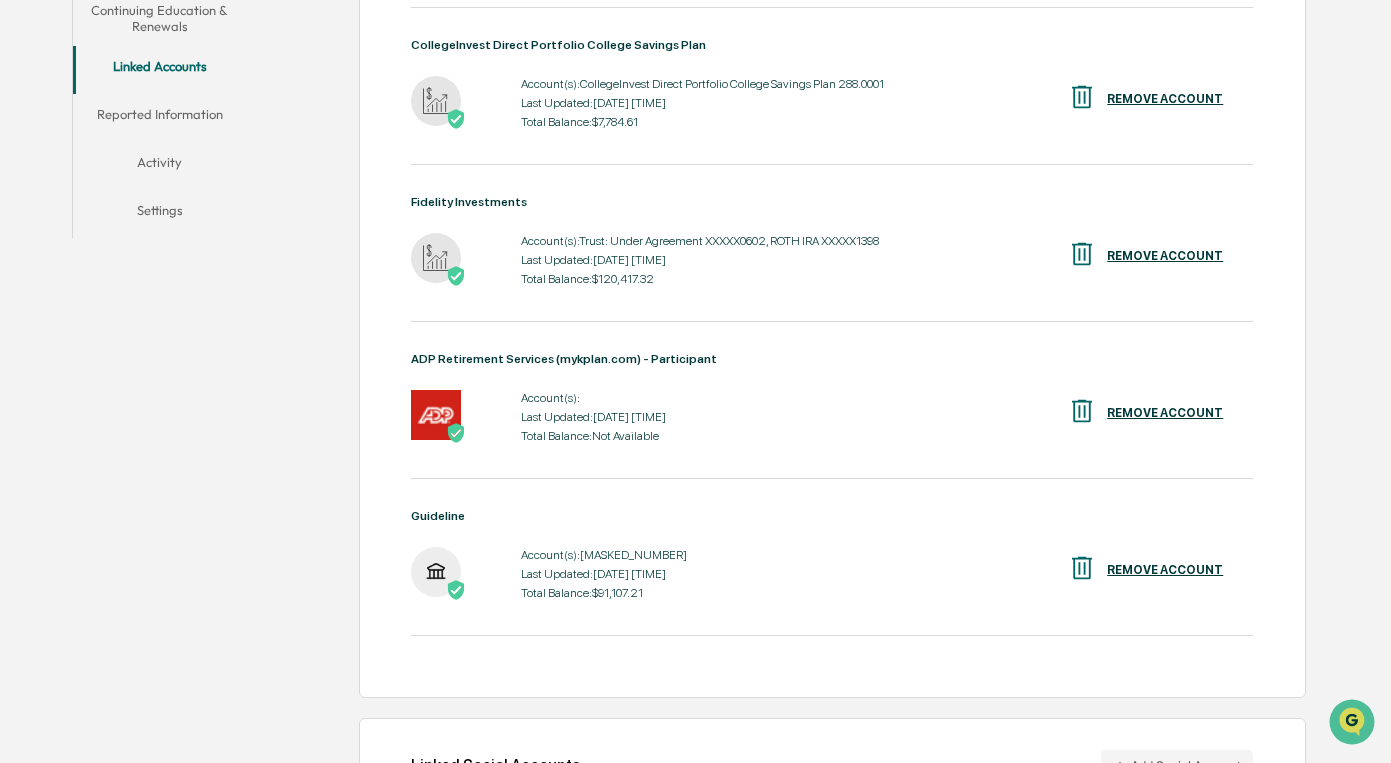 scroll, scrollTop: 501, scrollLeft: 0, axis: vertical 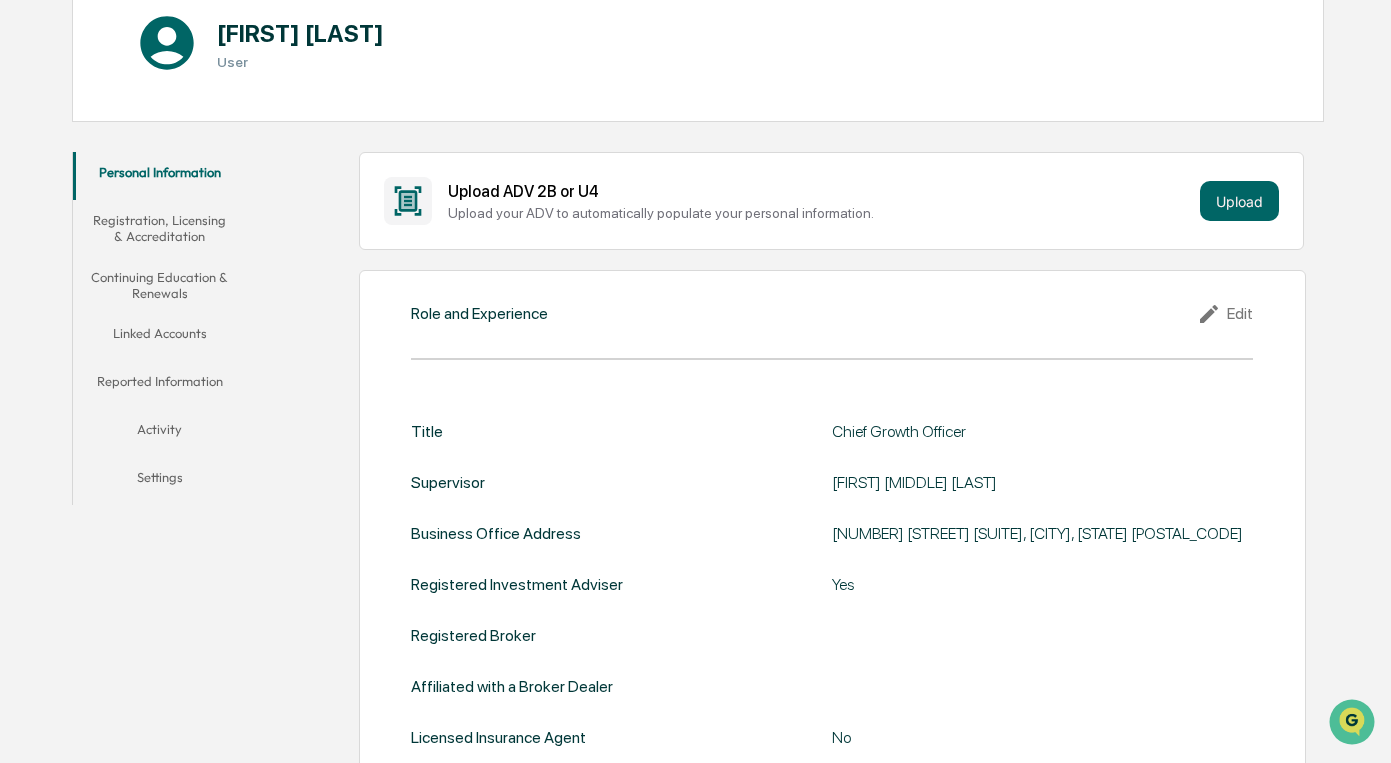 click on "Linked Accounts" at bounding box center (160, 337) 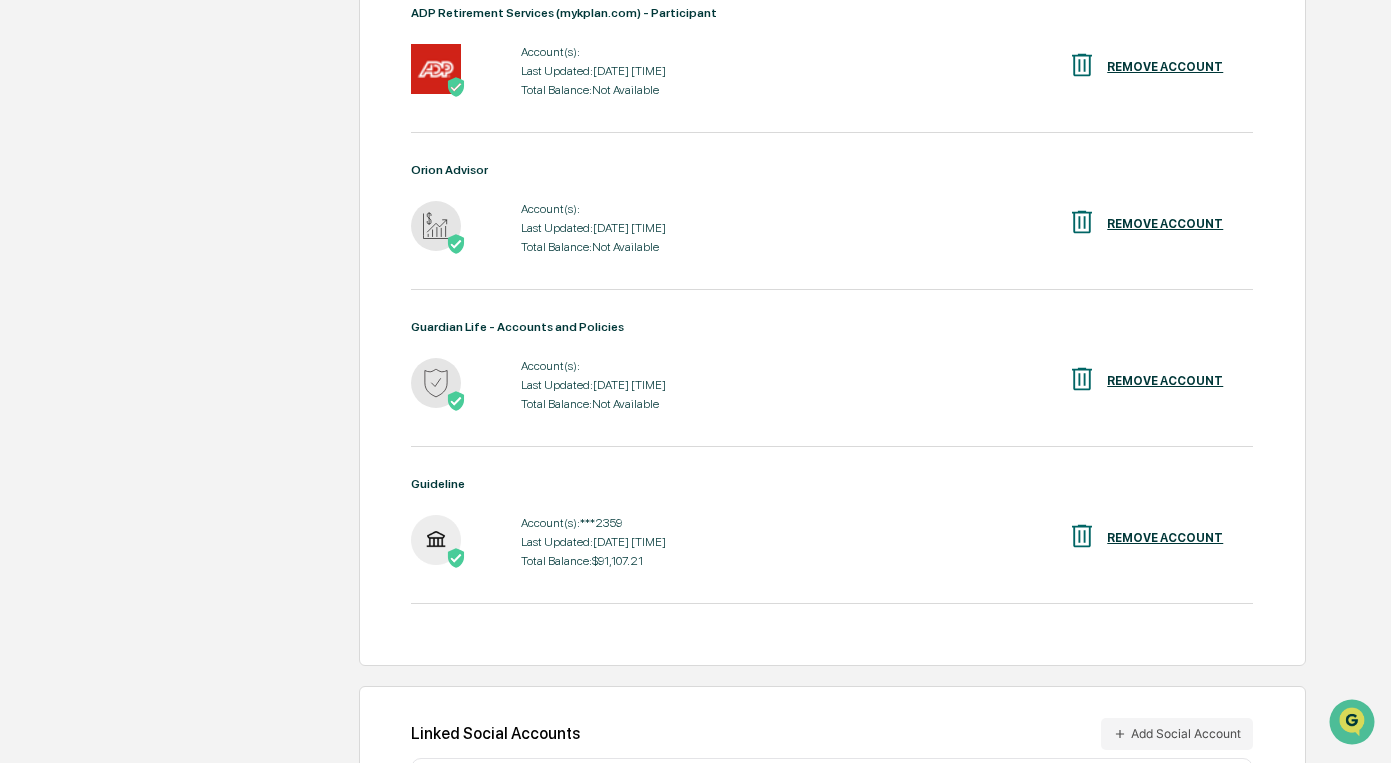 scroll, scrollTop: 849, scrollLeft: 0, axis: vertical 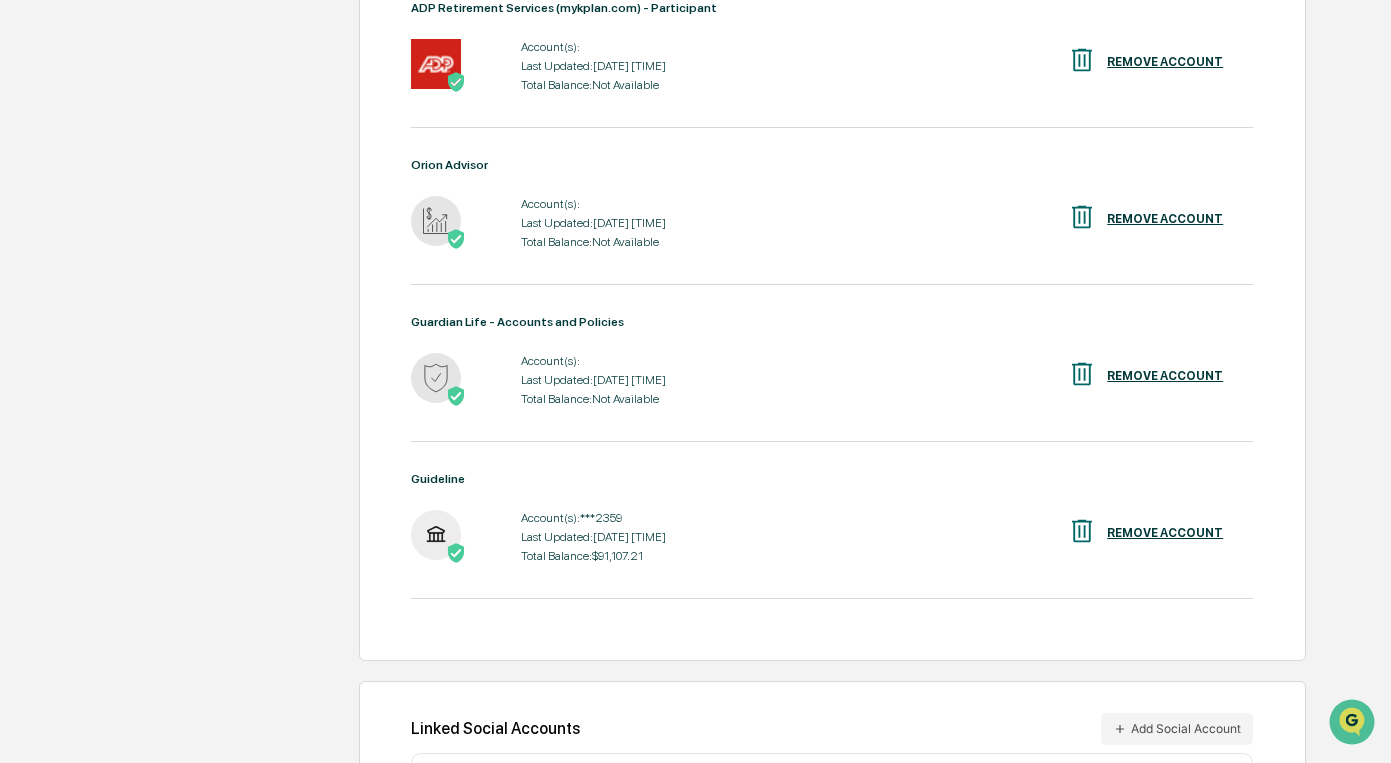 click on "Guardian Life - Accounts and Policies Account(s):  Last Updated:  2025-07-16 00:50:25 Total Balance:  Not Available REMOVE ACCOUNT" at bounding box center (832, 363) 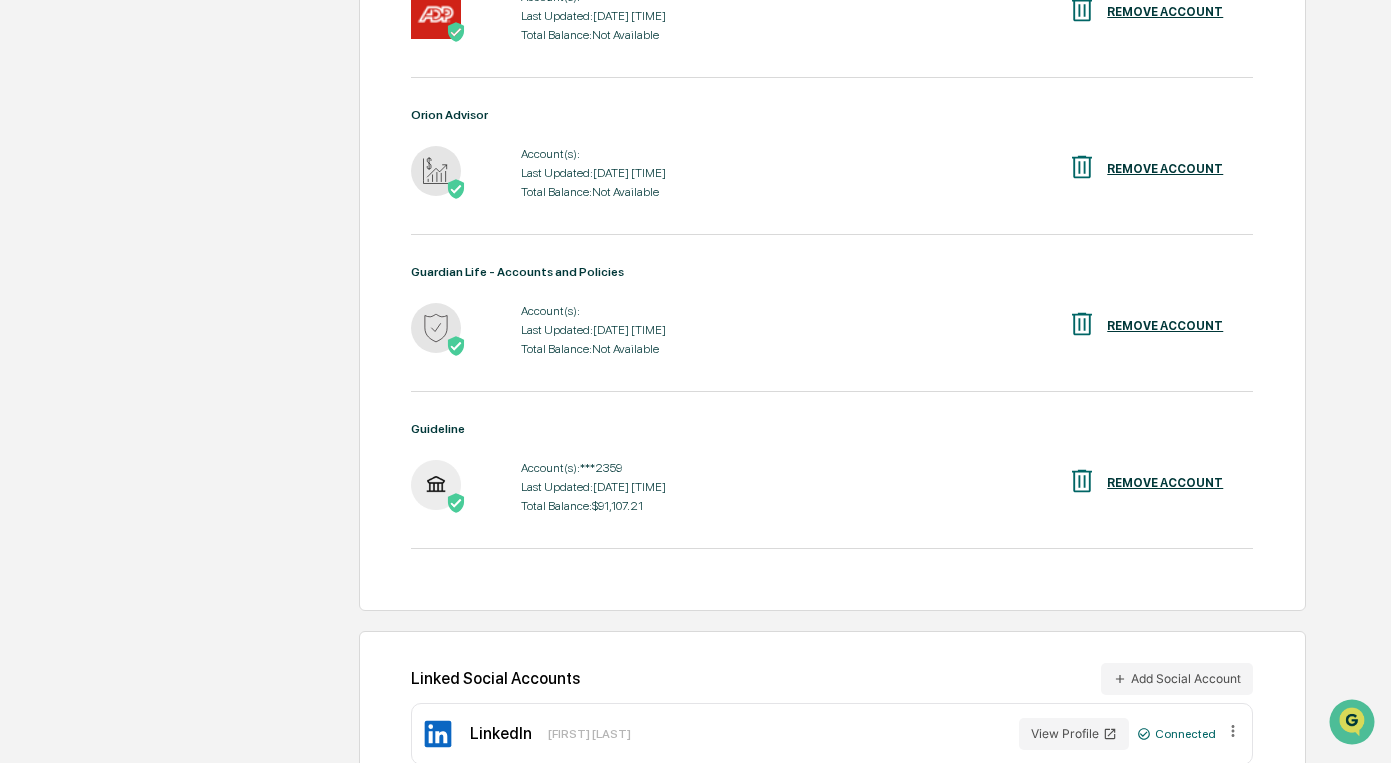 scroll, scrollTop: 941, scrollLeft: 0, axis: vertical 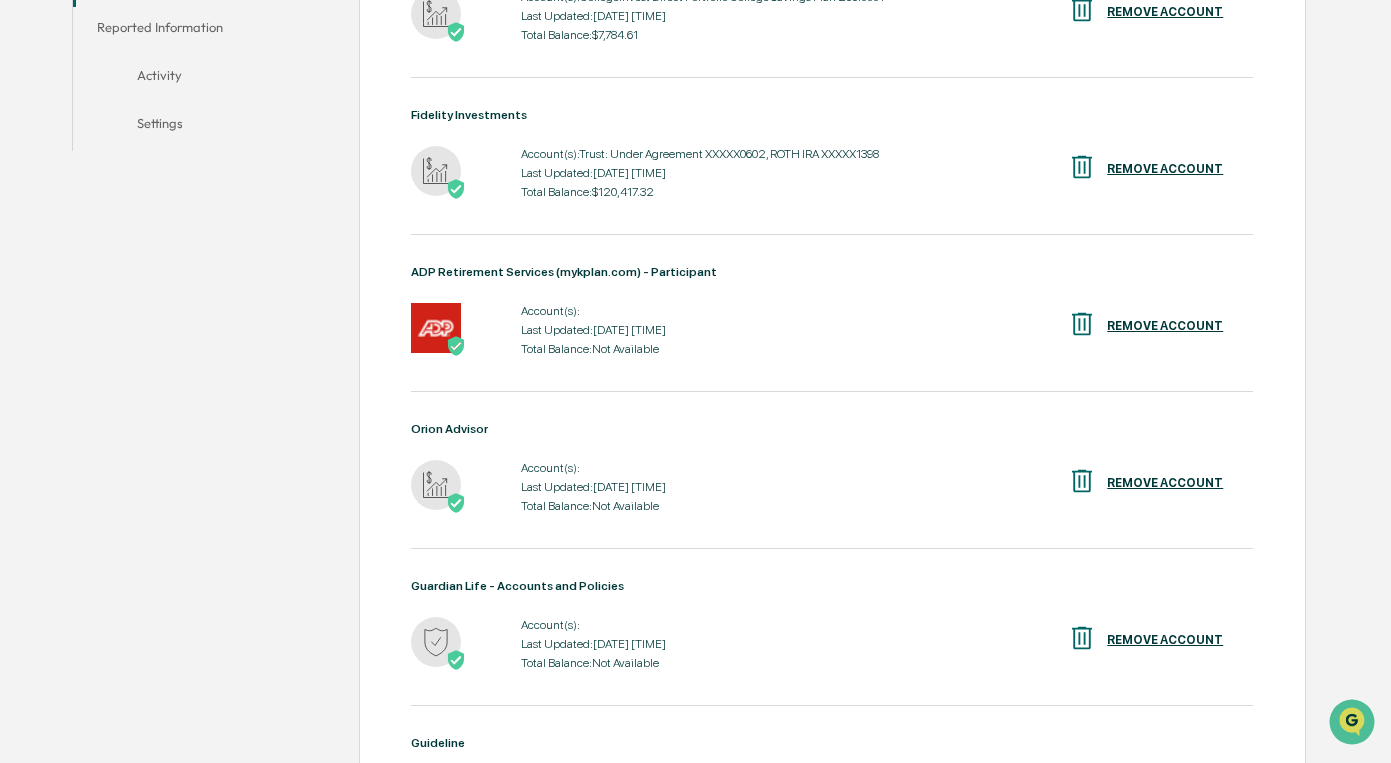 click on "Account(s):  Last Updated:  2025-07-16 00:50:25 Total Balance:  Not Available REMOVE ACCOUNT" at bounding box center (832, 330) 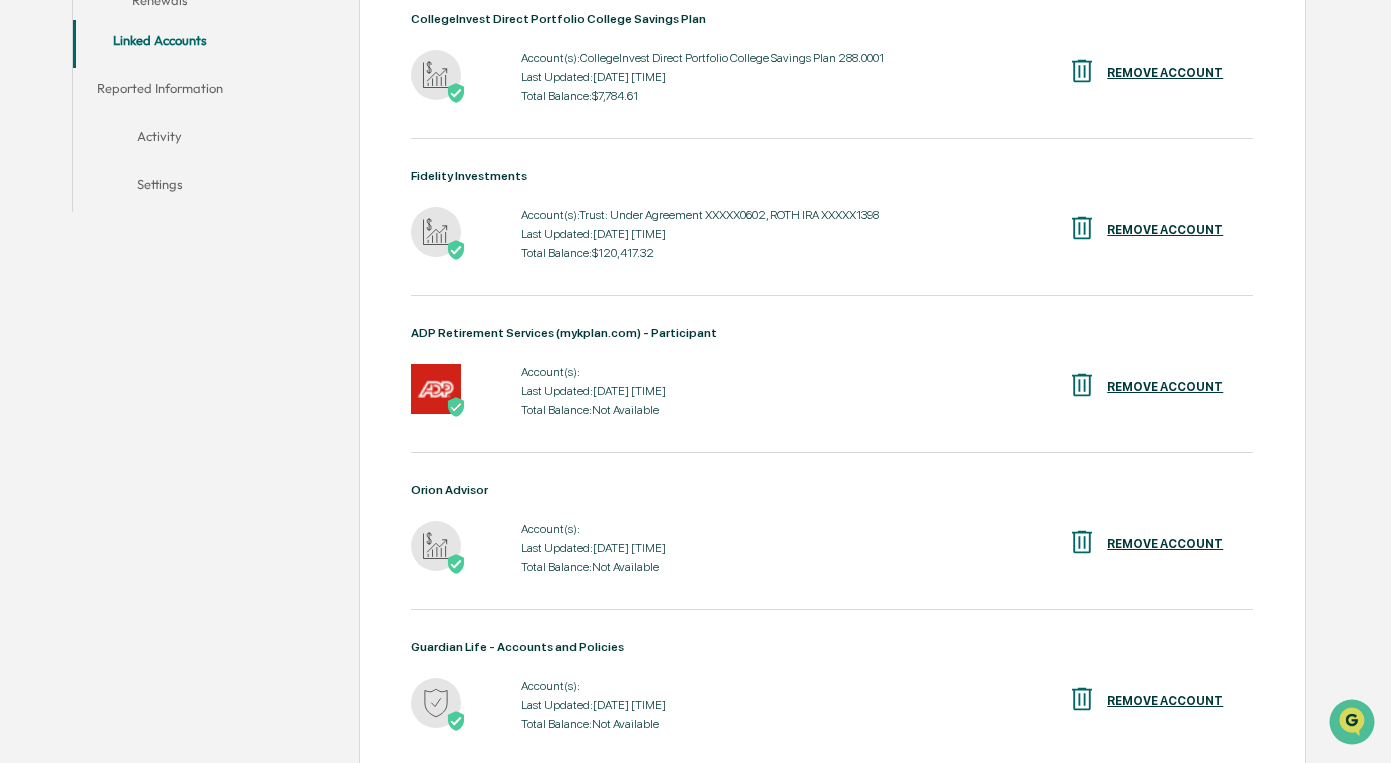 scroll, scrollTop: 61, scrollLeft: 0, axis: vertical 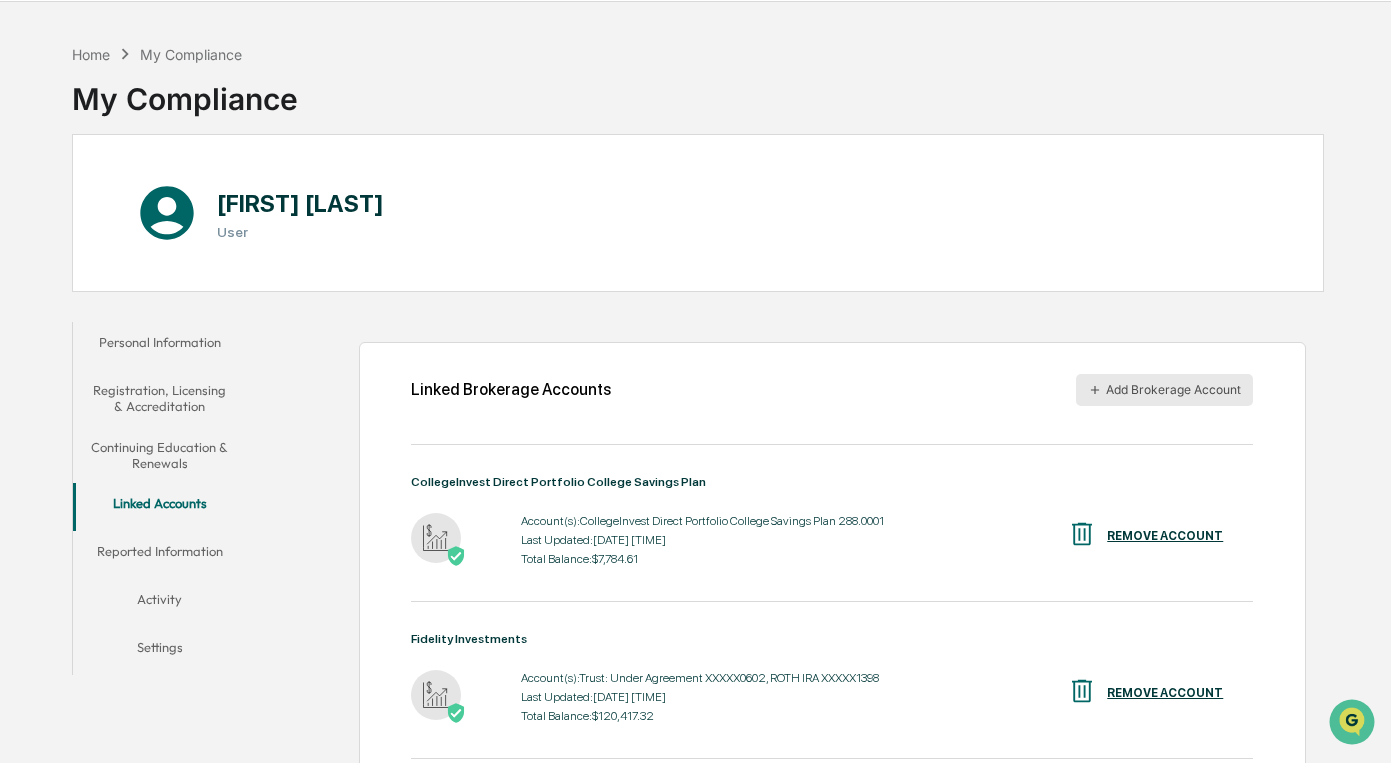 click 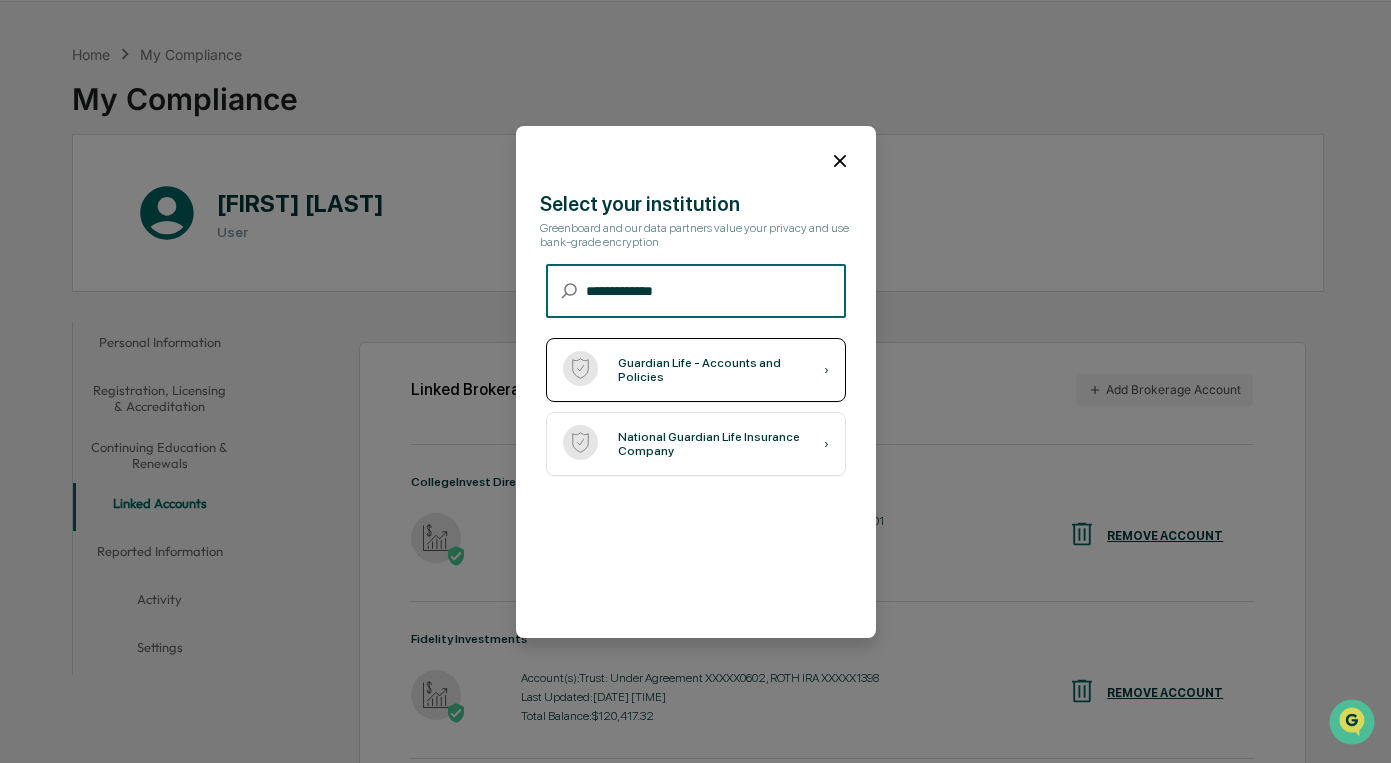 type on "**********" 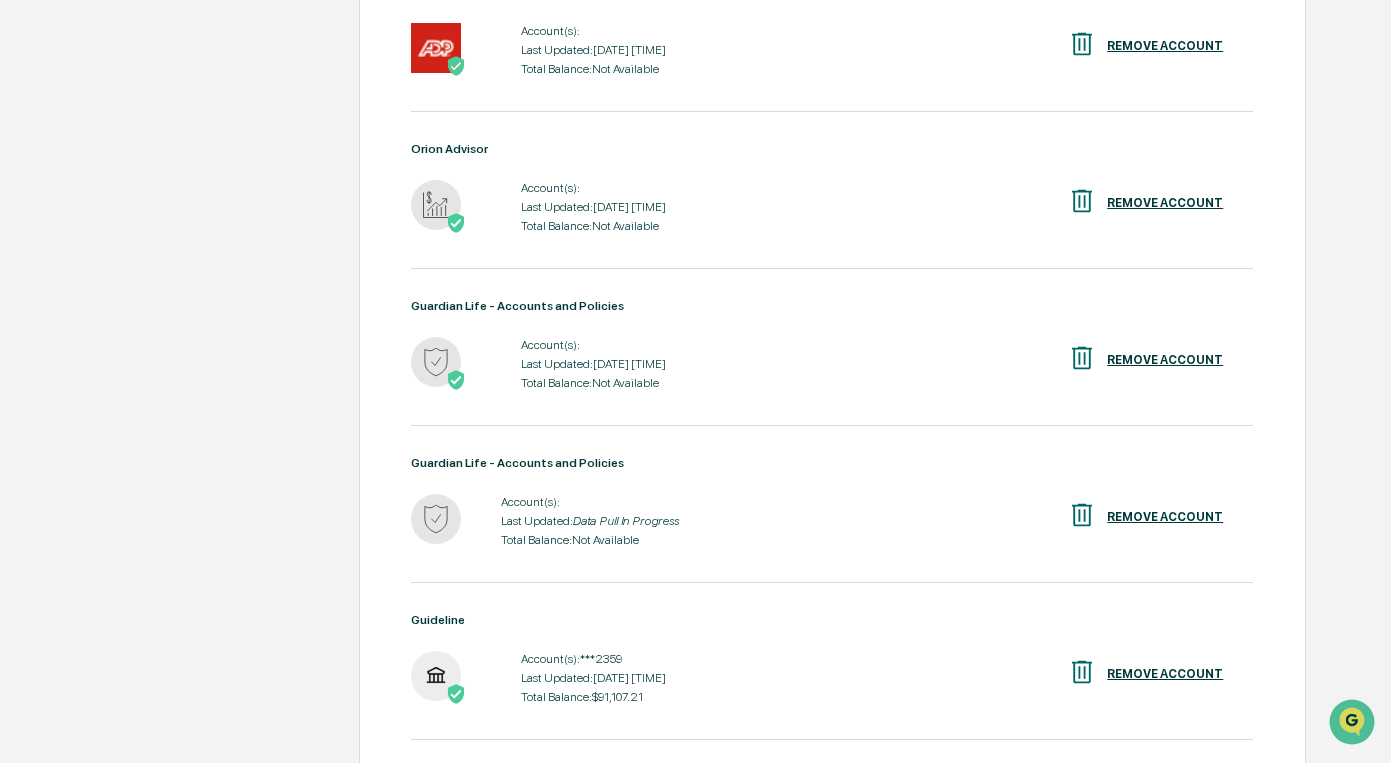scroll, scrollTop: 894, scrollLeft: 0, axis: vertical 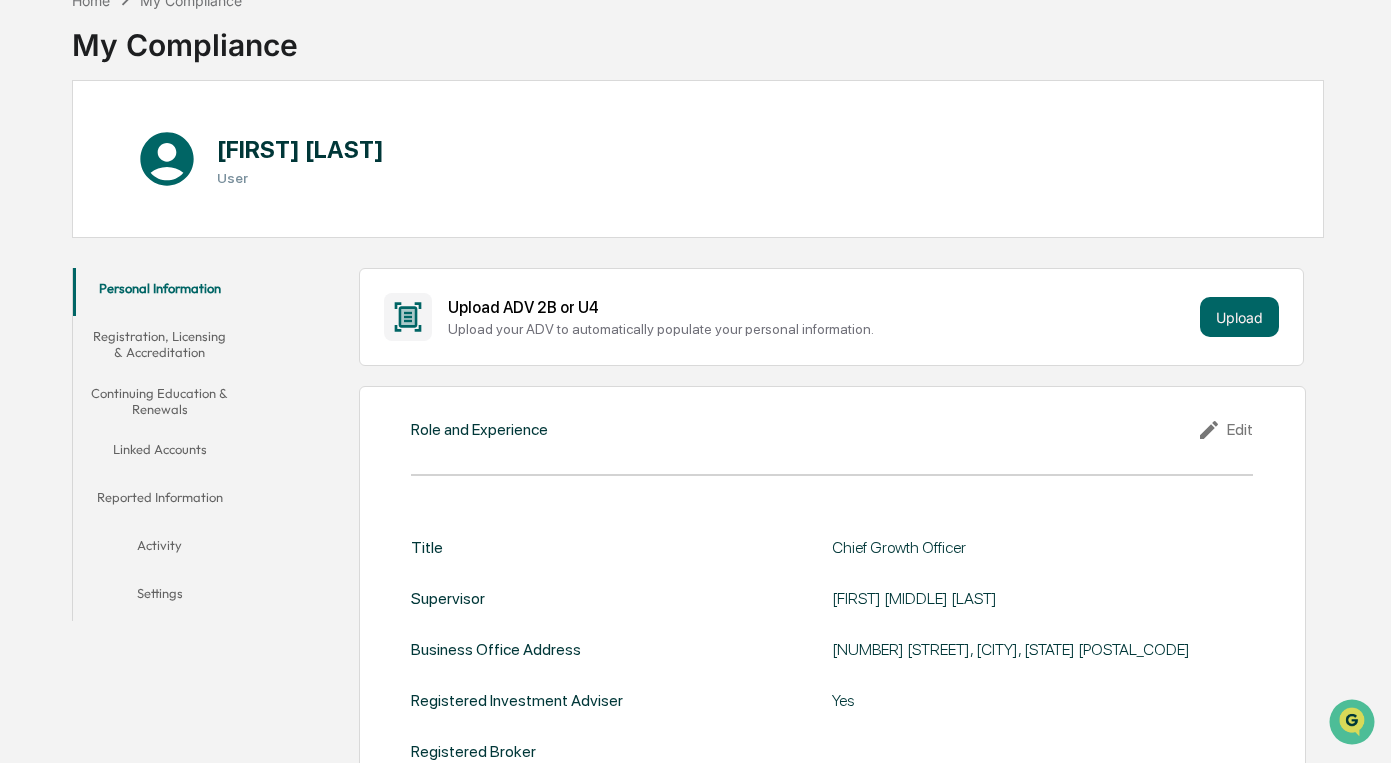 click on "Linked Accounts" at bounding box center [160, 453] 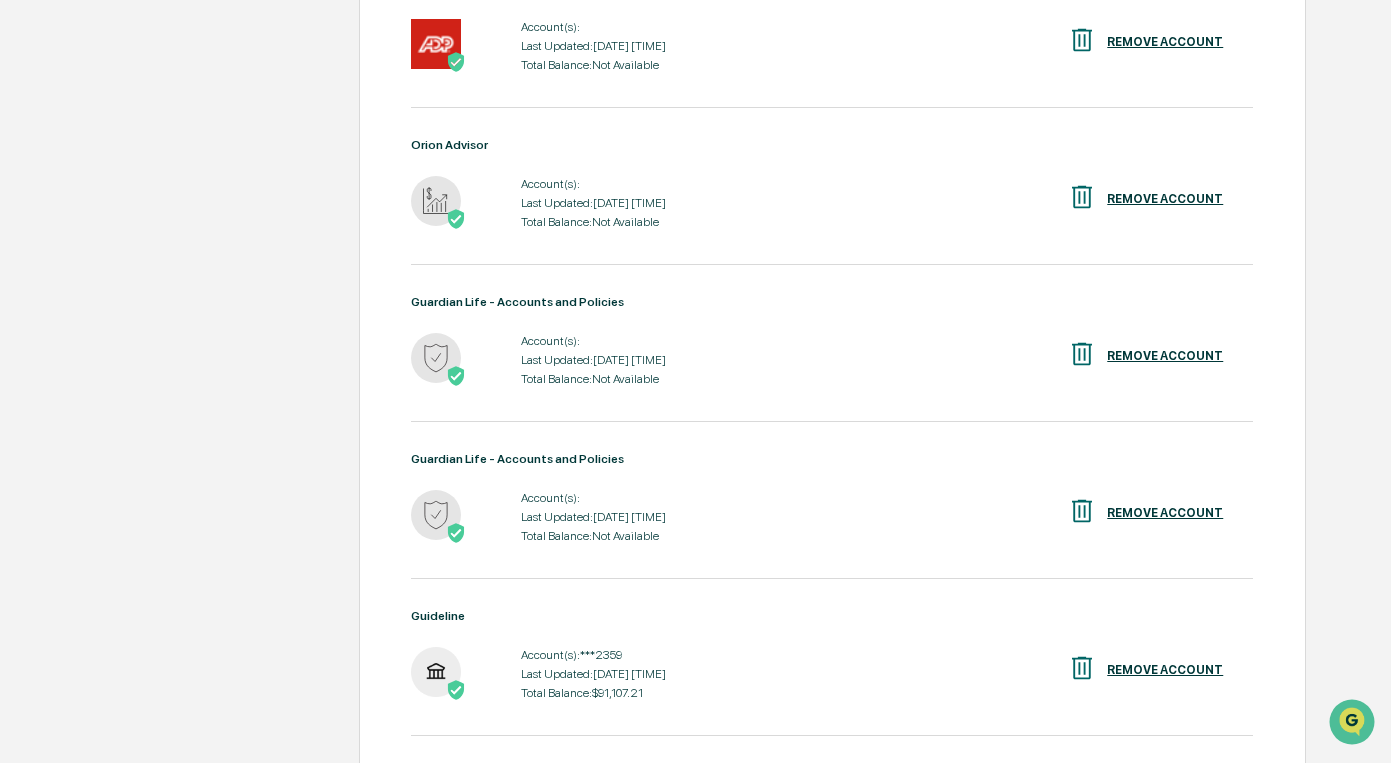 scroll, scrollTop: 870, scrollLeft: 0, axis: vertical 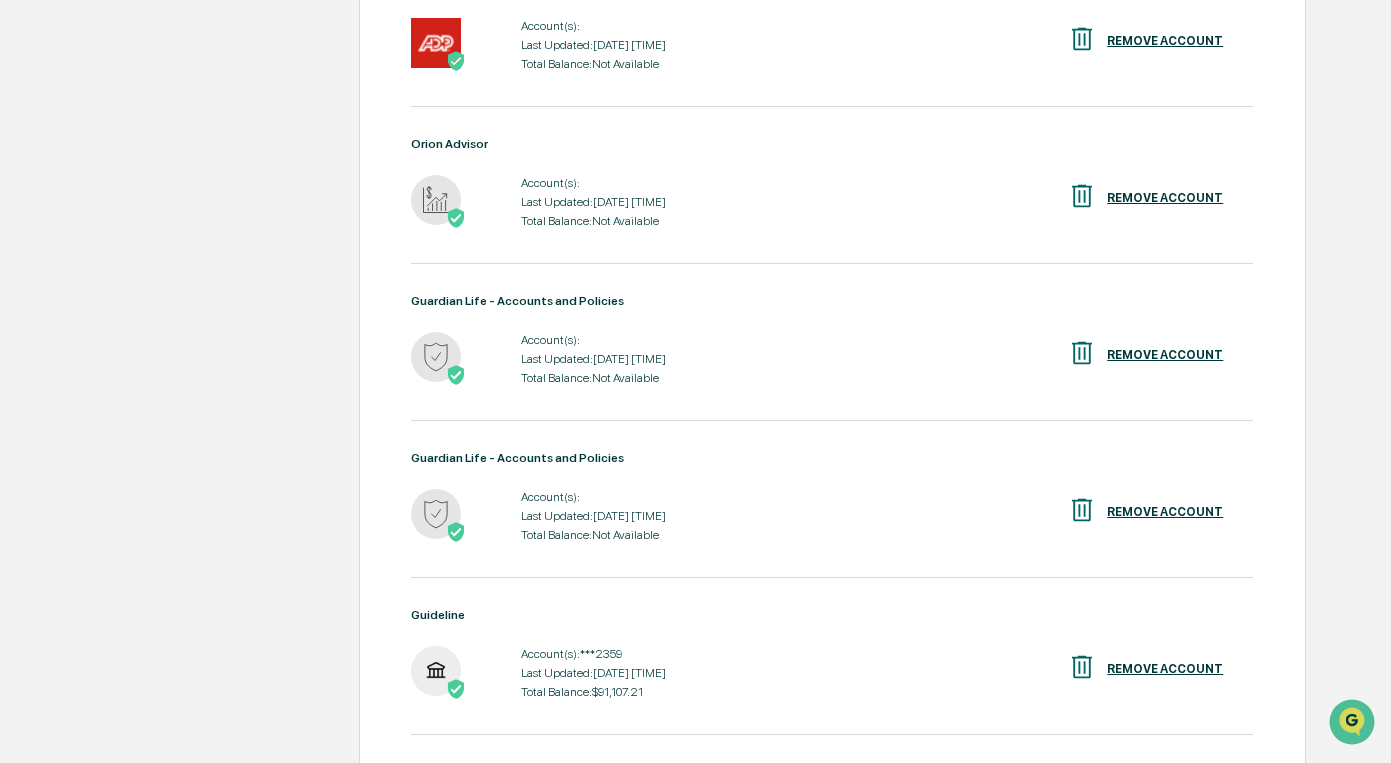 click on "REMOVE ACCOUNT" at bounding box center [1165, 512] 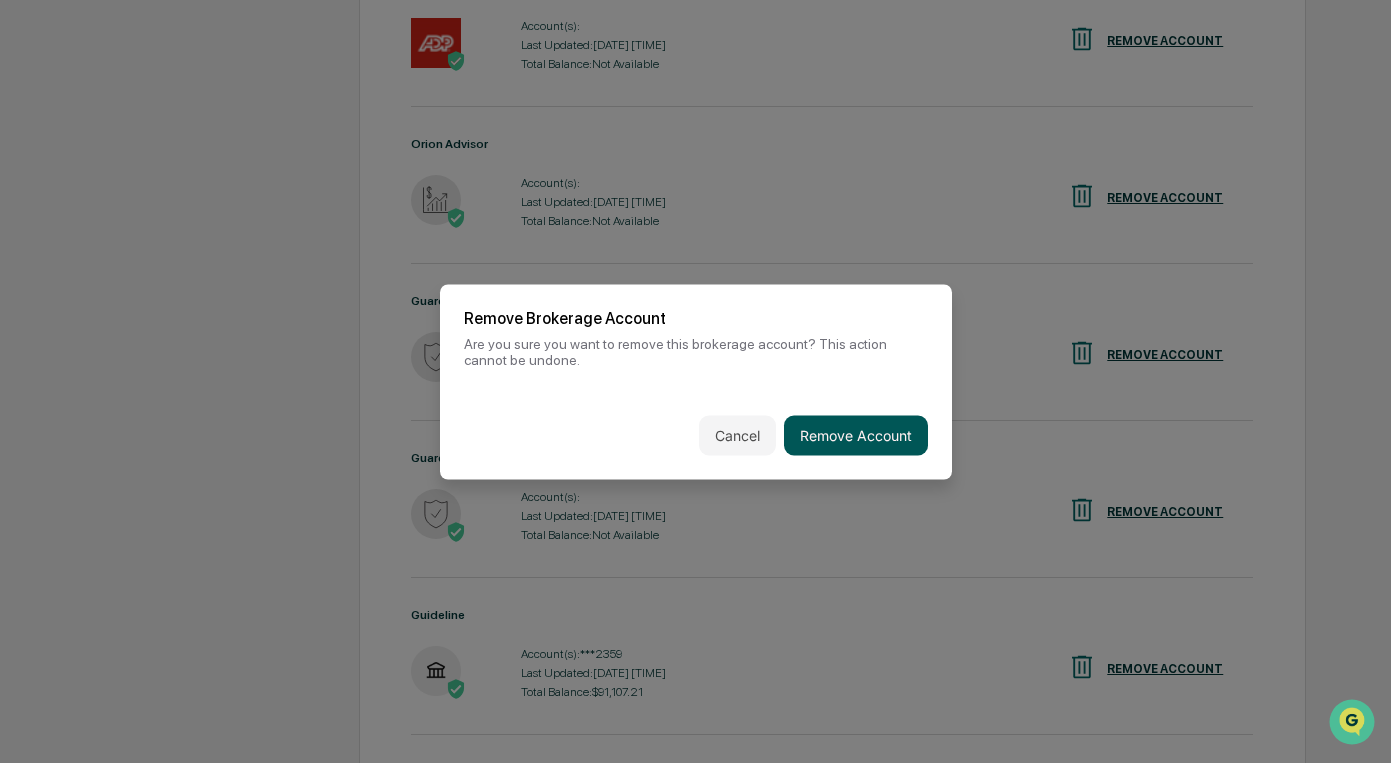 click on "Remove Account" at bounding box center (856, 435) 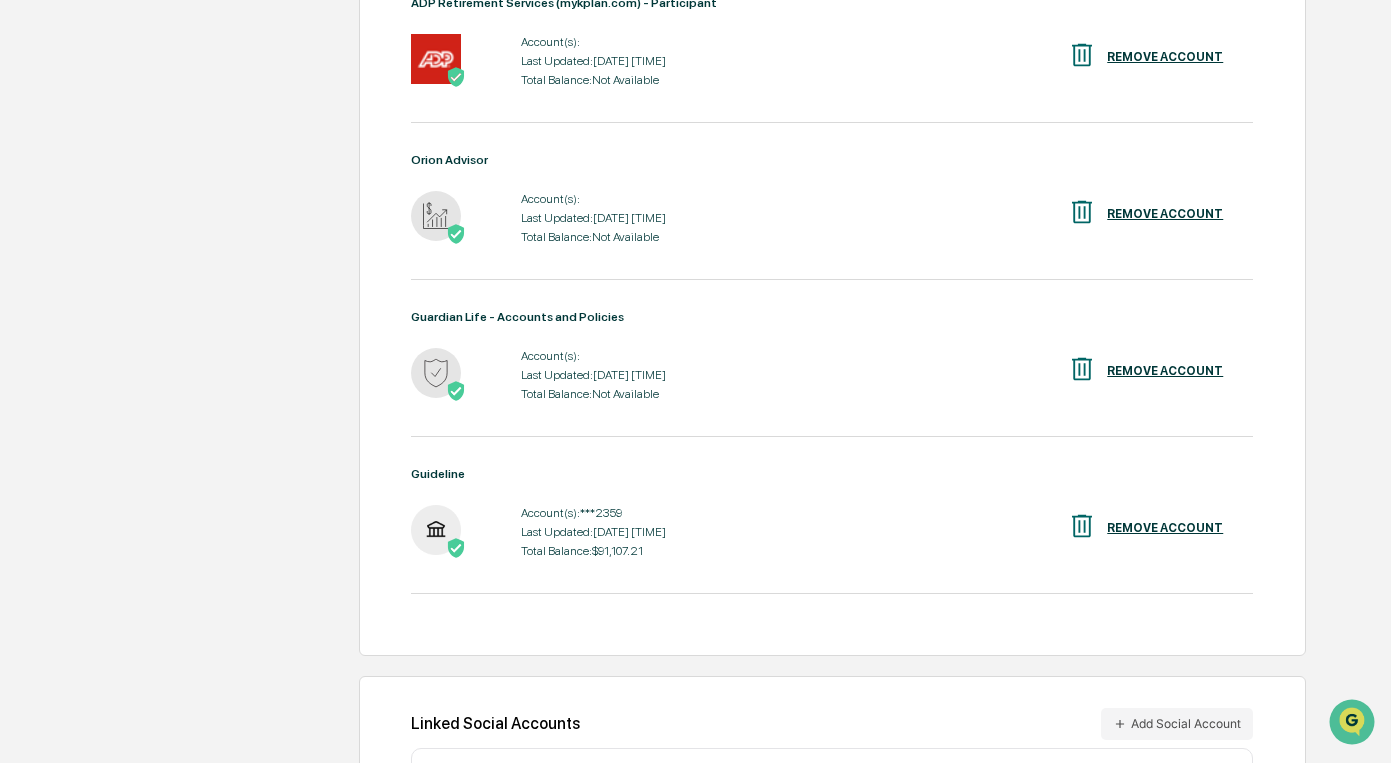 scroll, scrollTop: 847, scrollLeft: 0, axis: vertical 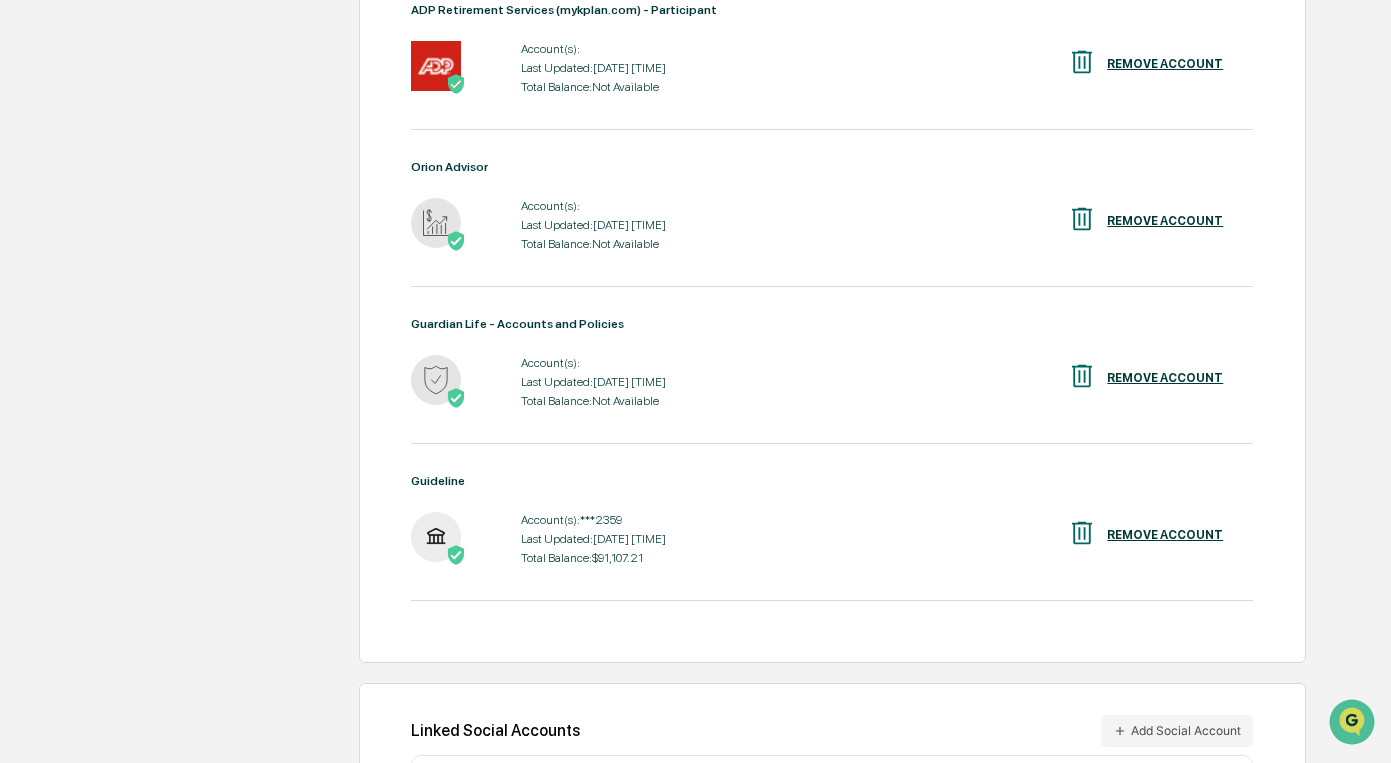 click on "REMOVE ACCOUNT" at bounding box center (1165, 378) 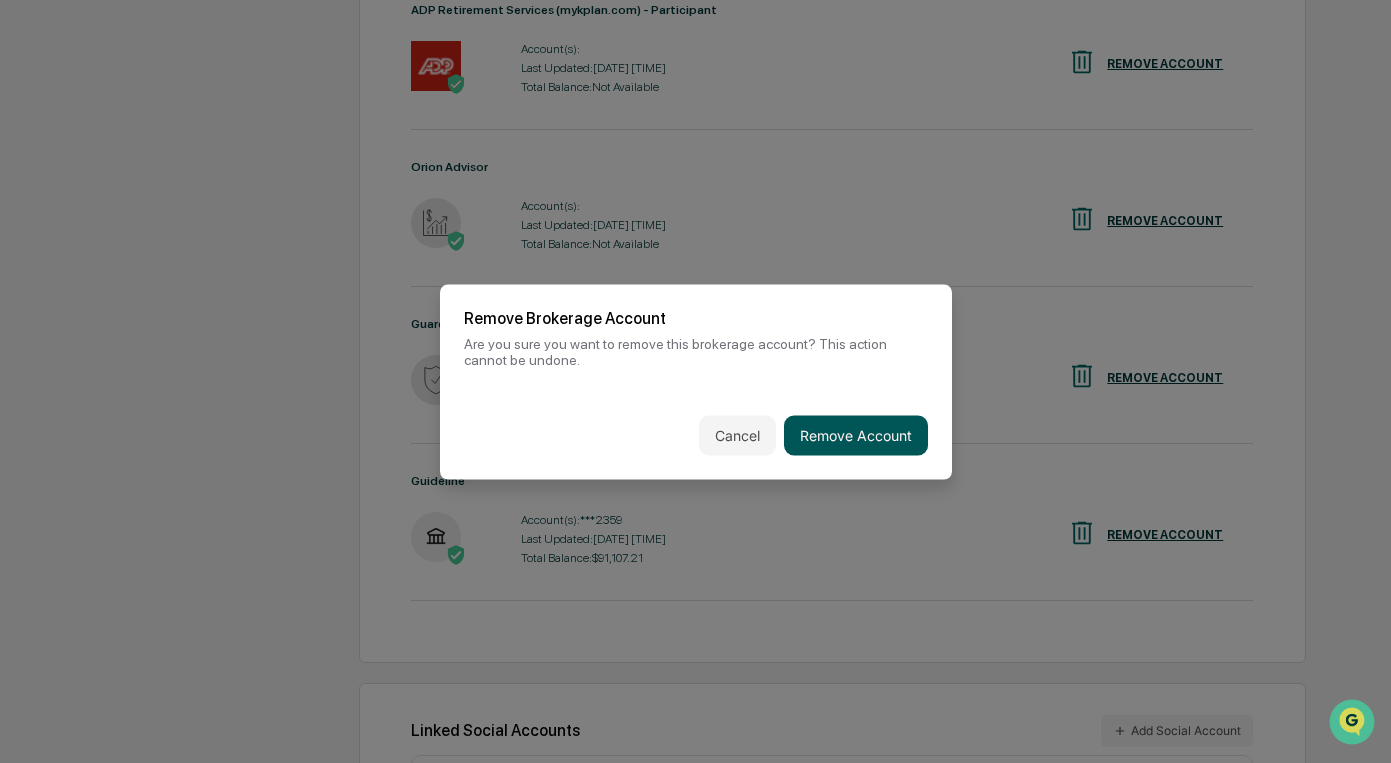 click on "Remove Account" at bounding box center [856, 435] 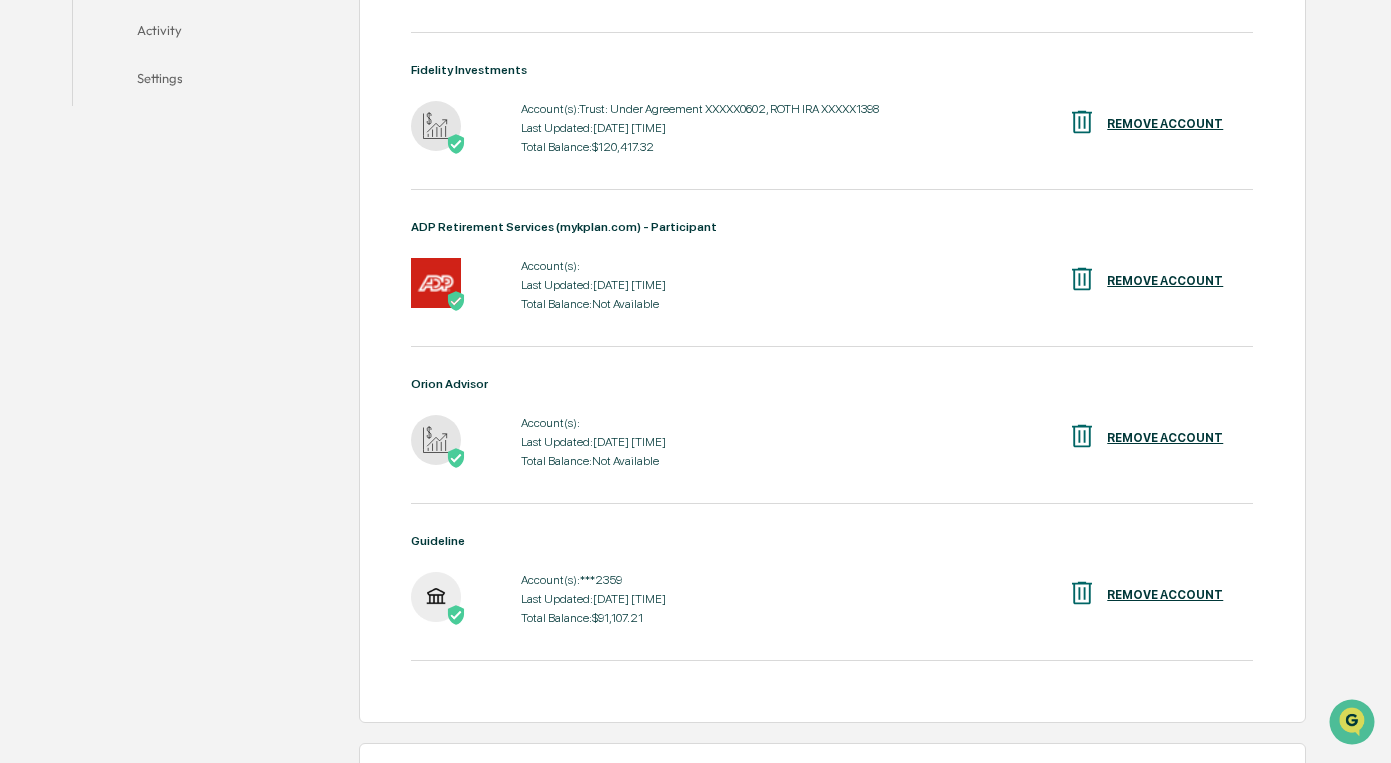 scroll, scrollTop: 625, scrollLeft: 0, axis: vertical 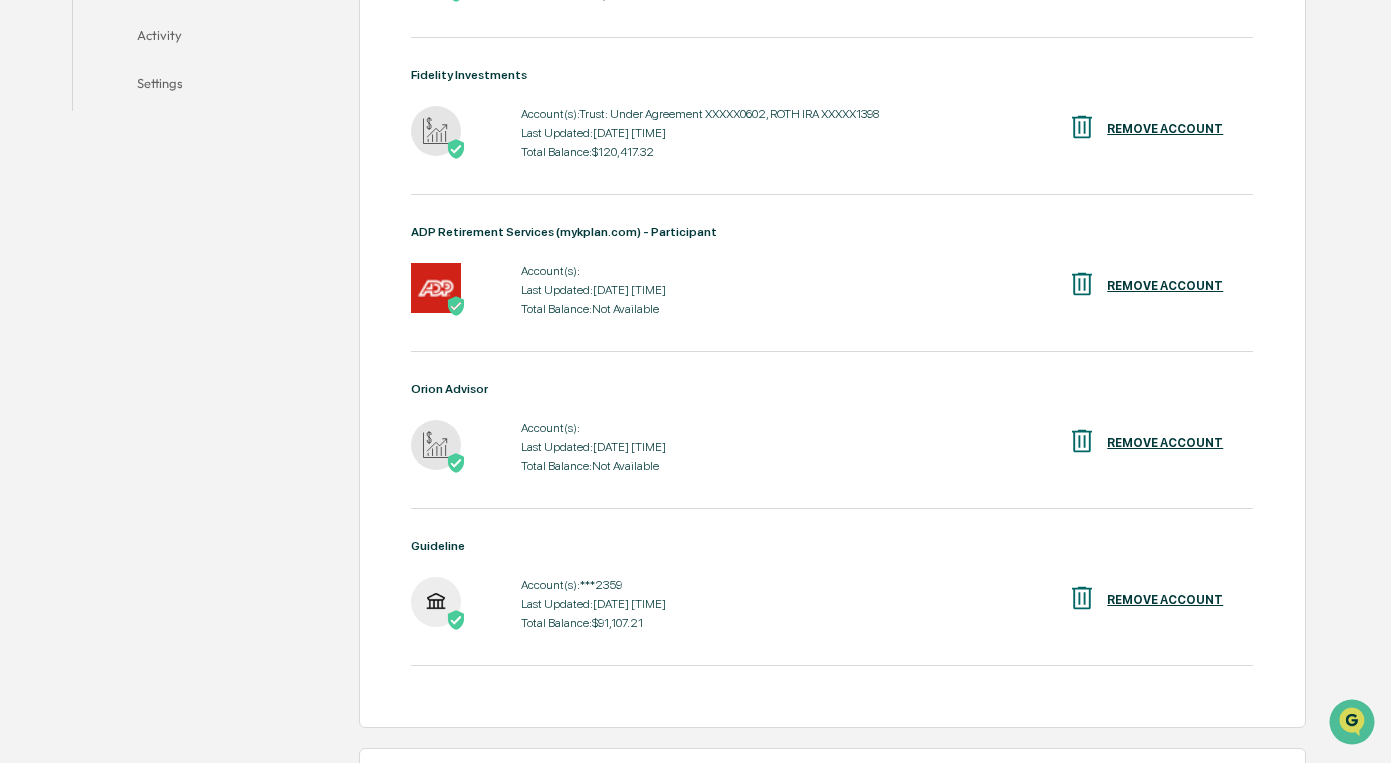 click on "REMOVE ACCOUNT" at bounding box center [1165, 443] 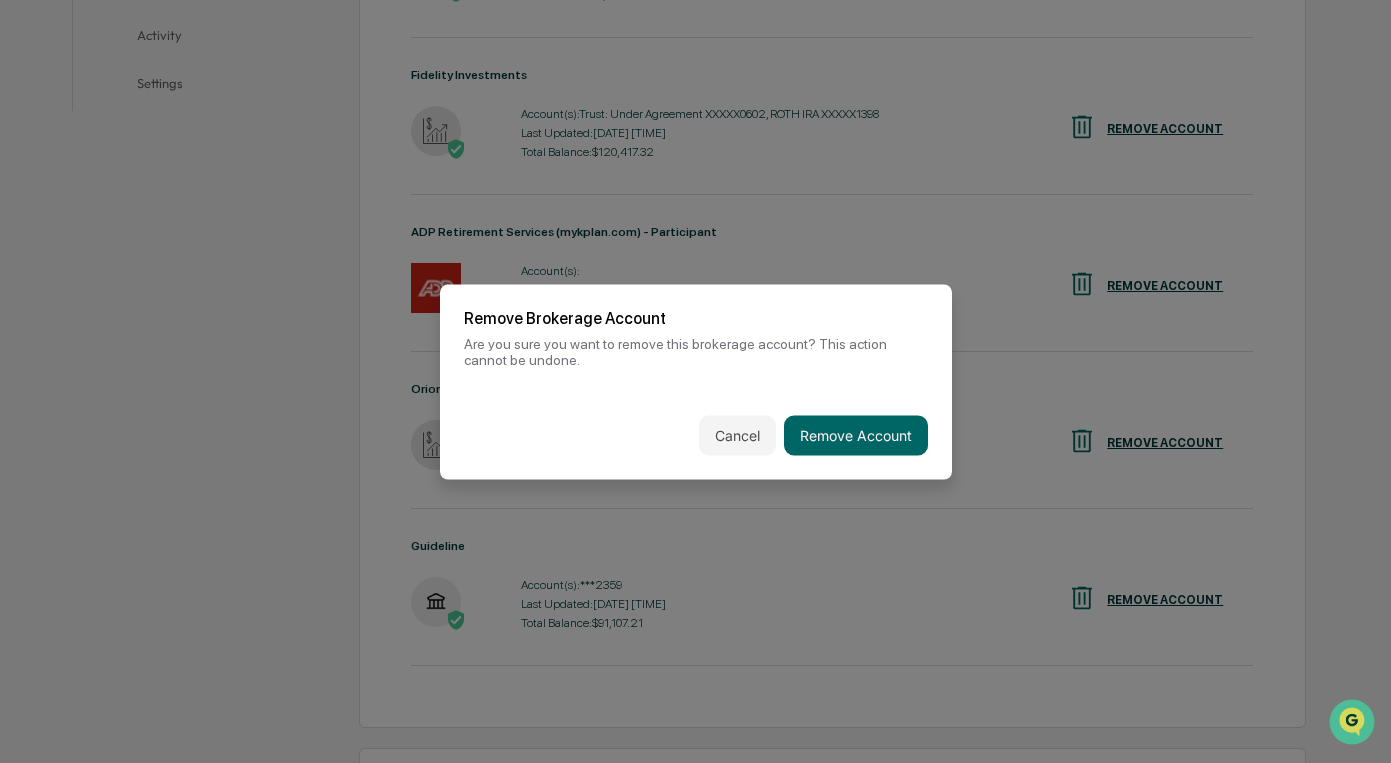 click on "Cancel Remove Account" at bounding box center (696, 435) 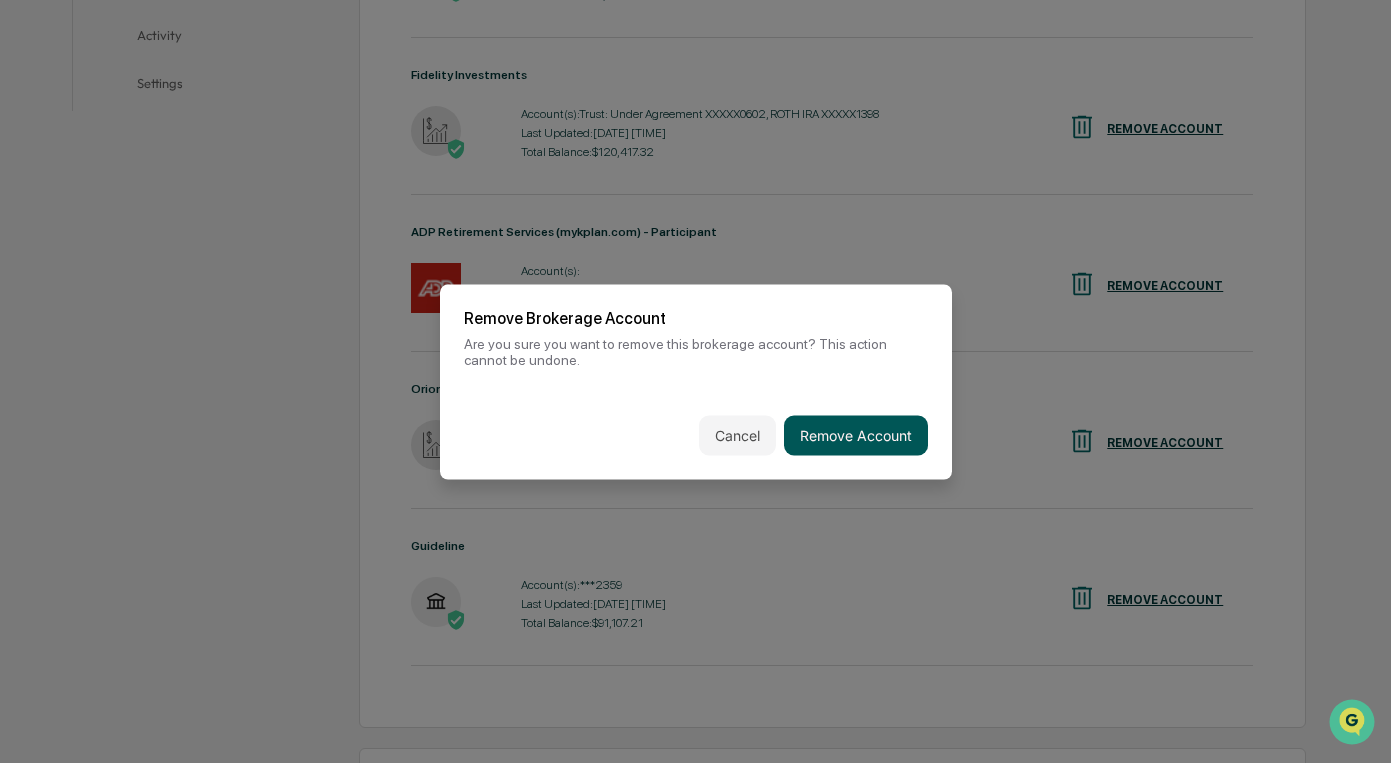 click on "Remove Account" at bounding box center [856, 435] 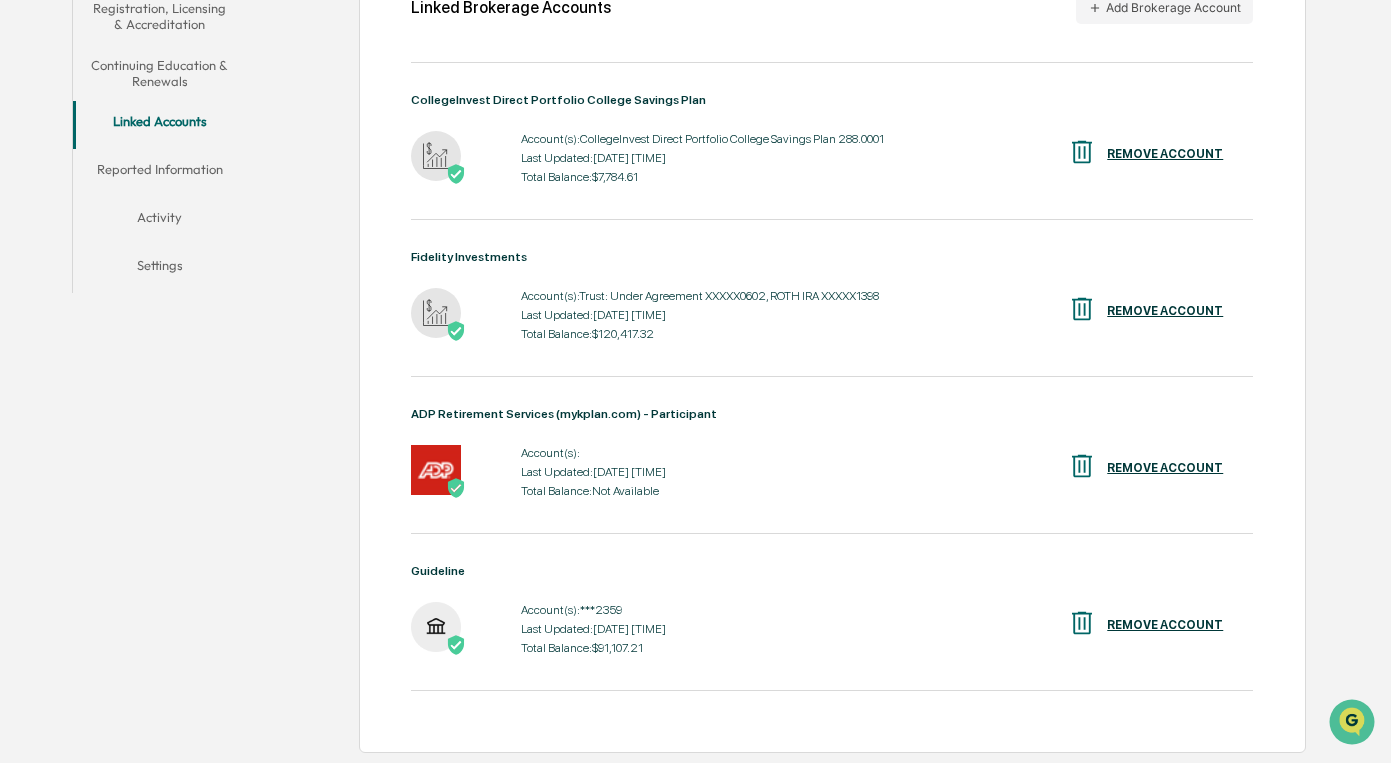 scroll, scrollTop: 469, scrollLeft: 0, axis: vertical 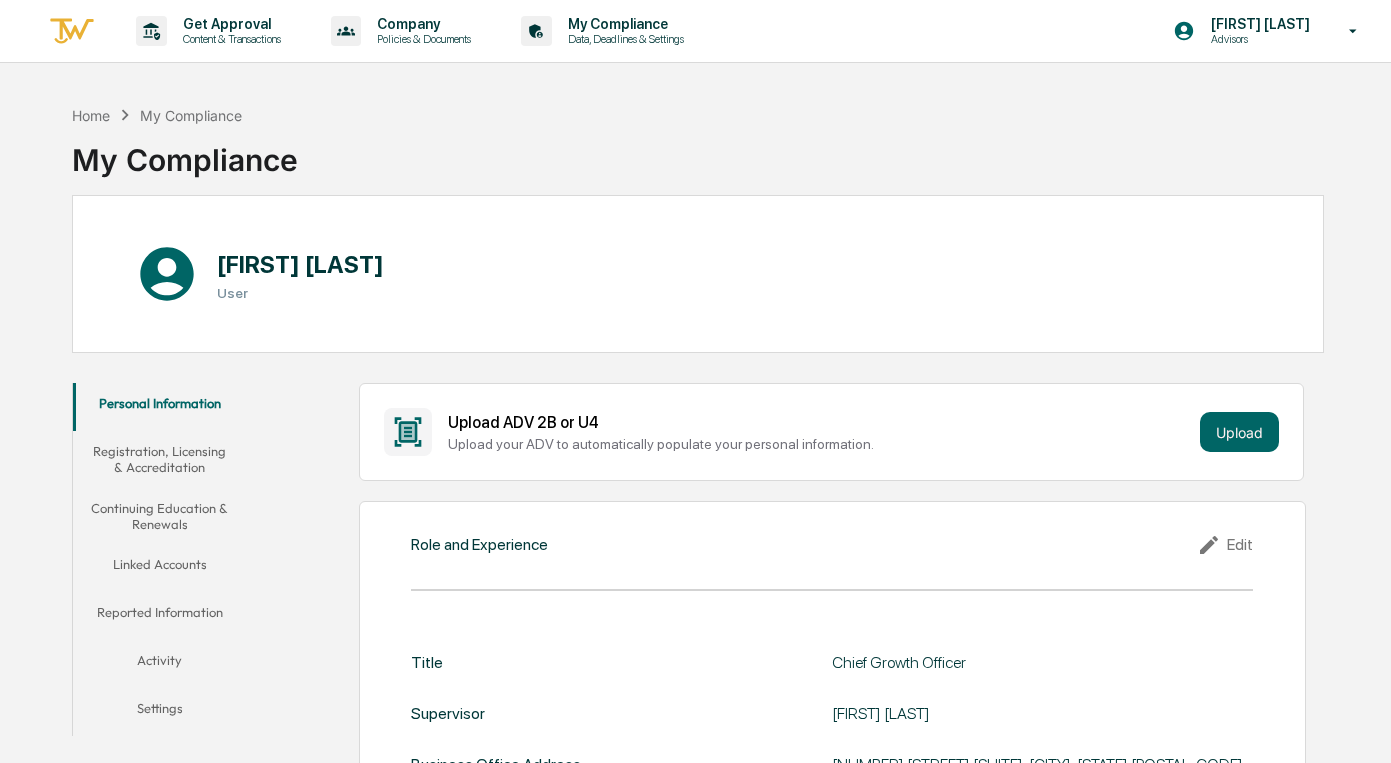 click on "Linked Accounts" at bounding box center (160, 568) 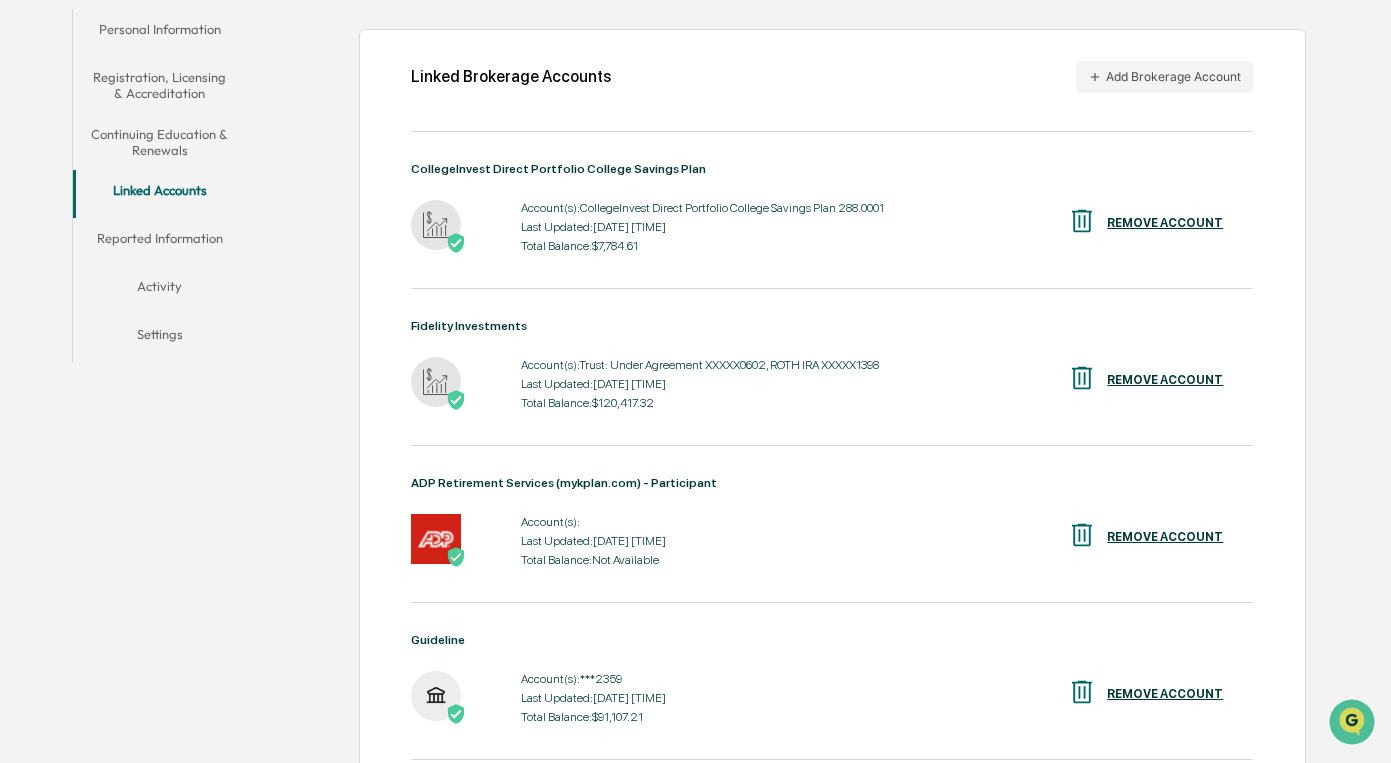 scroll, scrollTop: 375, scrollLeft: 0, axis: vertical 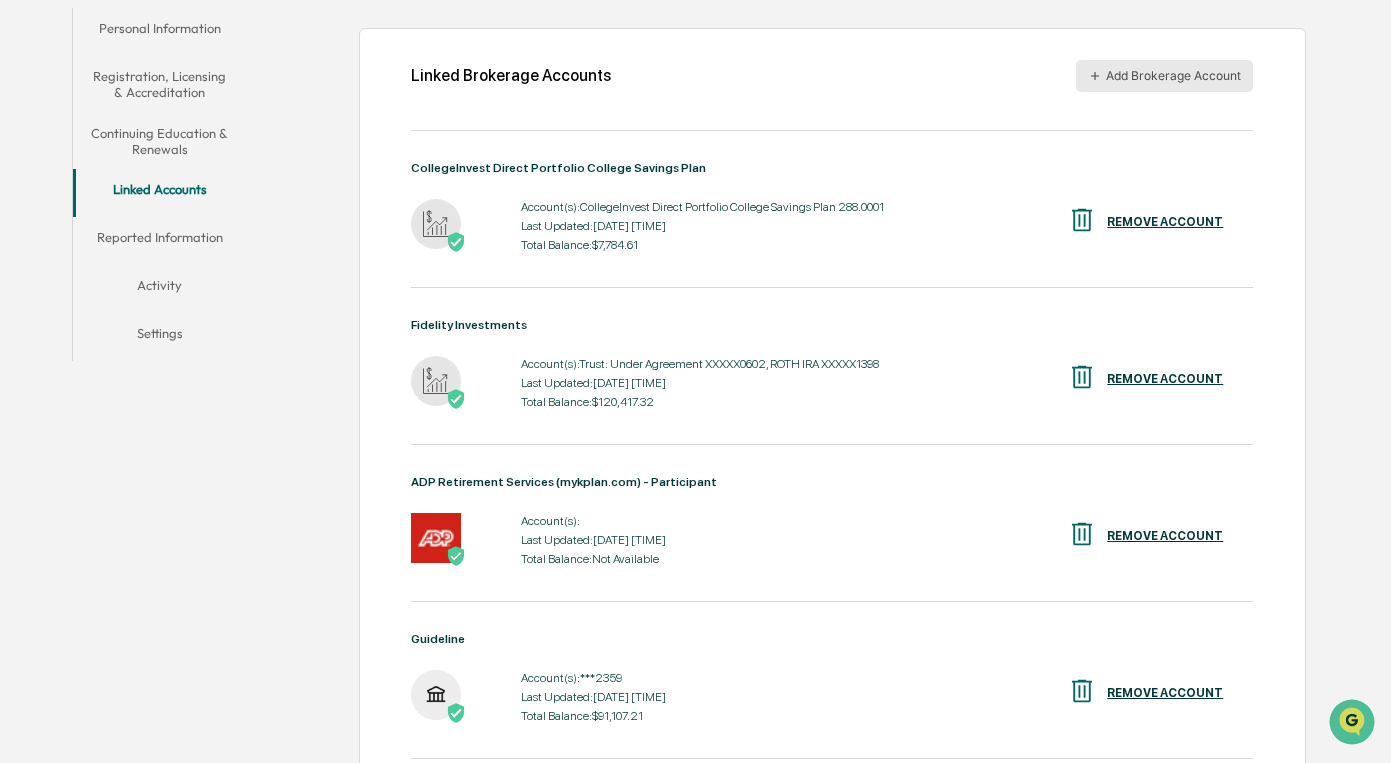 click on "Add Brokerage Account" at bounding box center (1164, 76) 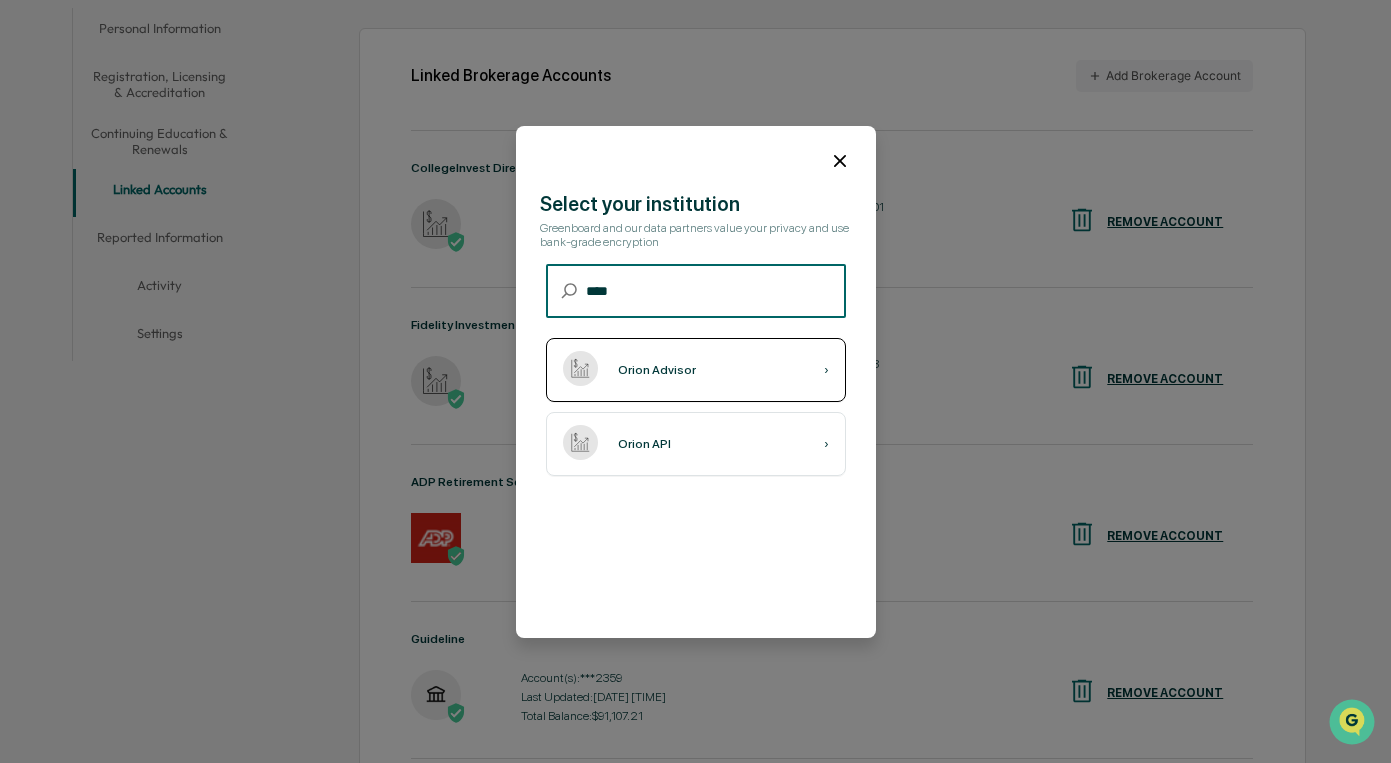 type on "****" 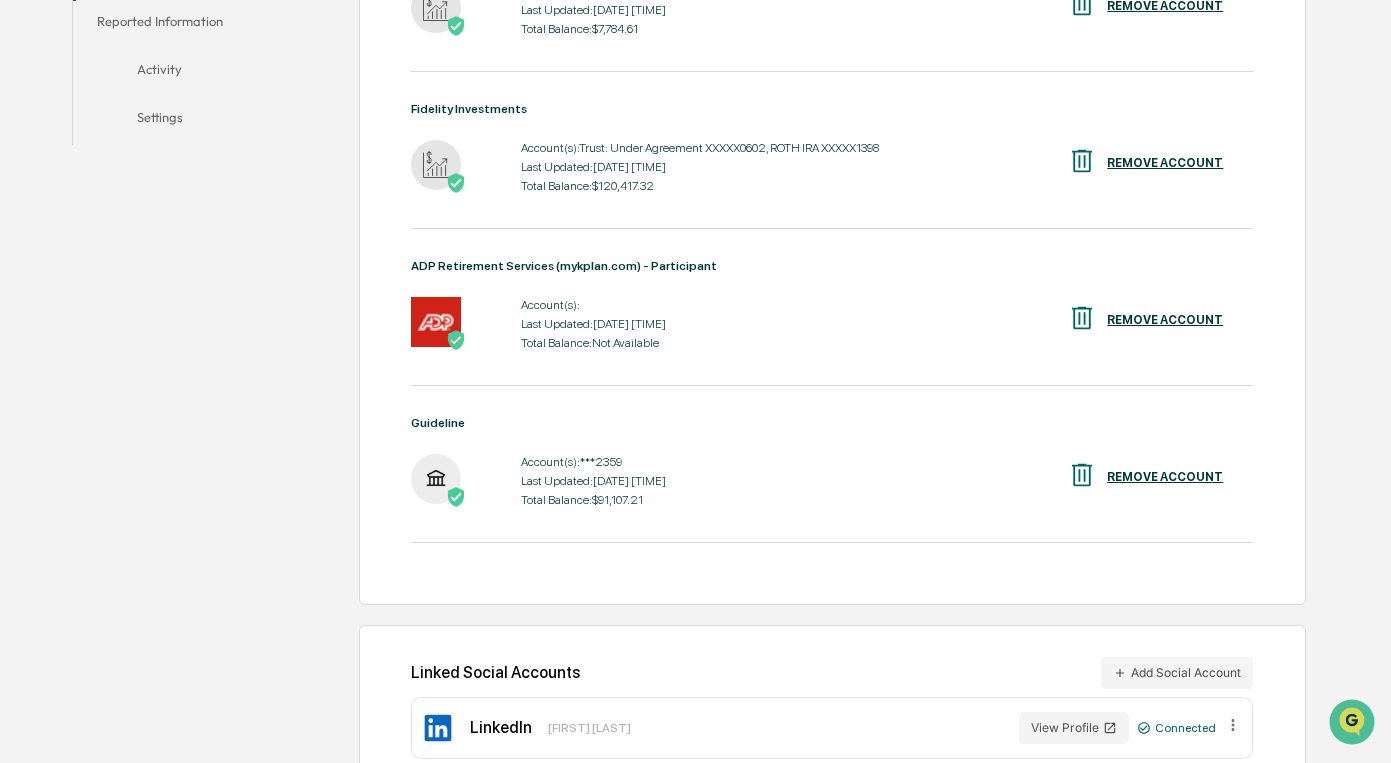 scroll, scrollTop: 357, scrollLeft: 0, axis: vertical 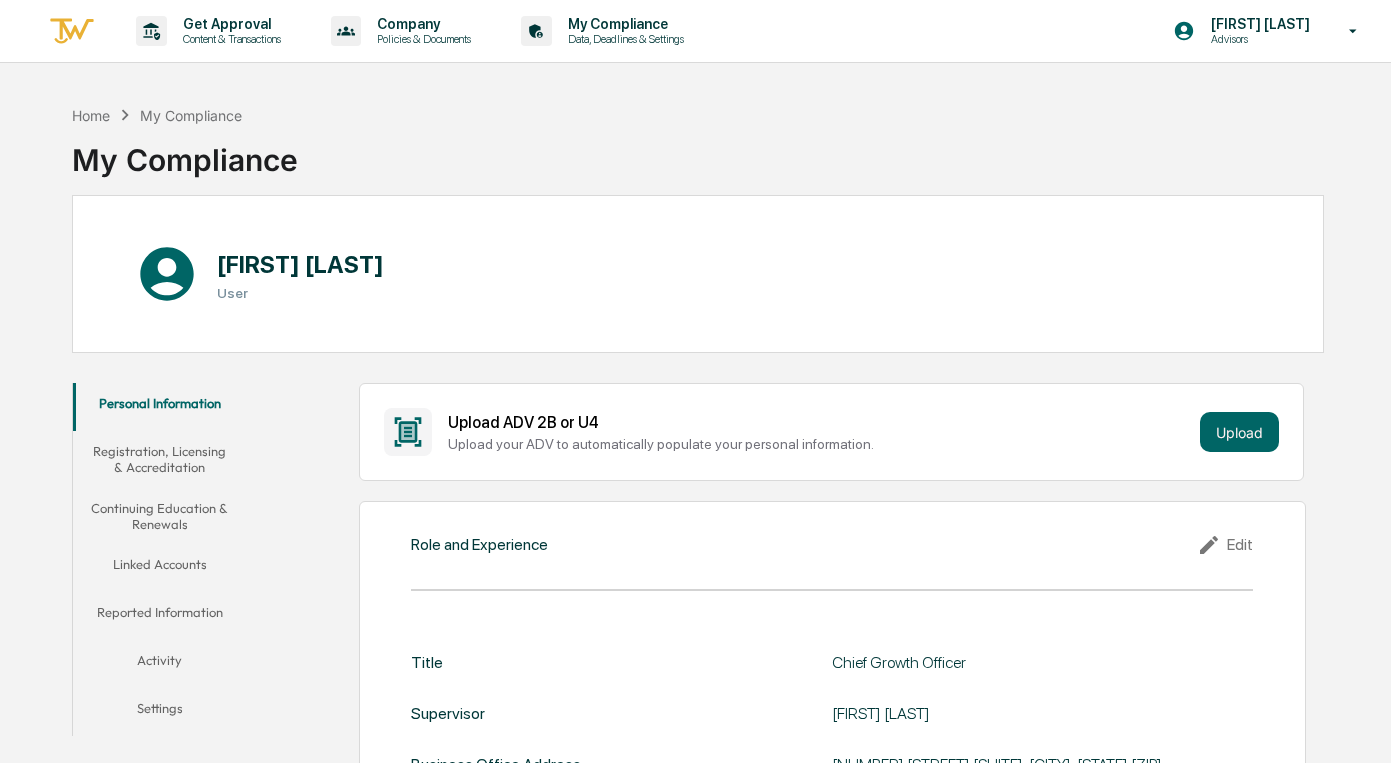 click on "Linked Accounts" at bounding box center [160, 568] 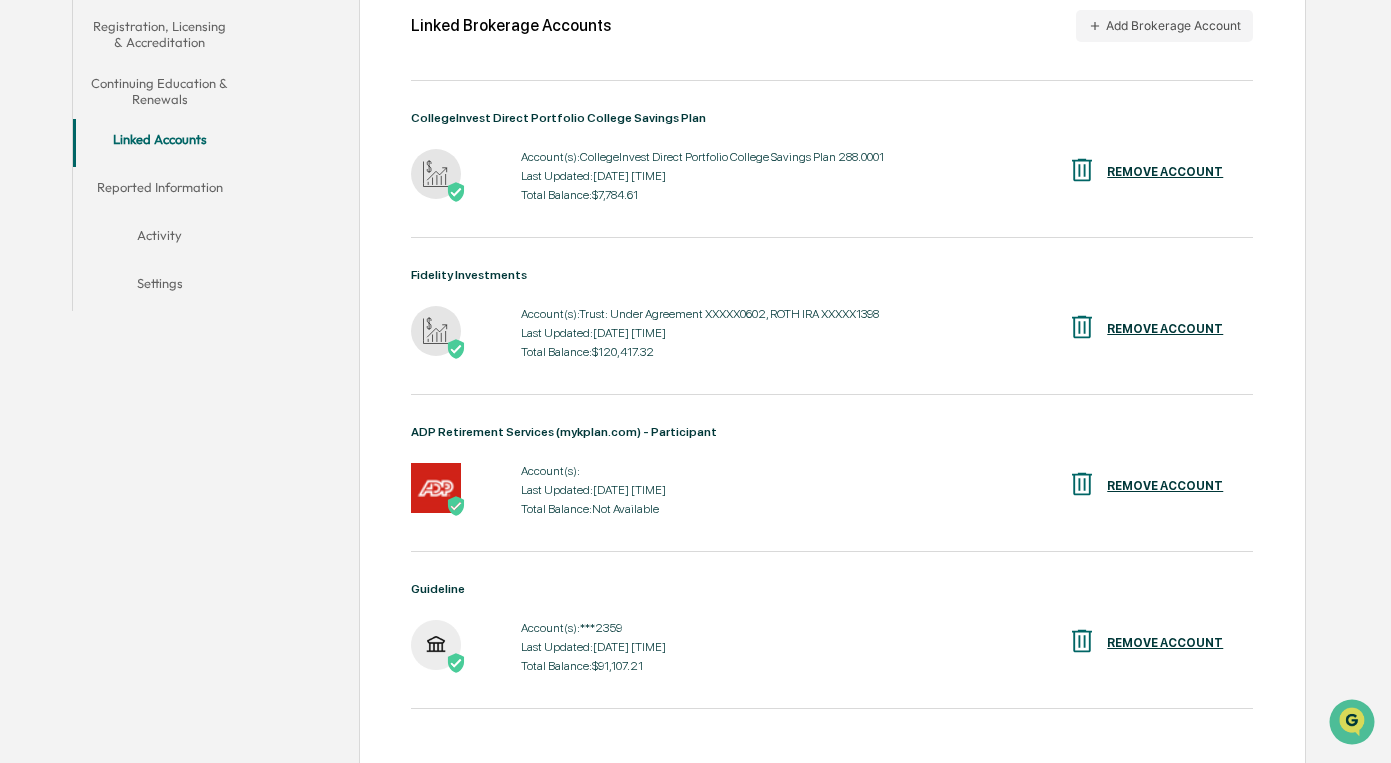 scroll, scrollTop: 399, scrollLeft: 0, axis: vertical 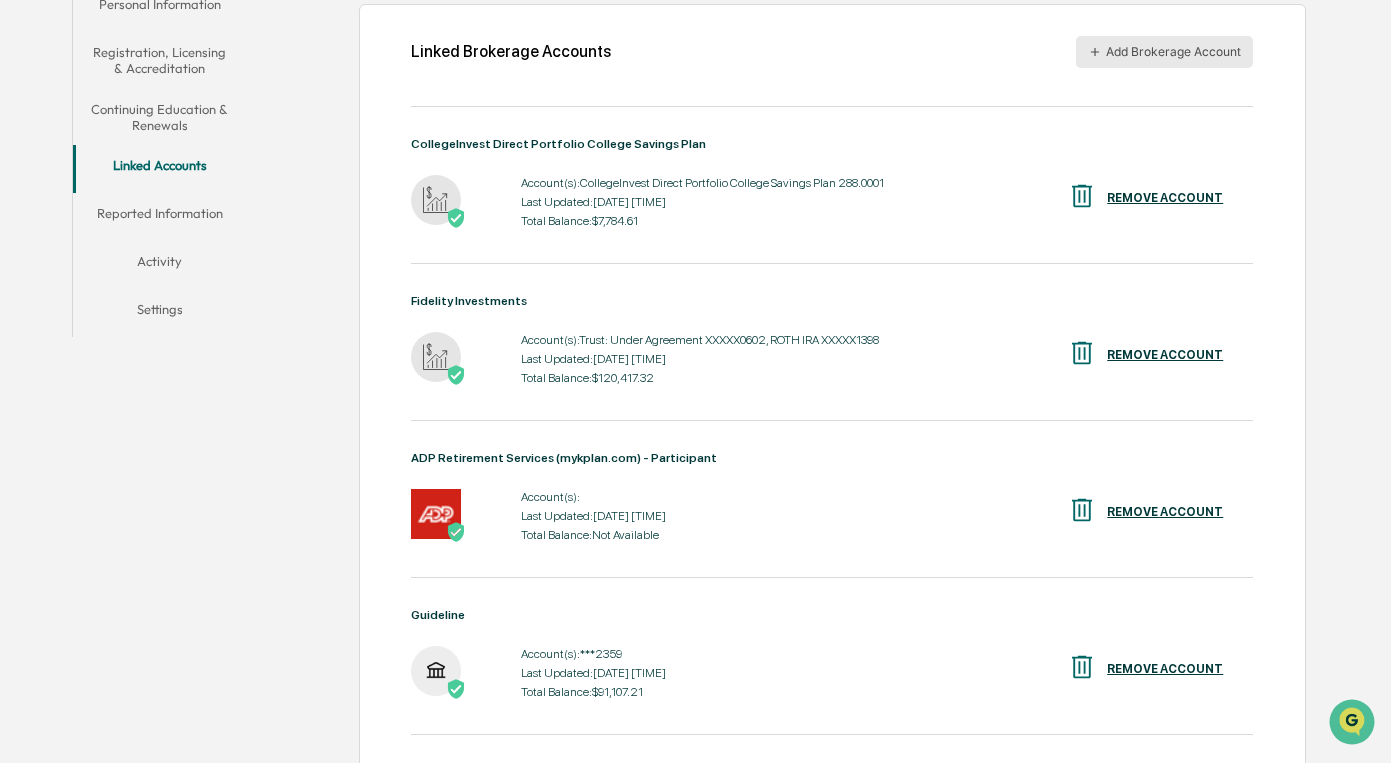 click on "Add Brokerage Account" at bounding box center (1164, 52) 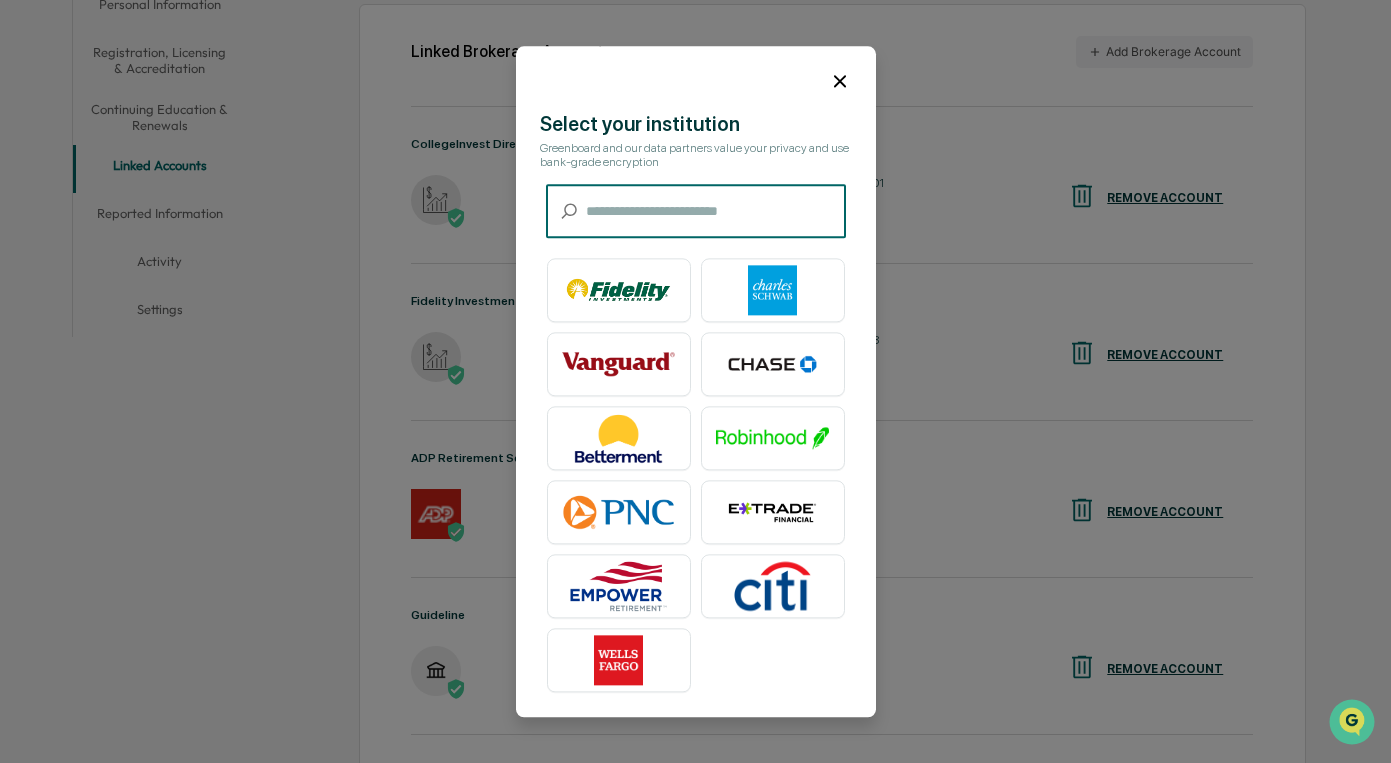 click at bounding box center (716, 211) 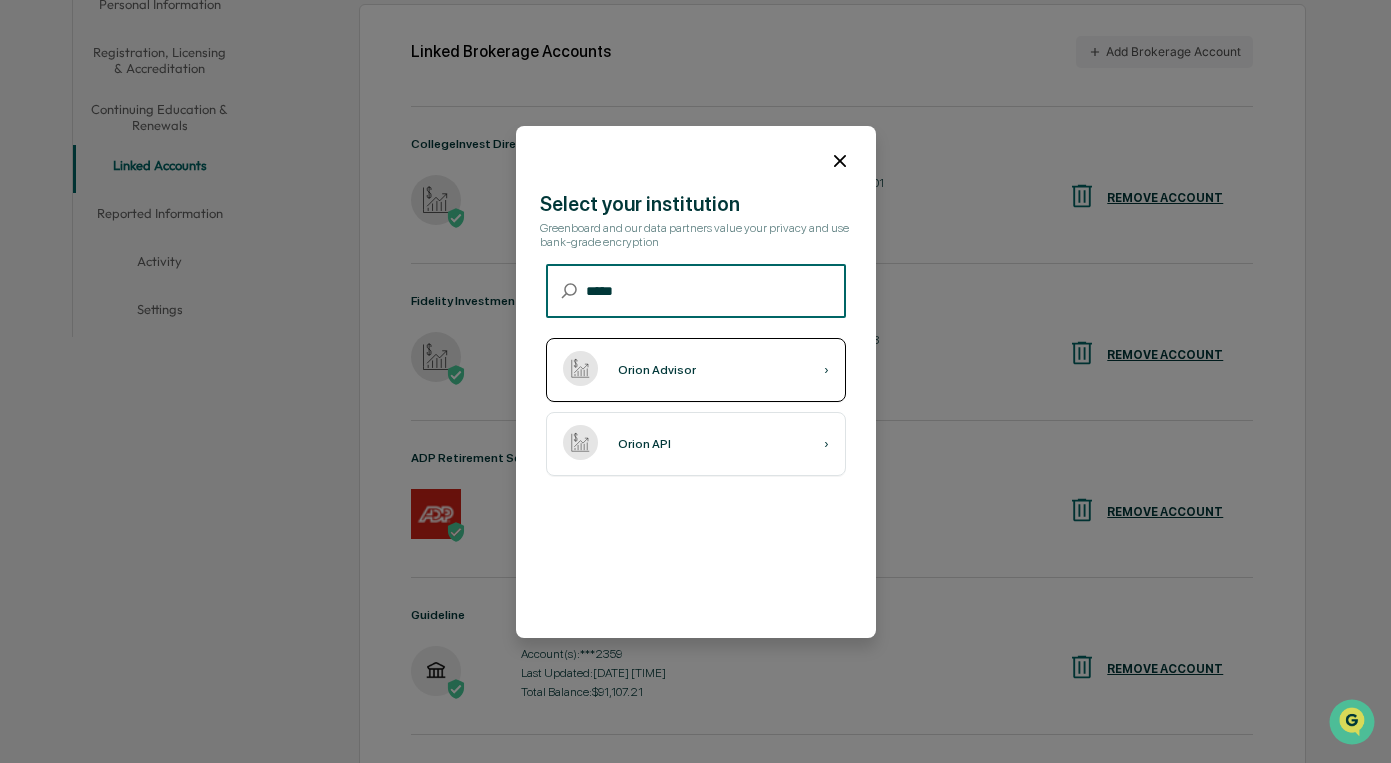 type on "*****" 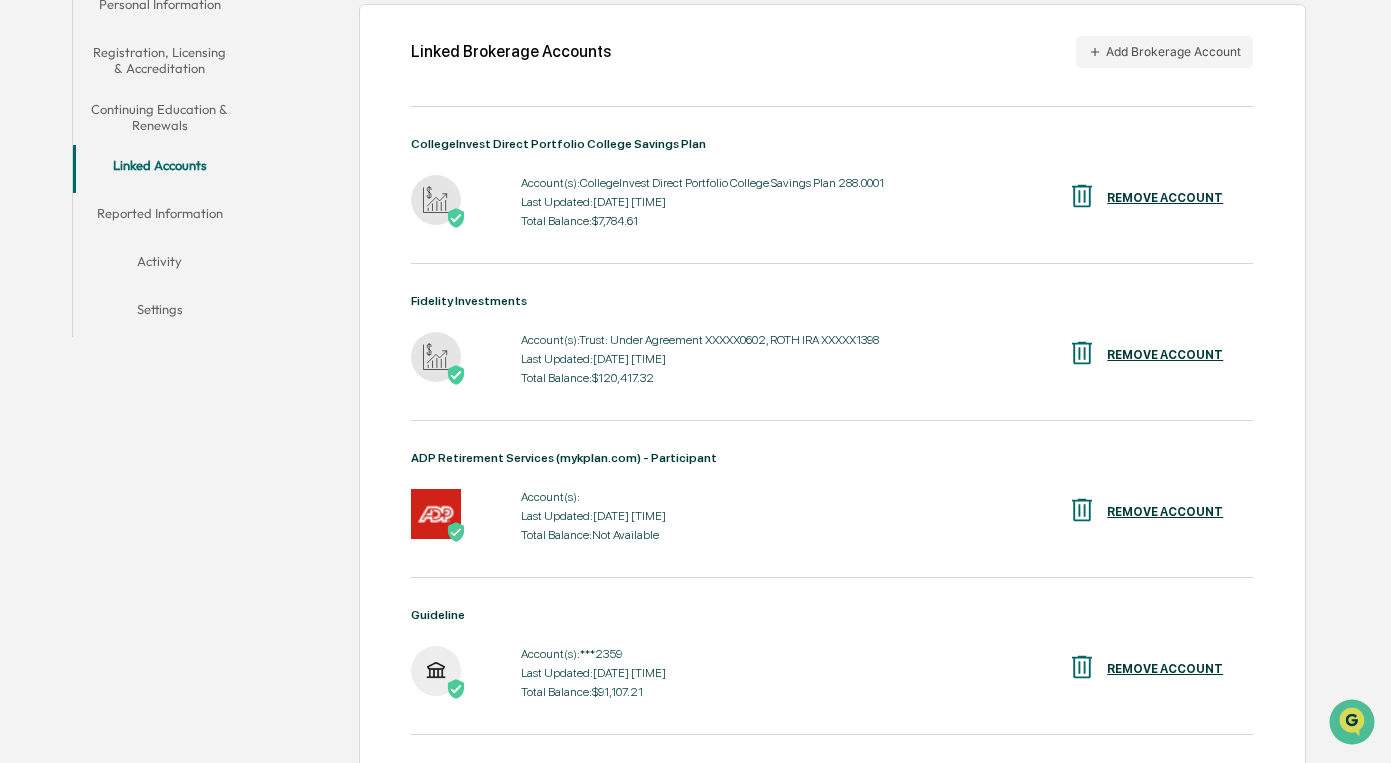 click on "Linked Accounts" at bounding box center [160, 169] 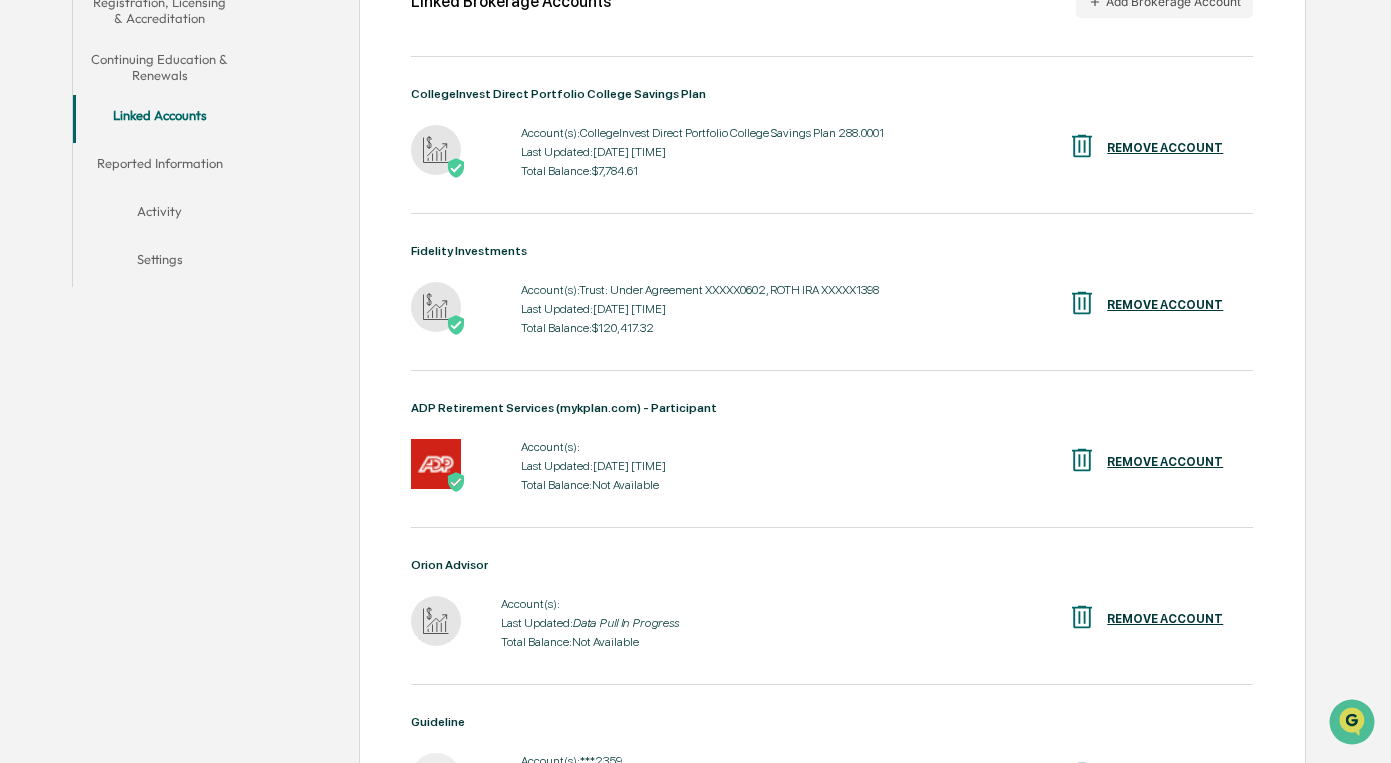 scroll, scrollTop: 431, scrollLeft: 0, axis: vertical 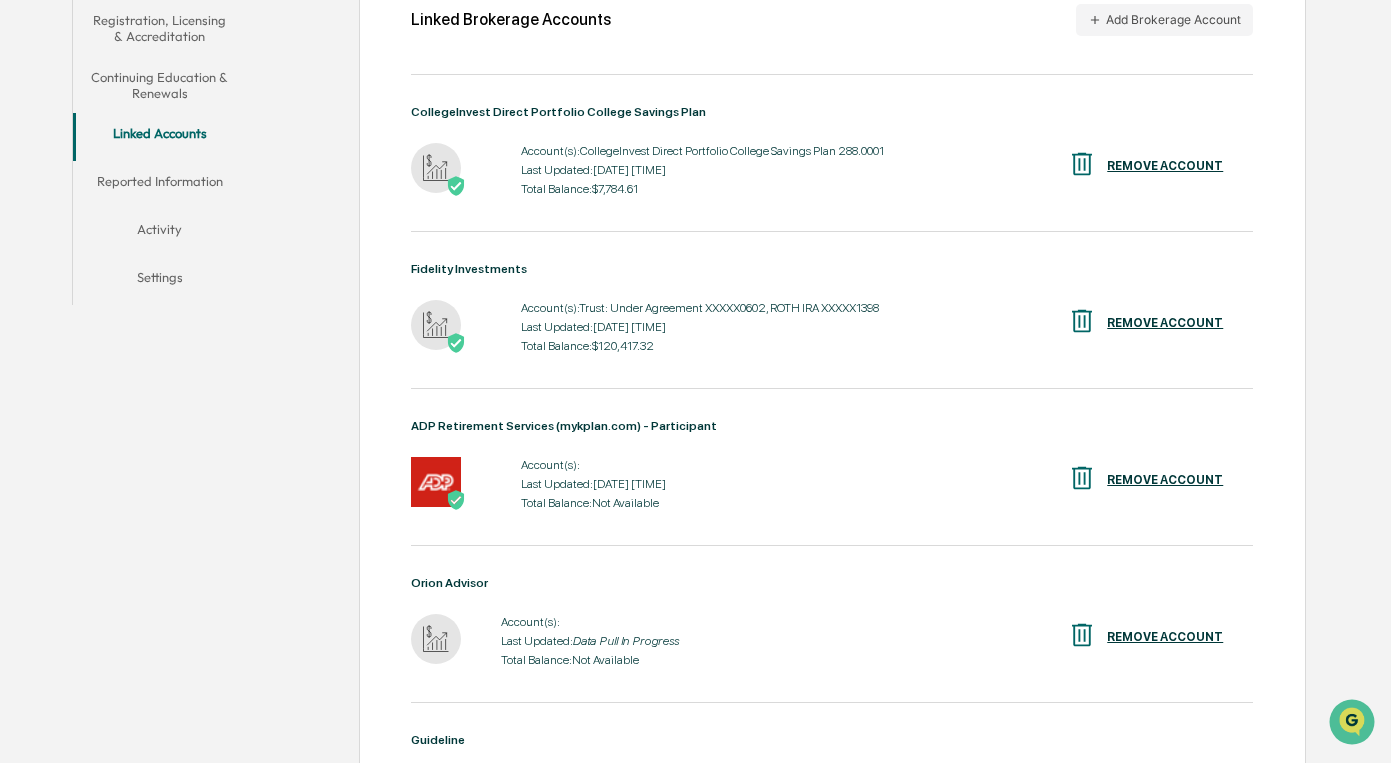 click on "Linked Brokerage Accounts Add Brokerage Account CollegeInvest Direct Portfolio College Savings Plan Account(s):  CollegeInvest Direct Portfolio College Savings Plan 288.0001 Last Updated:  2025-07-16 01:01:35 Total Balance:  $7,784.61 REMOVE ACCOUNT Fidelity Investments Account(s):  Trust: Under Agreement XXXXX0602, ROTH IRA XXXXX1398 Last Updated:  2025-07-16 01:01:35 Total Balance:  $120,417.32 REMOVE ACCOUNT ADP Retirement Services (mykplan.com) - Participant Account(s):  Last Updated:  2025-07-16 01:01:35 Total Balance:  Not Available REMOVE ACCOUNT Orion Advisor Account(s):  Last Updated:  Data Pull In Progress Total Balance:  Not Available REMOVE ACCOUNT Guideline Account(s):  ***2359 Last Updated:  2025-07-16 00:13:29 Total Balance:  $91,107.21 REMOVE ACCOUNT" at bounding box center [832, 447] 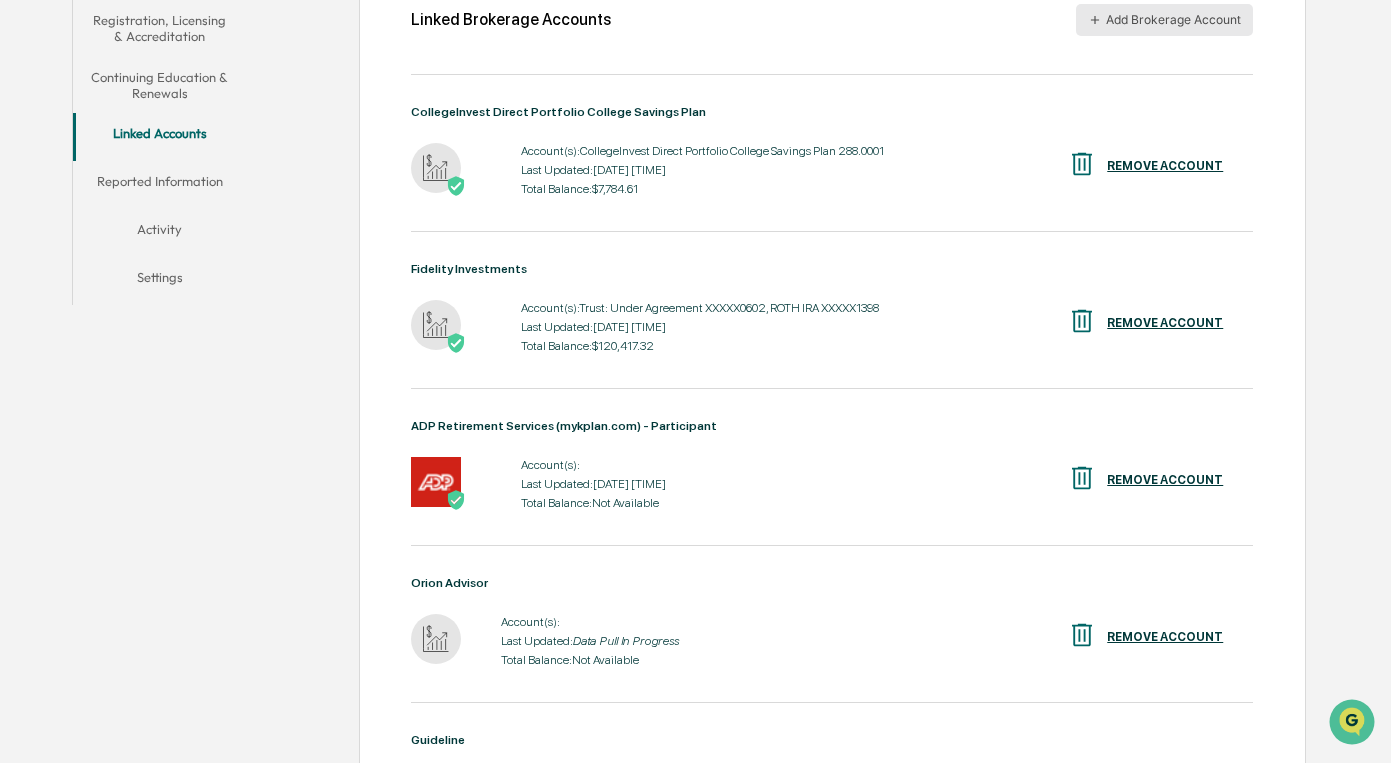 click on "Add Brokerage Account" at bounding box center [1164, 20] 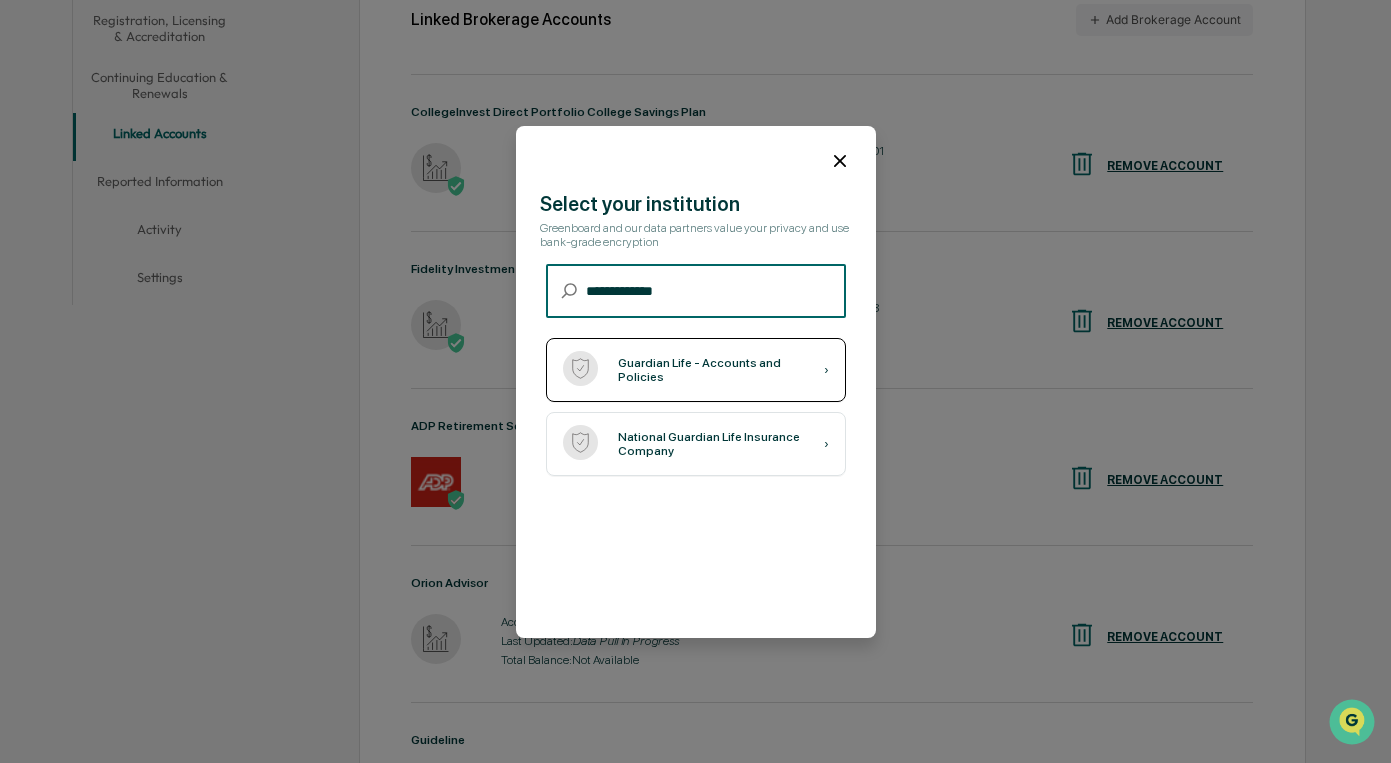 type on "**********" 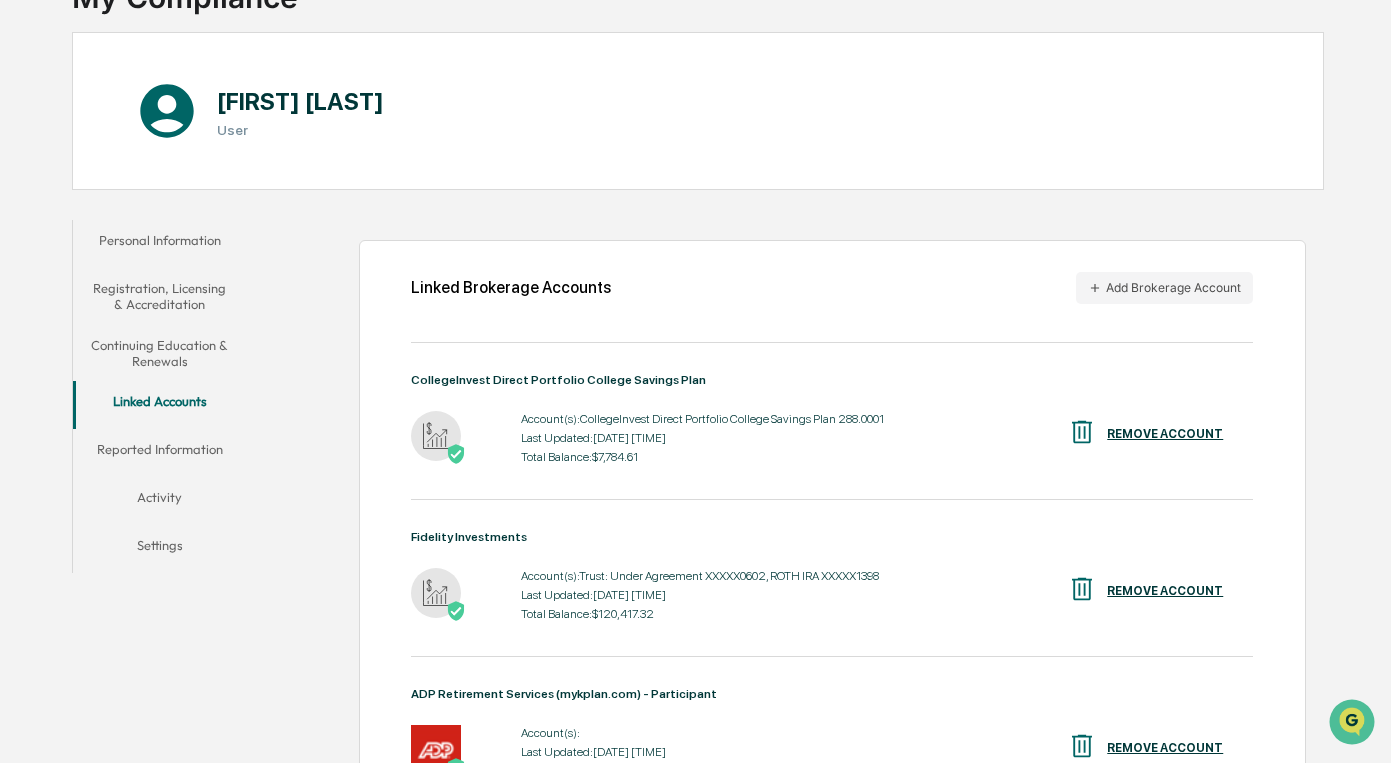 scroll, scrollTop: 177, scrollLeft: 0, axis: vertical 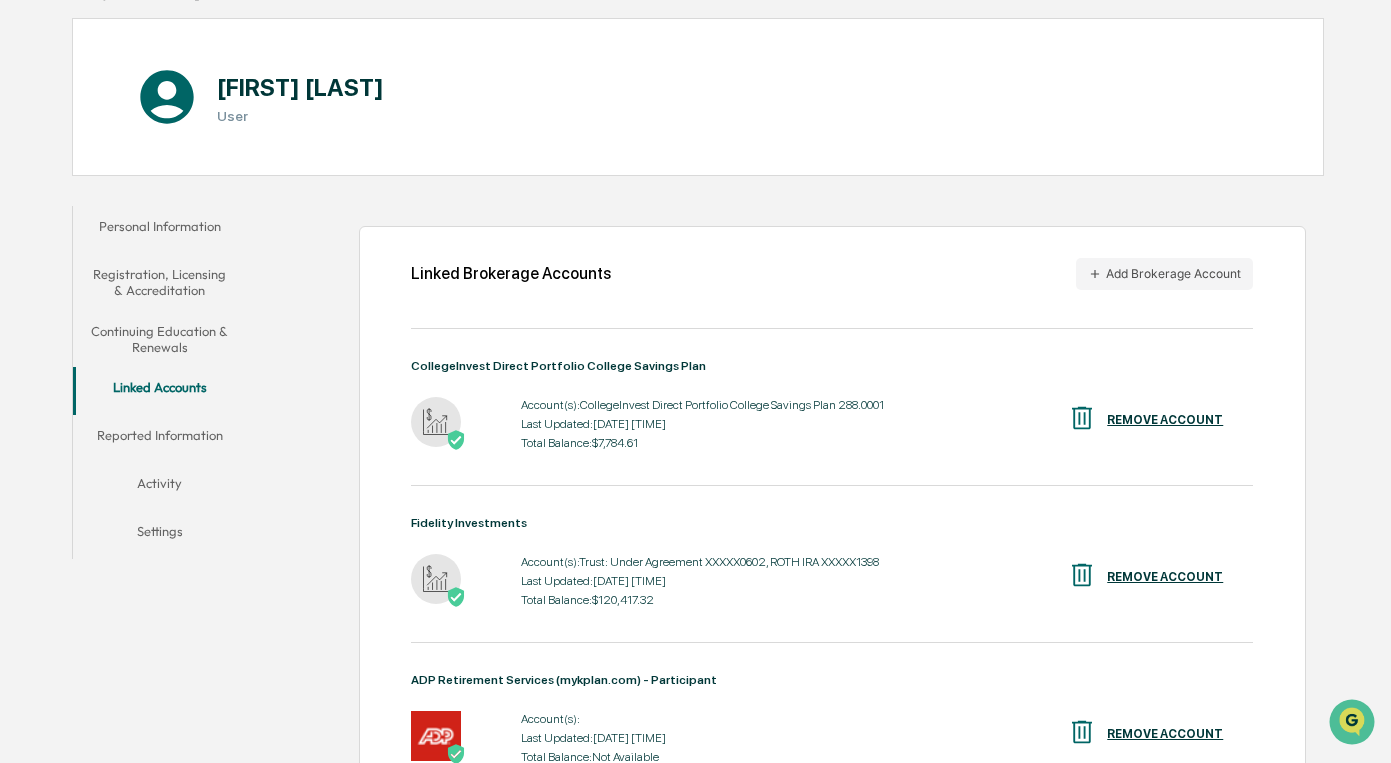 click on "Reported Information" at bounding box center [160, 439] 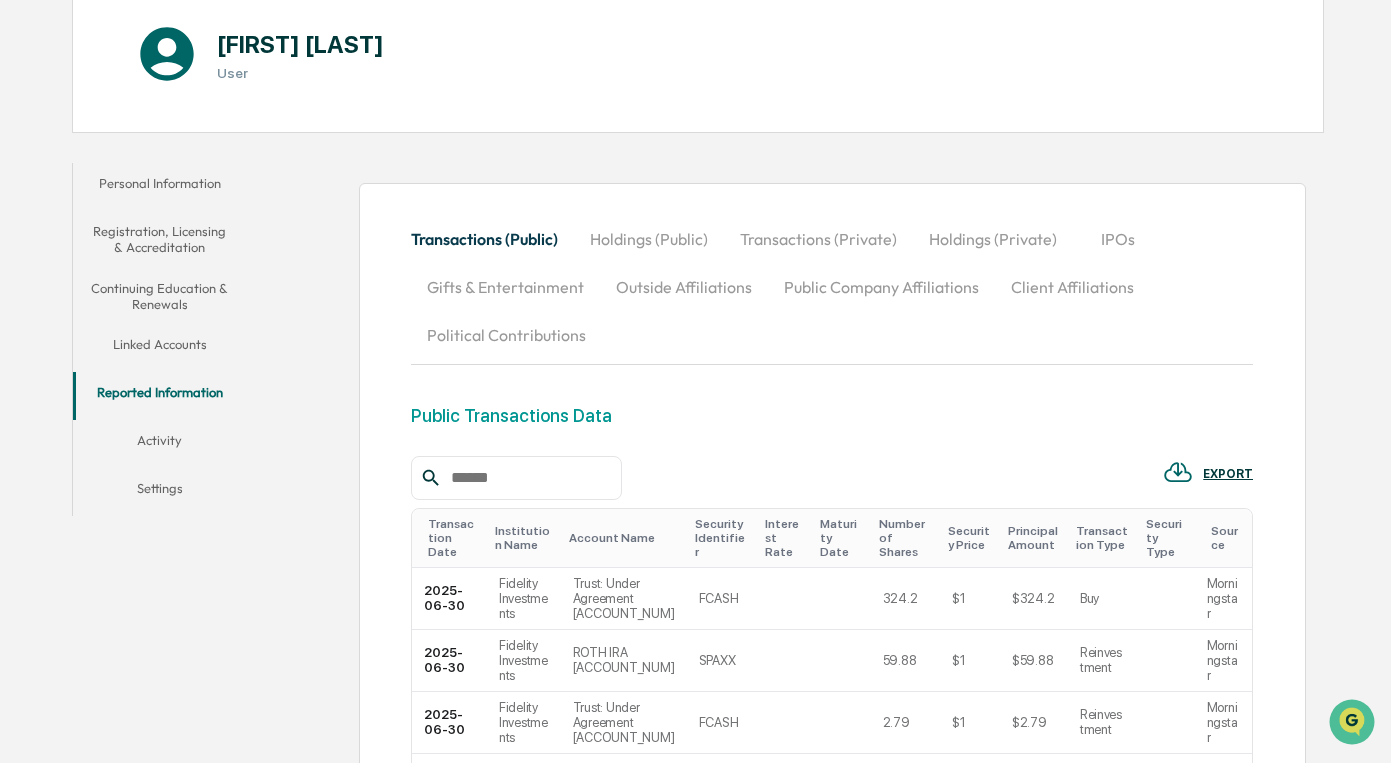 scroll, scrollTop: 225, scrollLeft: 0, axis: vertical 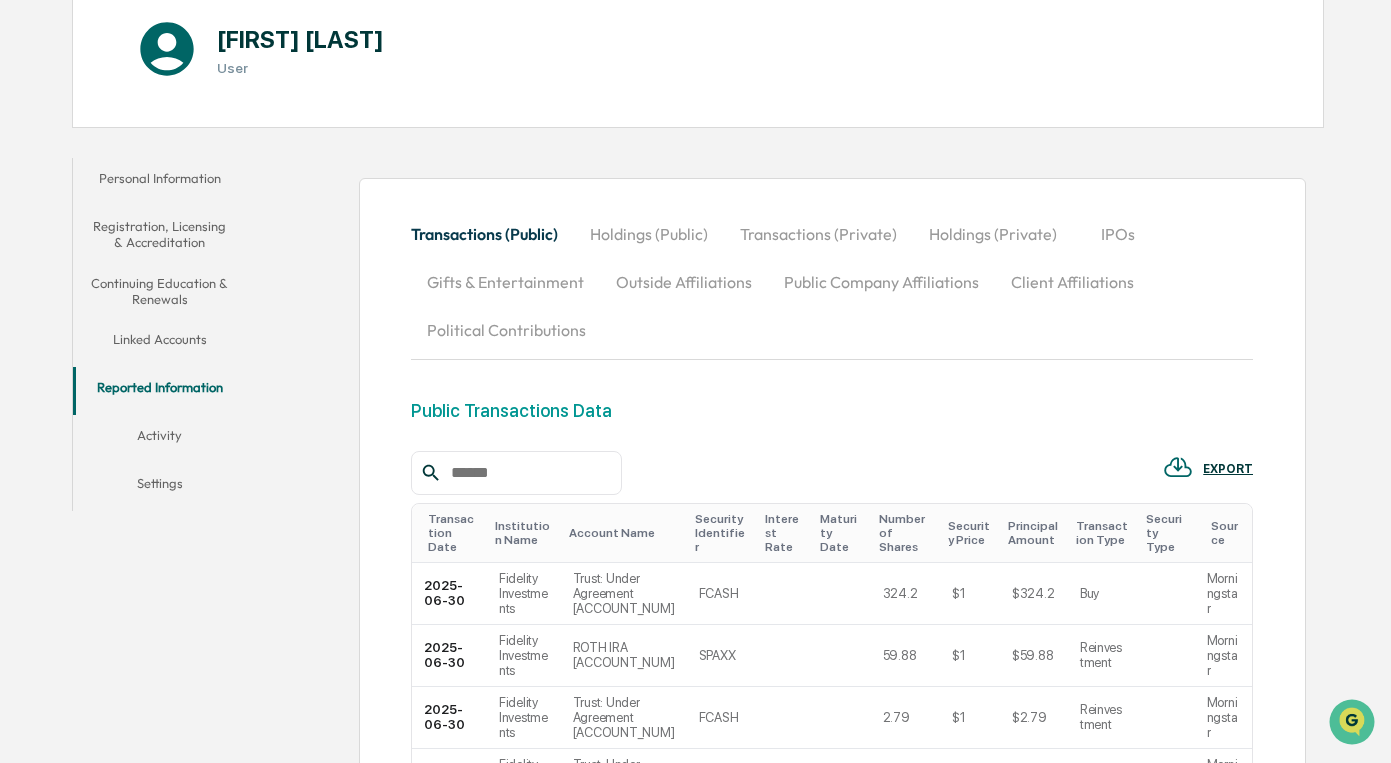 click on "Linked Accounts" at bounding box center [160, 343] 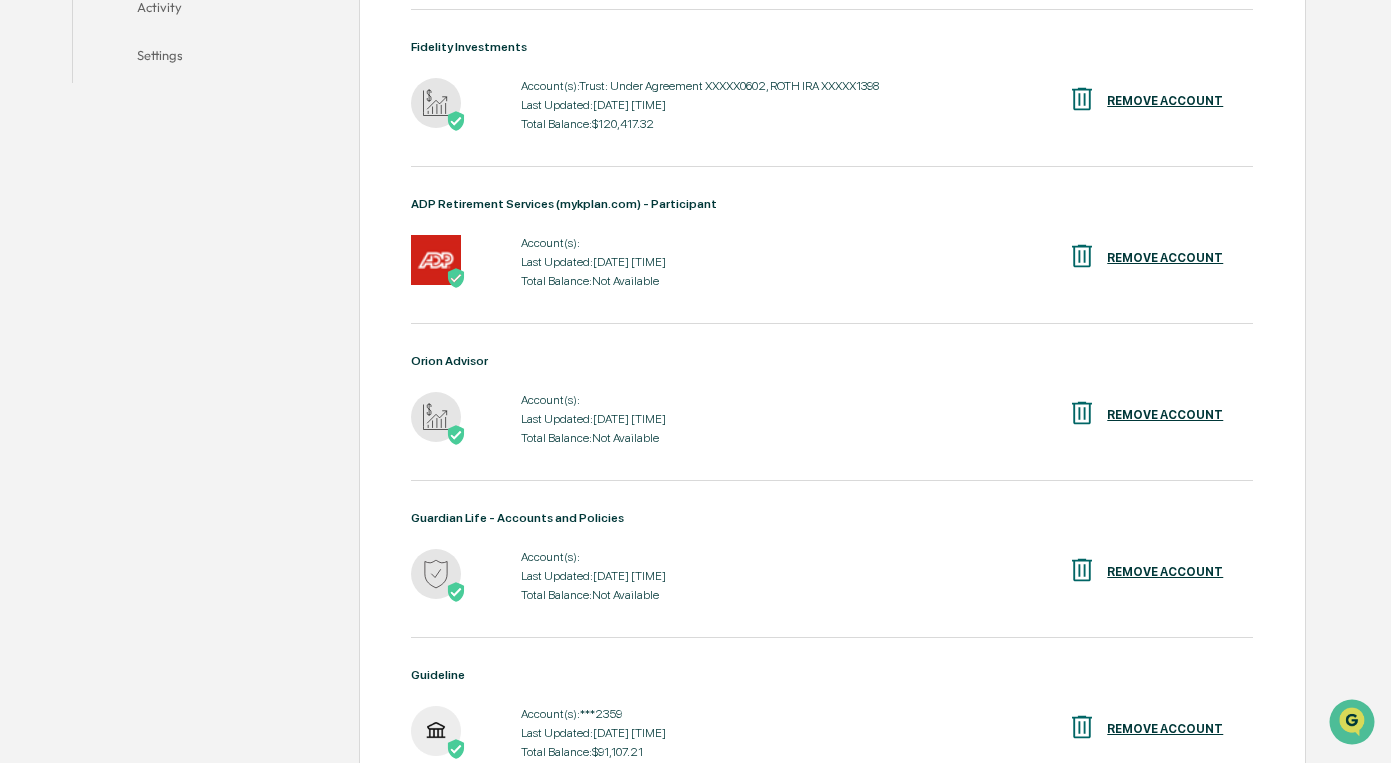scroll, scrollTop: 689, scrollLeft: 0, axis: vertical 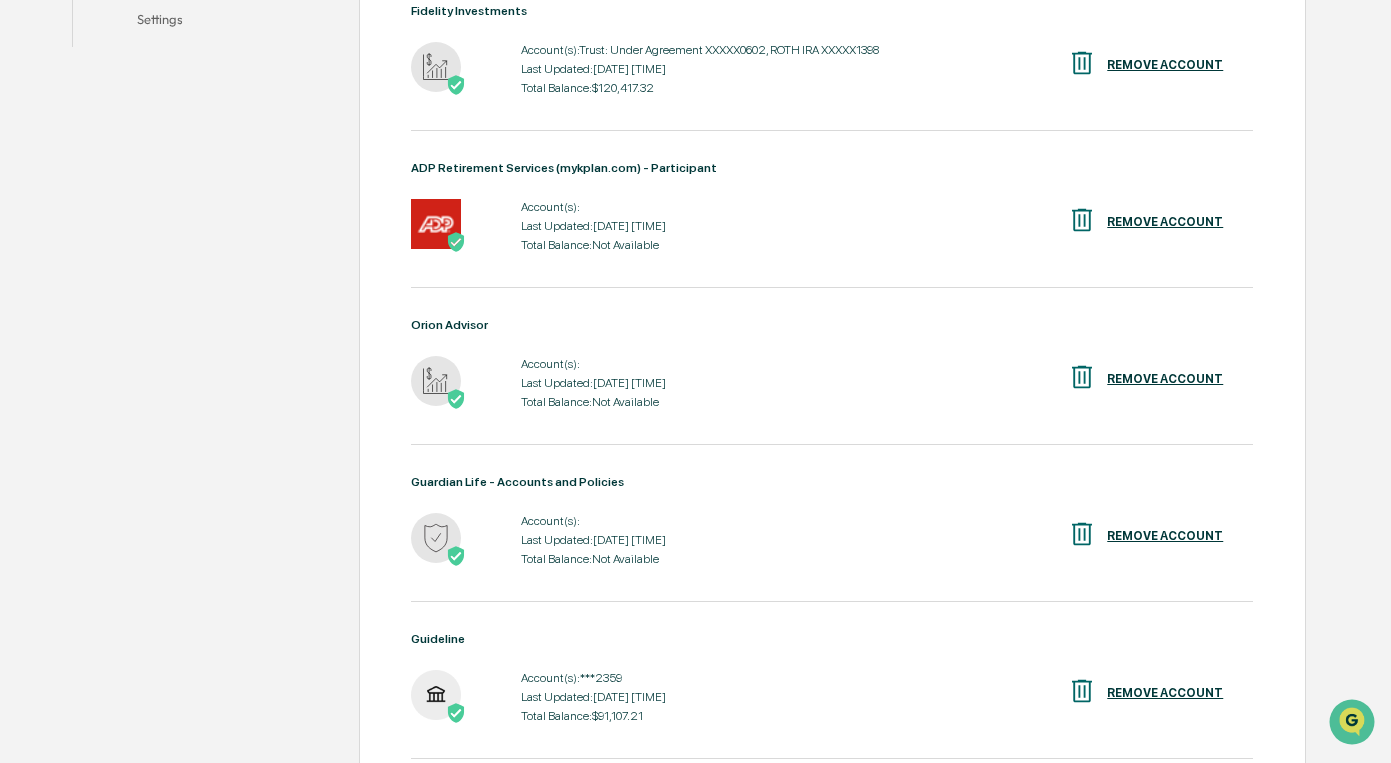 click on "Total Balance:  Not Available" at bounding box center (593, 402) 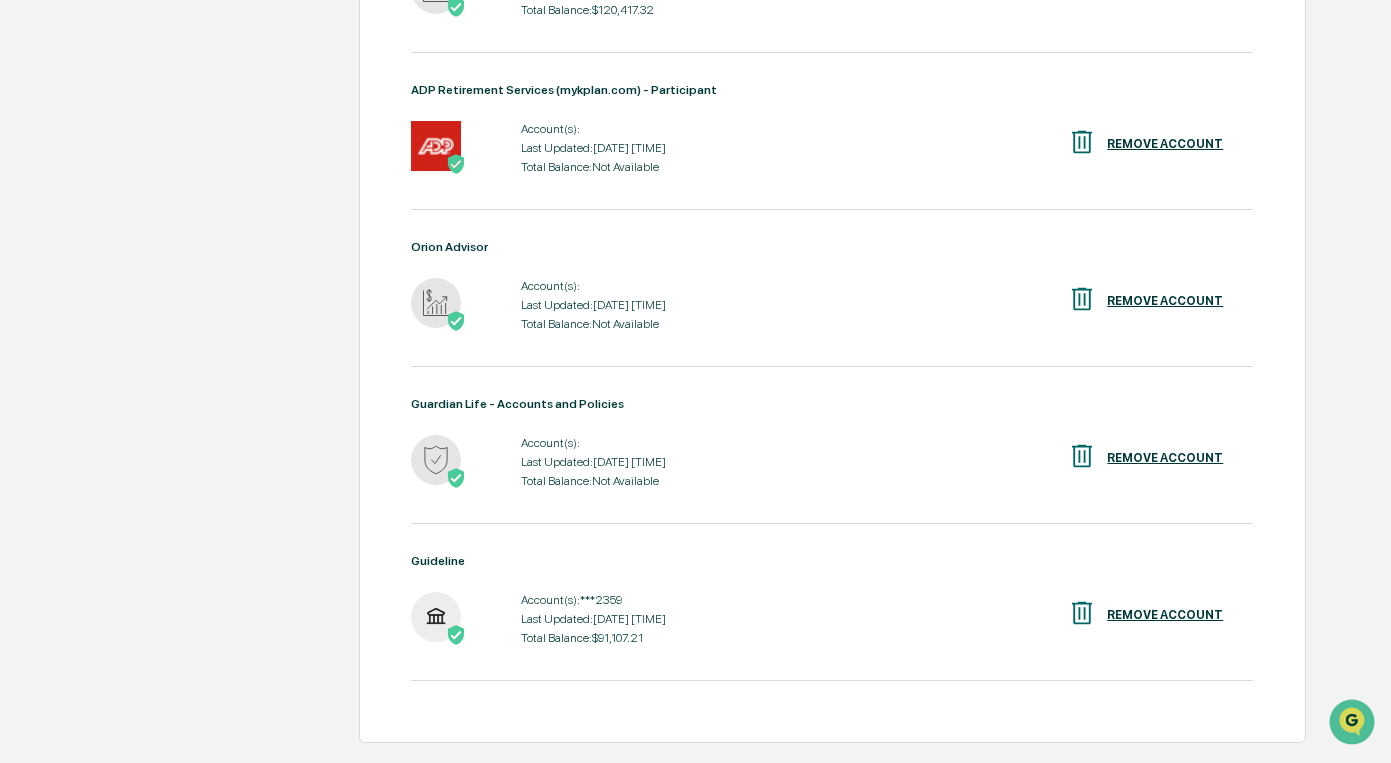 scroll, scrollTop: 769, scrollLeft: 0, axis: vertical 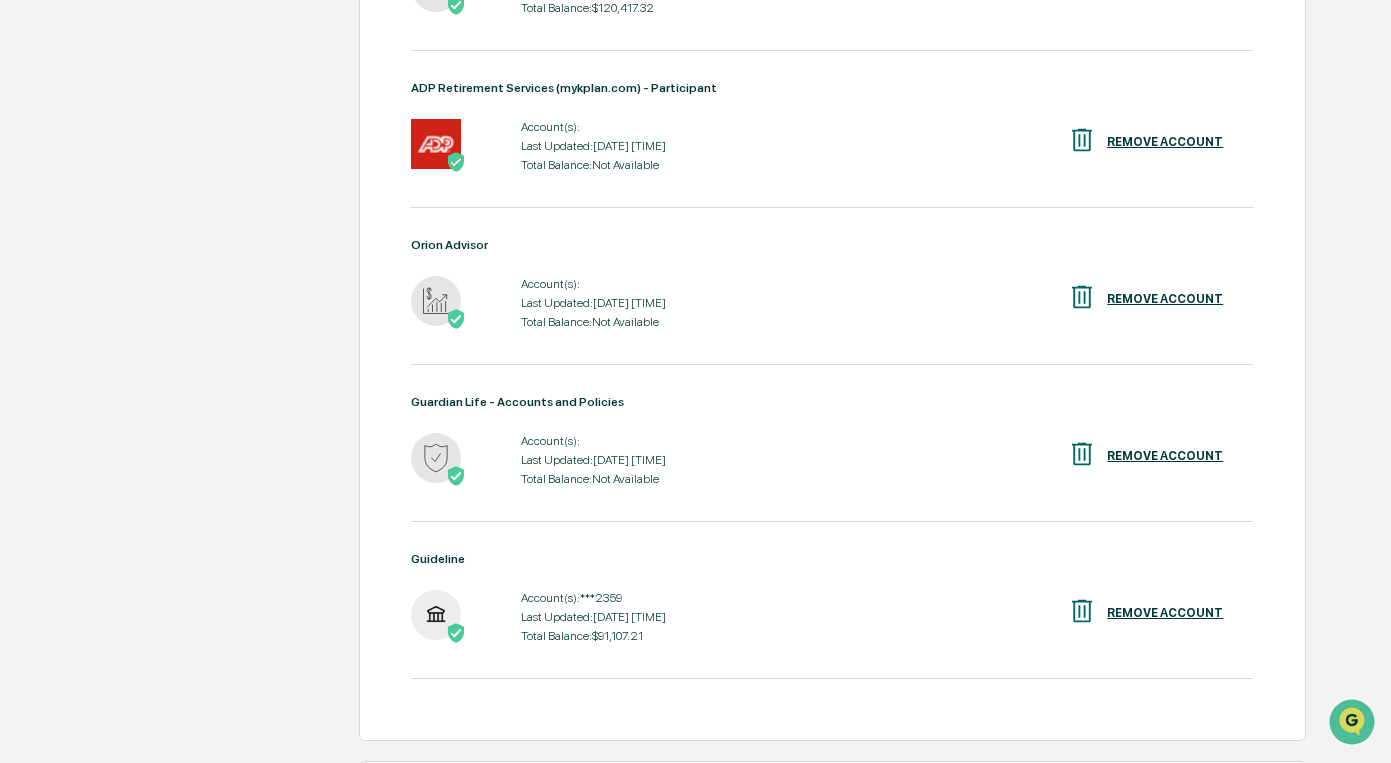 click at bounding box center [456, 476] 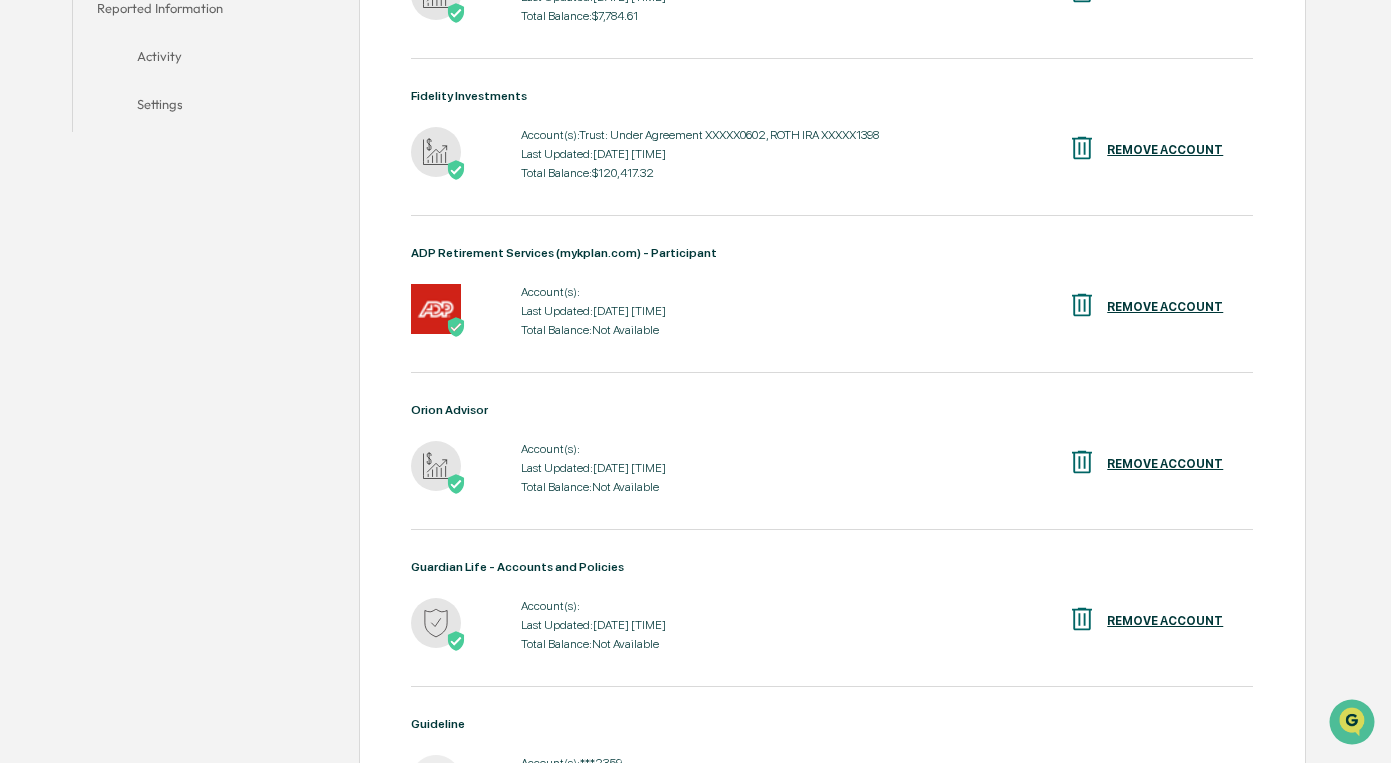 scroll, scrollTop: 593, scrollLeft: 0, axis: vertical 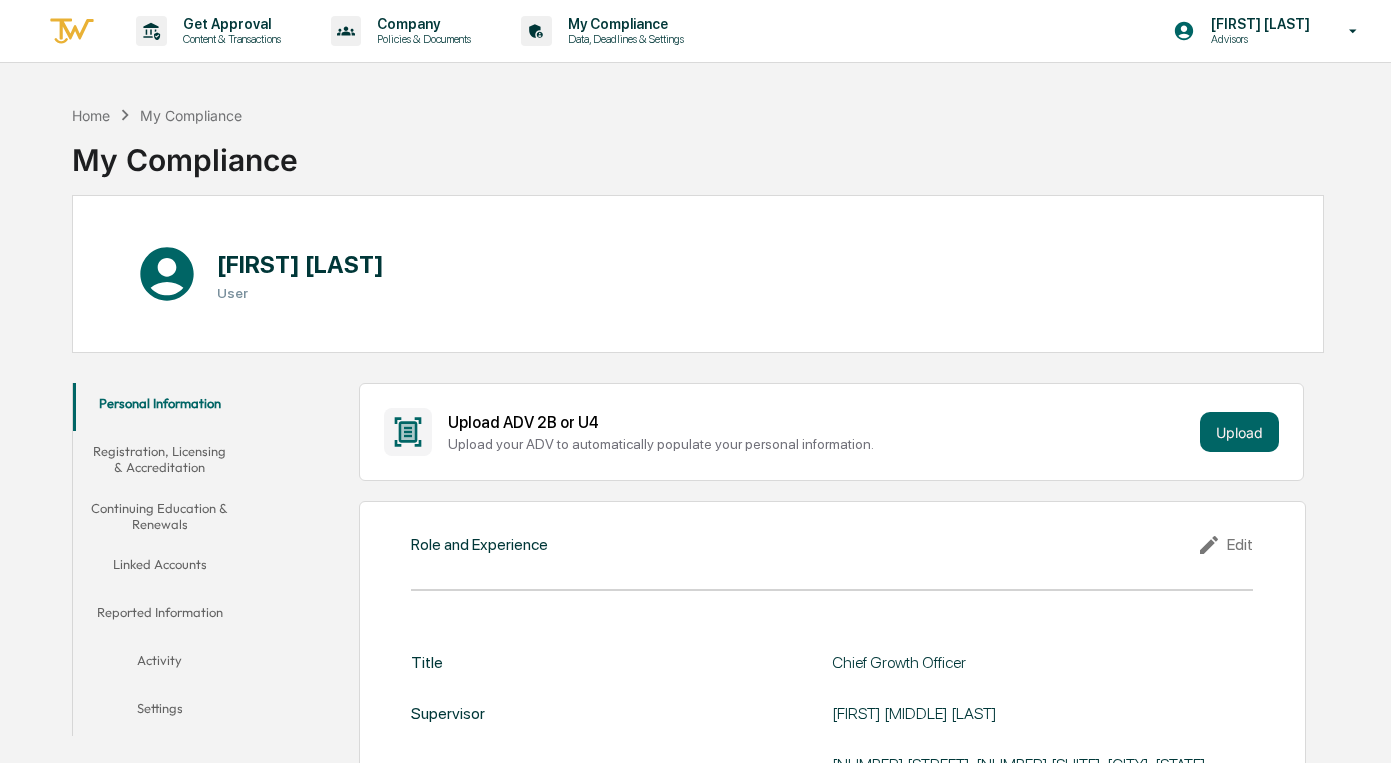 click on "Linked Accounts" at bounding box center [160, 568] 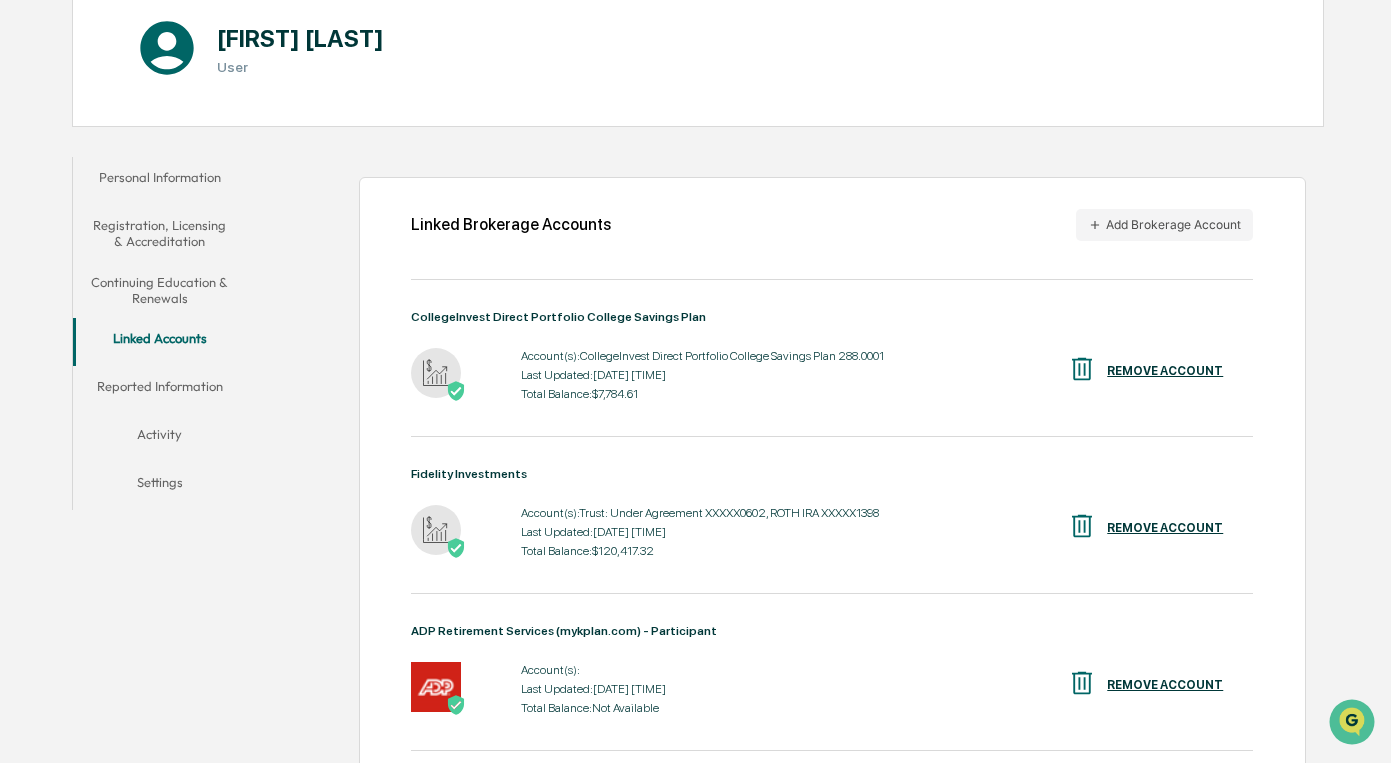scroll, scrollTop: 221, scrollLeft: 0, axis: vertical 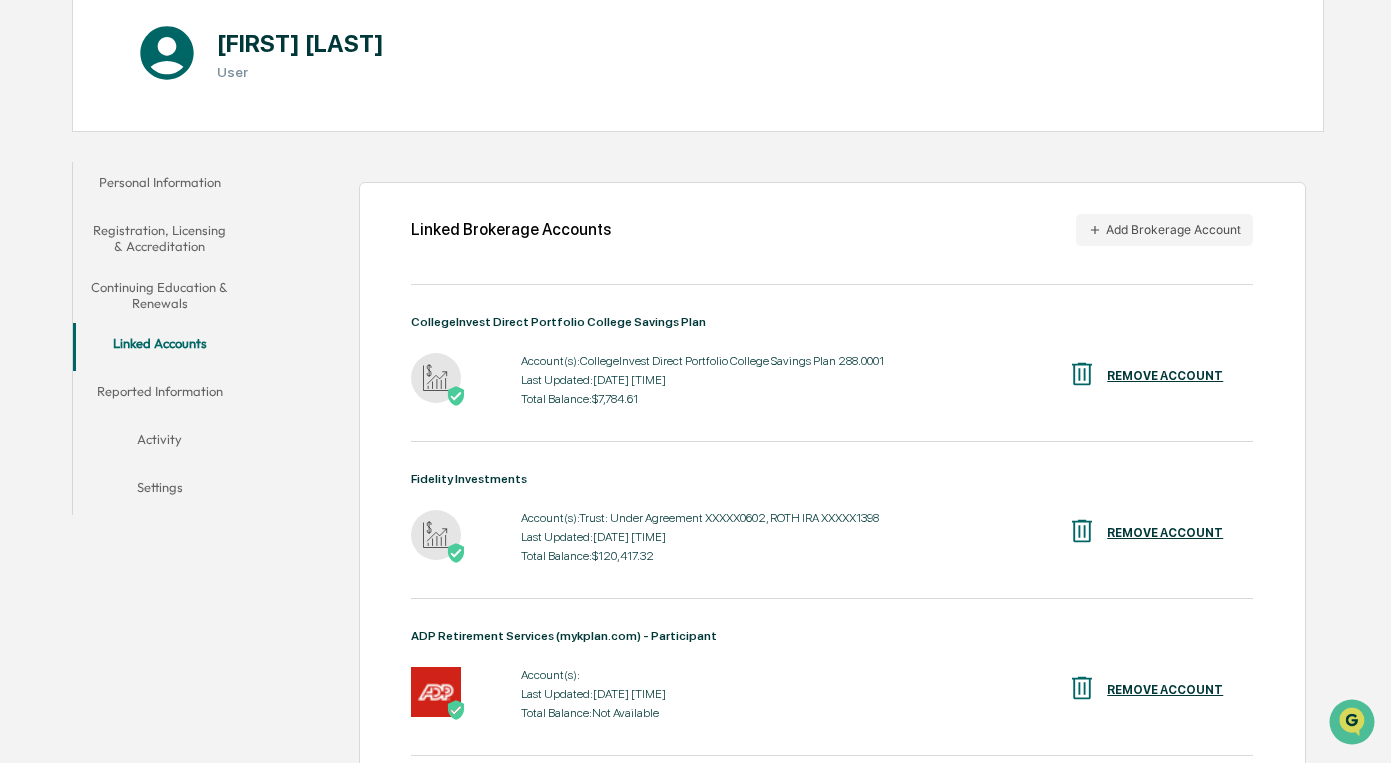 click on "Activity" at bounding box center (160, 443) 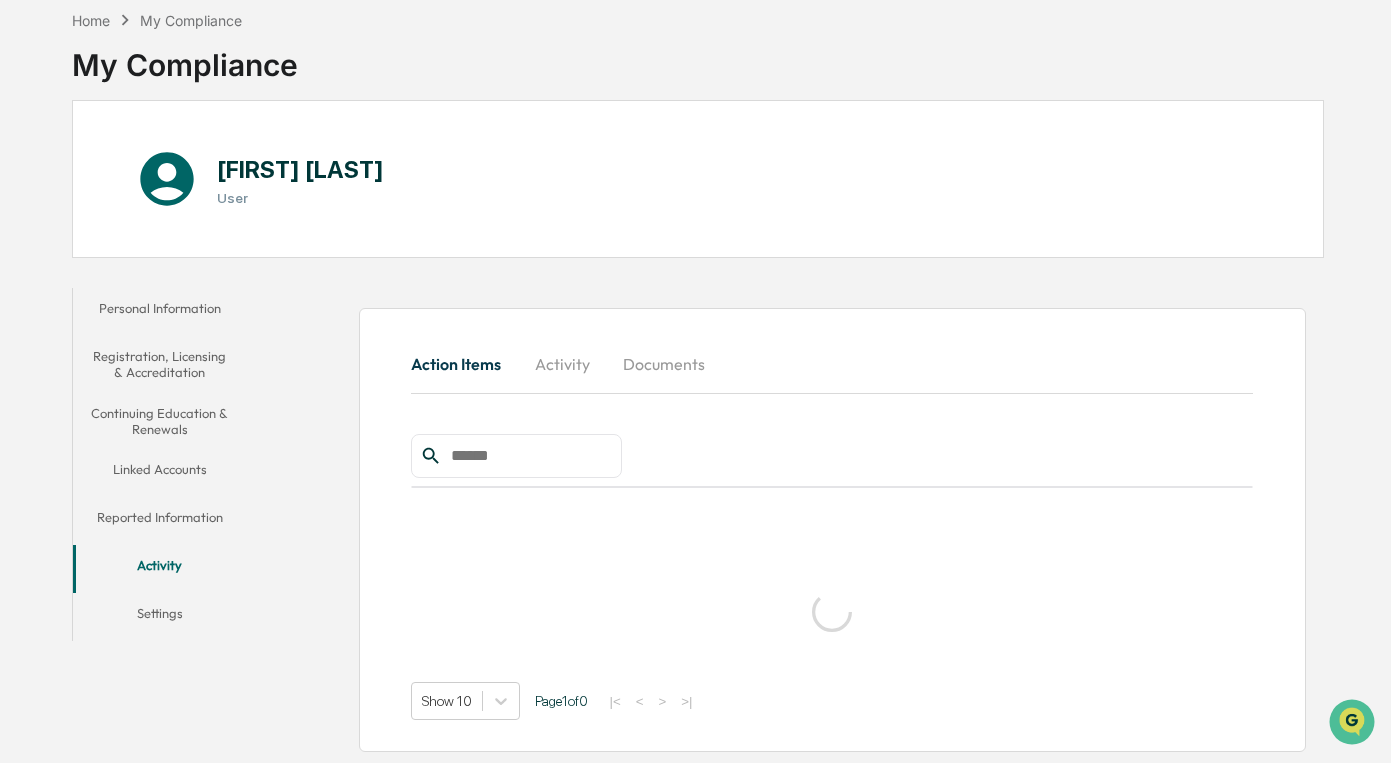 scroll, scrollTop: 221, scrollLeft: 0, axis: vertical 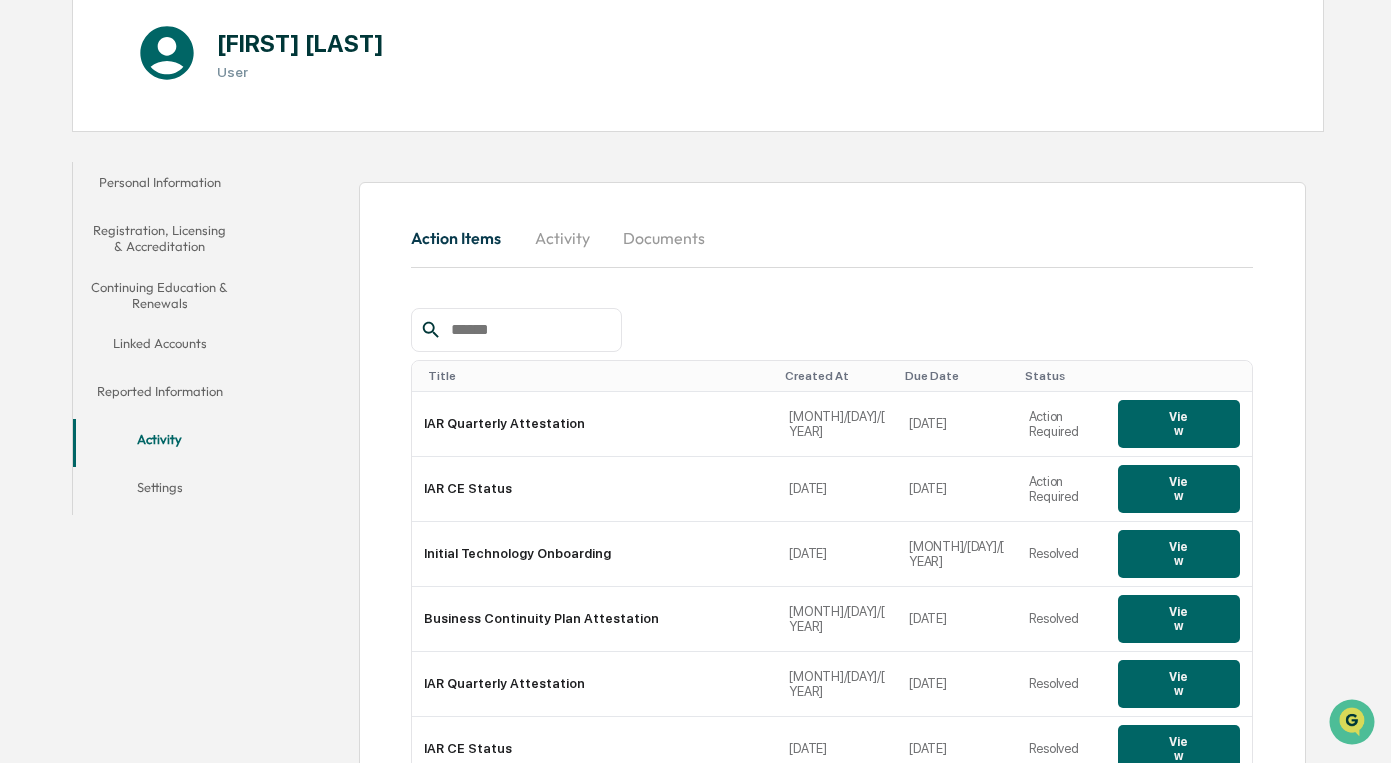 click on "Personal Information" at bounding box center (160, 186) 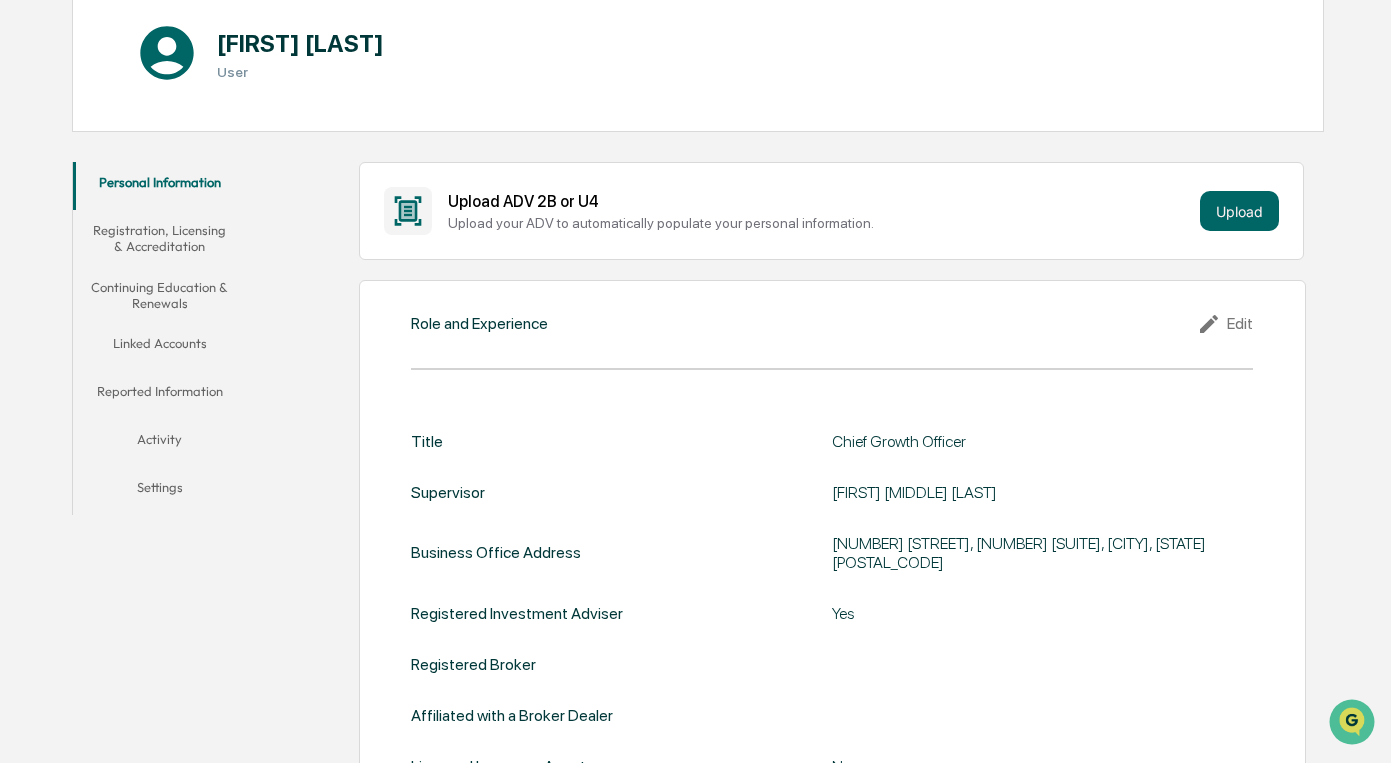 click on "Linked Accounts" at bounding box center [160, 347] 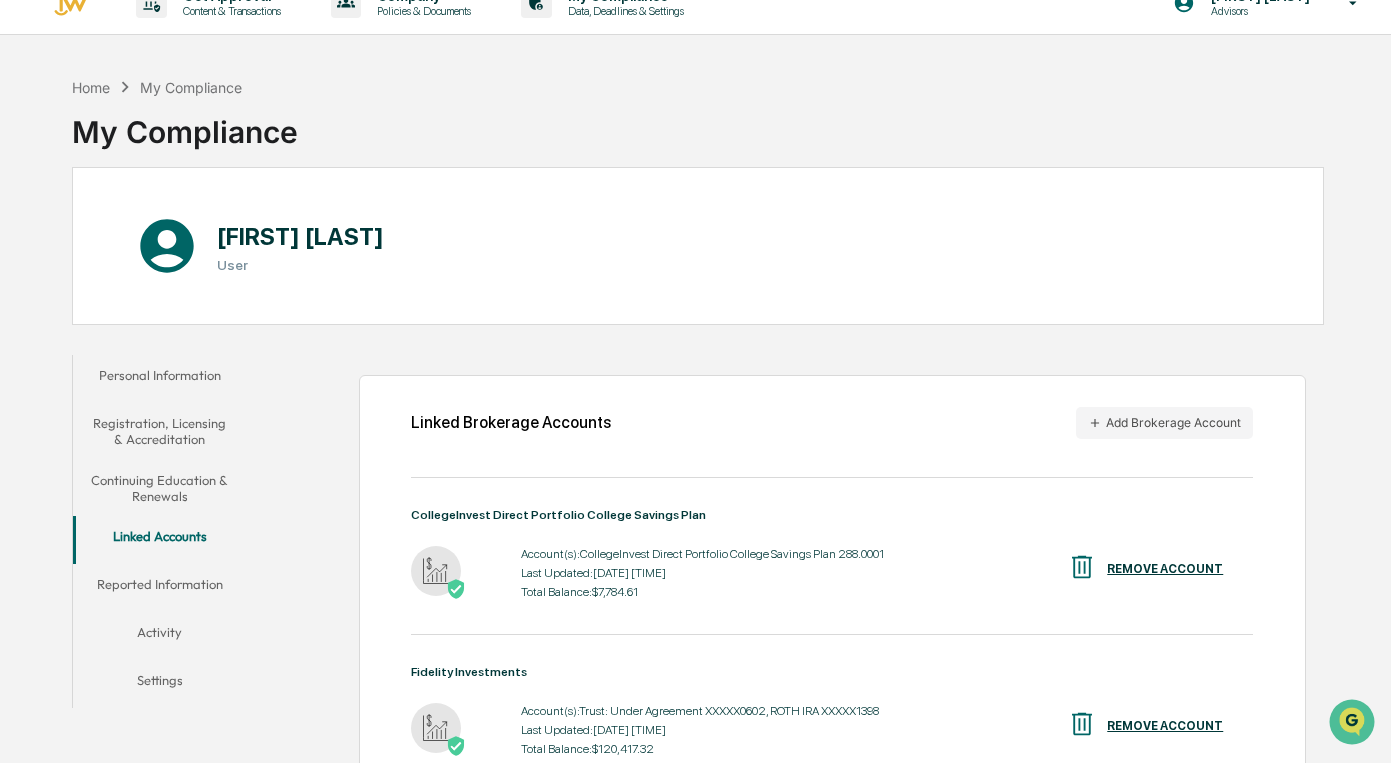 scroll, scrollTop: 31, scrollLeft: 0, axis: vertical 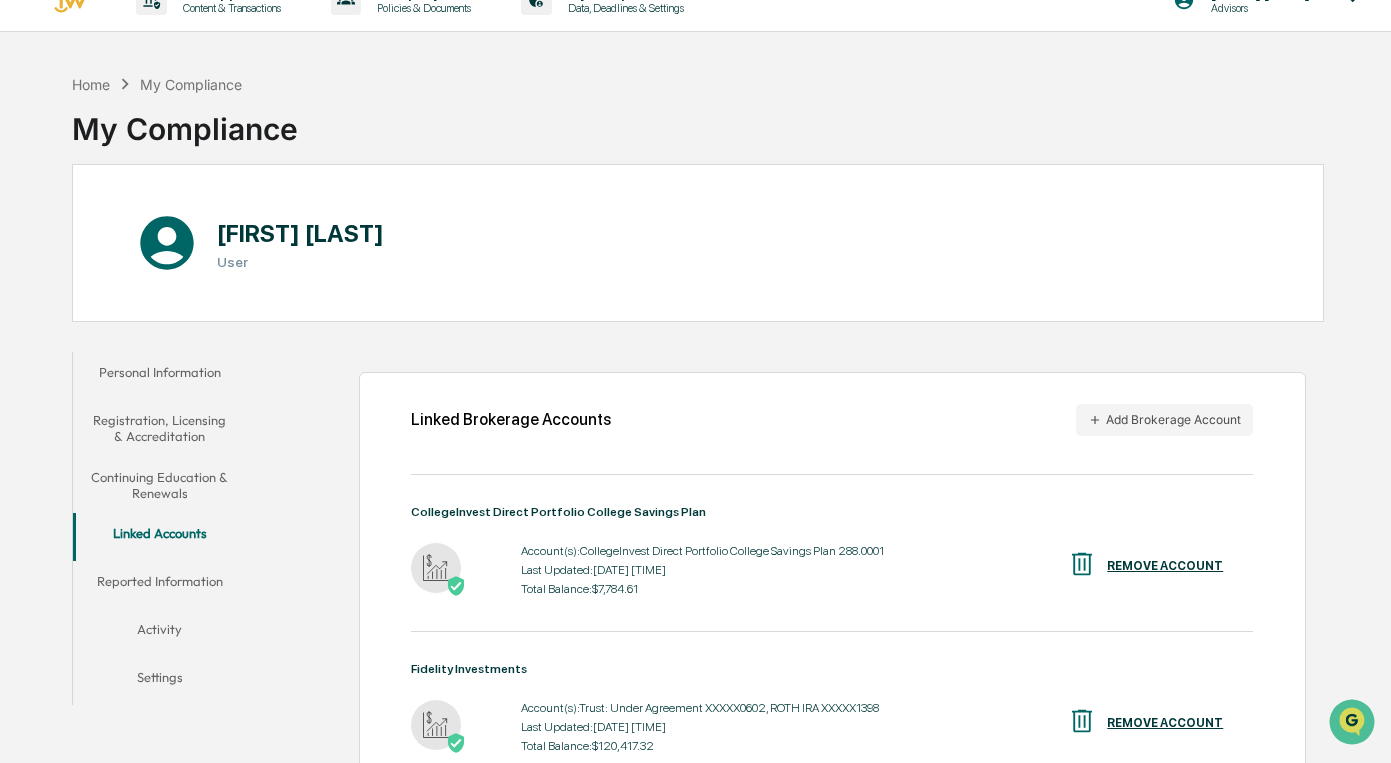 click on "Reported Information" at bounding box center [160, 585] 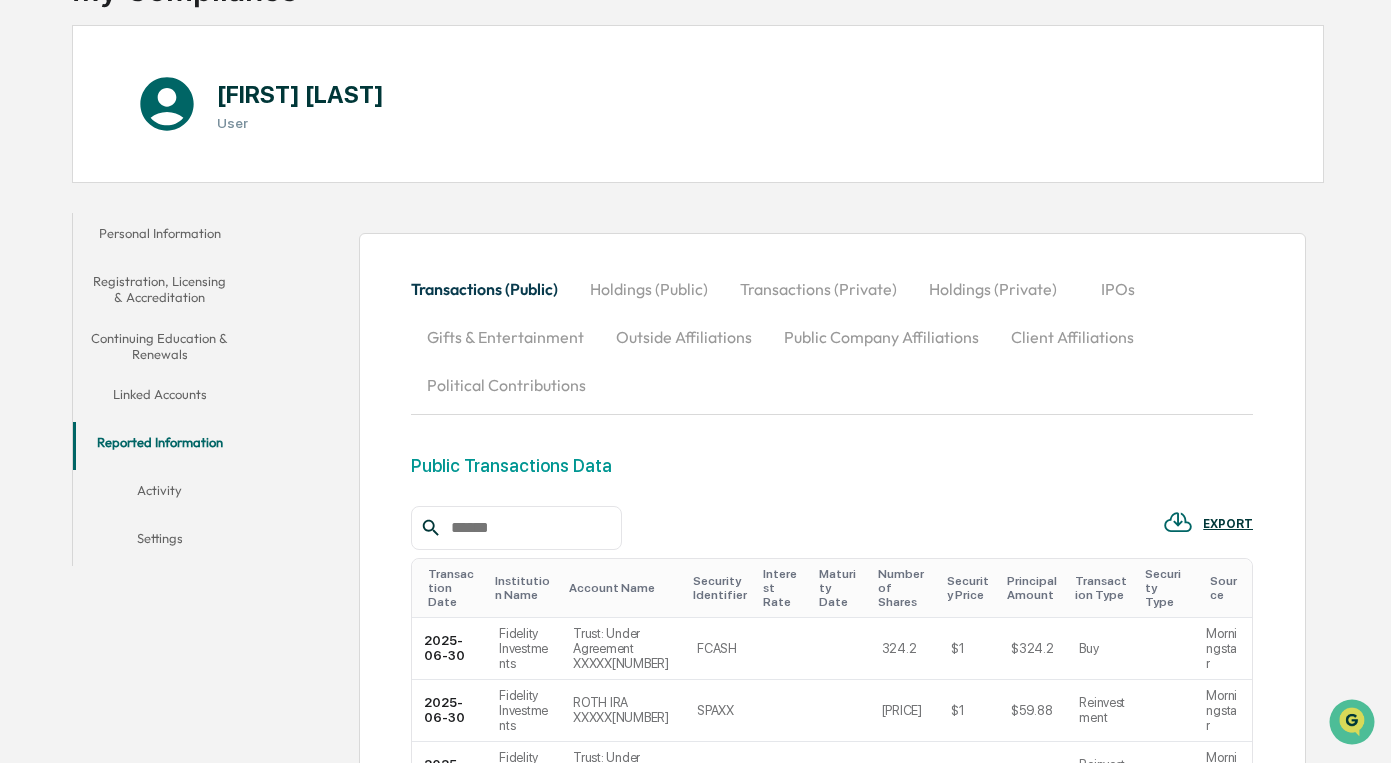 scroll, scrollTop: 172, scrollLeft: 0, axis: vertical 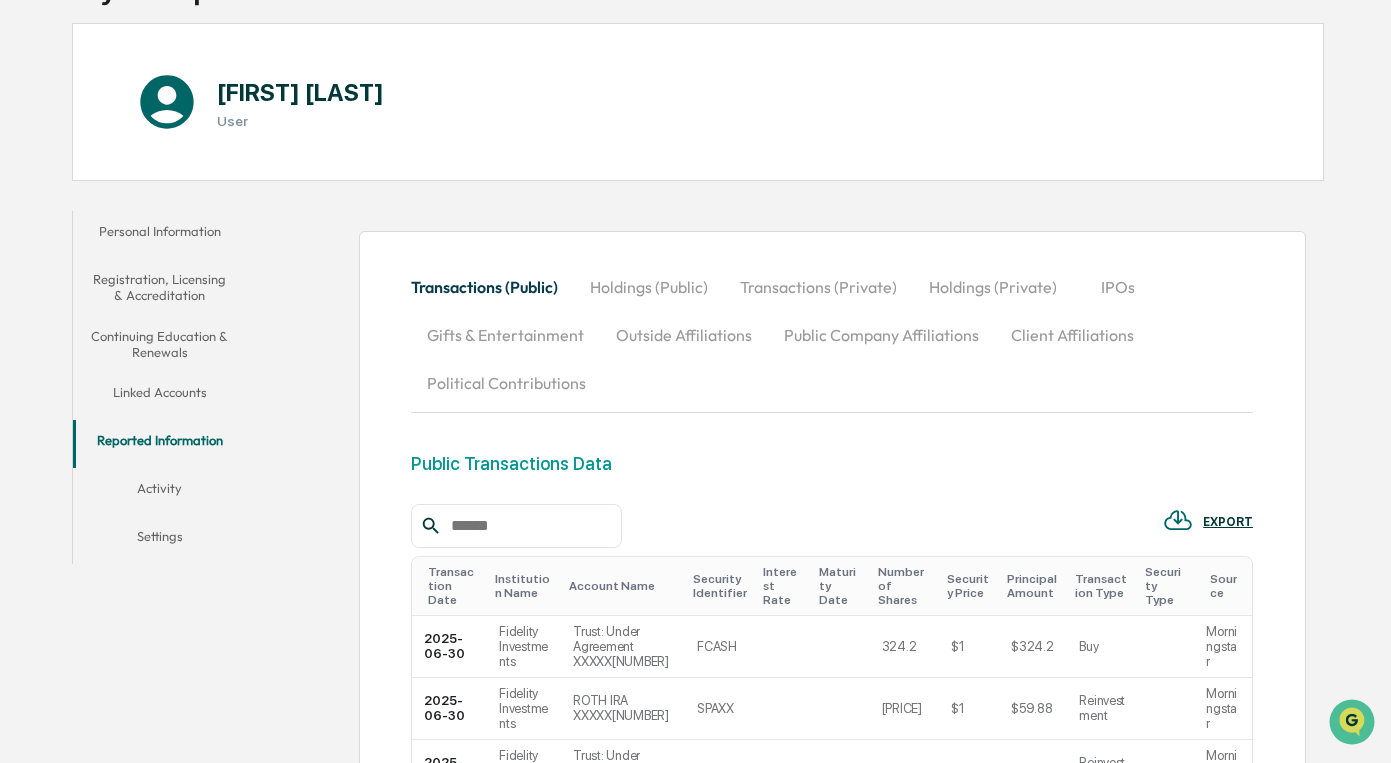 click on "Transactions (Private)" at bounding box center [818, 287] 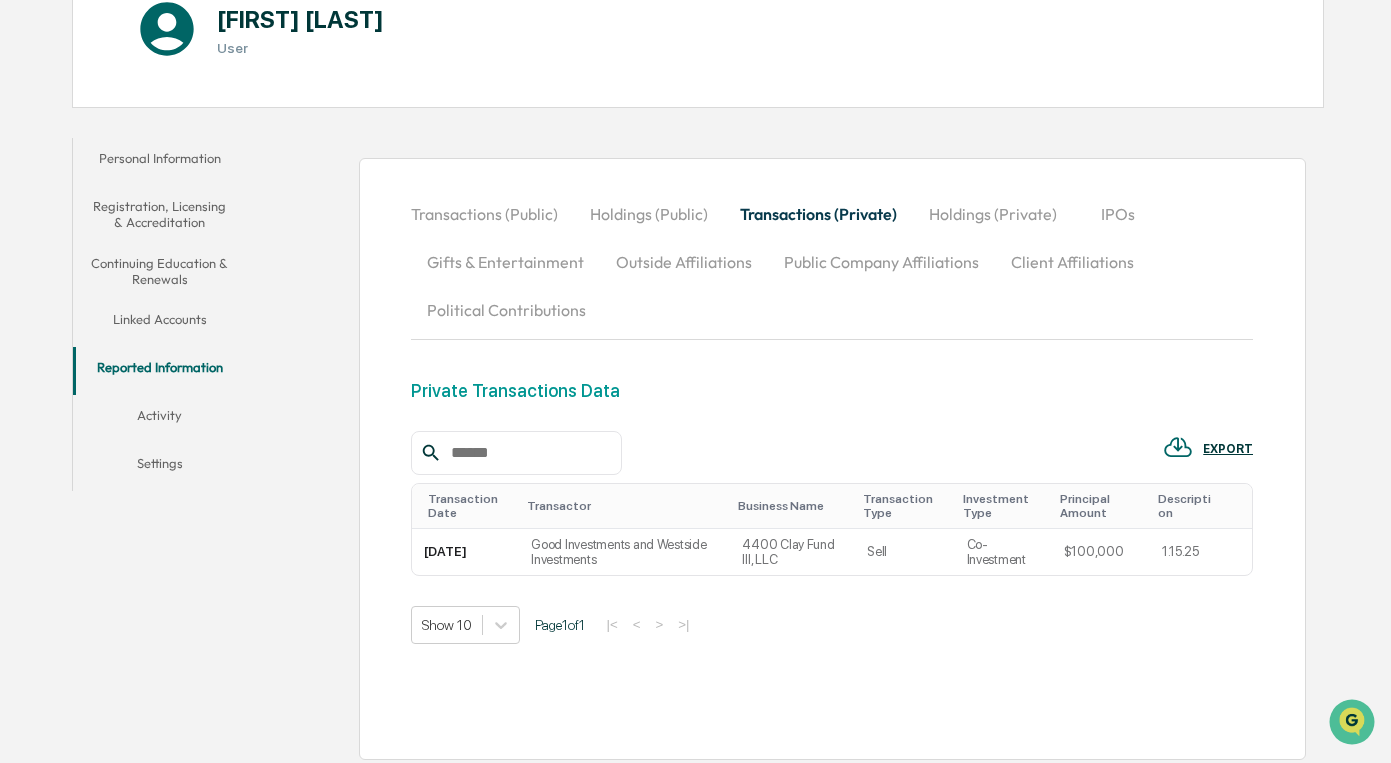 scroll, scrollTop: 267, scrollLeft: 0, axis: vertical 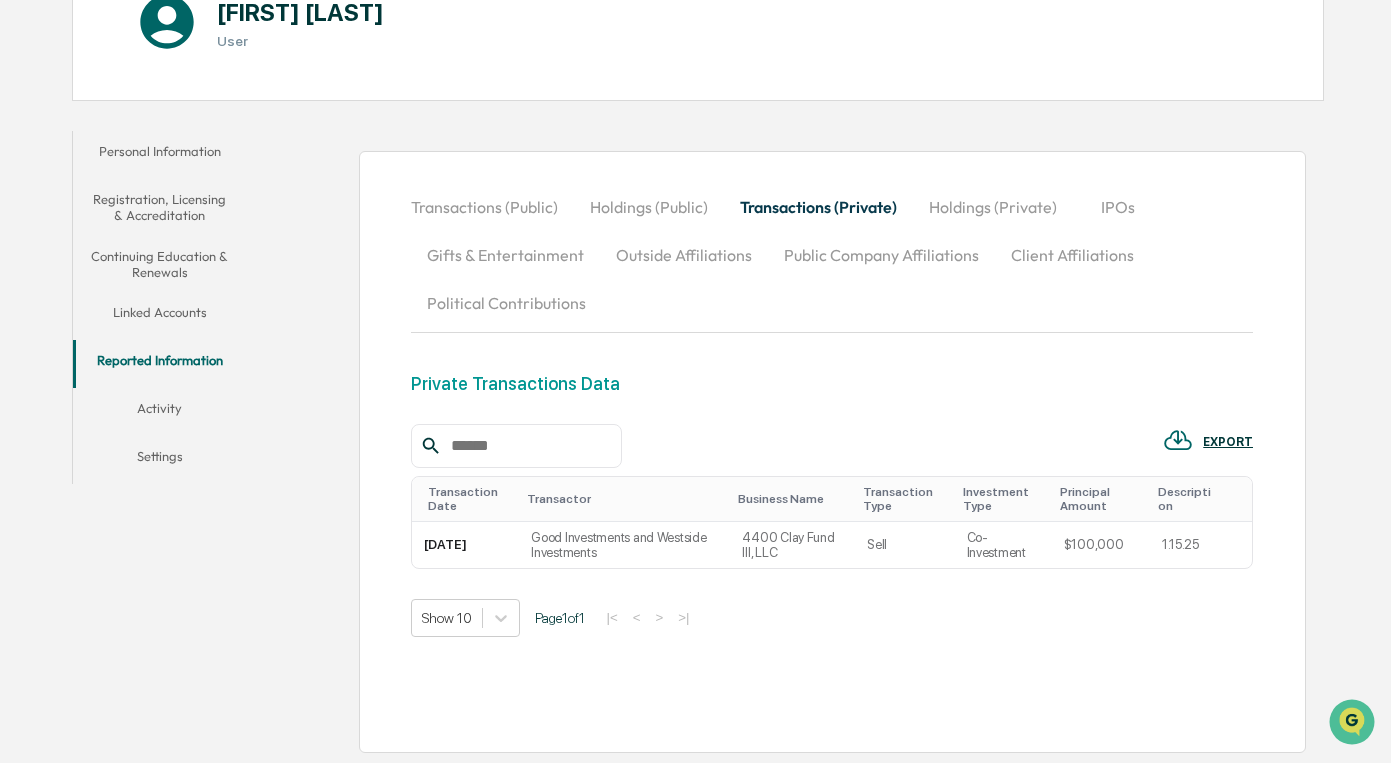 click at bounding box center (516, 446) 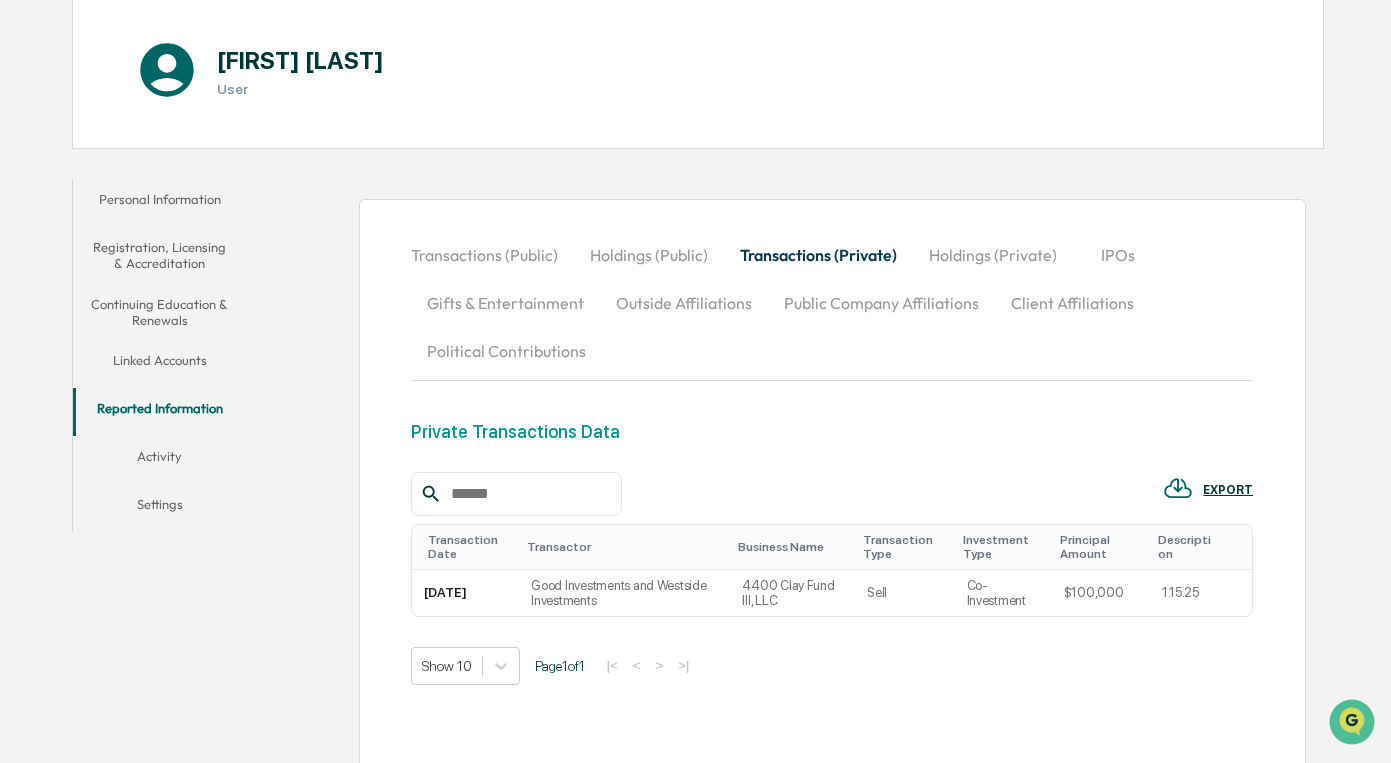 scroll, scrollTop: 206, scrollLeft: 0, axis: vertical 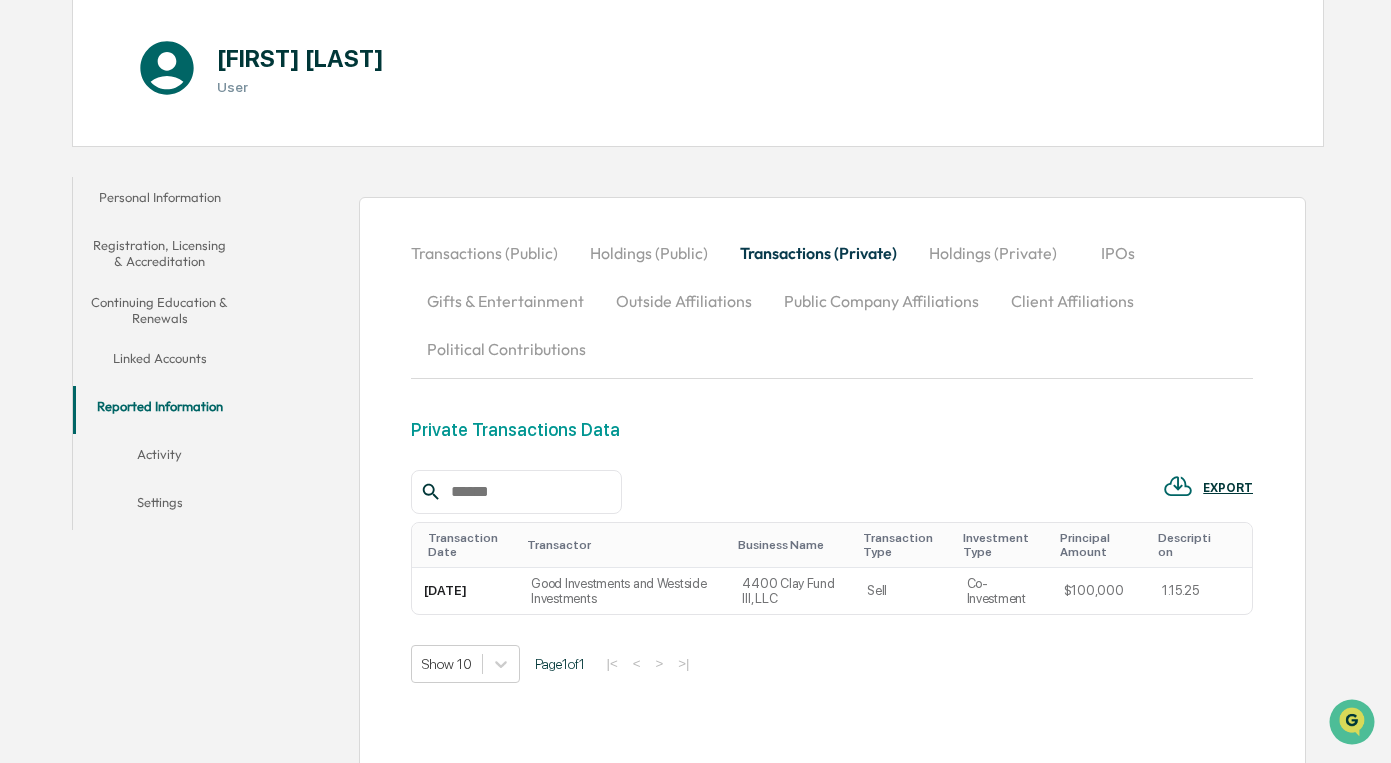 click on "Holdings (Public)" at bounding box center (649, 253) 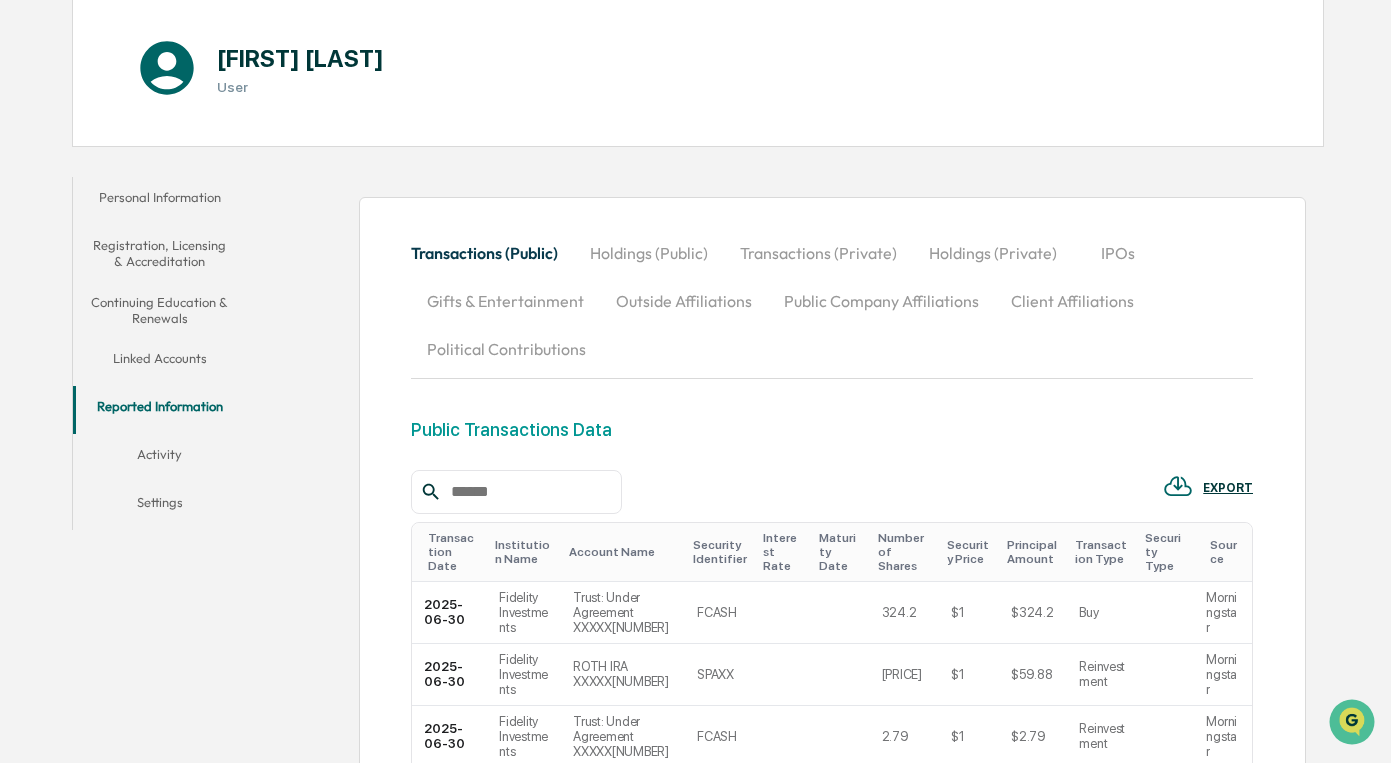 click on "Activity" at bounding box center (160, 458) 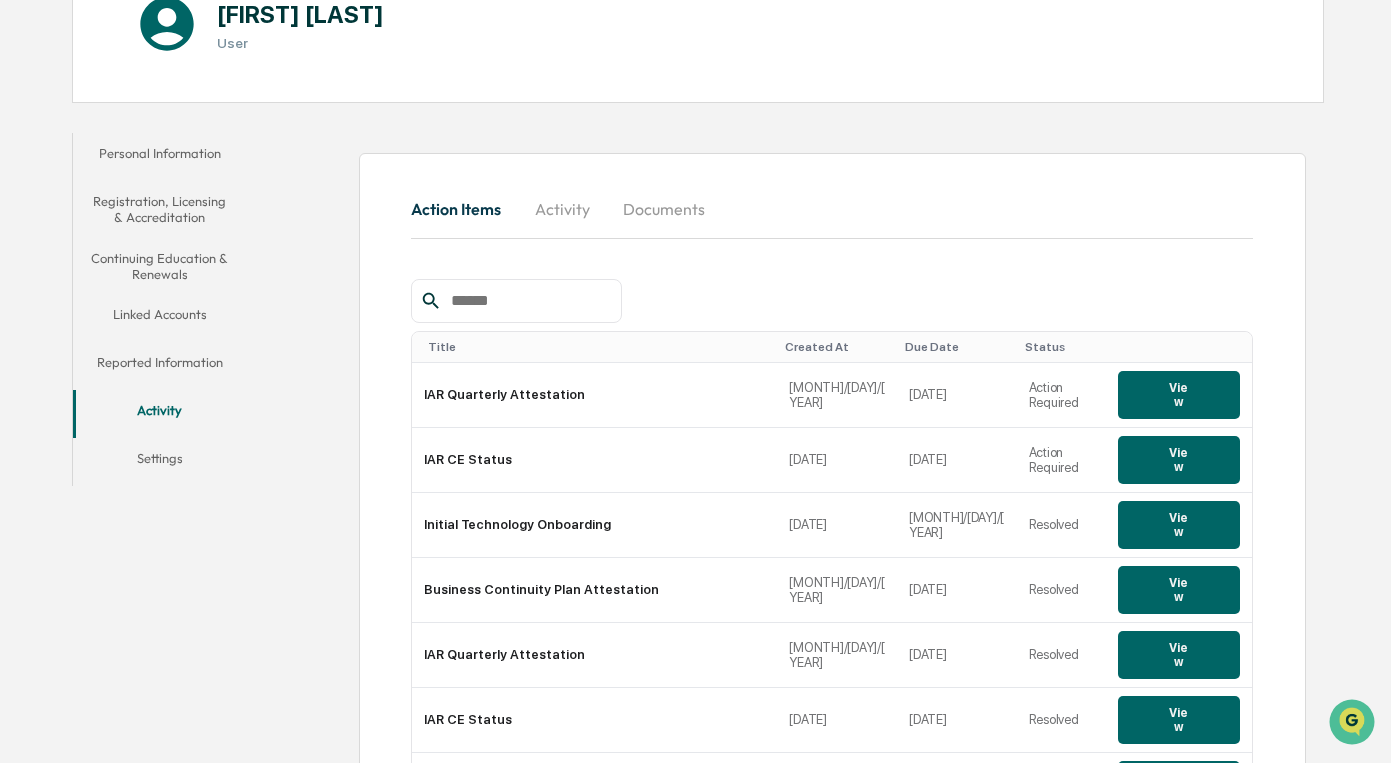 scroll, scrollTop: 220, scrollLeft: 0, axis: vertical 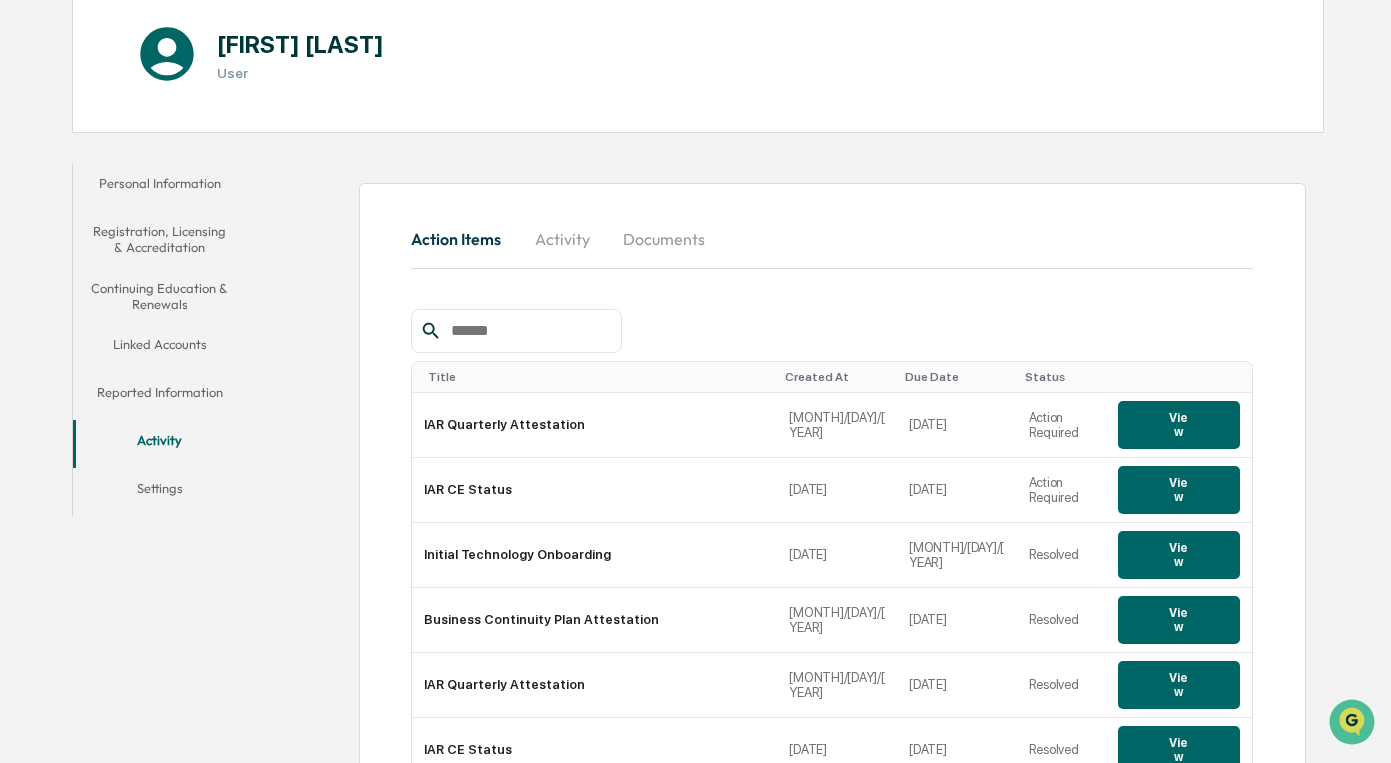 click on "Activity" at bounding box center [562, 239] 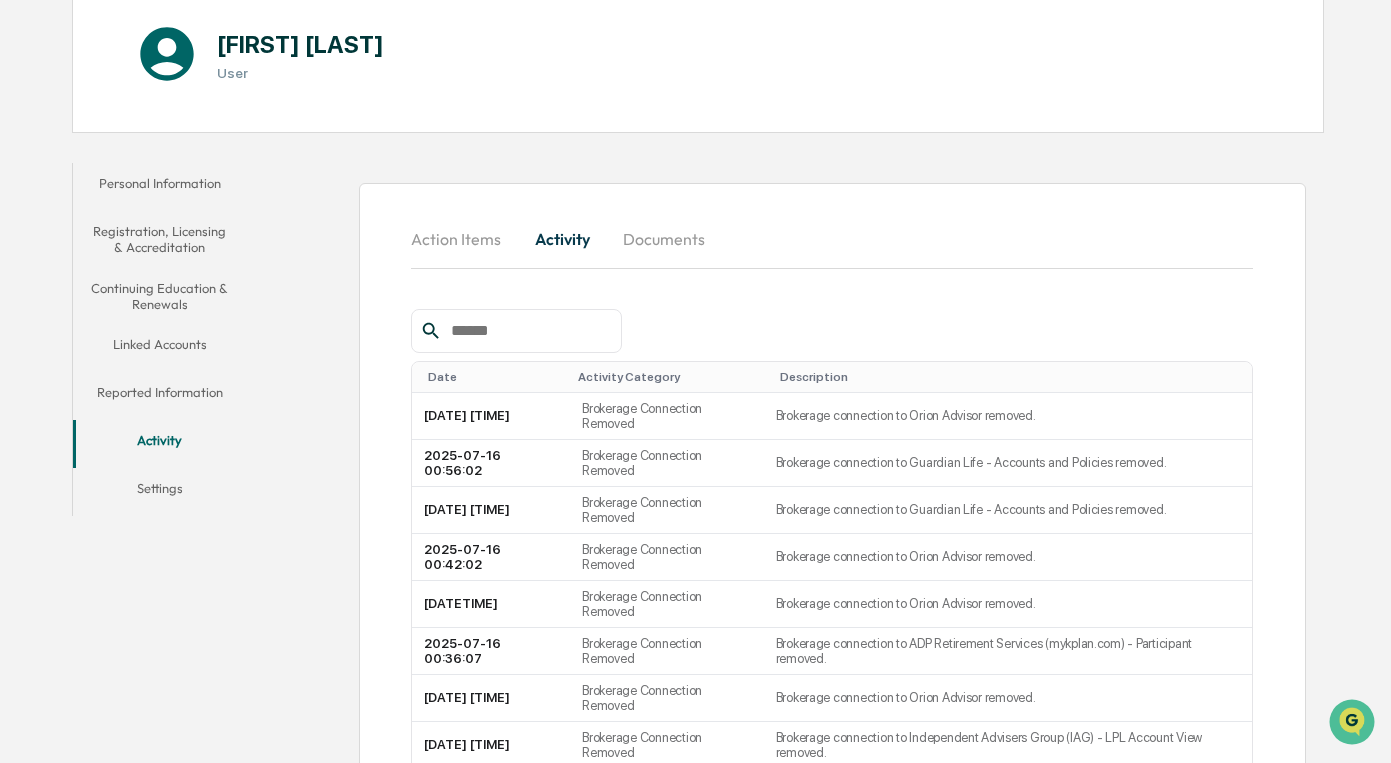 click on "Documents" at bounding box center (664, 239) 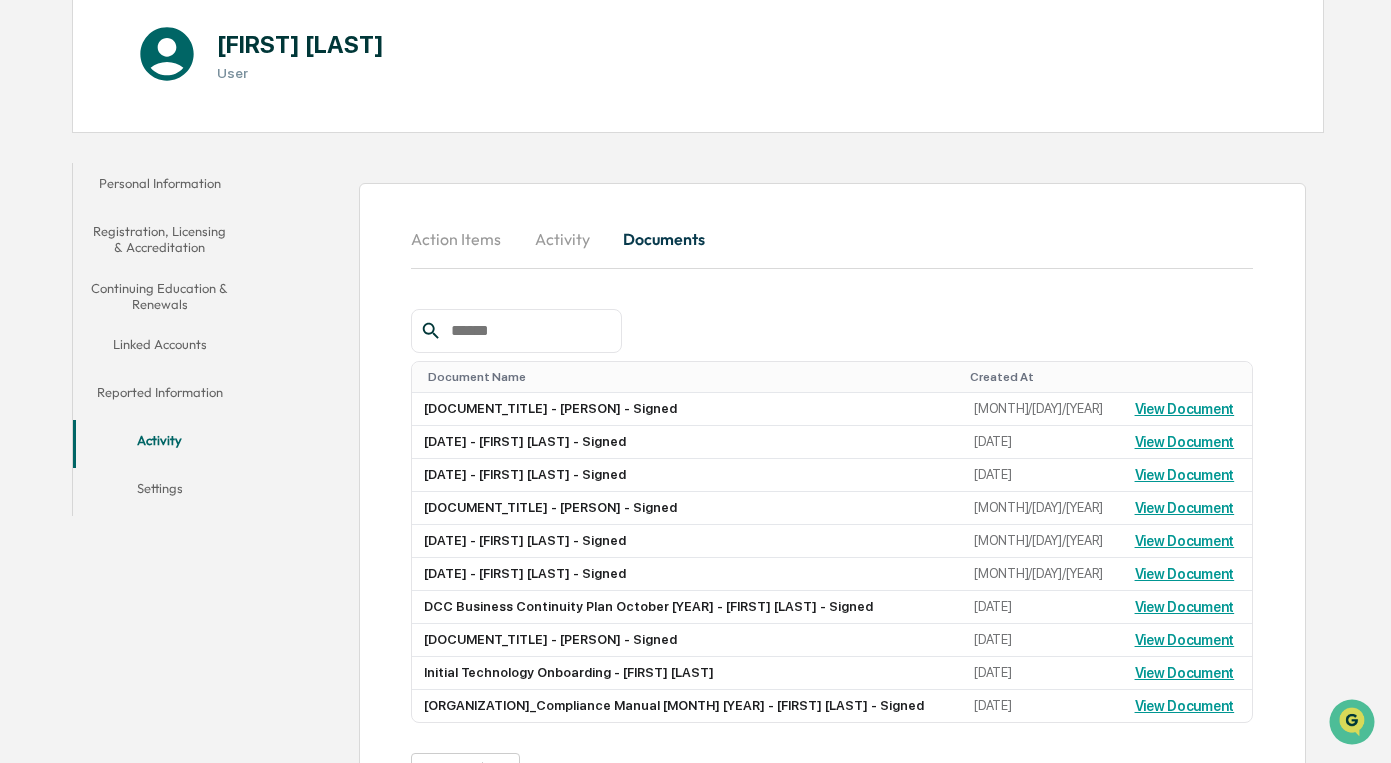 click on "Action Items" at bounding box center (464, 239) 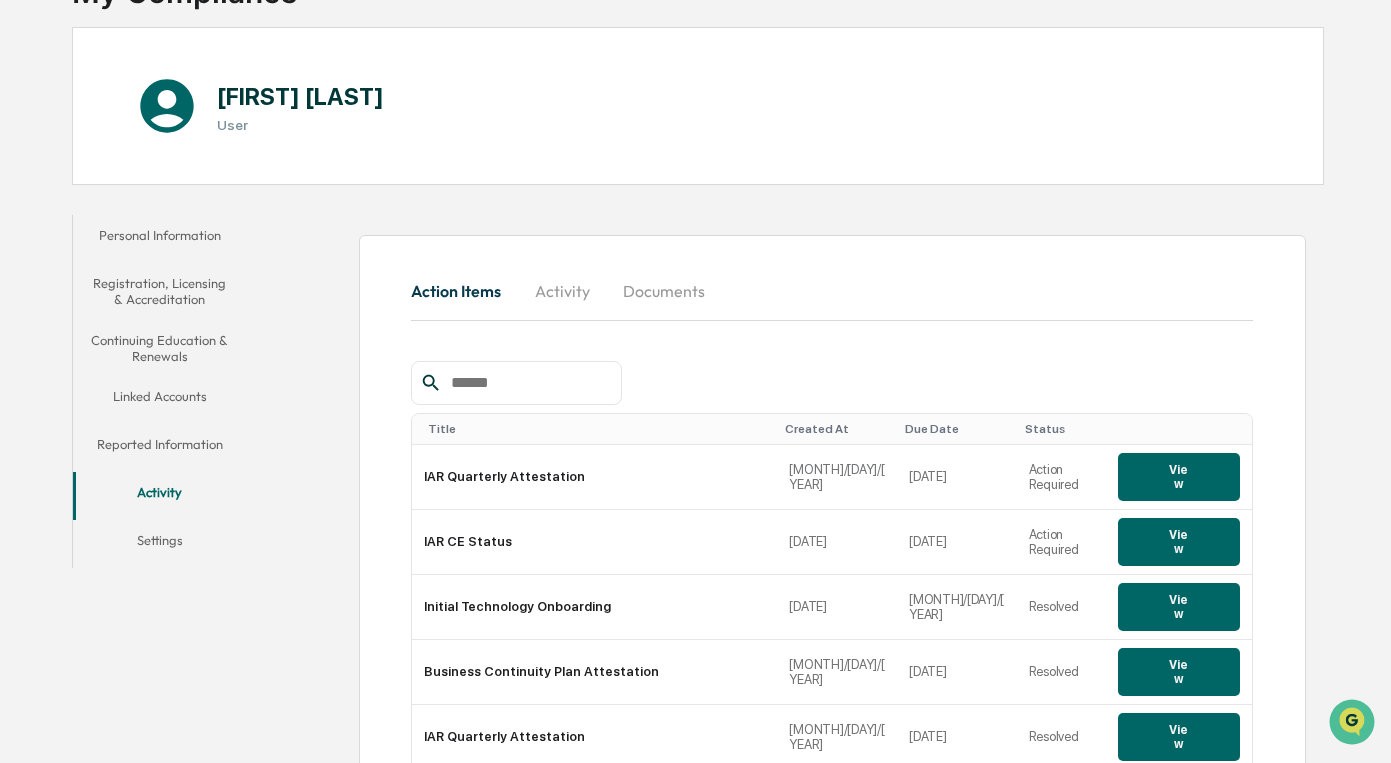 click on "Linked Accounts" at bounding box center [160, 400] 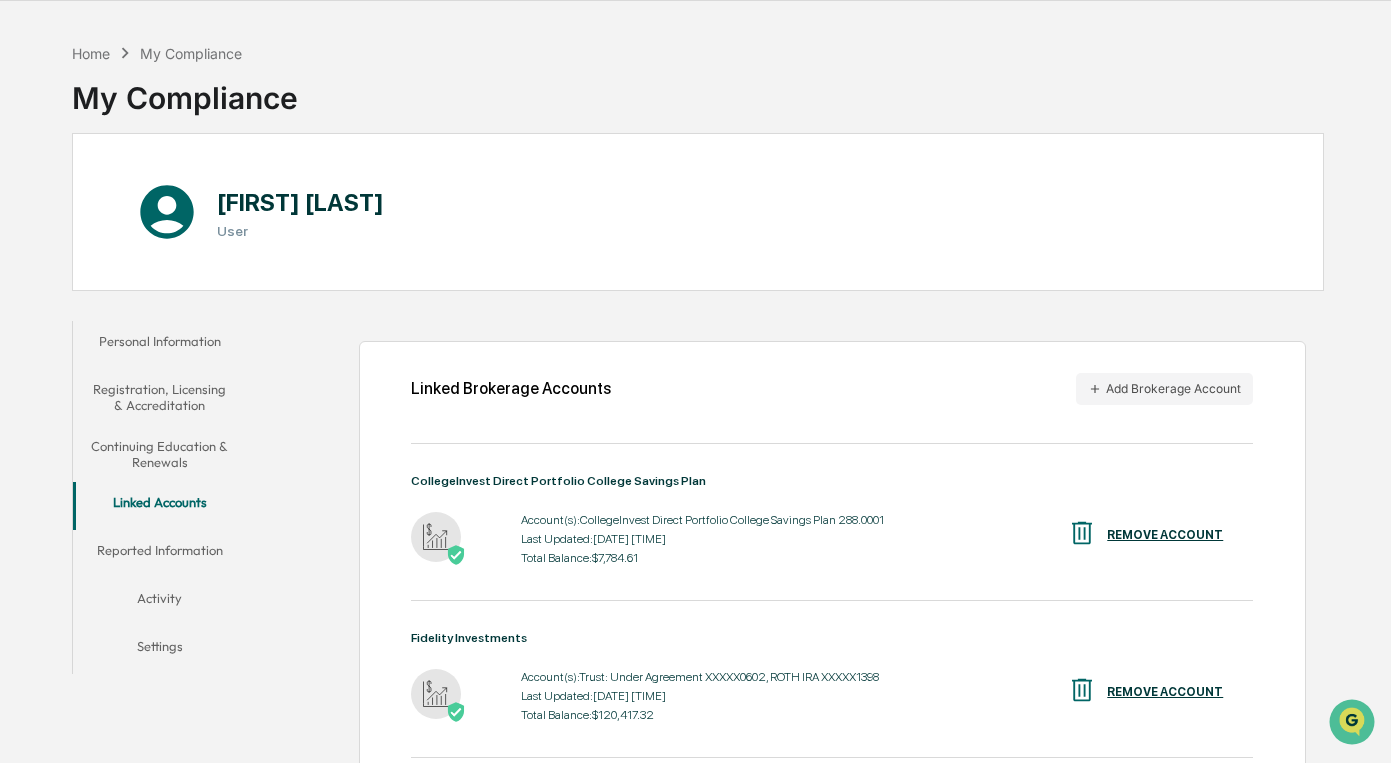 scroll, scrollTop: 67, scrollLeft: 0, axis: vertical 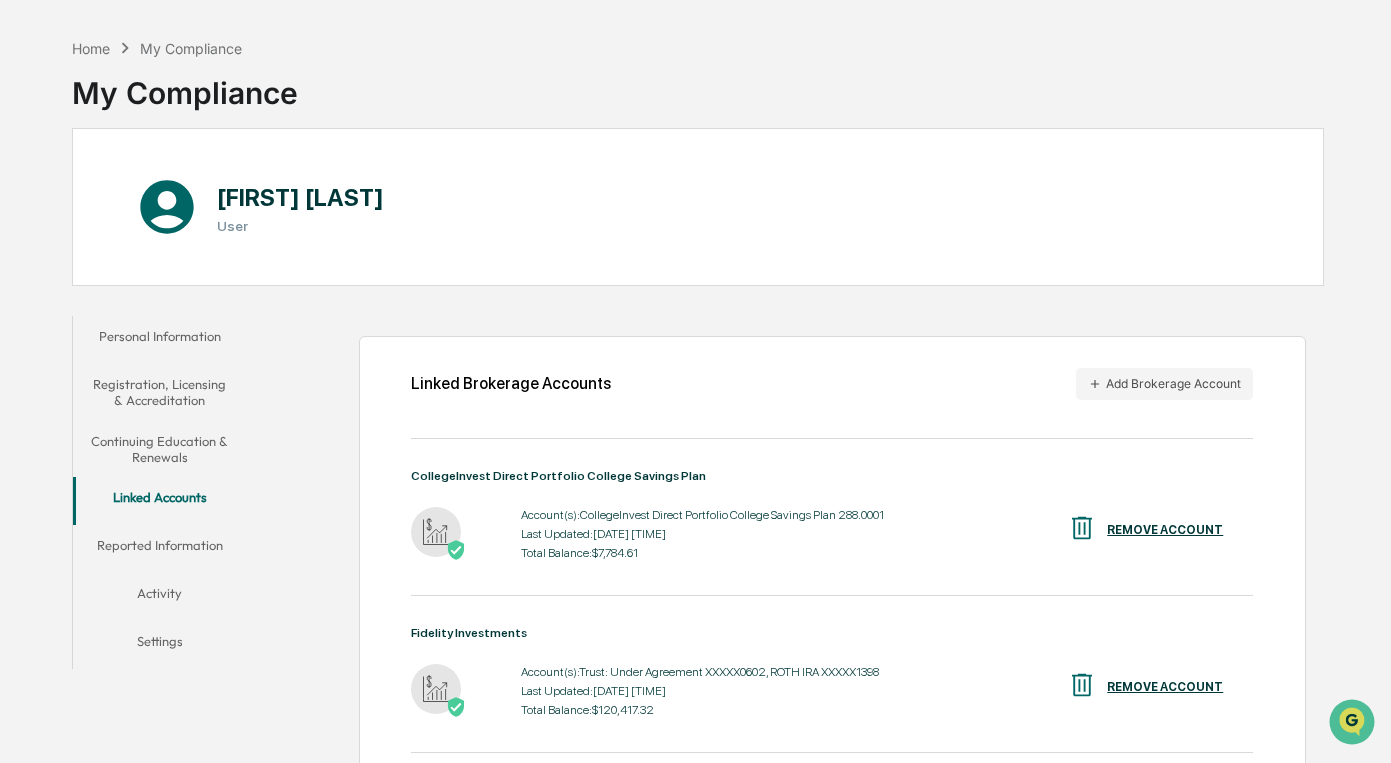 click on "Reported Information" at bounding box center (160, 549) 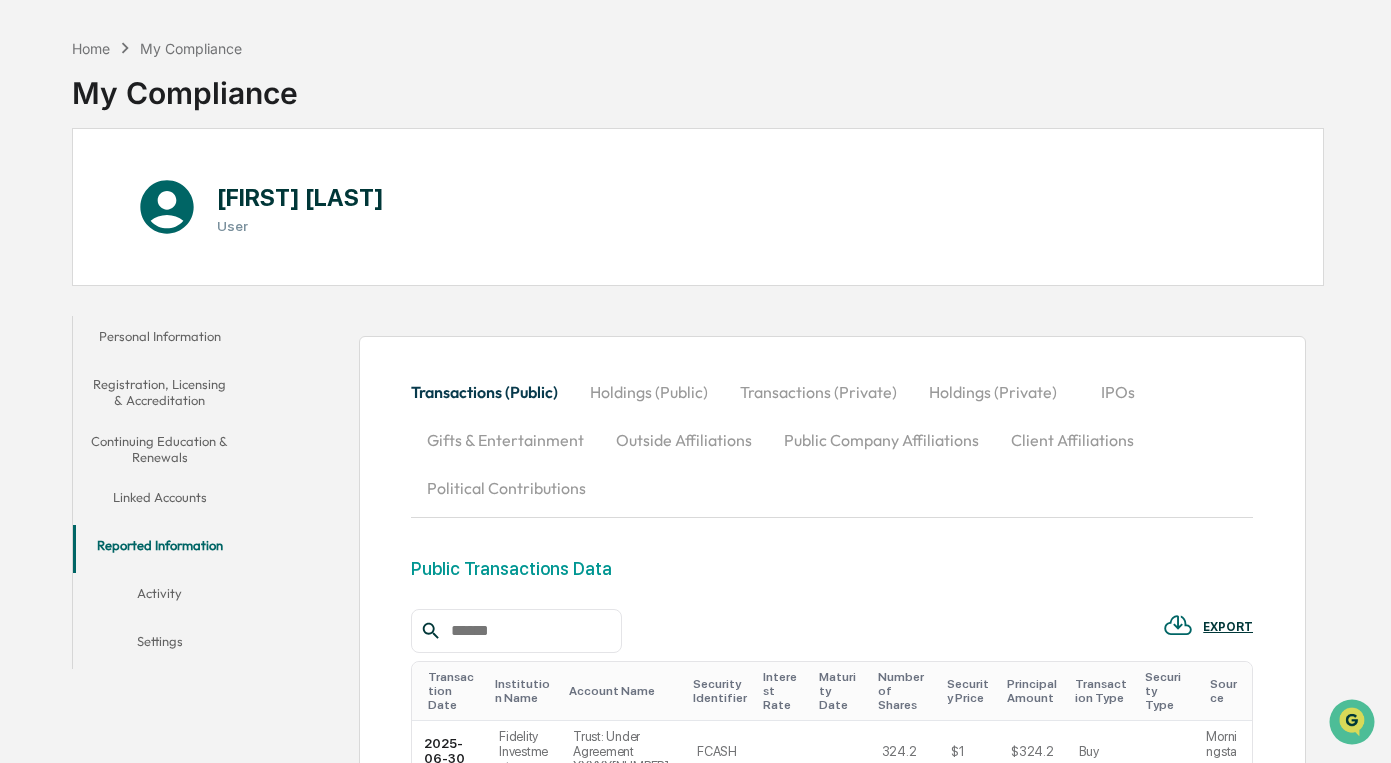 click on "Outside Affiliations" at bounding box center (684, 440) 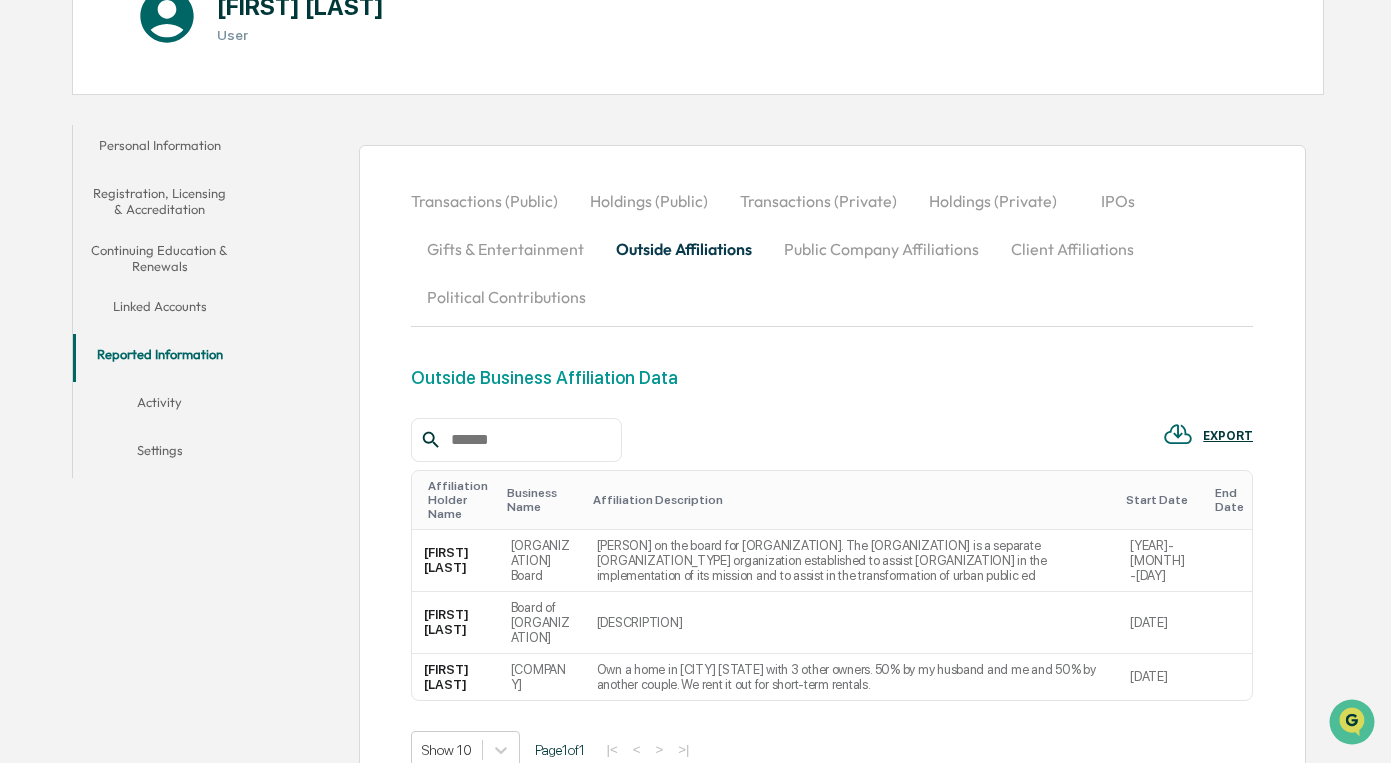 scroll, scrollTop: 237, scrollLeft: 0, axis: vertical 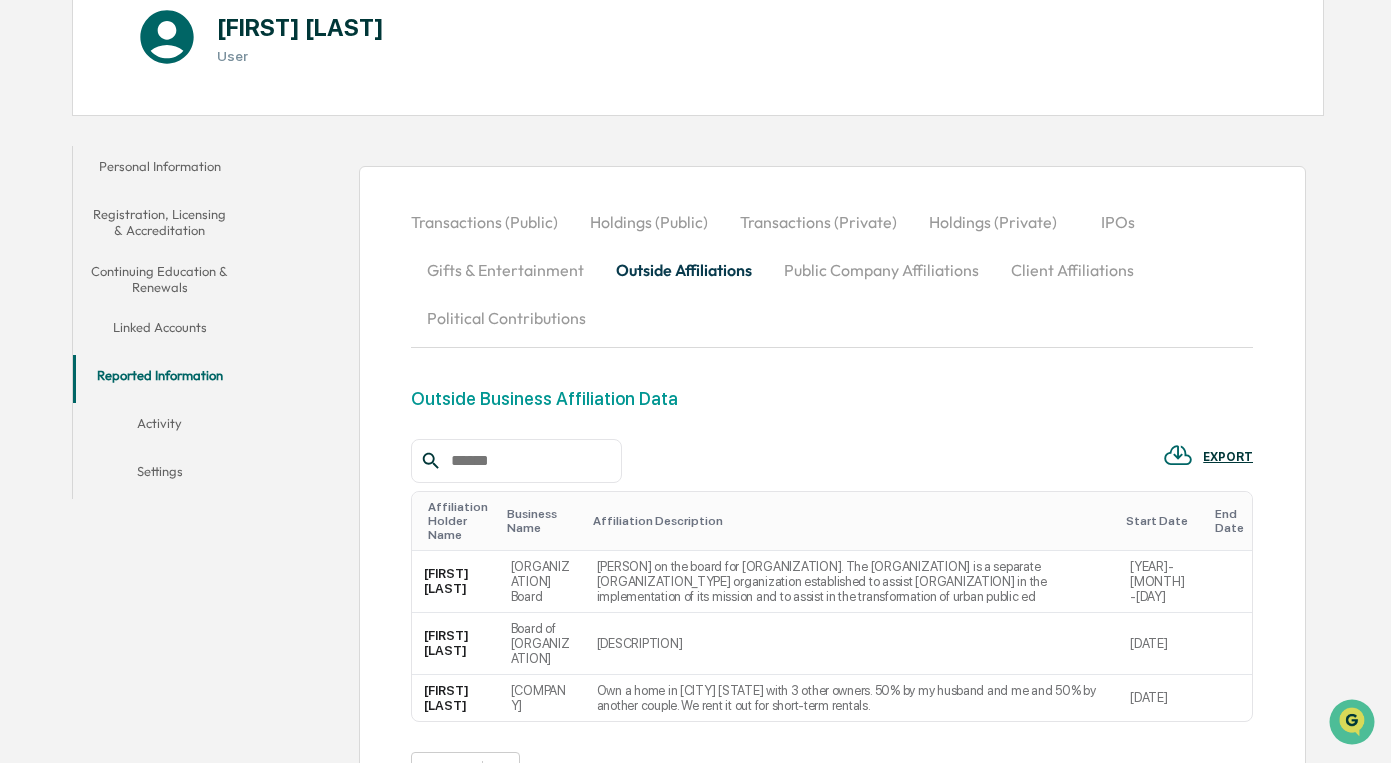 click on "Gifts & Entertainment" at bounding box center [505, 270] 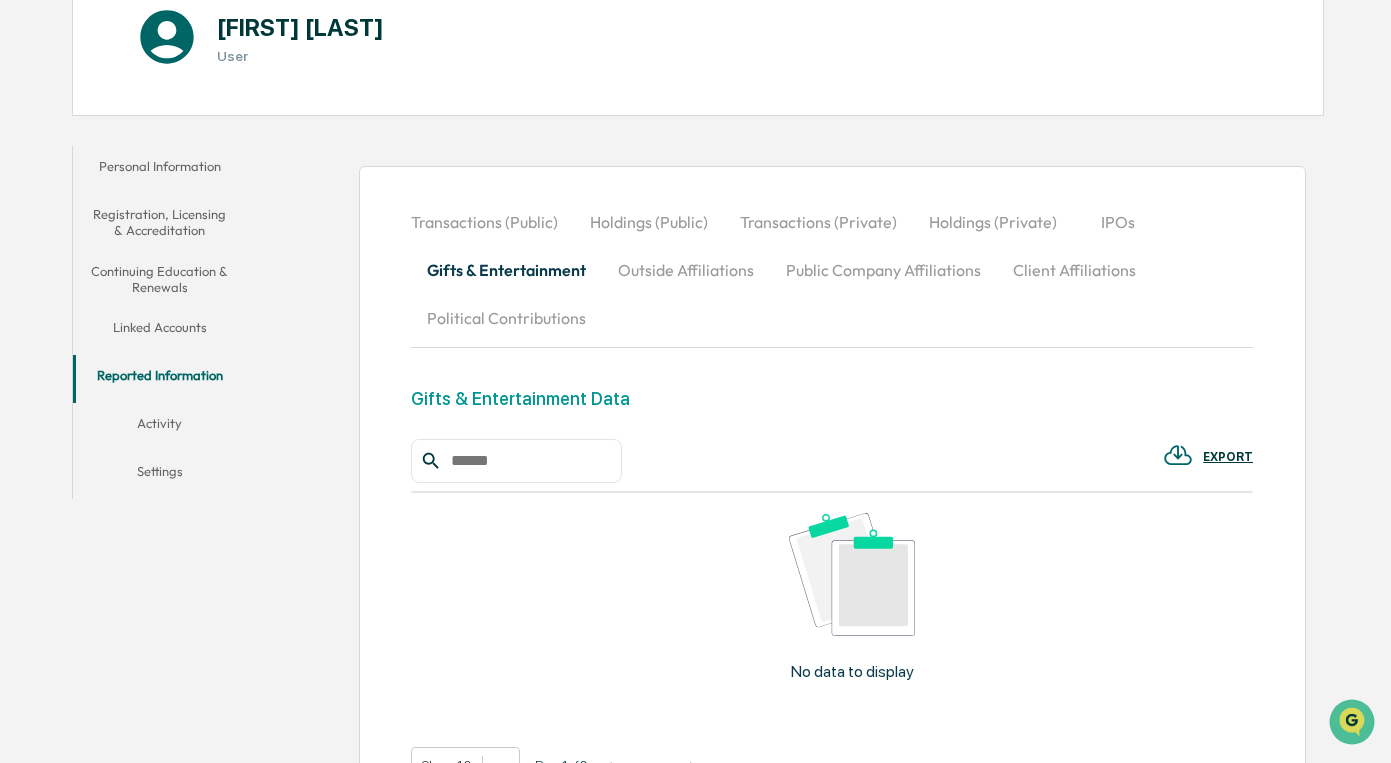 click on "Public Company Affiliations" at bounding box center (883, 270) 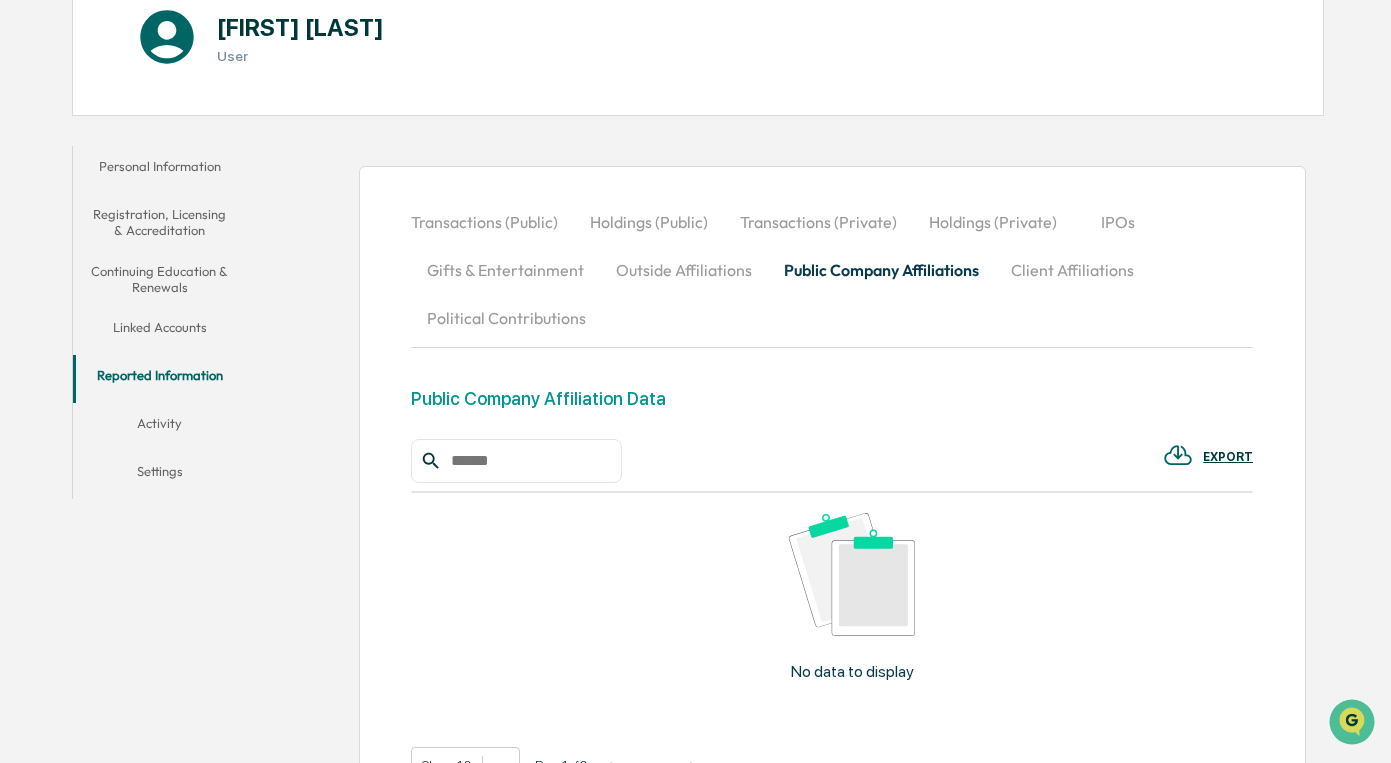 click on "Client Affiliations" at bounding box center (1072, 270) 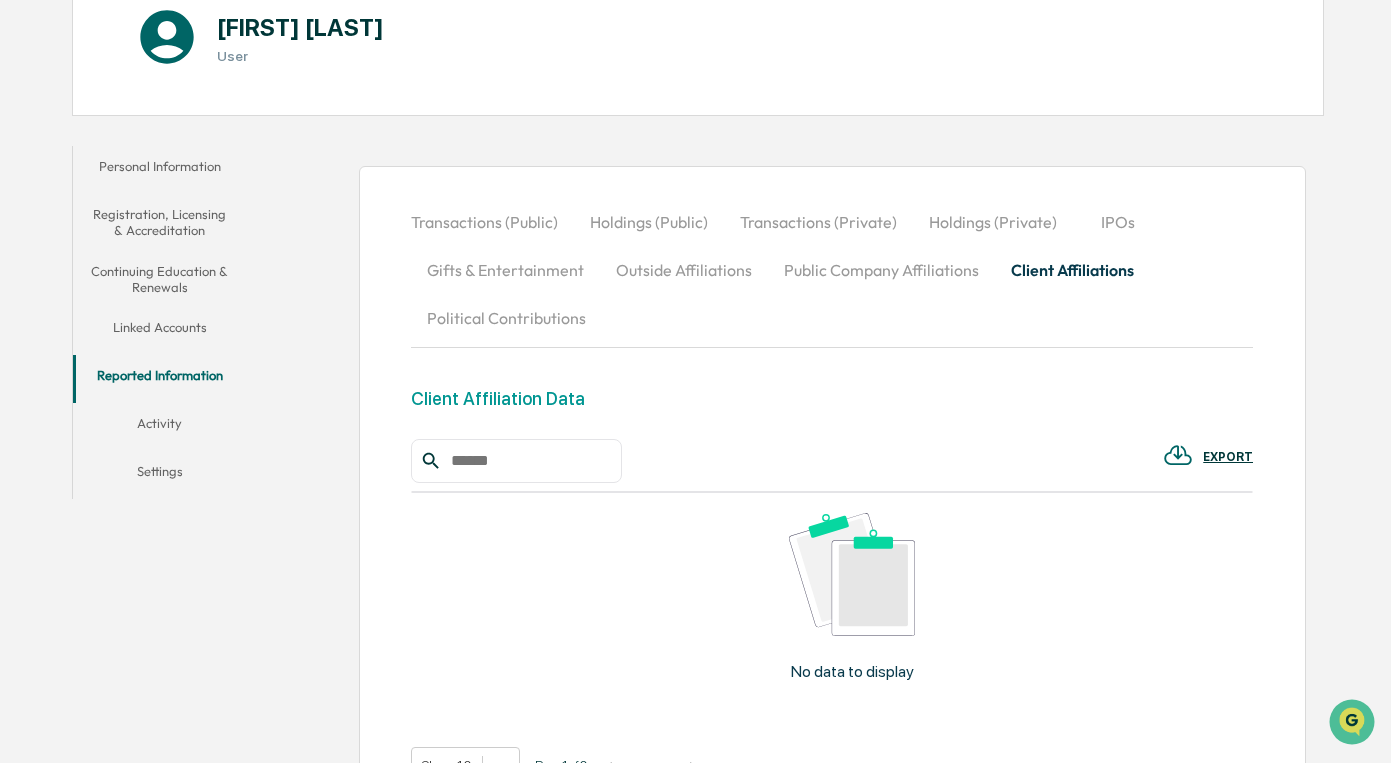 click on "IPOs" at bounding box center [1118, 222] 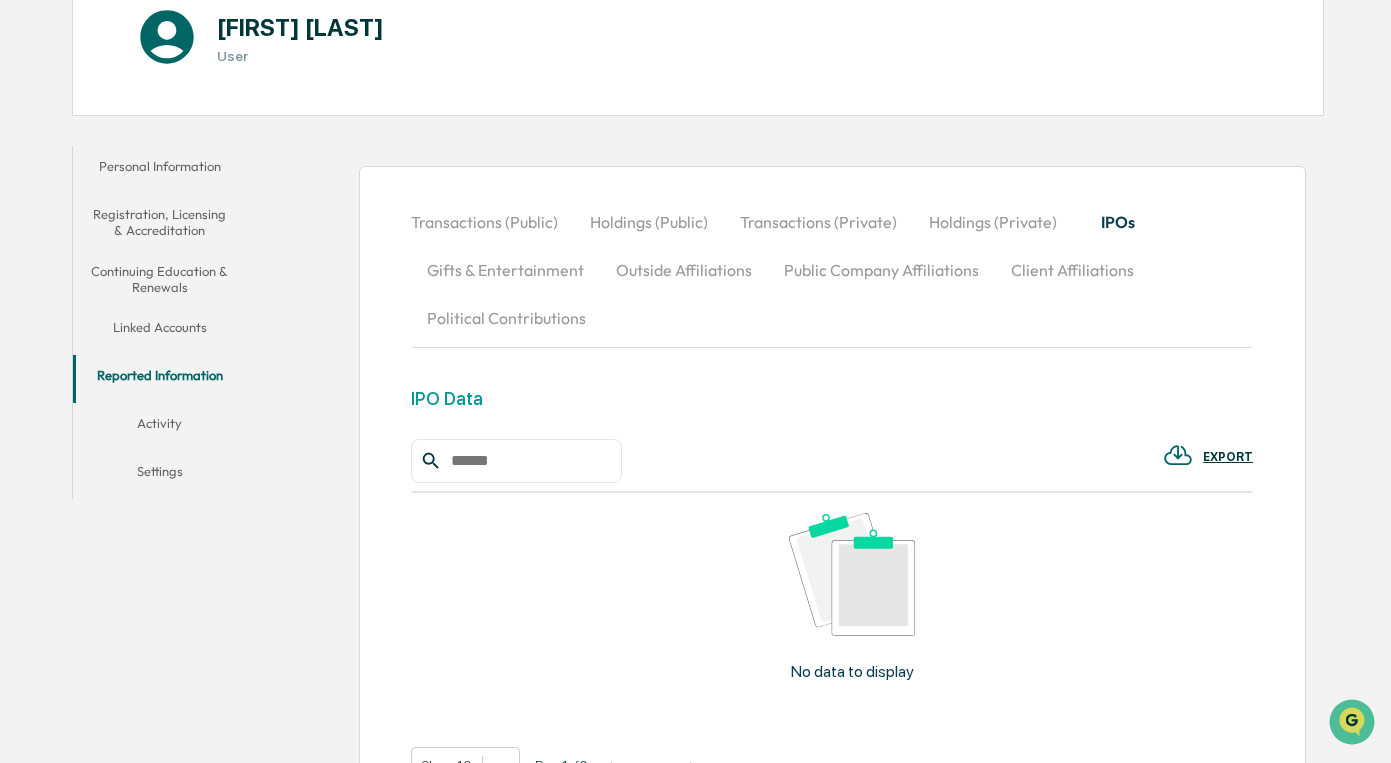 click on "Holdings (Private)" at bounding box center [993, 222] 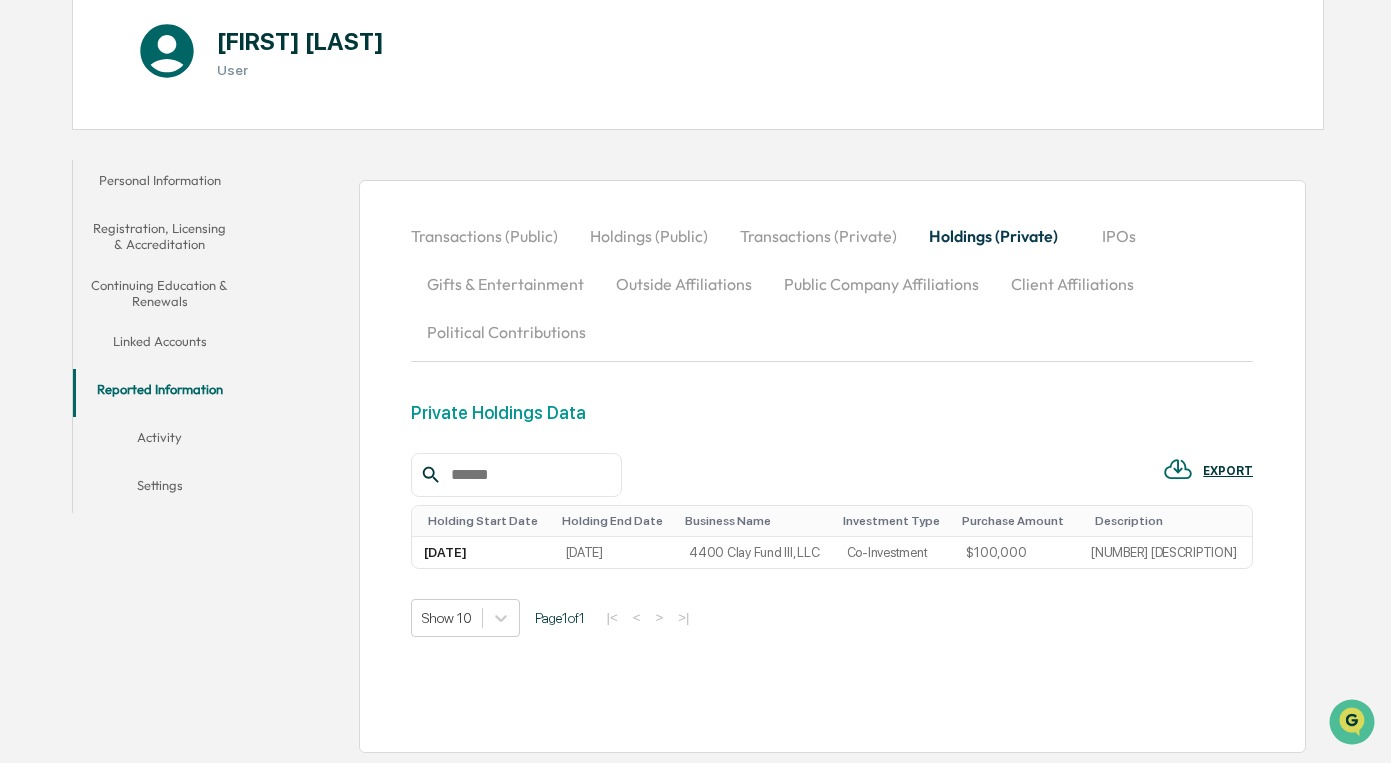 click on "IPOs" at bounding box center (1119, 236) 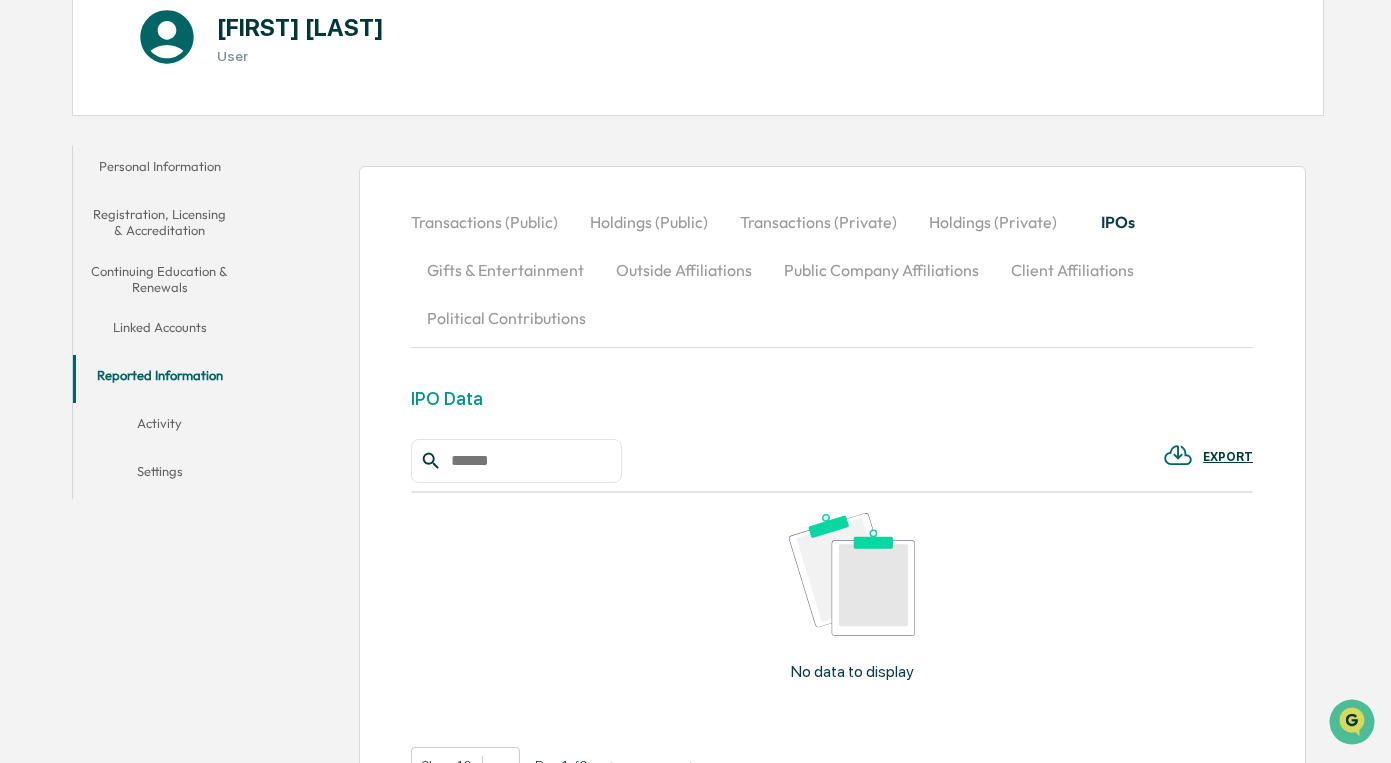 click on "Holdings (Private)" at bounding box center (993, 222) 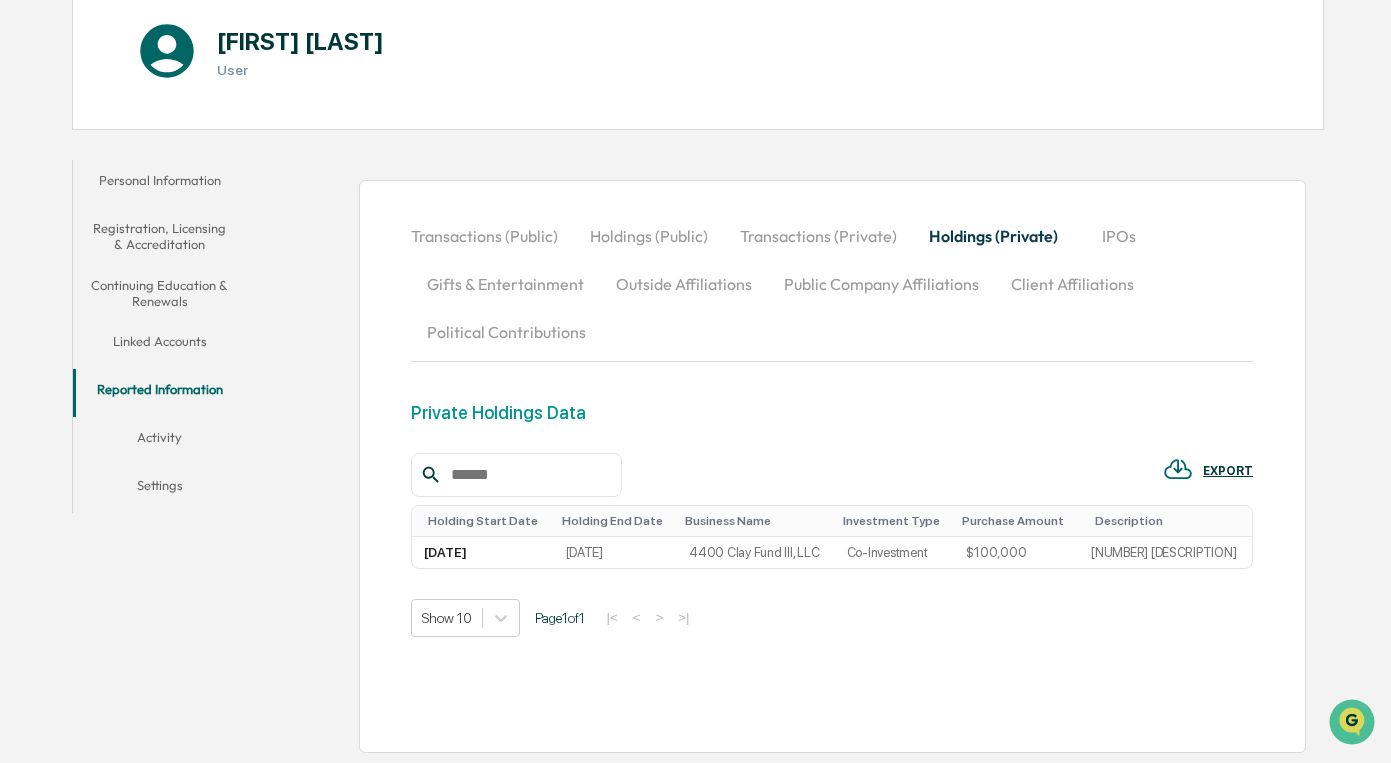 click on "Transactions (Private)" at bounding box center (818, 236) 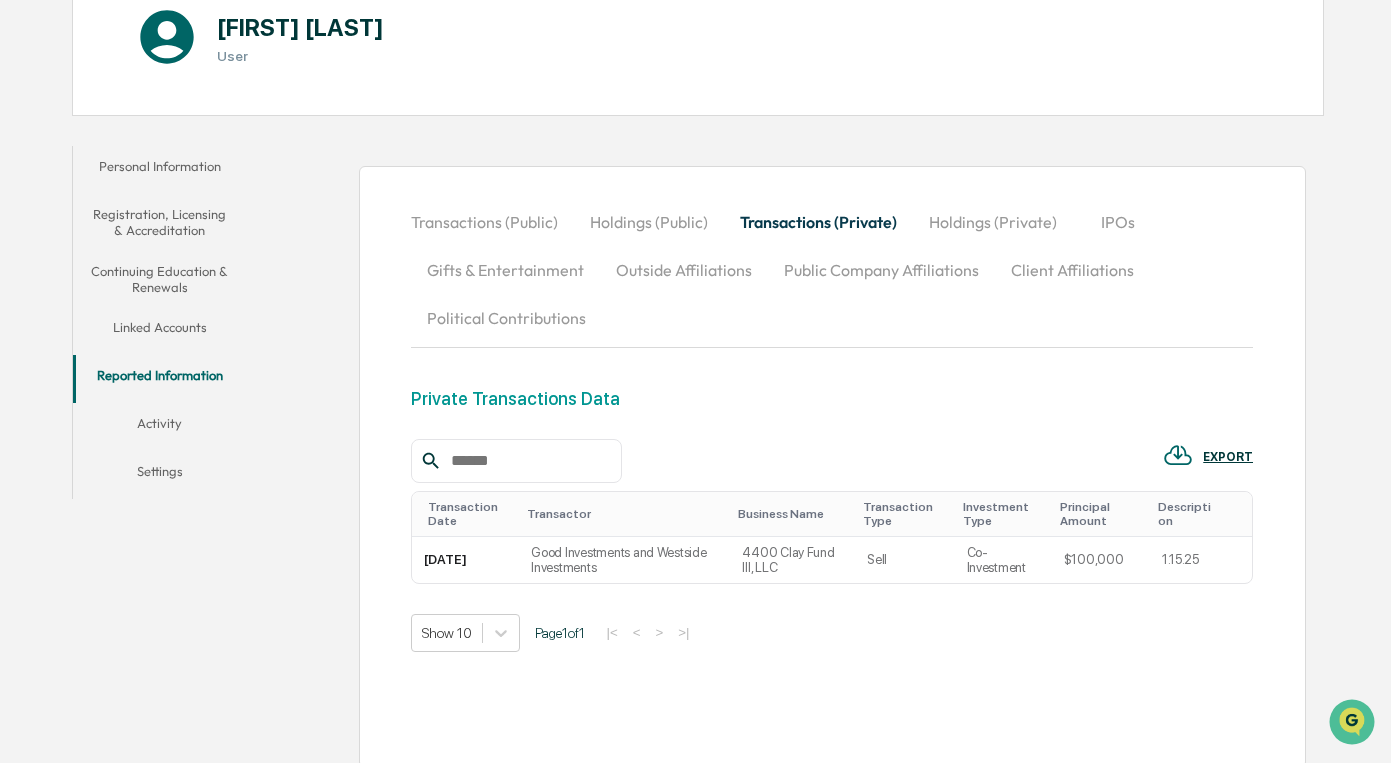 click on "Holdings (Private)" at bounding box center [993, 222] 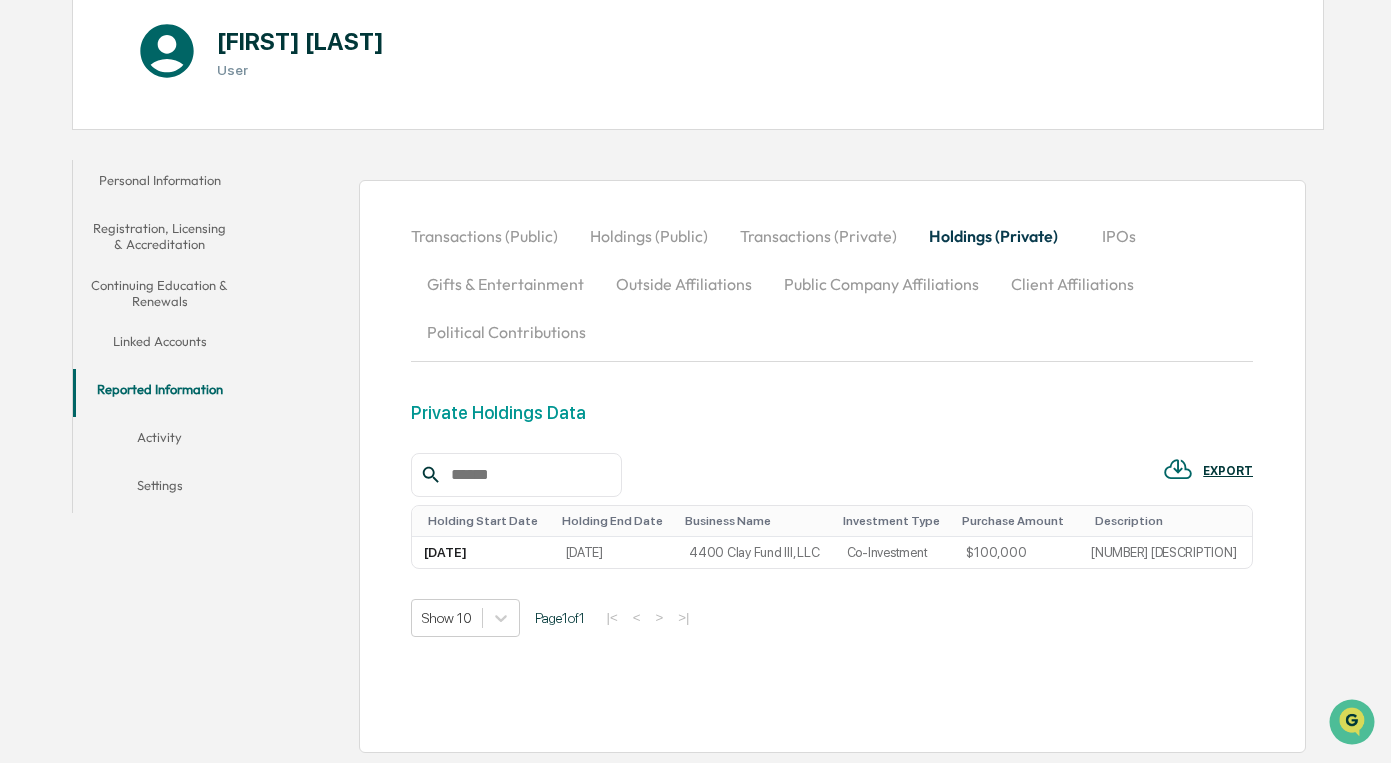 click on "Transactions (Private)" at bounding box center (818, 236) 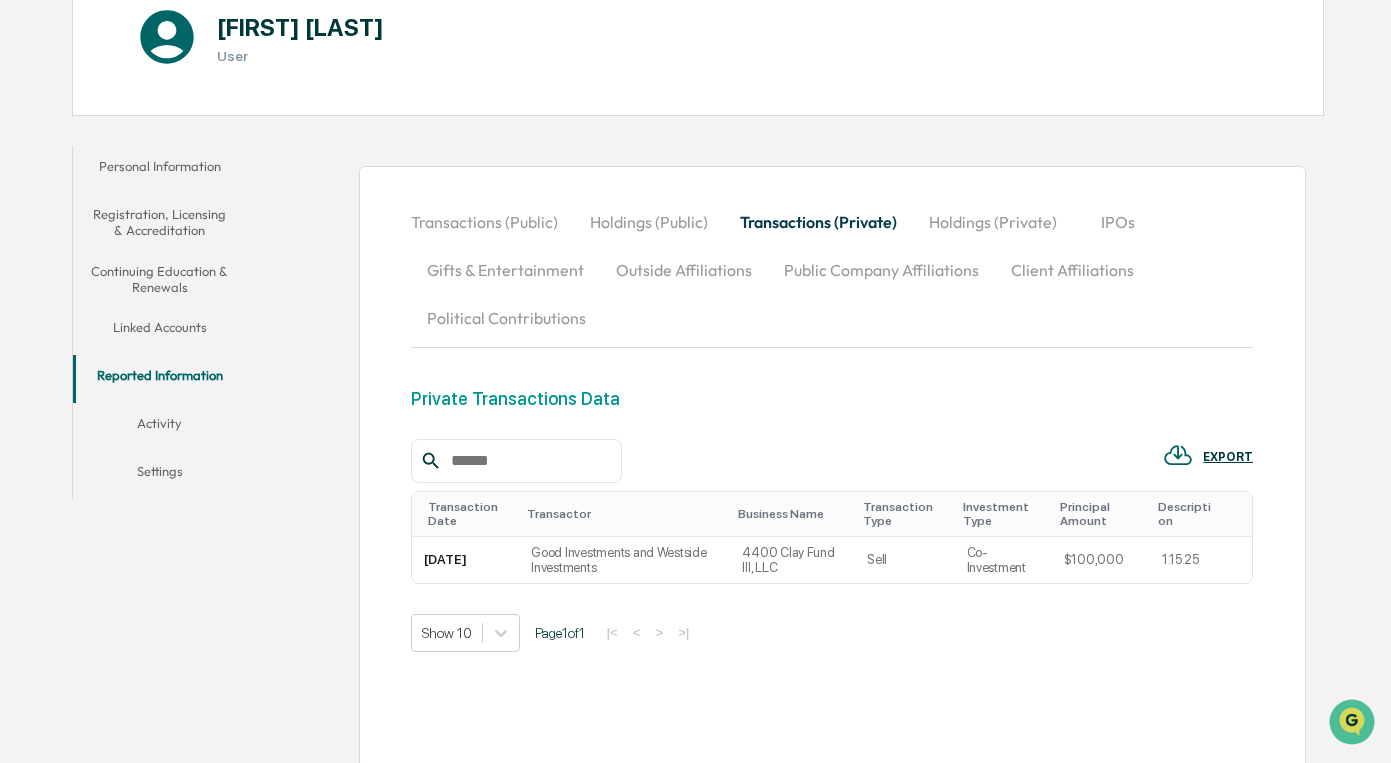 click on "Holdings (Public)" at bounding box center (649, 222) 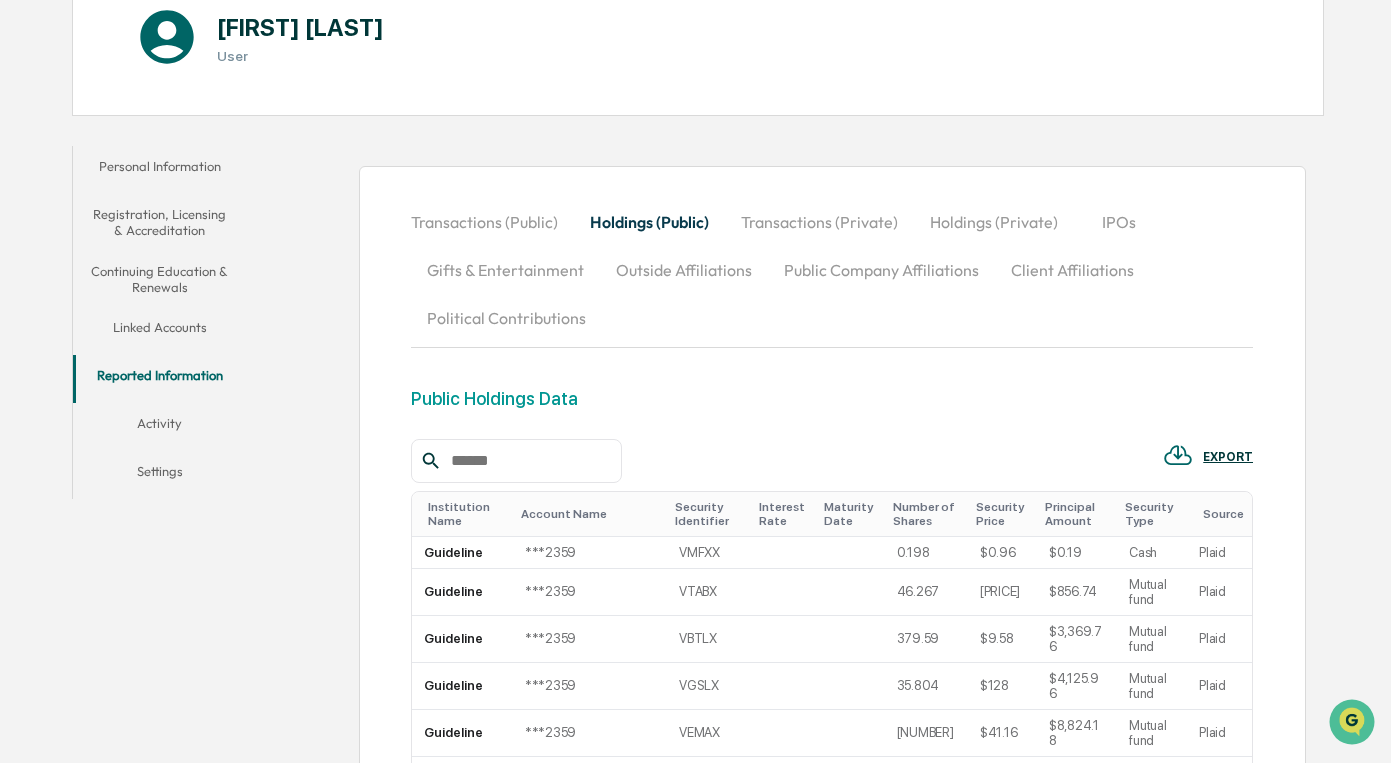 click on "Transactions (Public)" at bounding box center [492, 222] 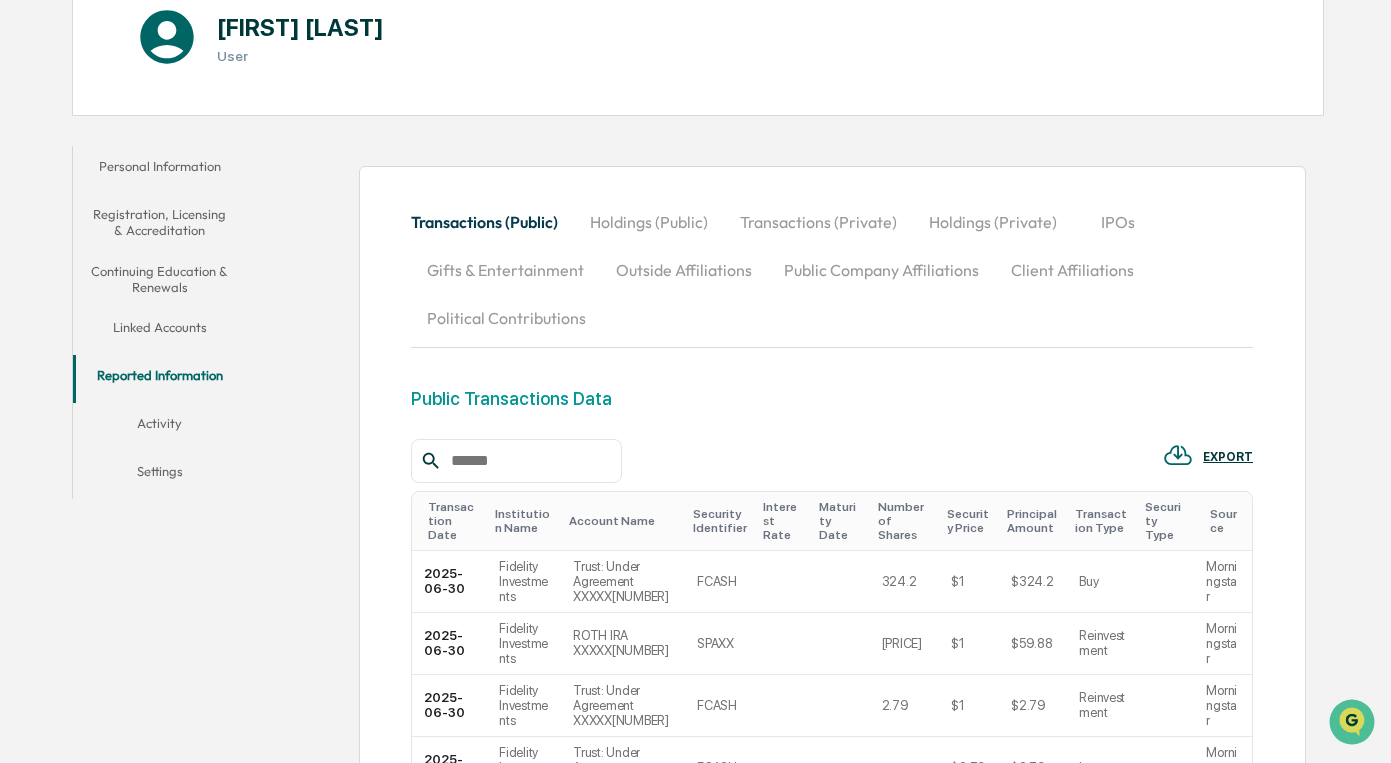 click on "Personal Information" at bounding box center (160, 170) 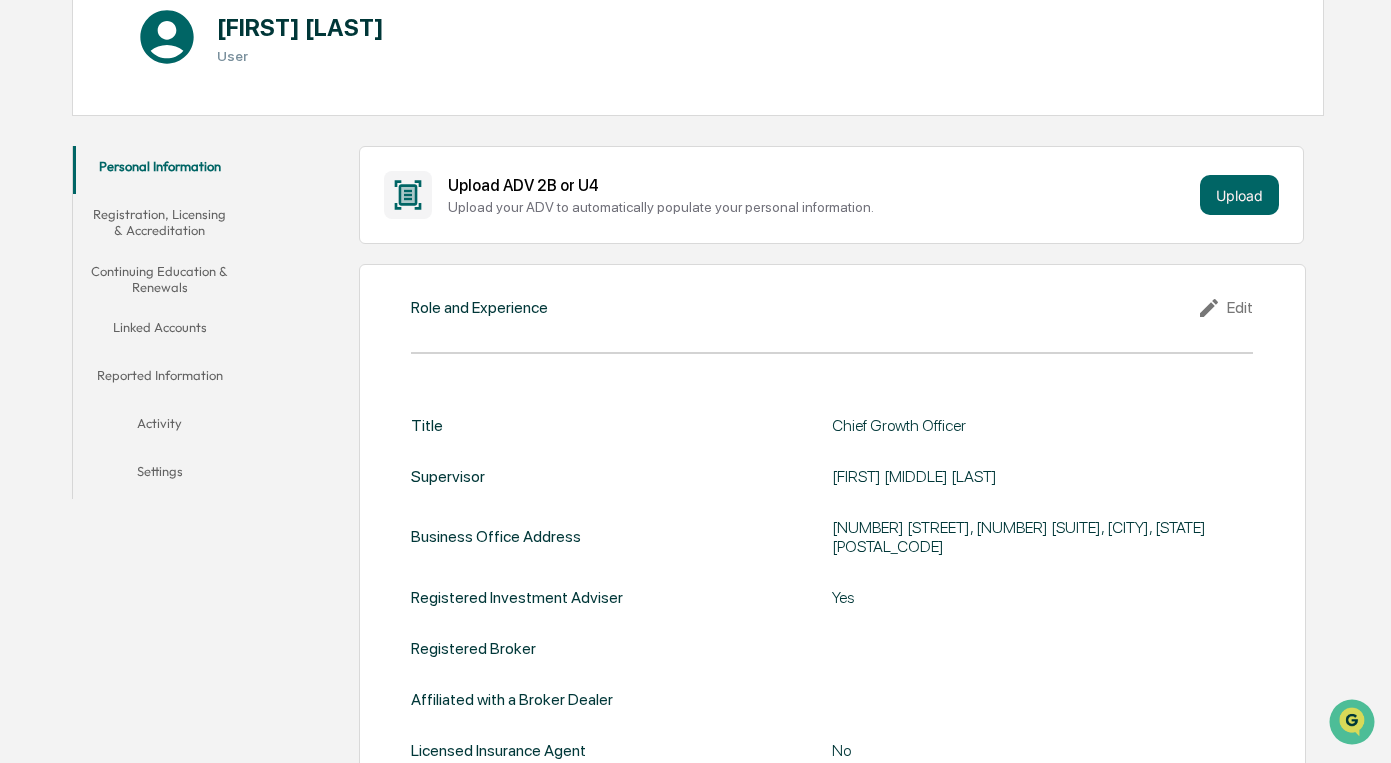 click on "Registration, Licensing & Accreditation" at bounding box center (160, 222) 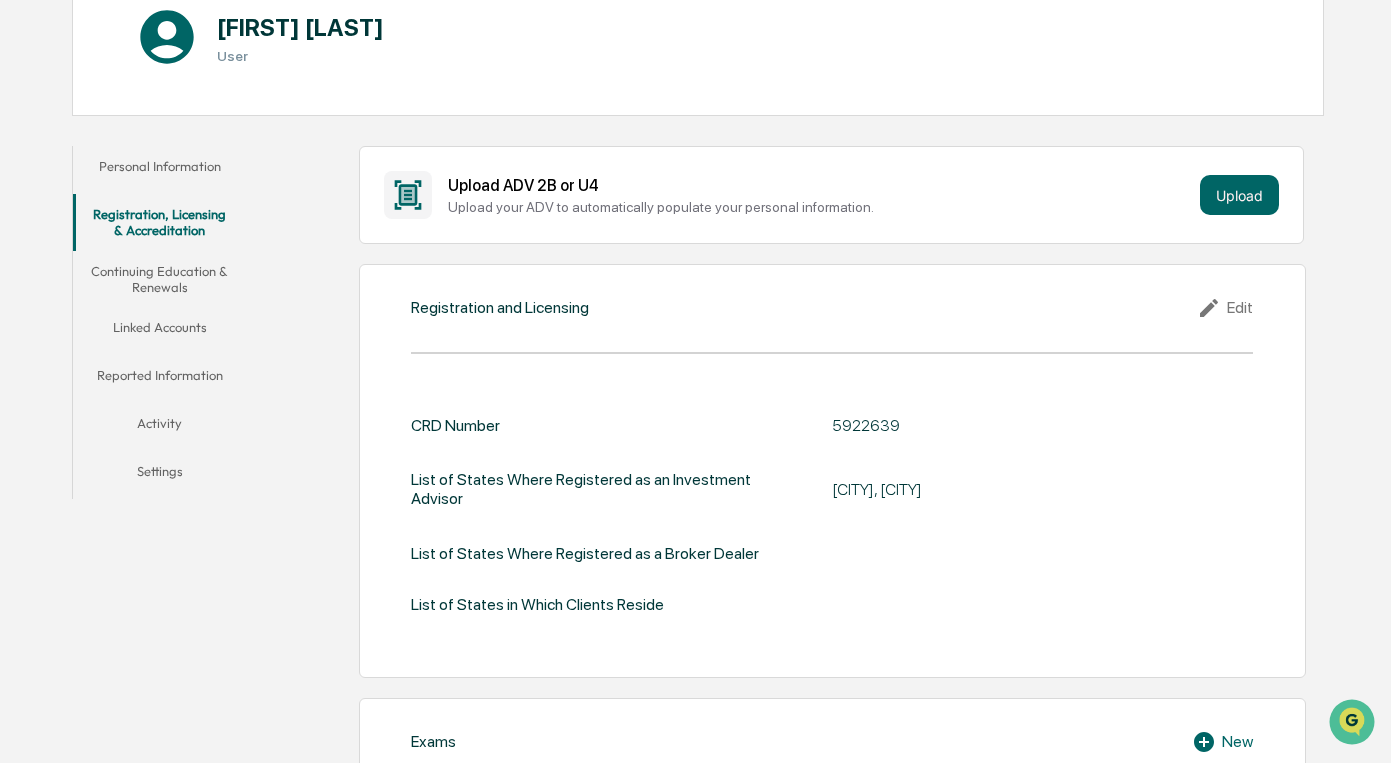 click on "Continuing Education & Renewals" at bounding box center [160, 279] 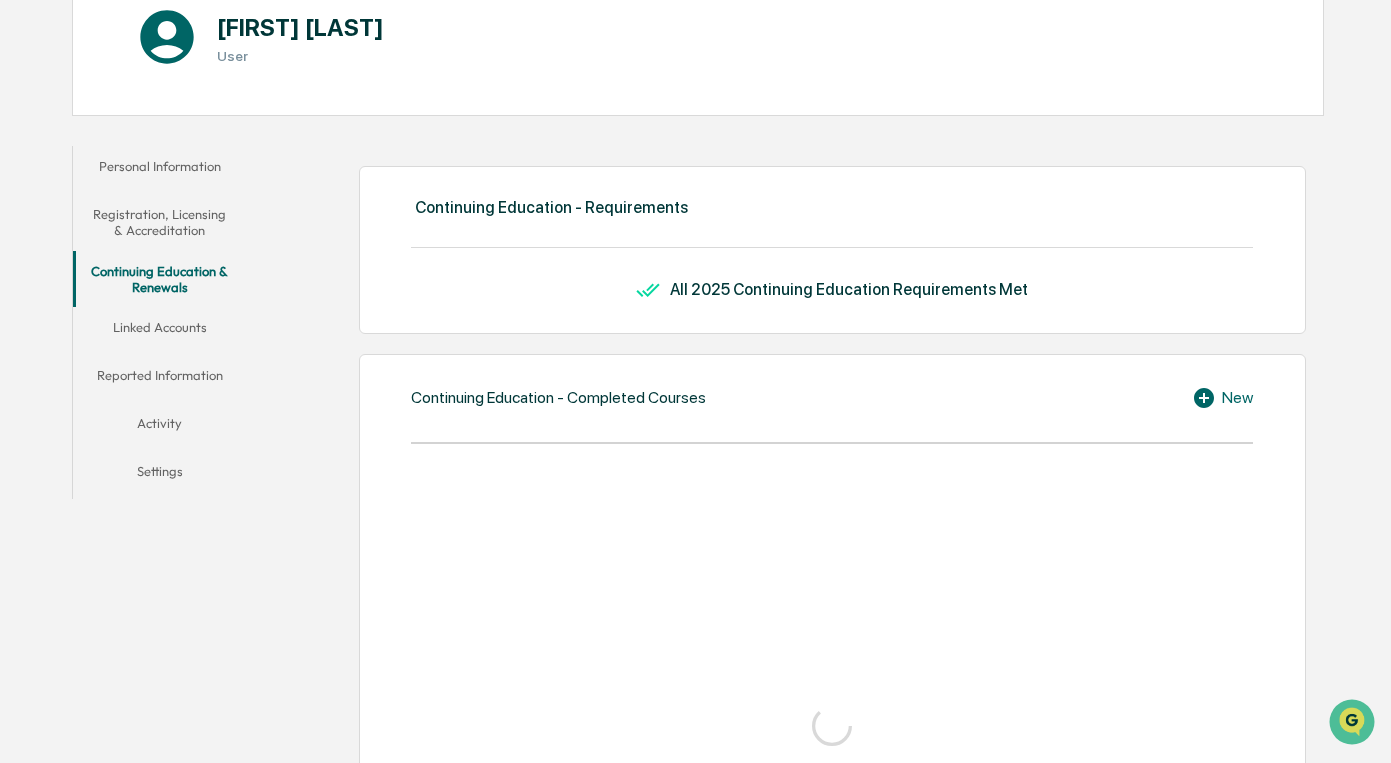 click on "Linked Accounts" at bounding box center (160, 331) 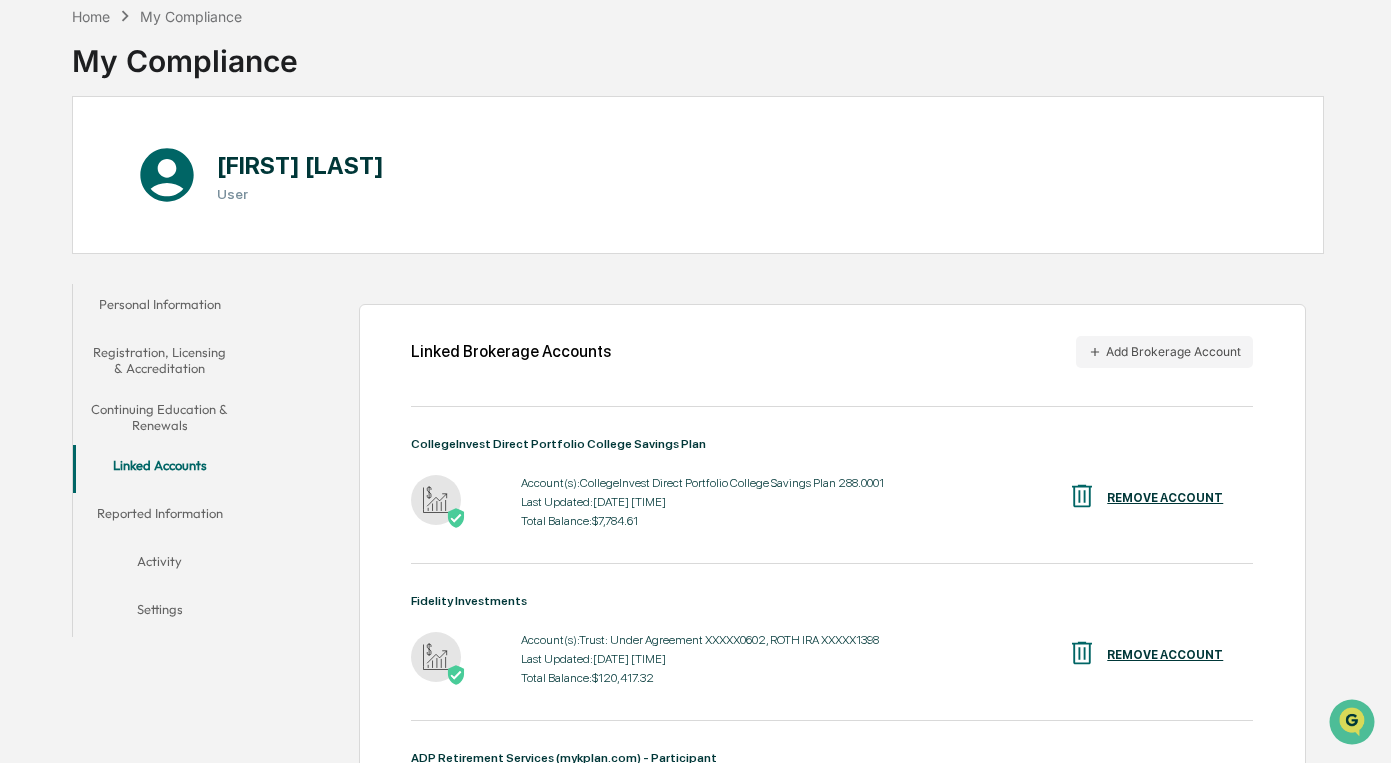 scroll, scrollTop: 0, scrollLeft: 0, axis: both 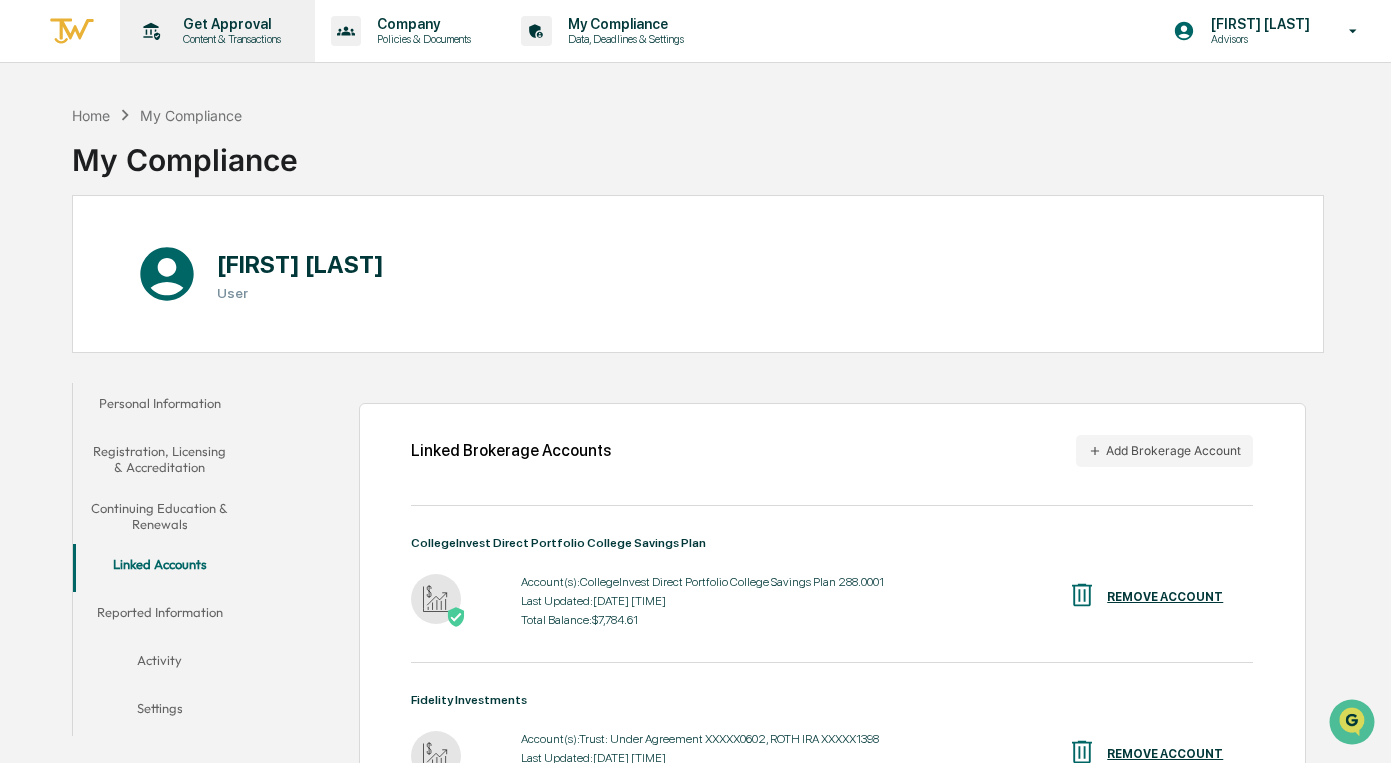 click on "Content & Transactions" at bounding box center [229, 39] 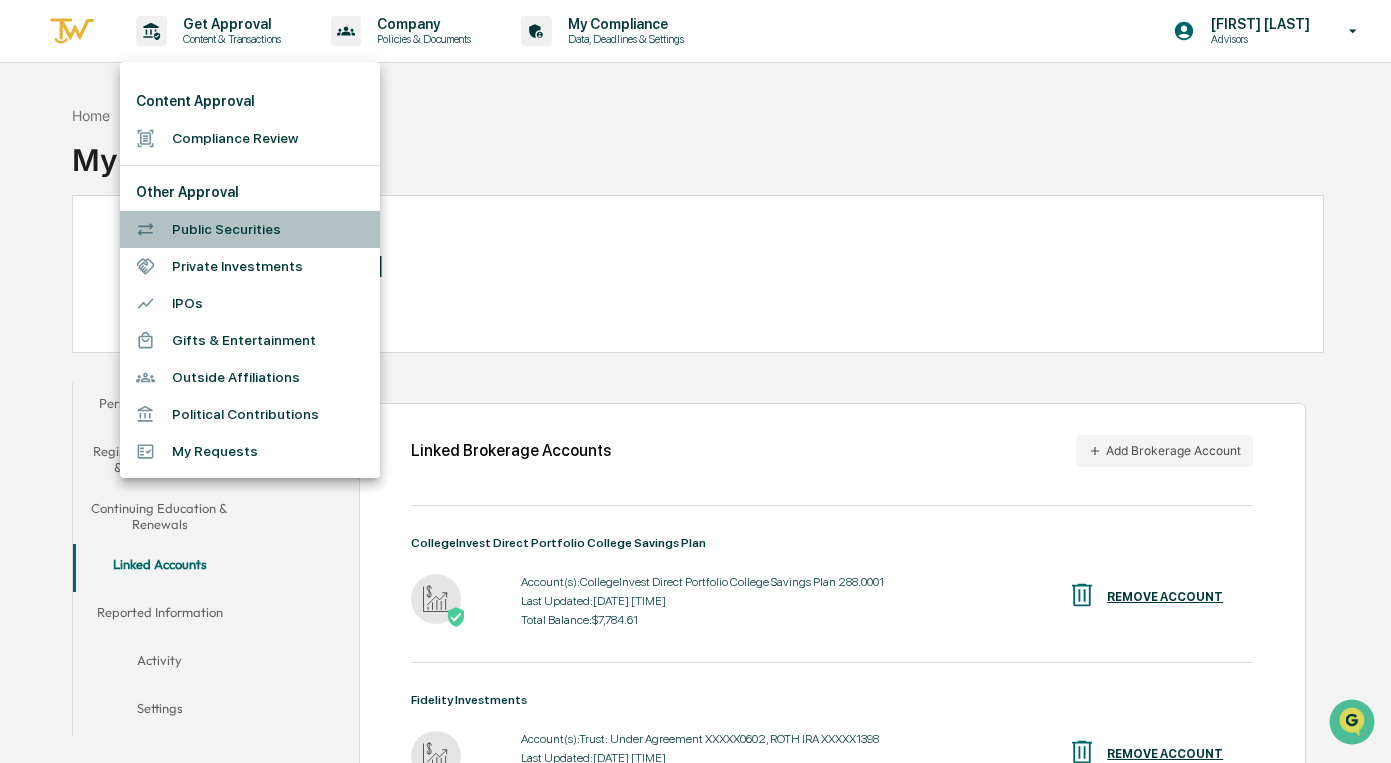 click on "Public Securities" at bounding box center [250, 229] 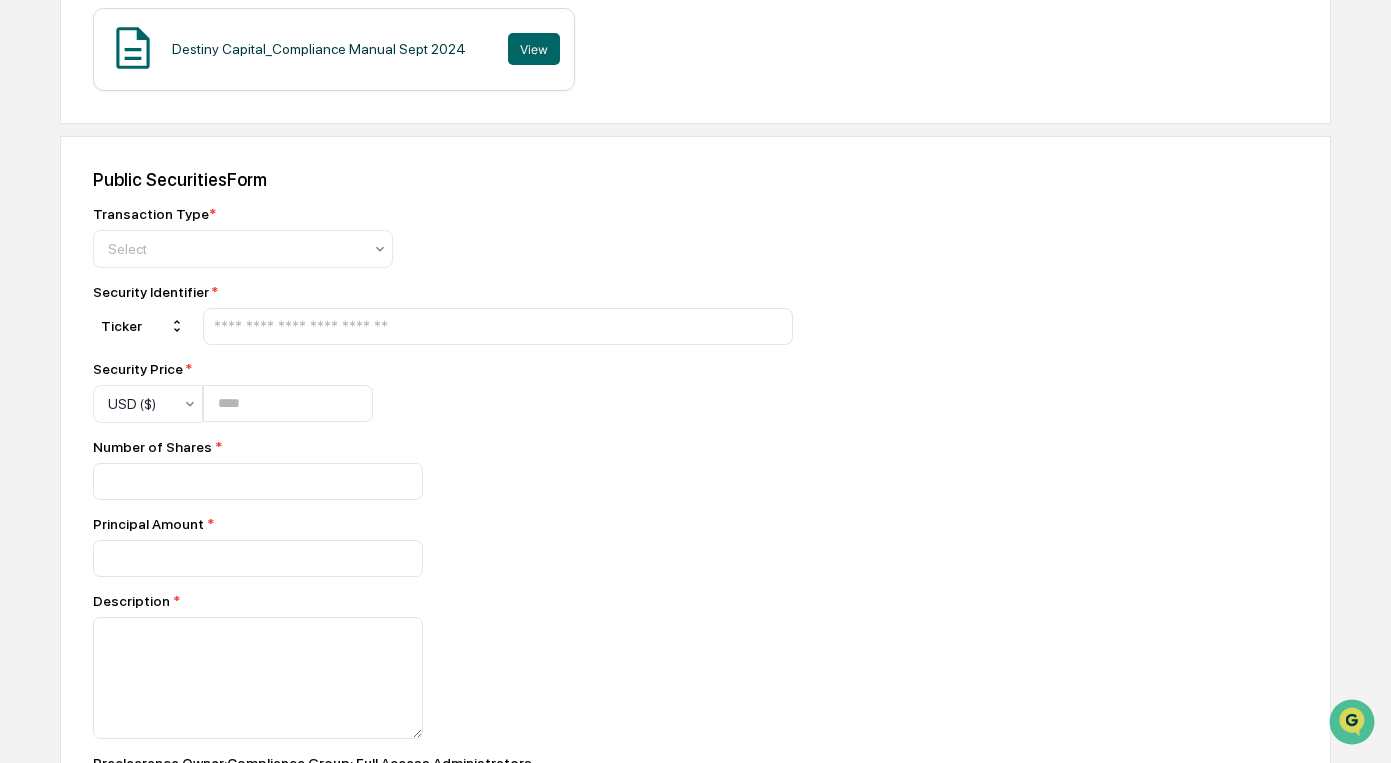 scroll, scrollTop: 658, scrollLeft: 0, axis: vertical 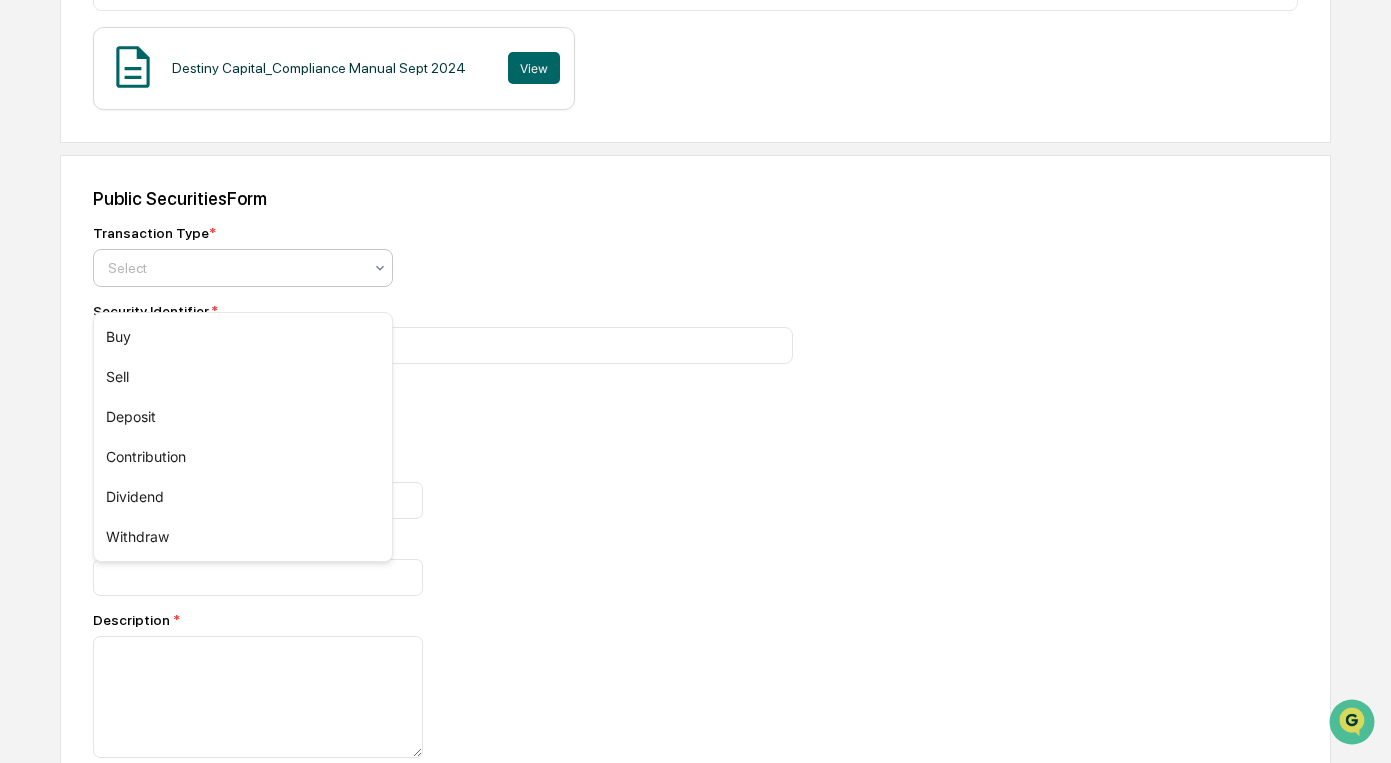 click at bounding box center [235, 268] 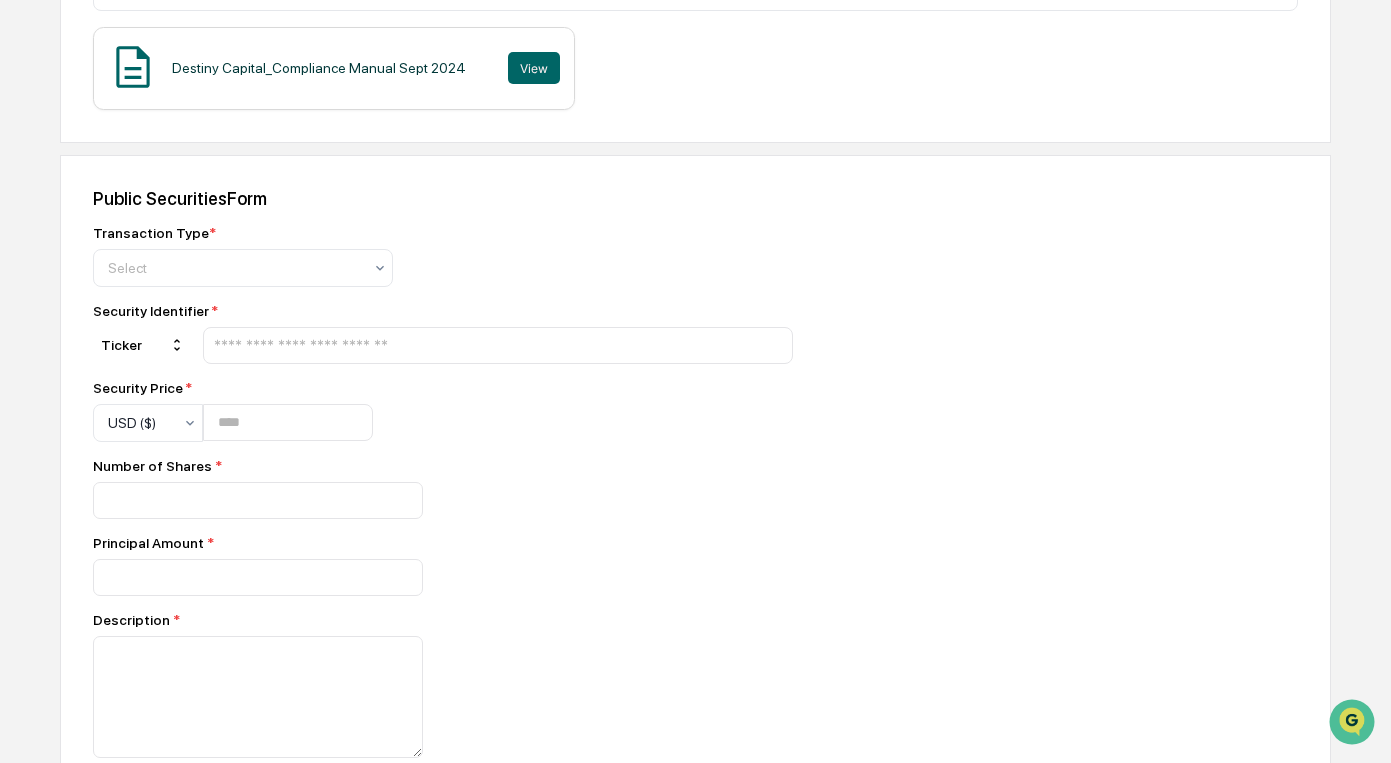 click on "Transaction Type  *" at bounding box center (443, 233) 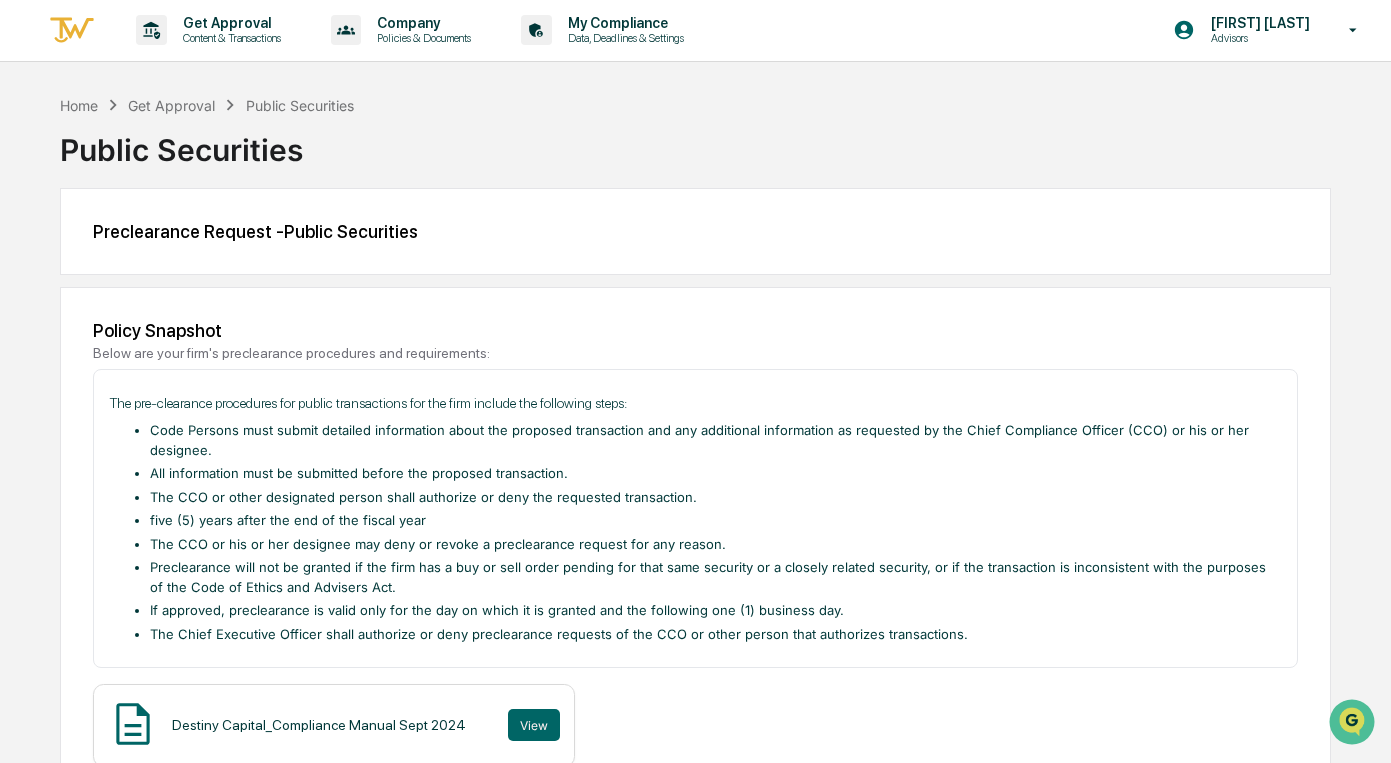 scroll, scrollTop: 0, scrollLeft: 0, axis: both 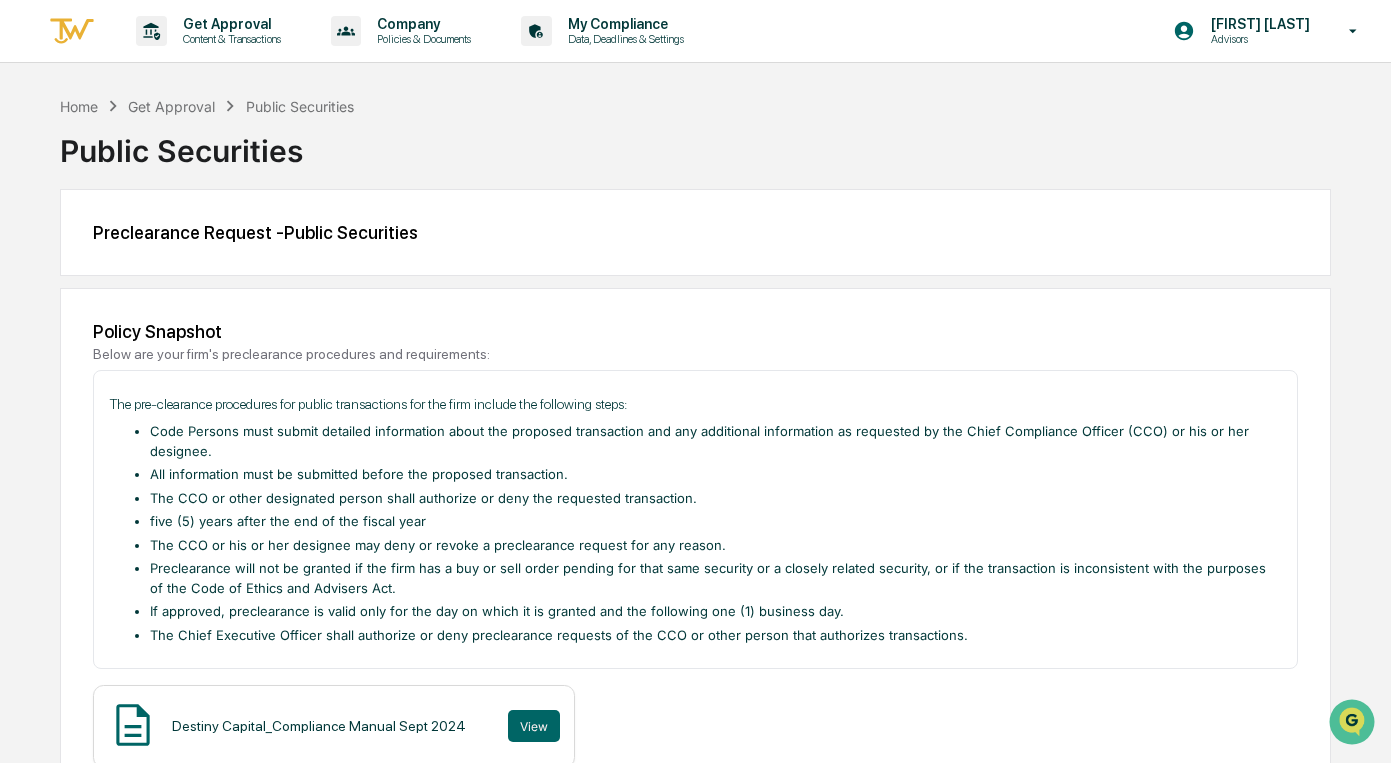 click on "Code Persons must submit detailed information about the proposed transaction and any additional information as requested by the Chief Compliance Officer (CCO) or his or her designee." at bounding box center (716, 441) 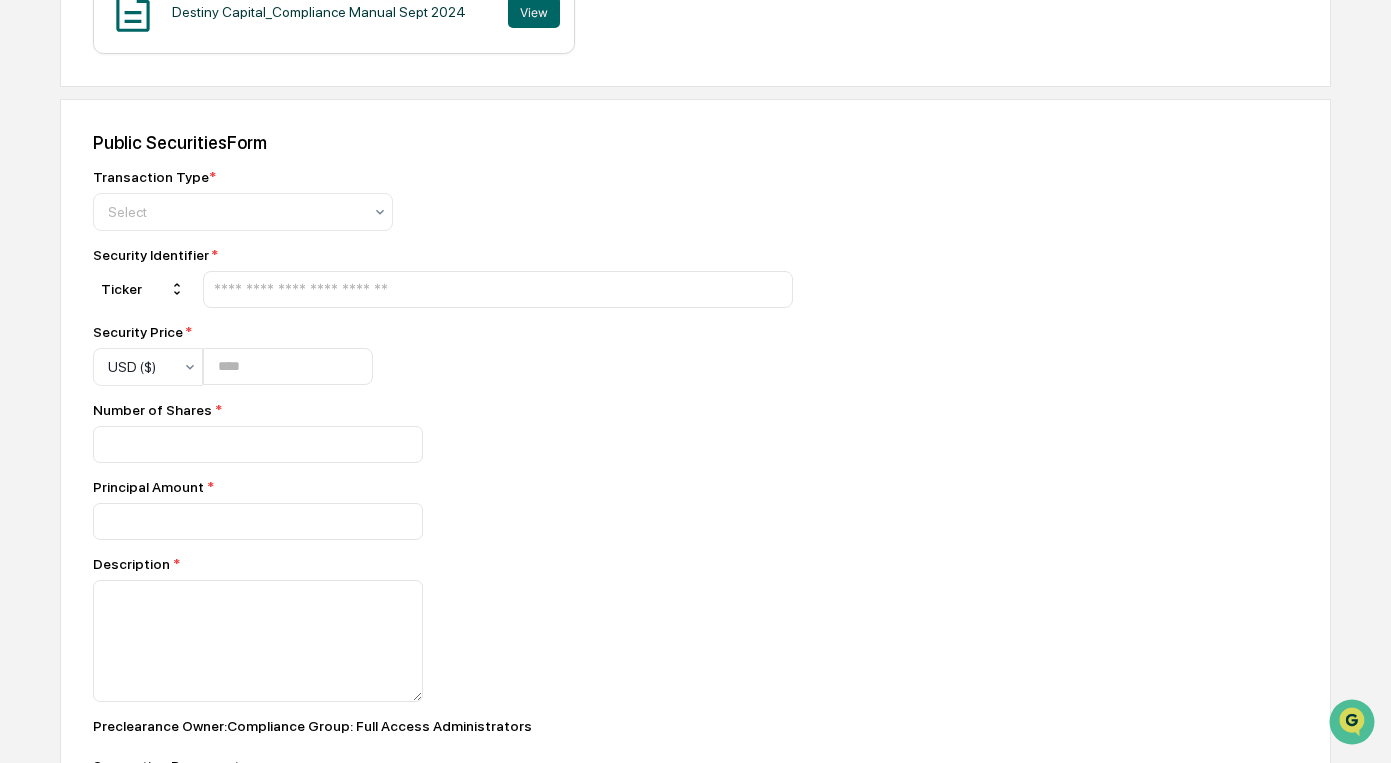 scroll, scrollTop: 983, scrollLeft: 0, axis: vertical 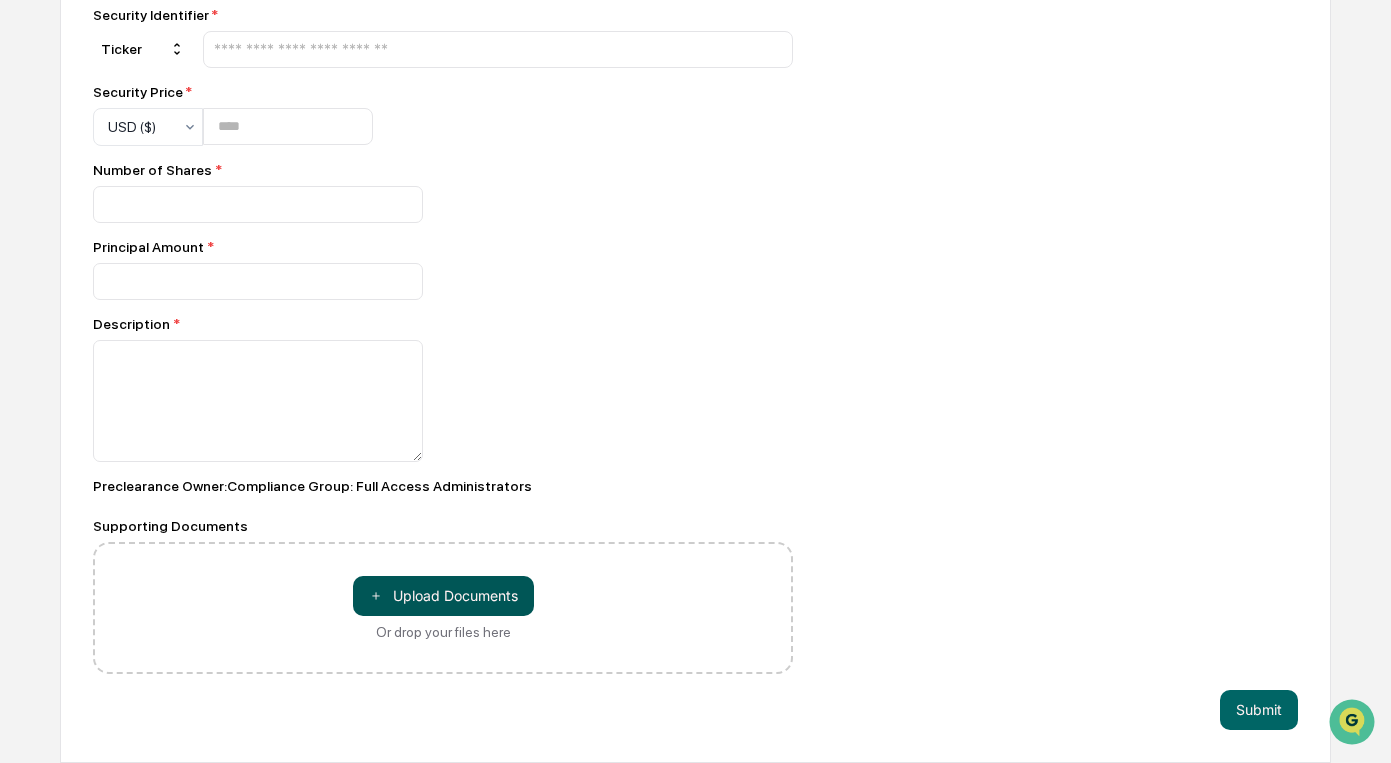 click on "＋ Upload Documents" at bounding box center [443, 596] 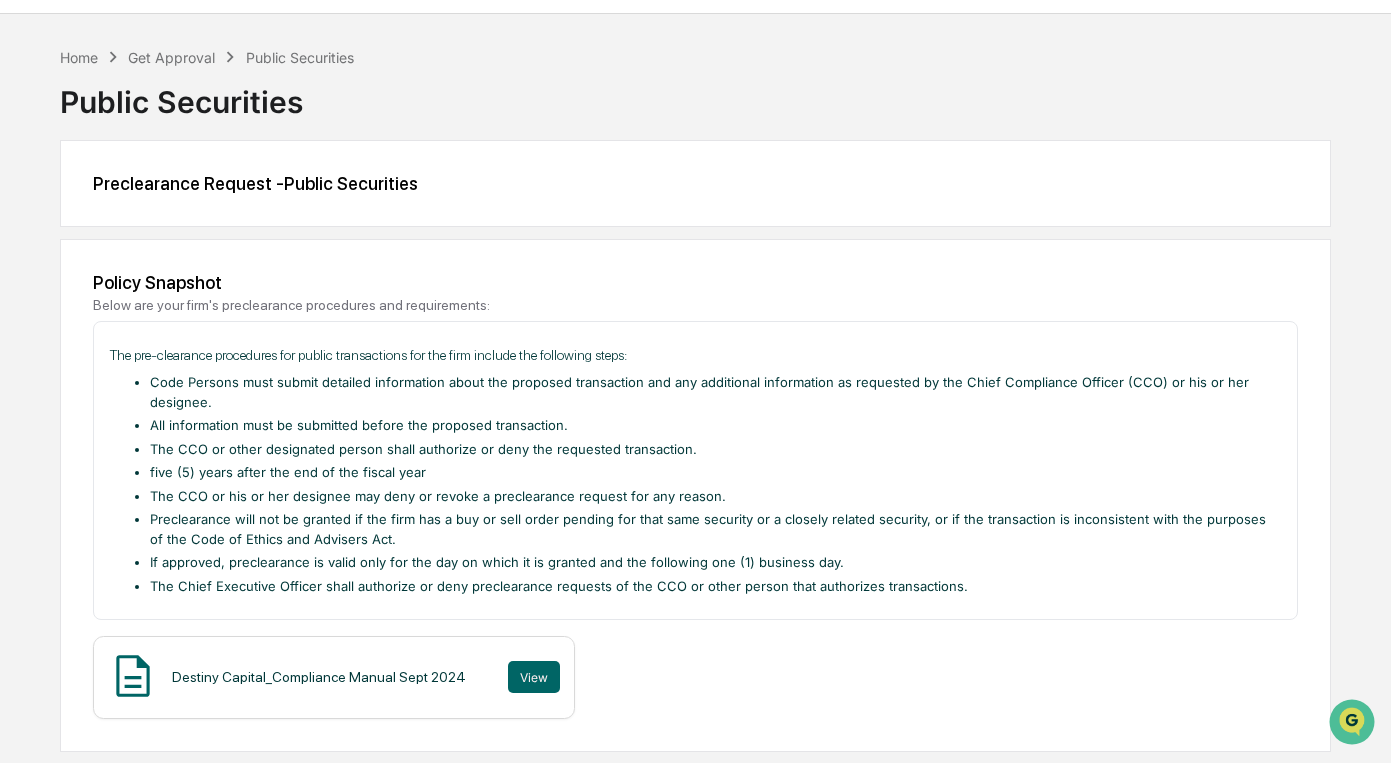 scroll, scrollTop: 0, scrollLeft: 0, axis: both 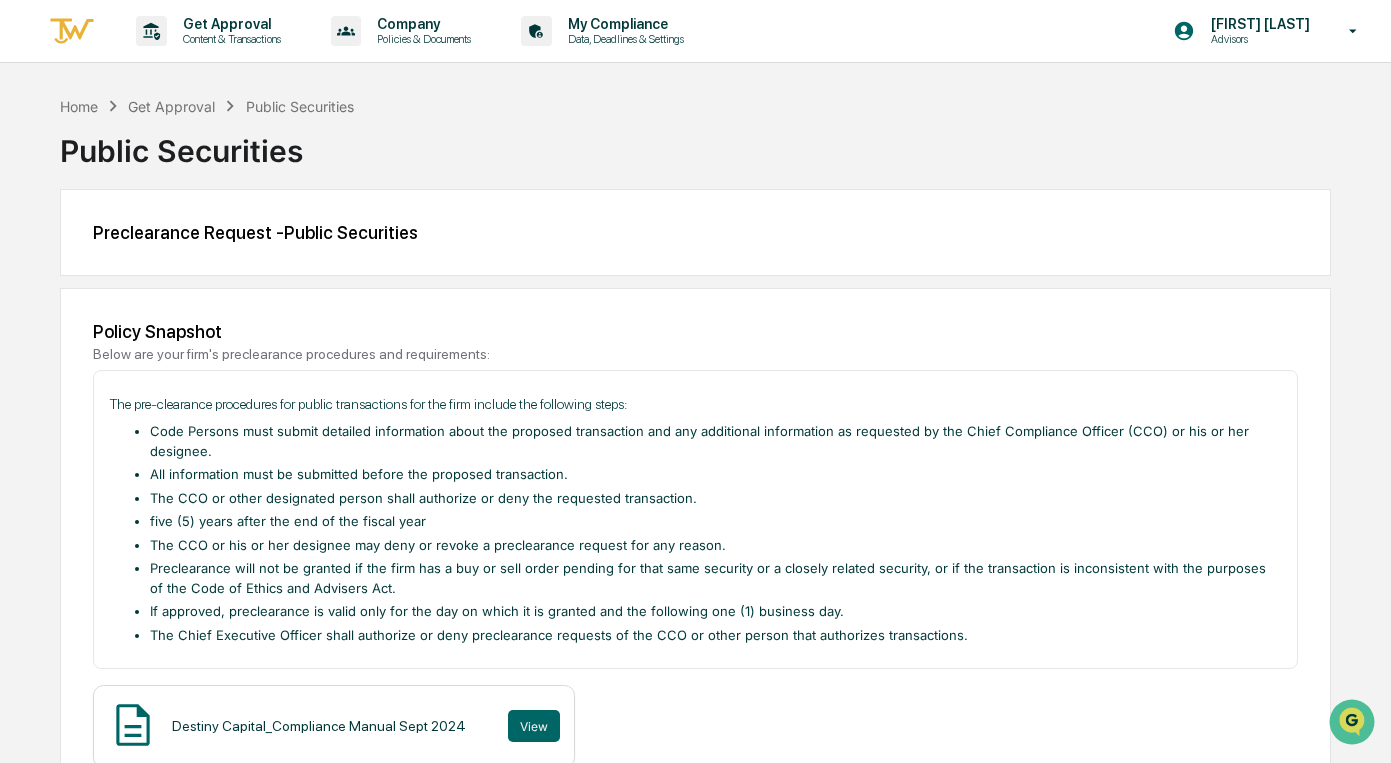 click on "Get Approval" at bounding box center [171, 106] 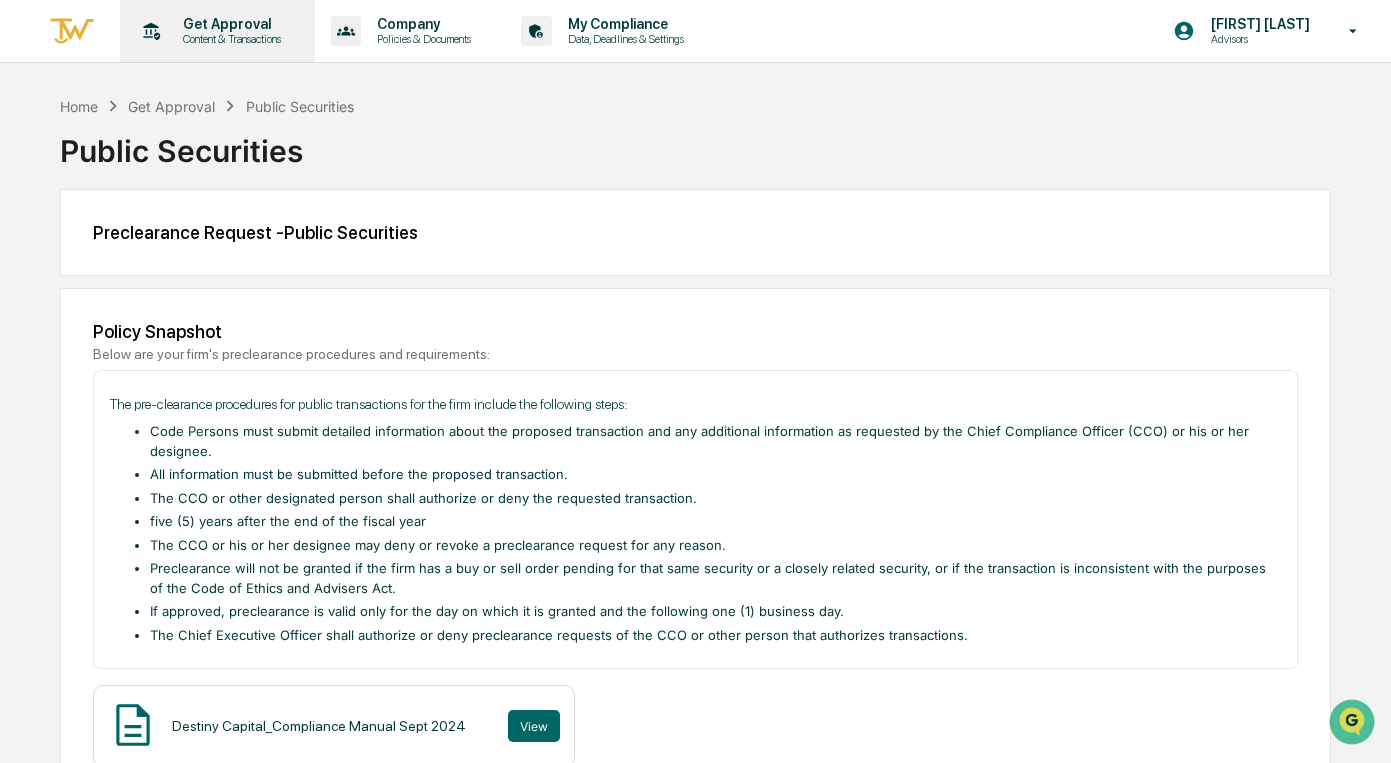 click on "Content & Transactions" at bounding box center [229, 39] 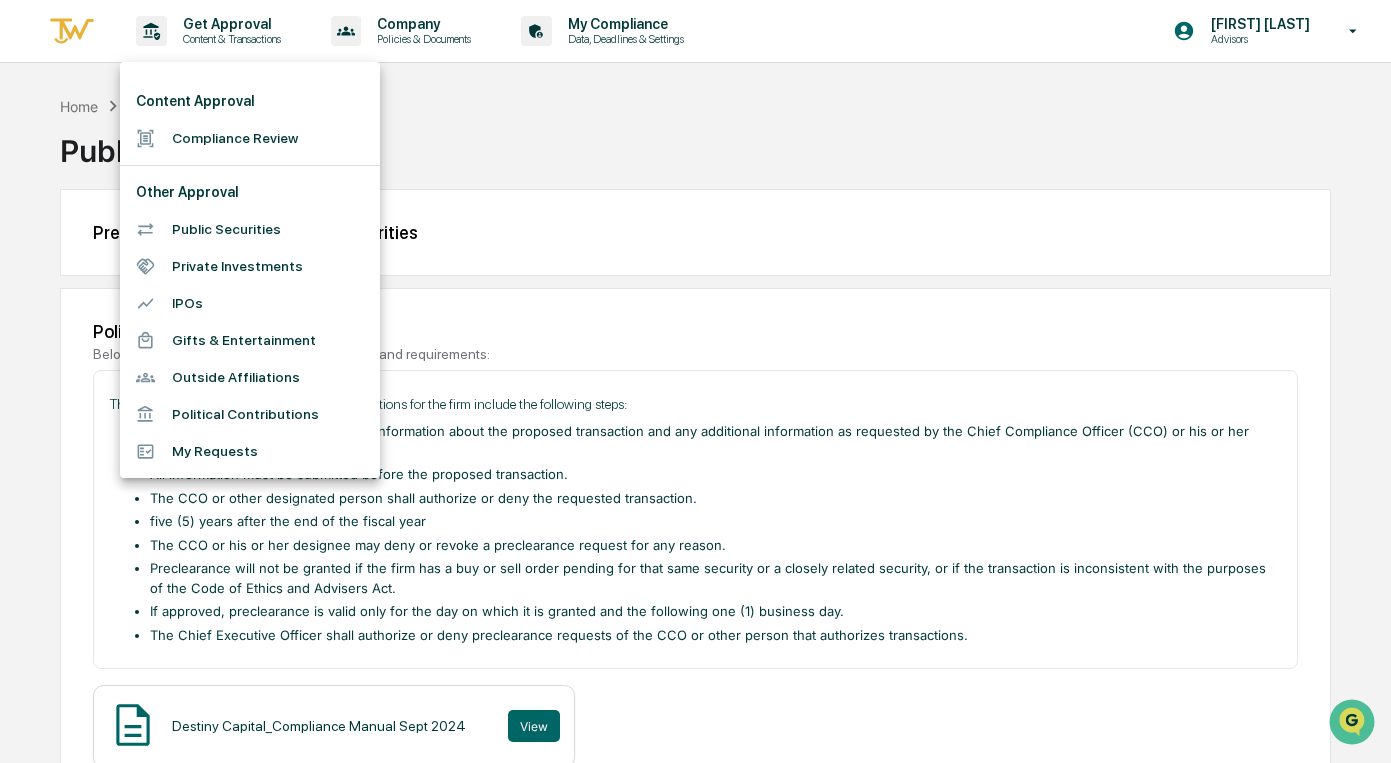 click at bounding box center (695, 381) 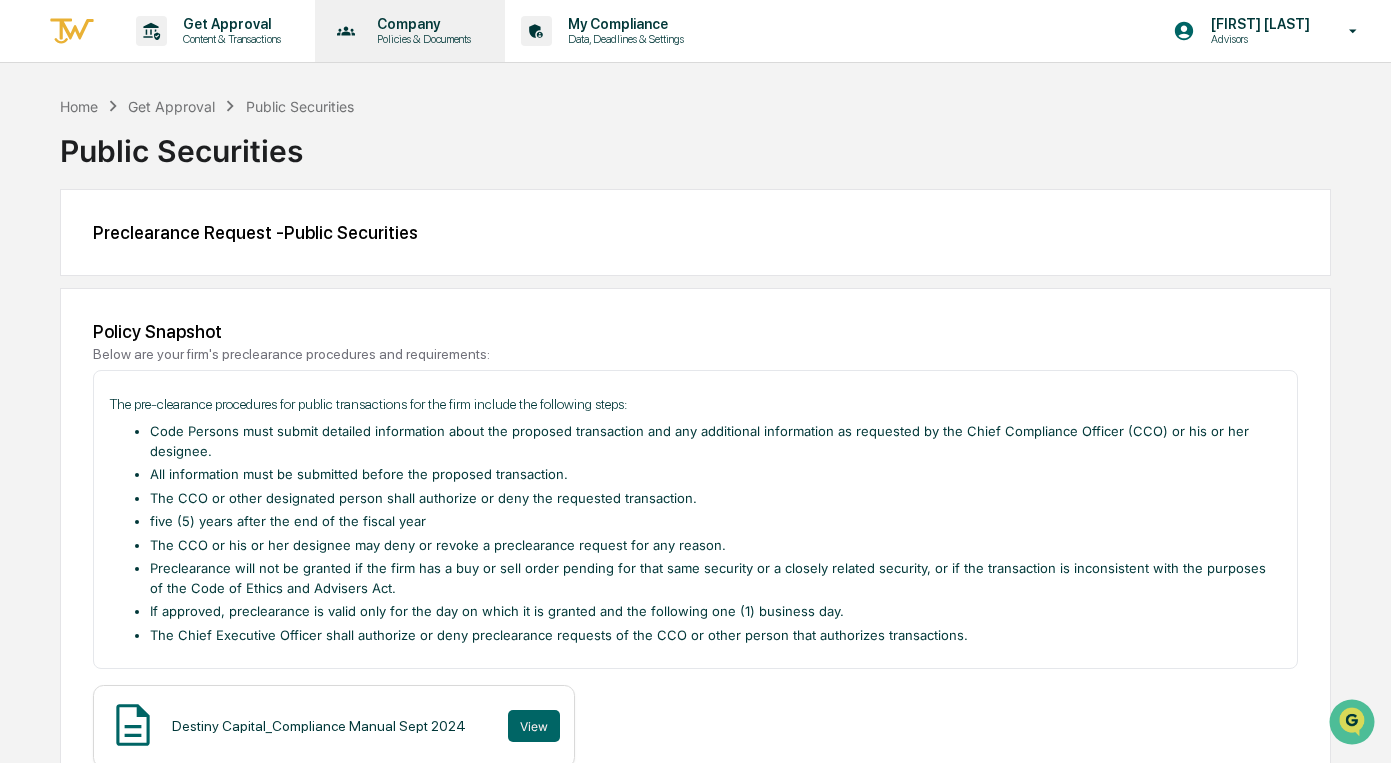 click on "Policies & Documents" at bounding box center [421, 39] 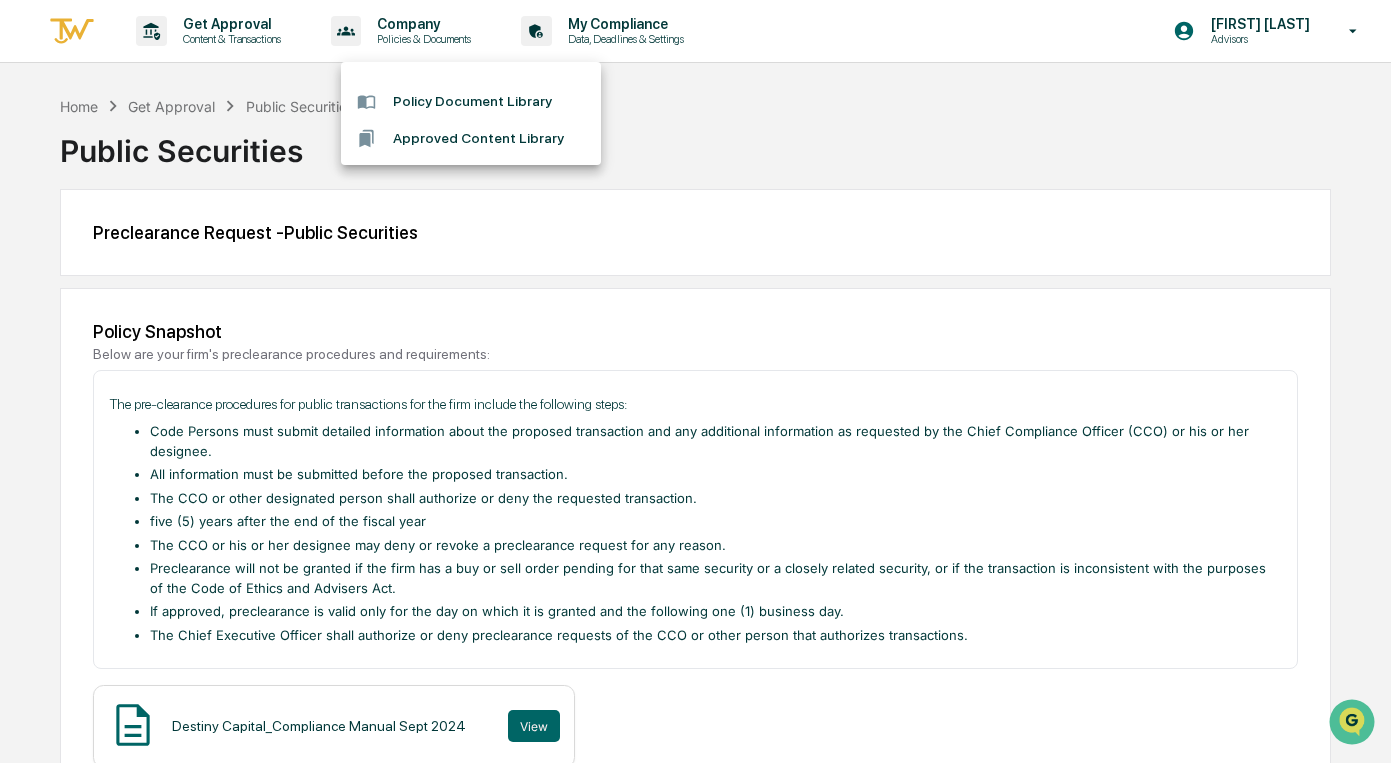click at bounding box center (695, 381) 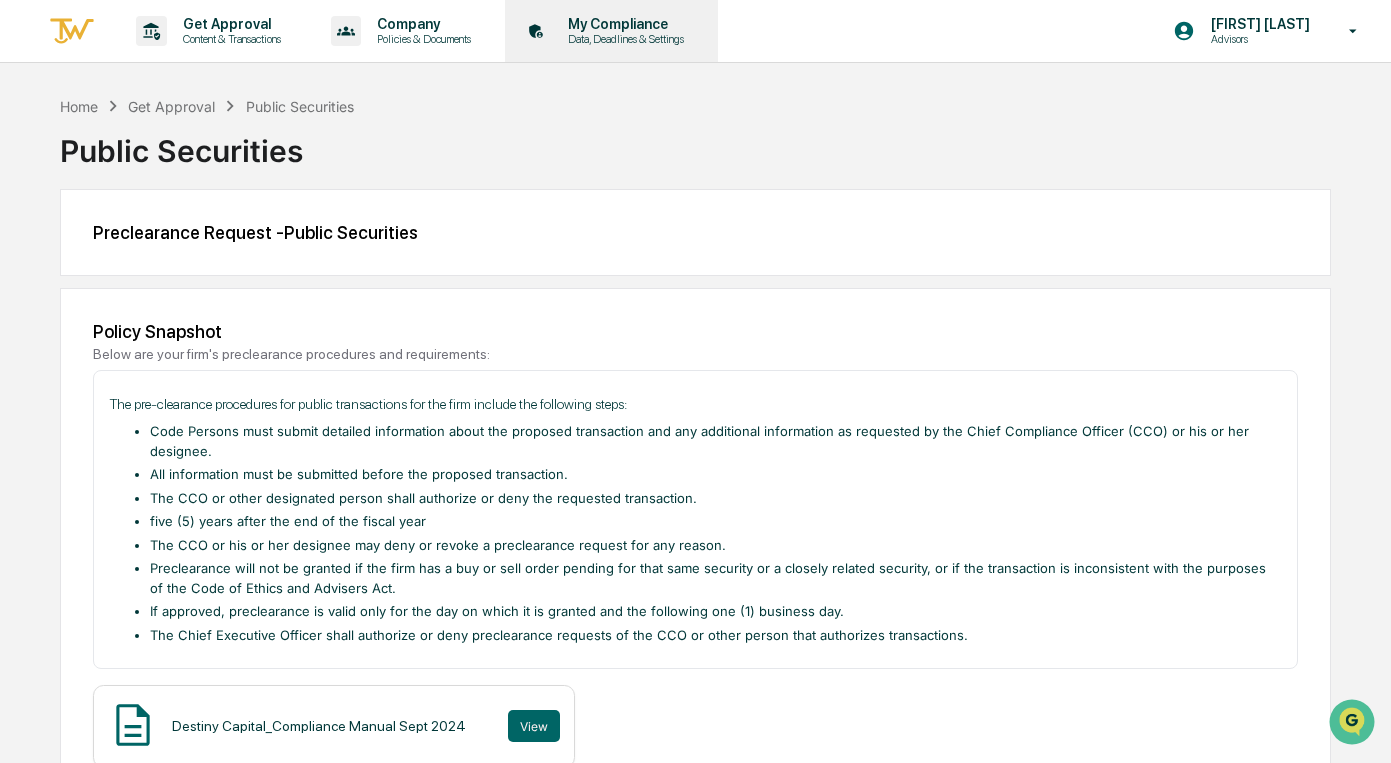 click on "Data, Deadlines & Settings" at bounding box center (623, 39) 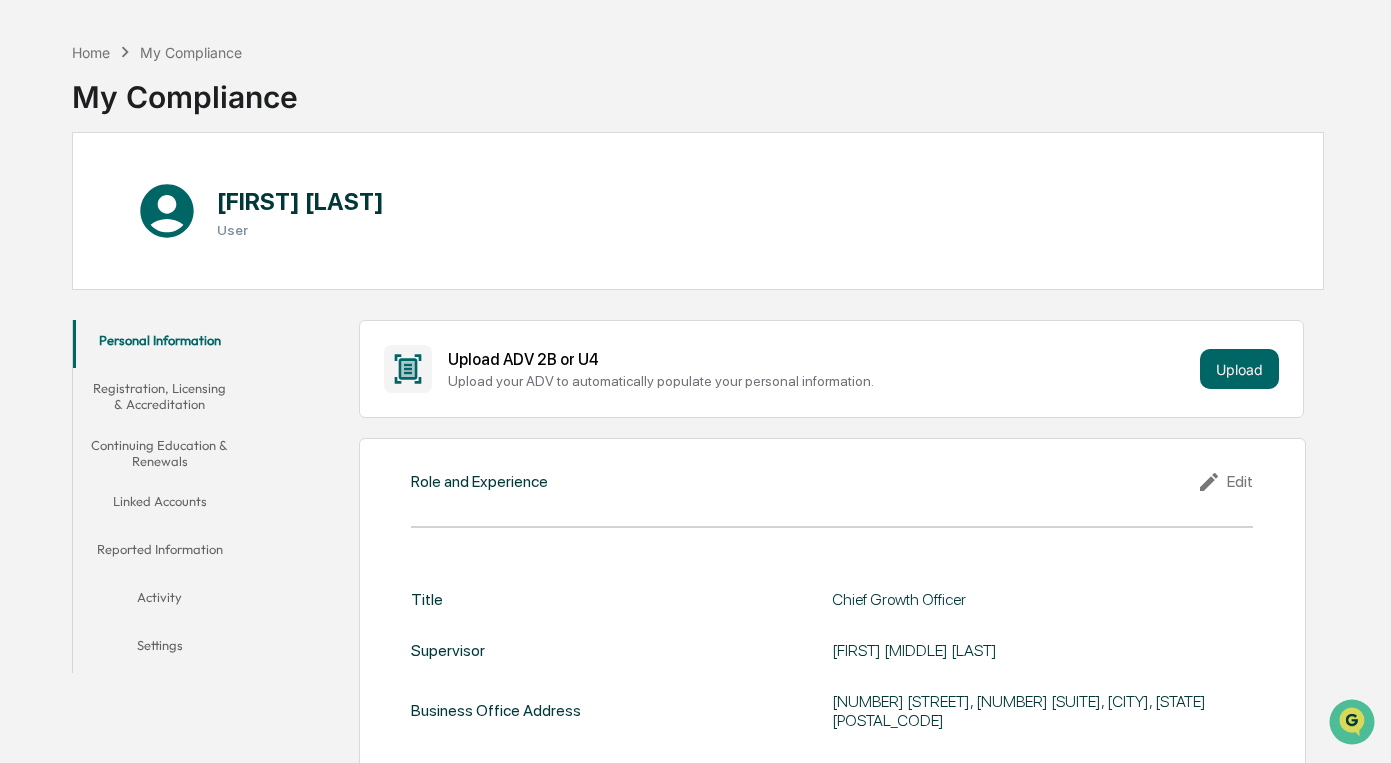 scroll, scrollTop: 64, scrollLeft: 0, axis: vertical 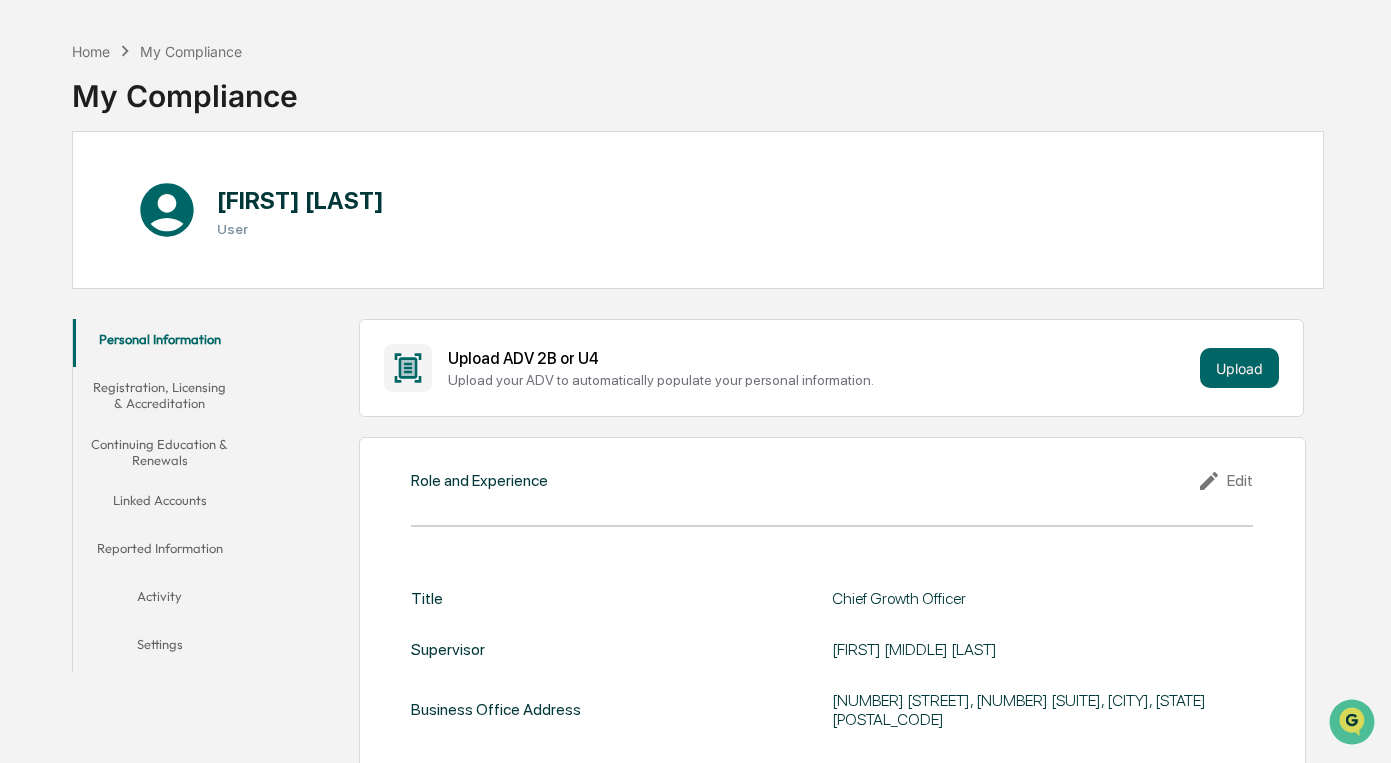 click on "Linked Accounts" at bounding box center [160, 504] 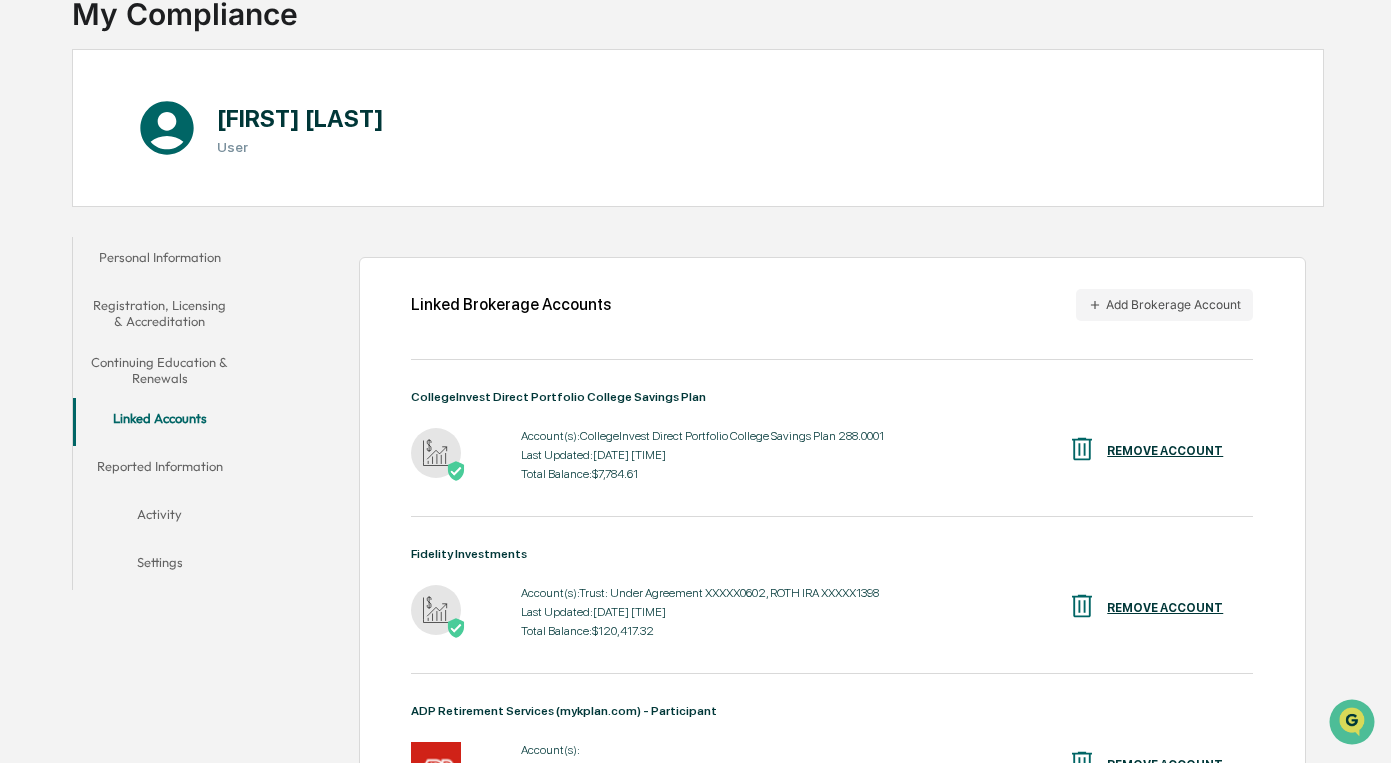 scroll, scrollTop: 159, scrollLeft: 0, axis: vertical 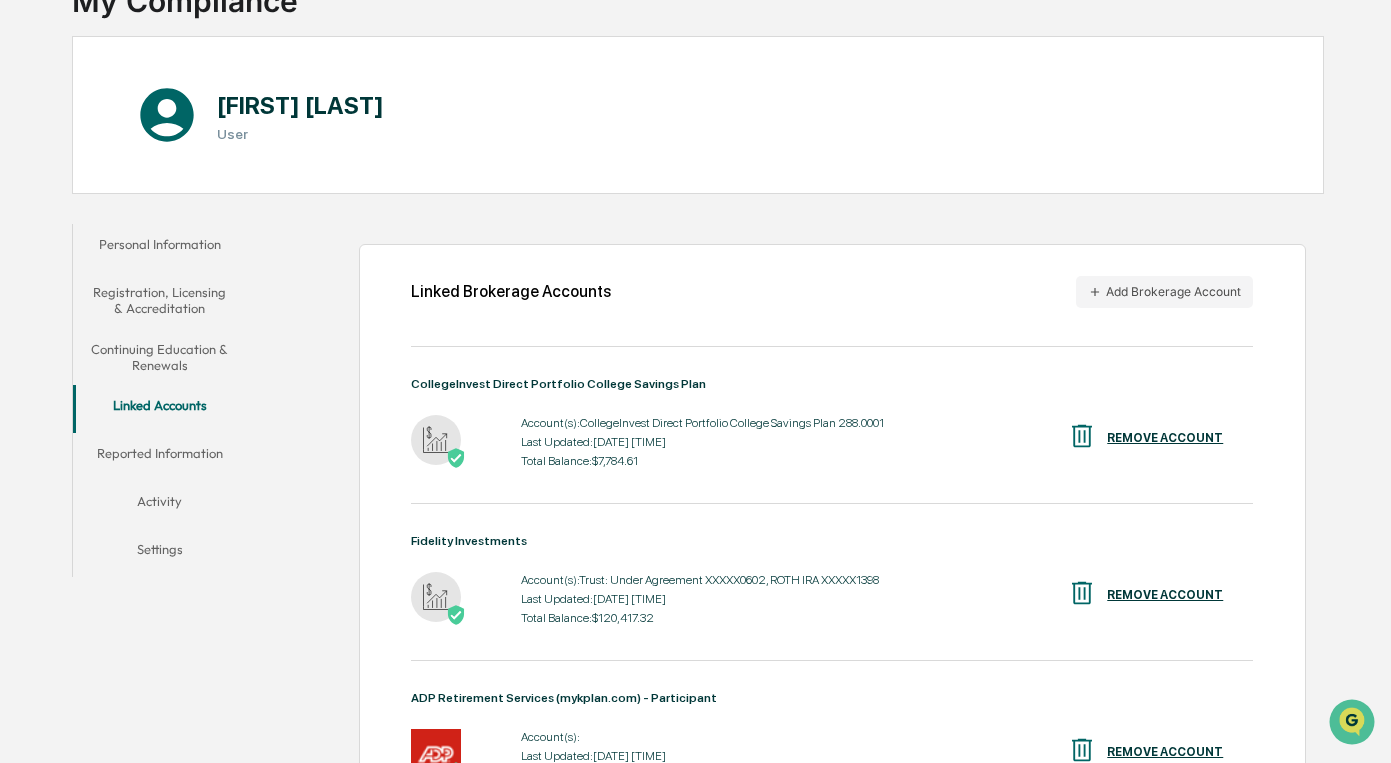 click on "Reported Information" at bounding box center (160, 457) 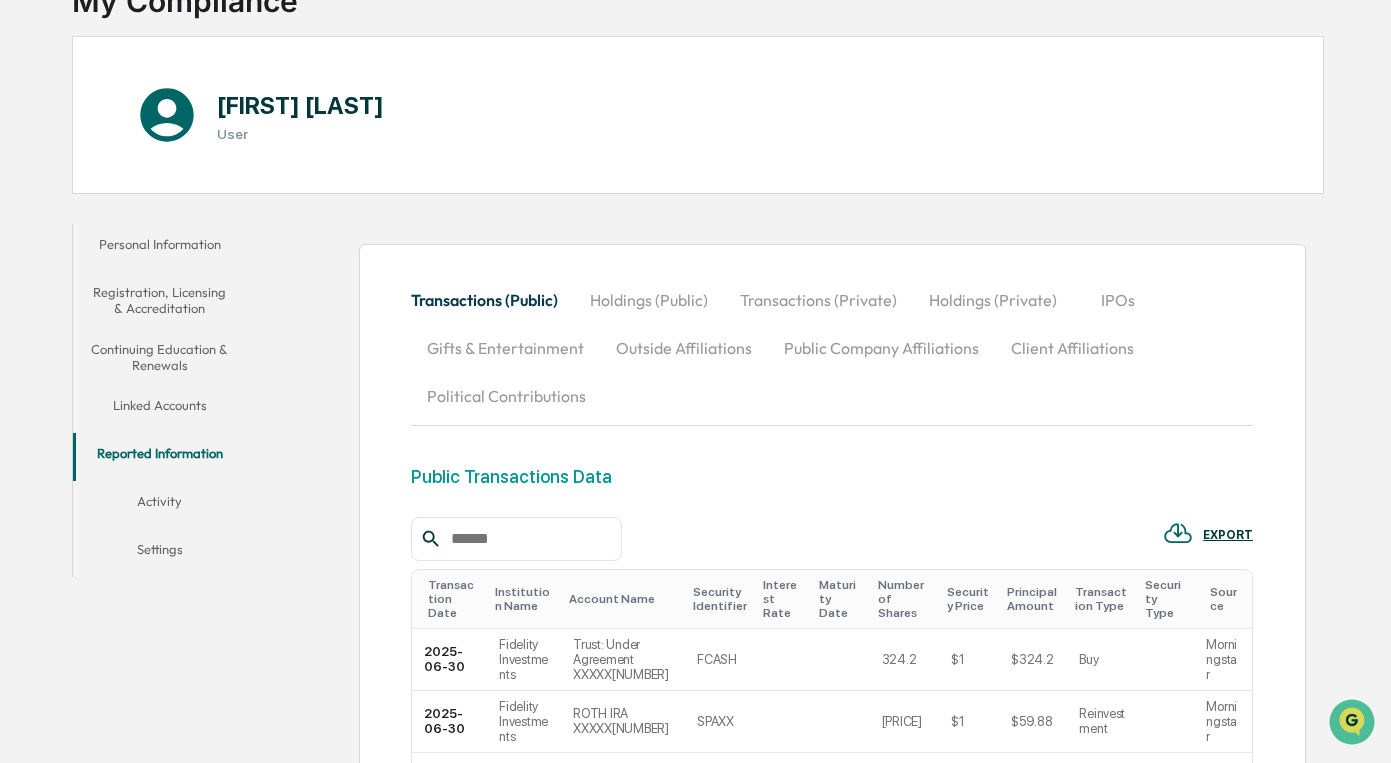 click on "Linked Accounts" at bounding box center [160, 409] 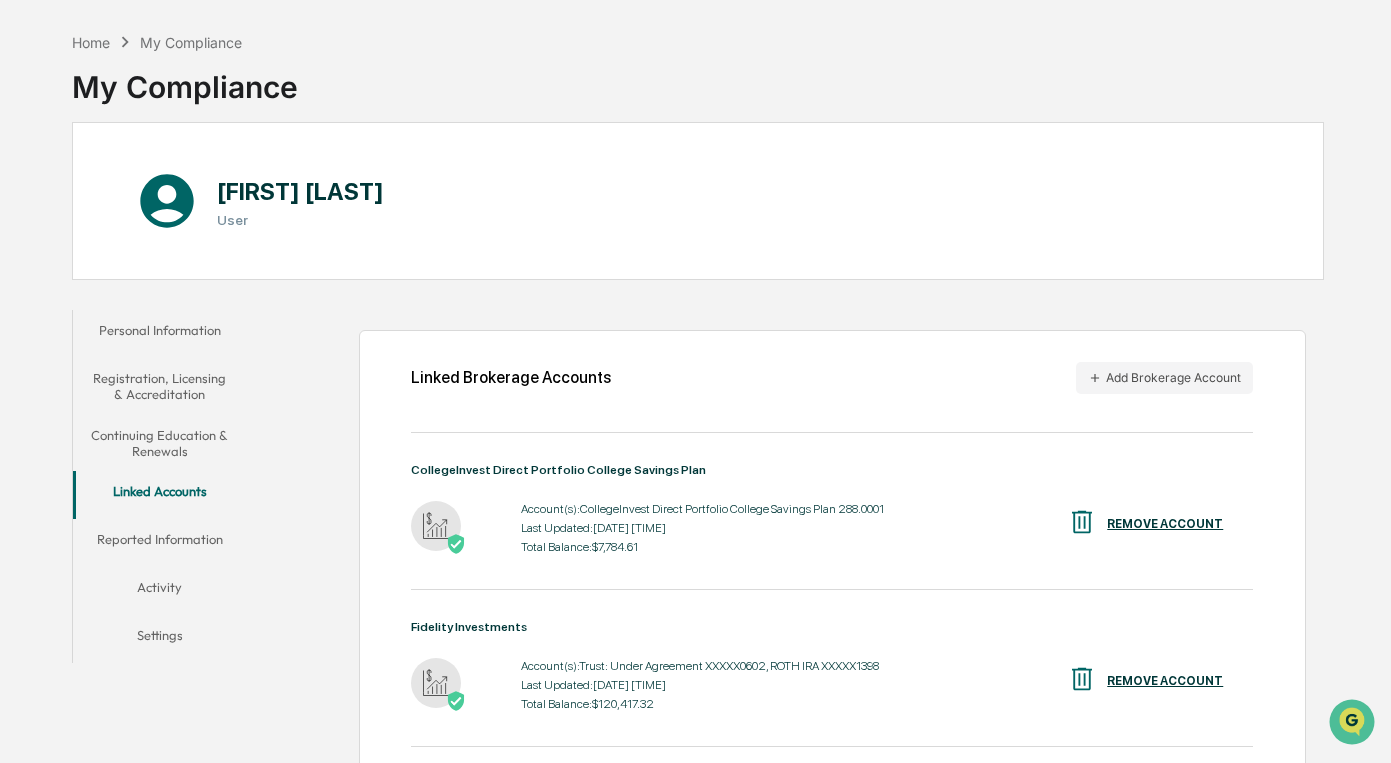 scroll, scrollTop: 0, scrollLeft: 0, axis: both 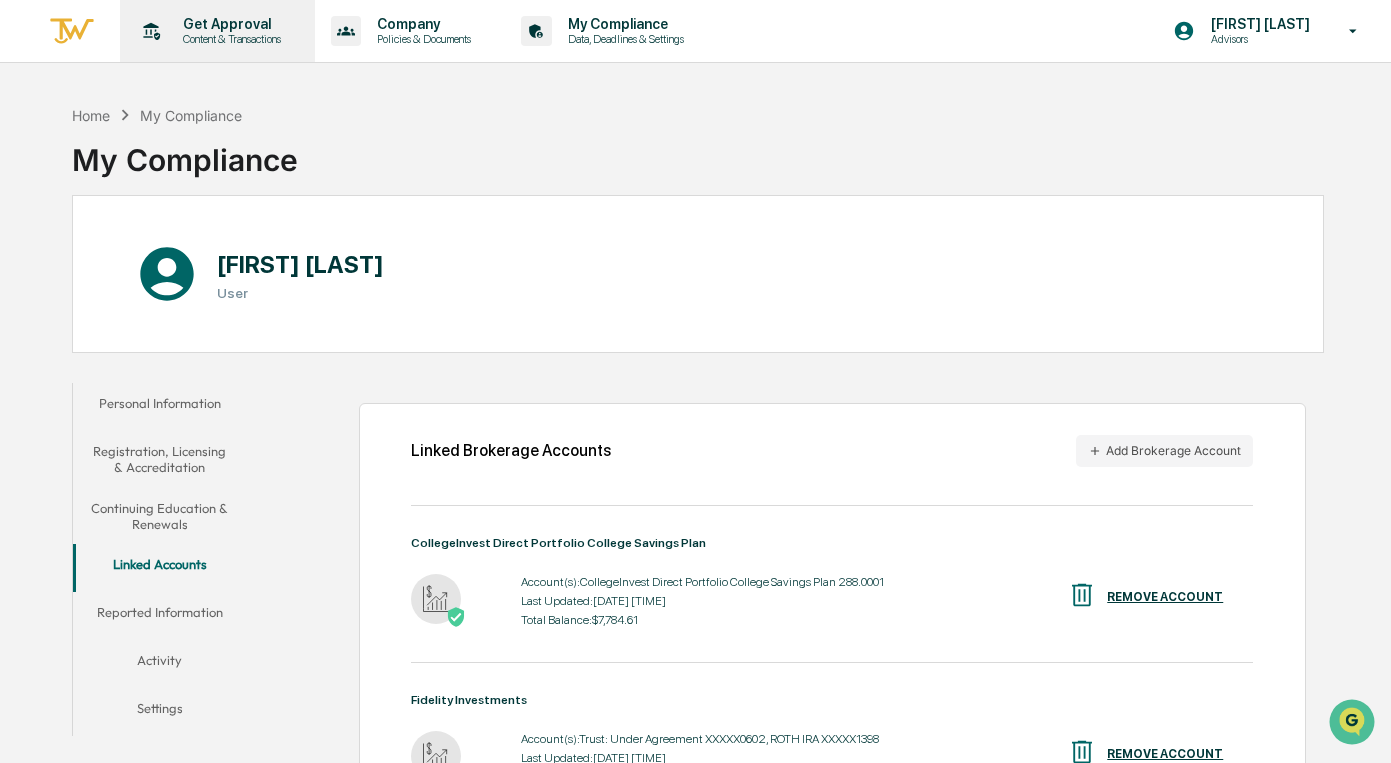 click on "Content & Transactions" at bounding box center (229, 39) 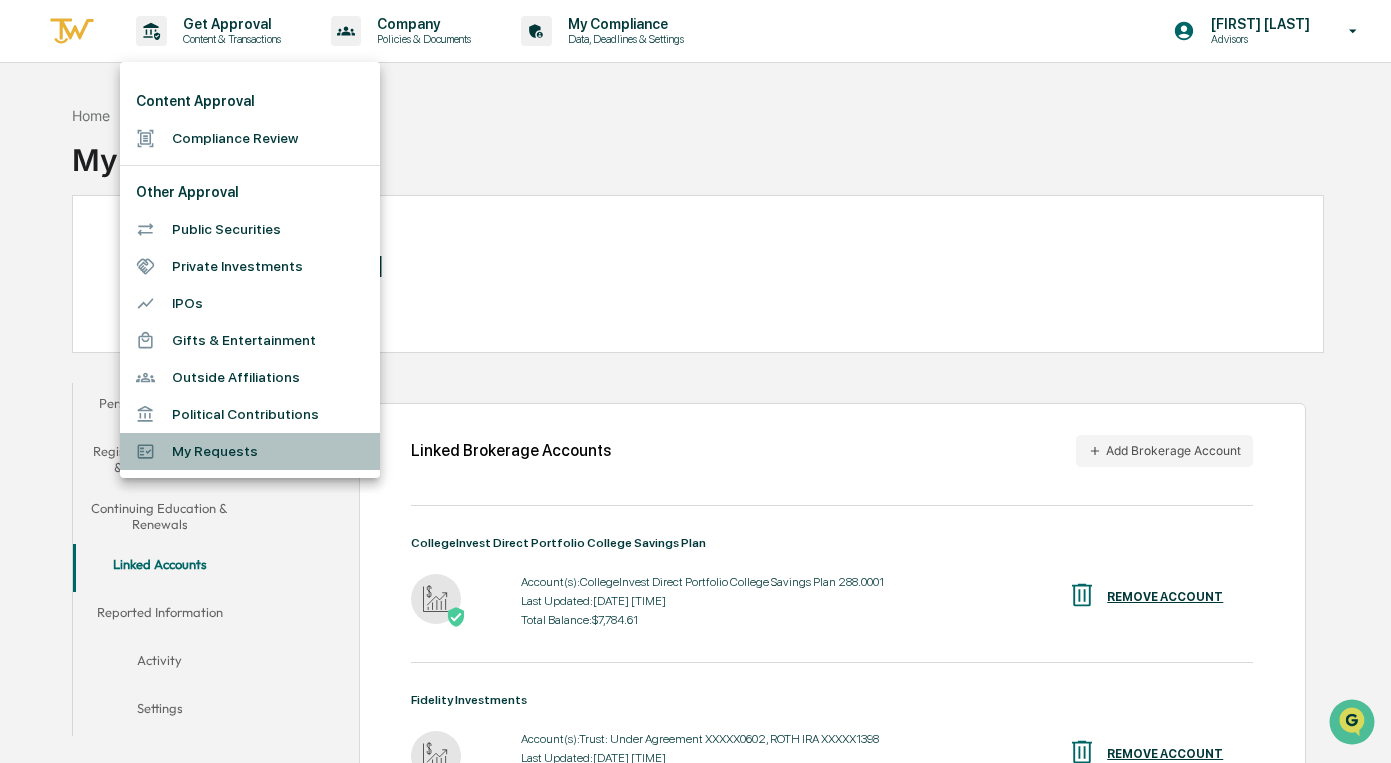 click on "My Requests" at bounding box center (250, 451) 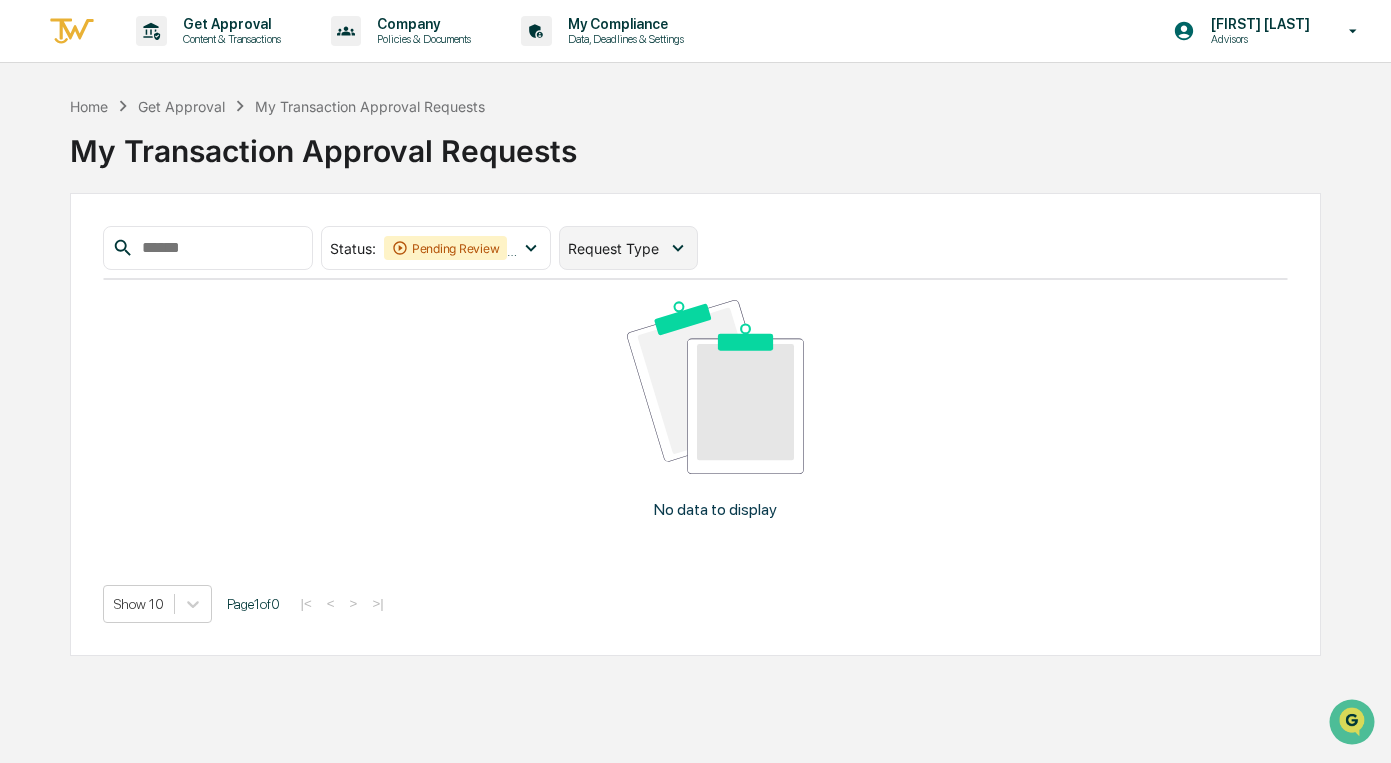 click on "Request Type" at bounding box center [613, 248] 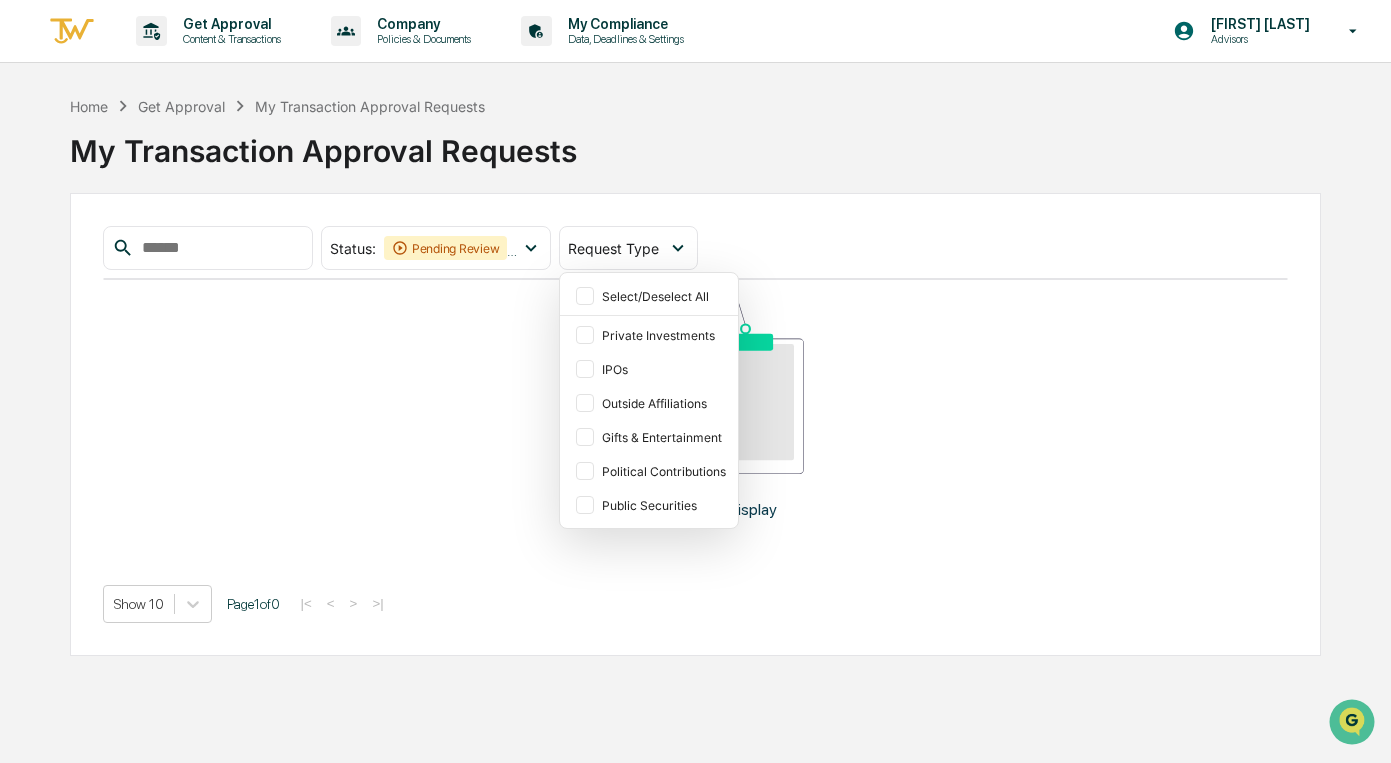 click on "No data to display" at bounding box center (716, 417) 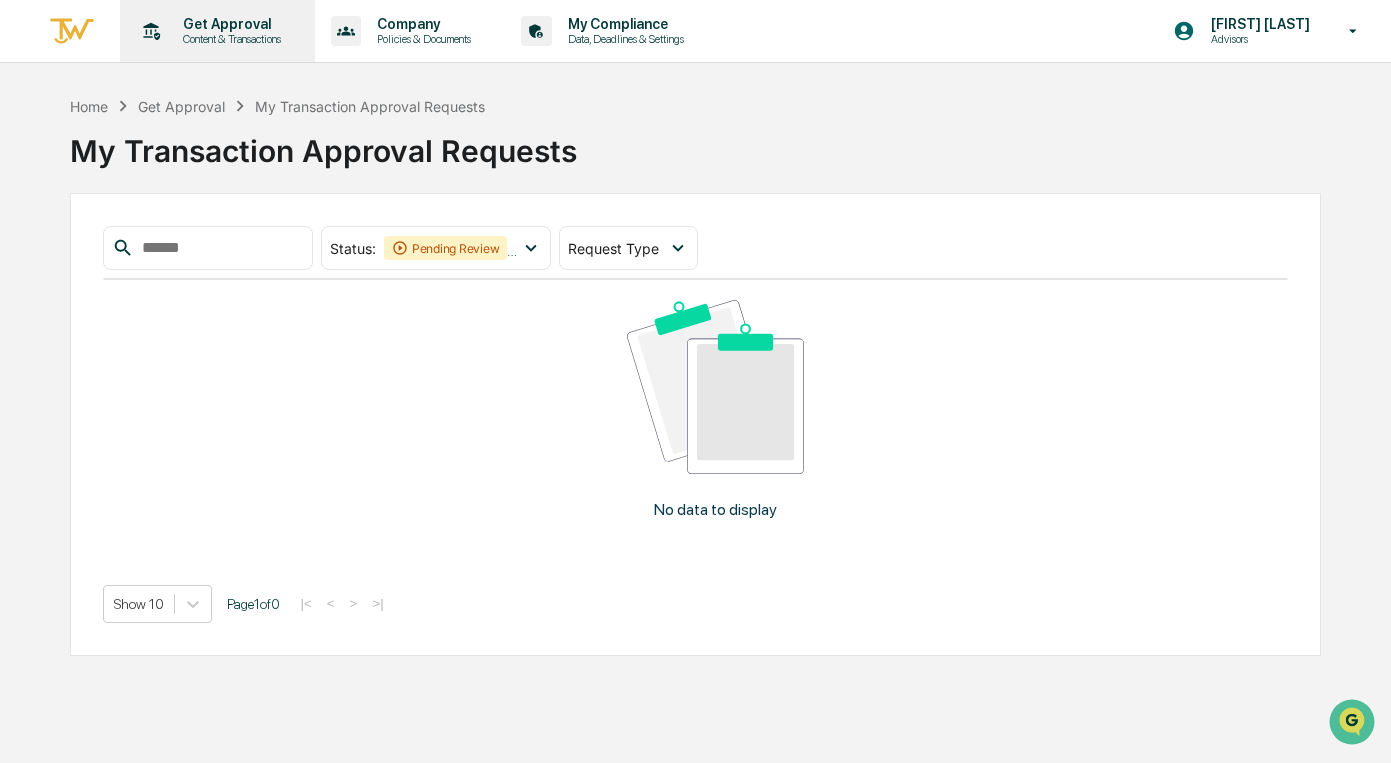click on "Get Approval" at bounding box center (229, 24) 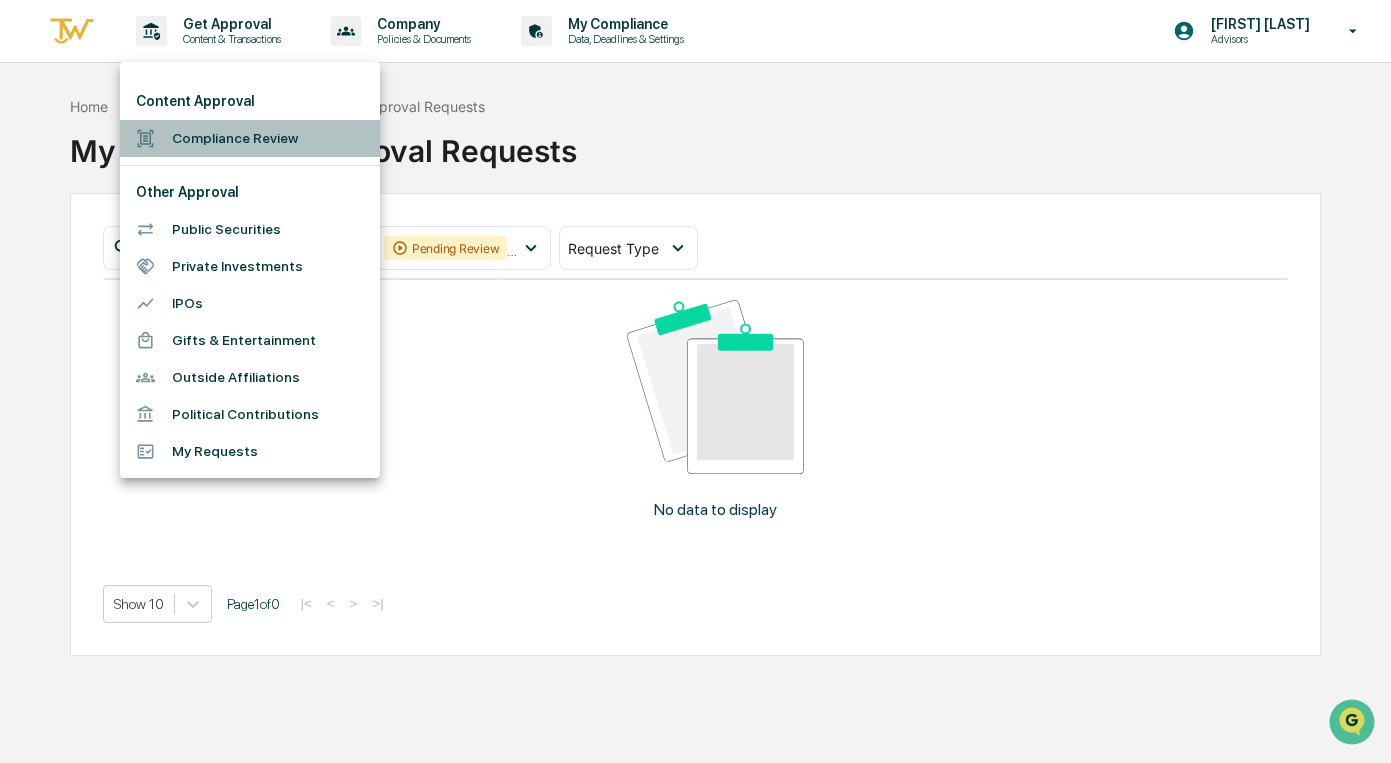 click on "Compliance Review" at bounding box center [250, 138] 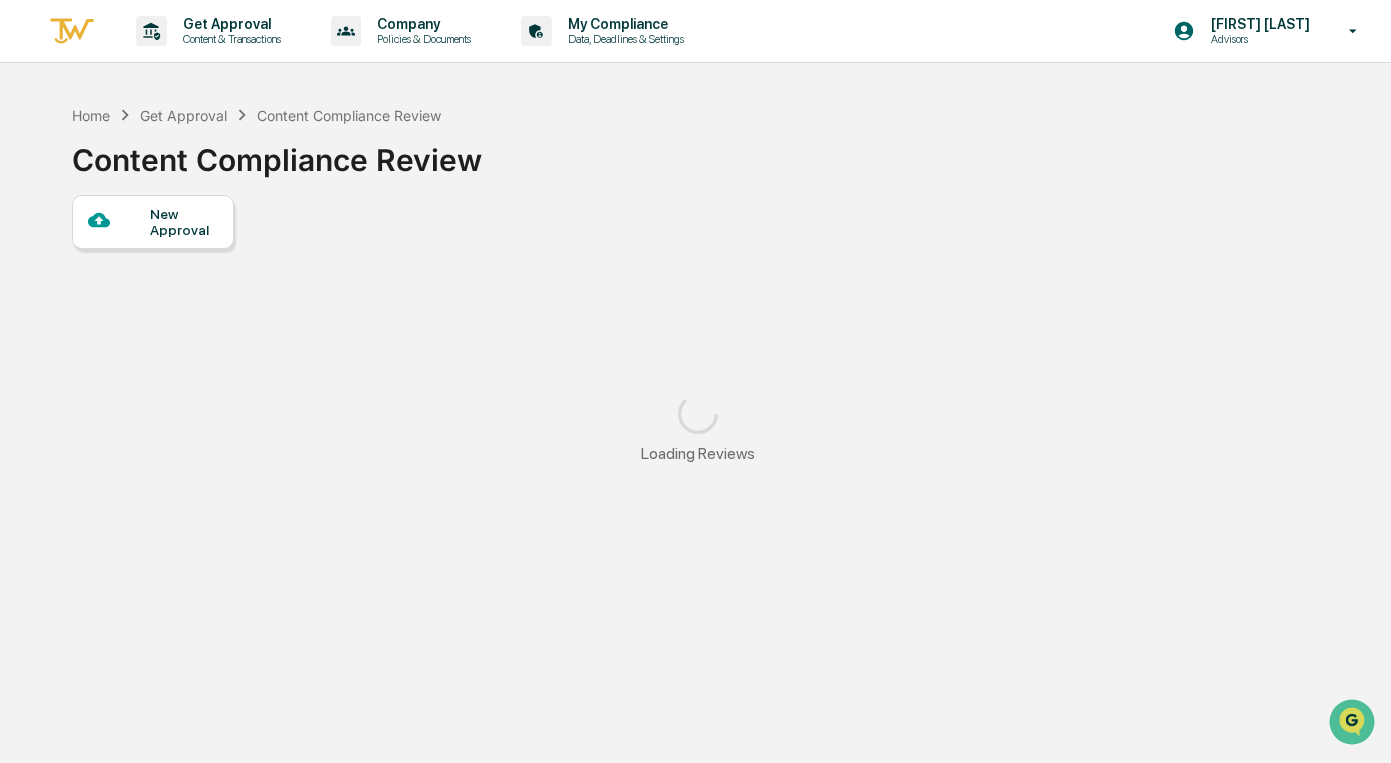 click on "Content Compliance Review" at bounding box center (277, 152) 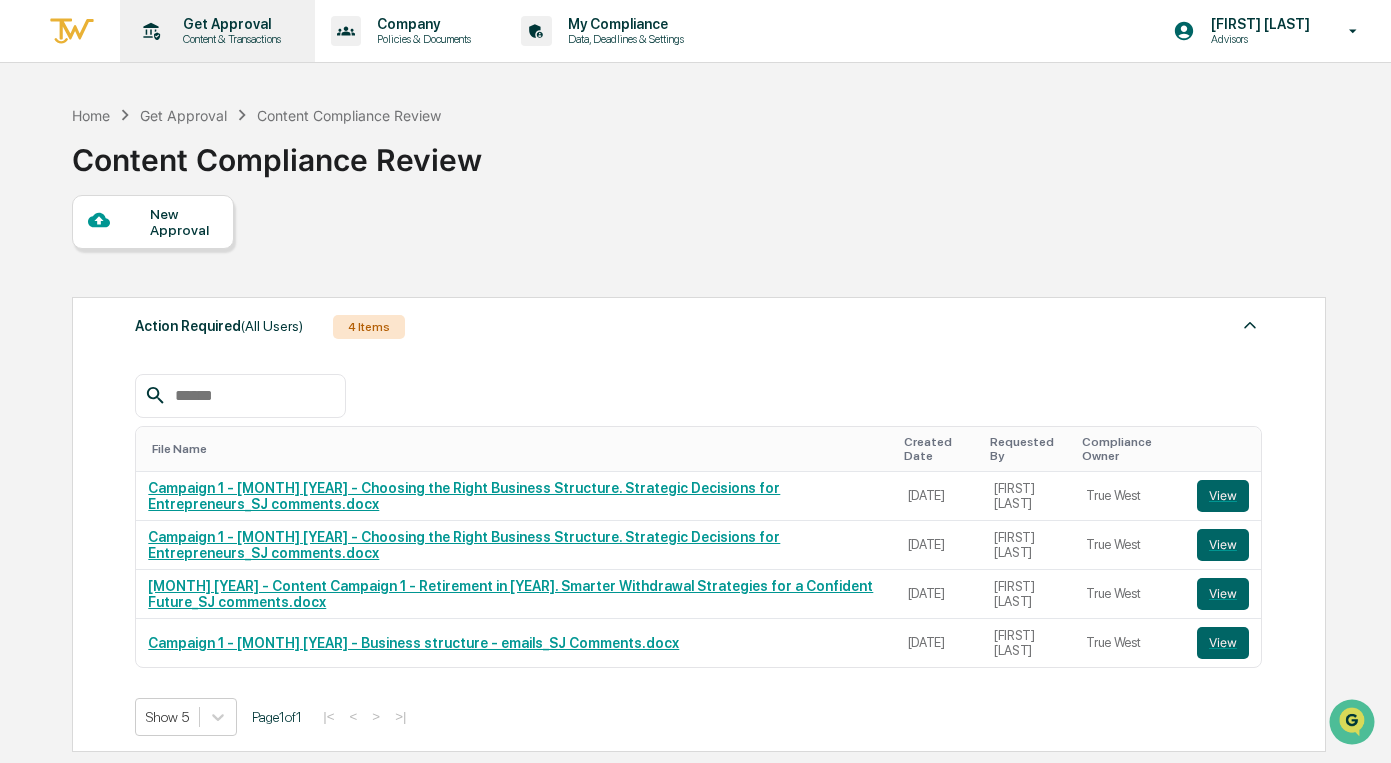 click on "Content & Transactions" at bounding box center [229, 39] 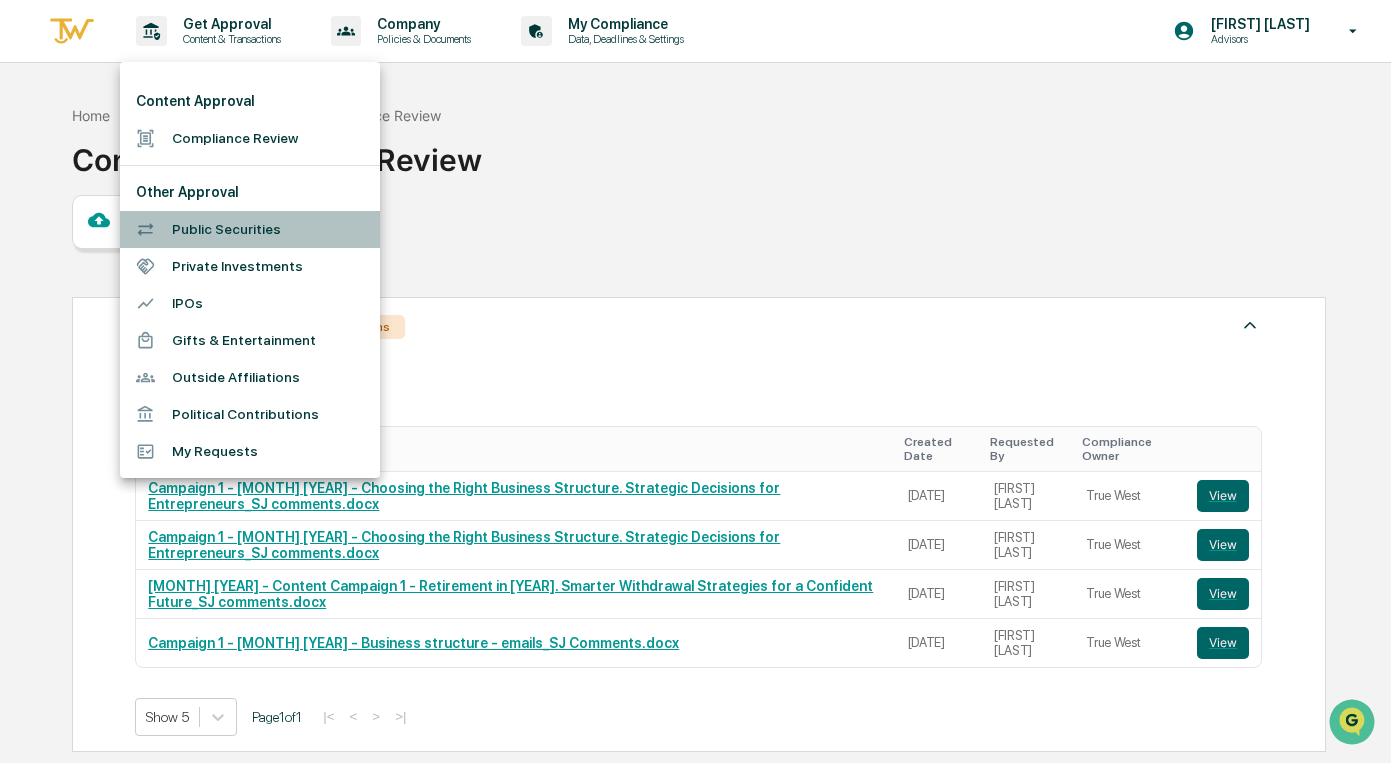 click on "Public Securities" at bounding box center (250, 229) 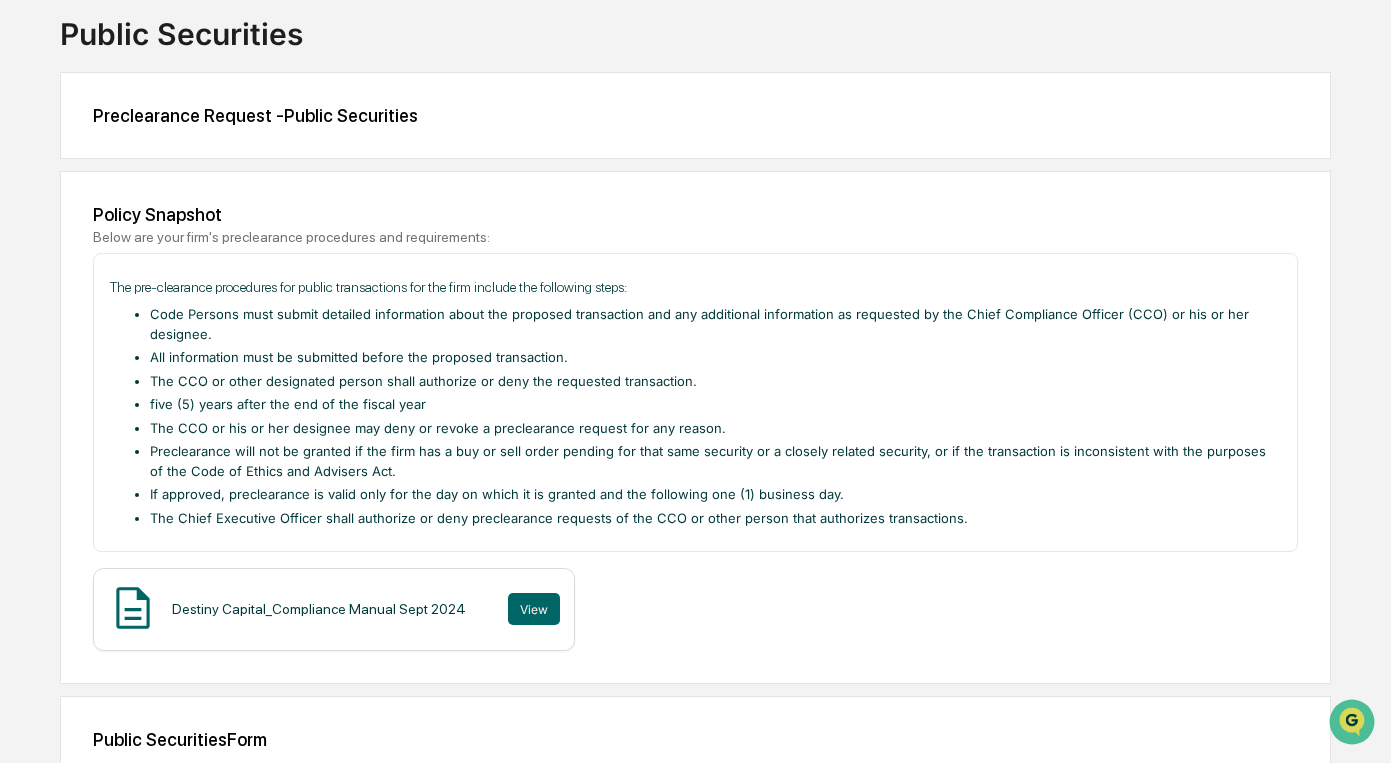 scroll, scrollTop: 120, scrollLeft: 0, axis: vertical 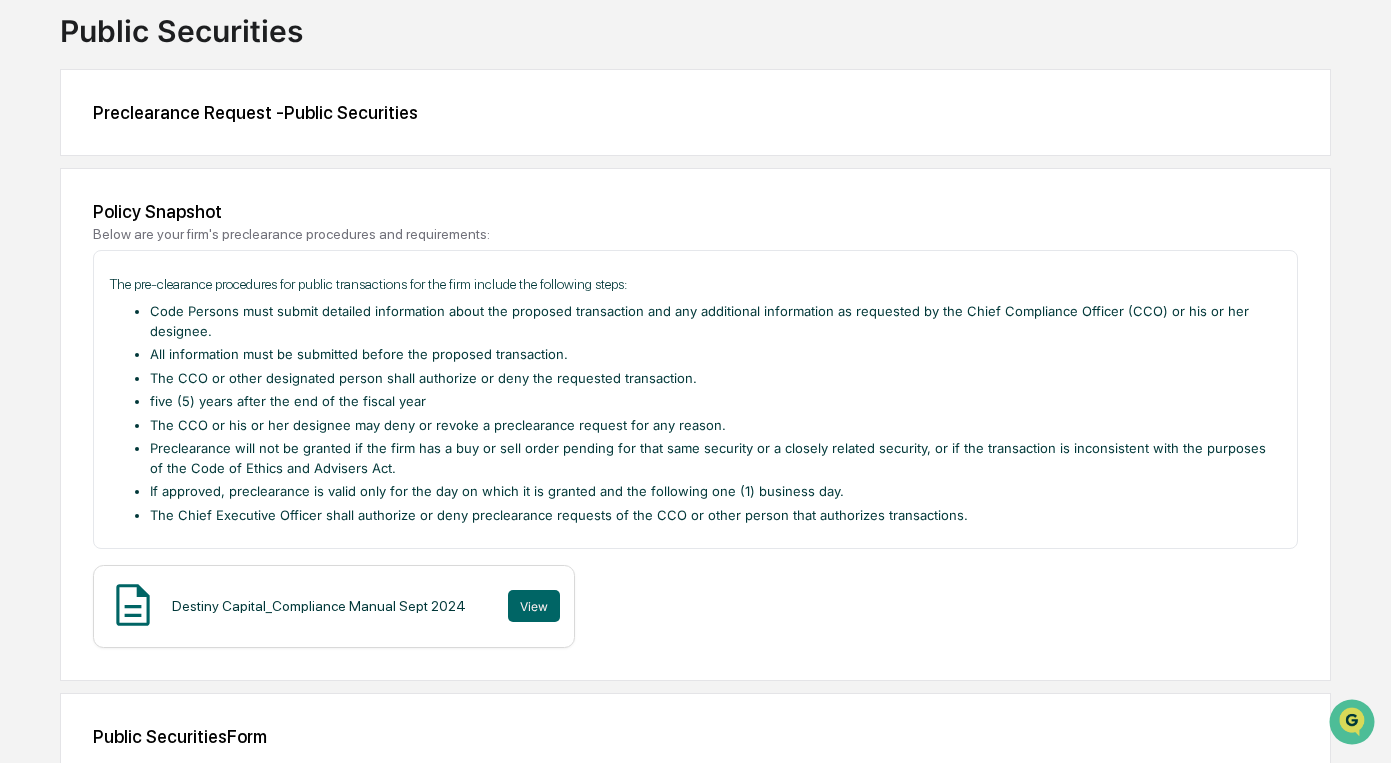 click on "Destiny Capital_Compliance Manual Sept 2024" at bounding box center (319, 606) 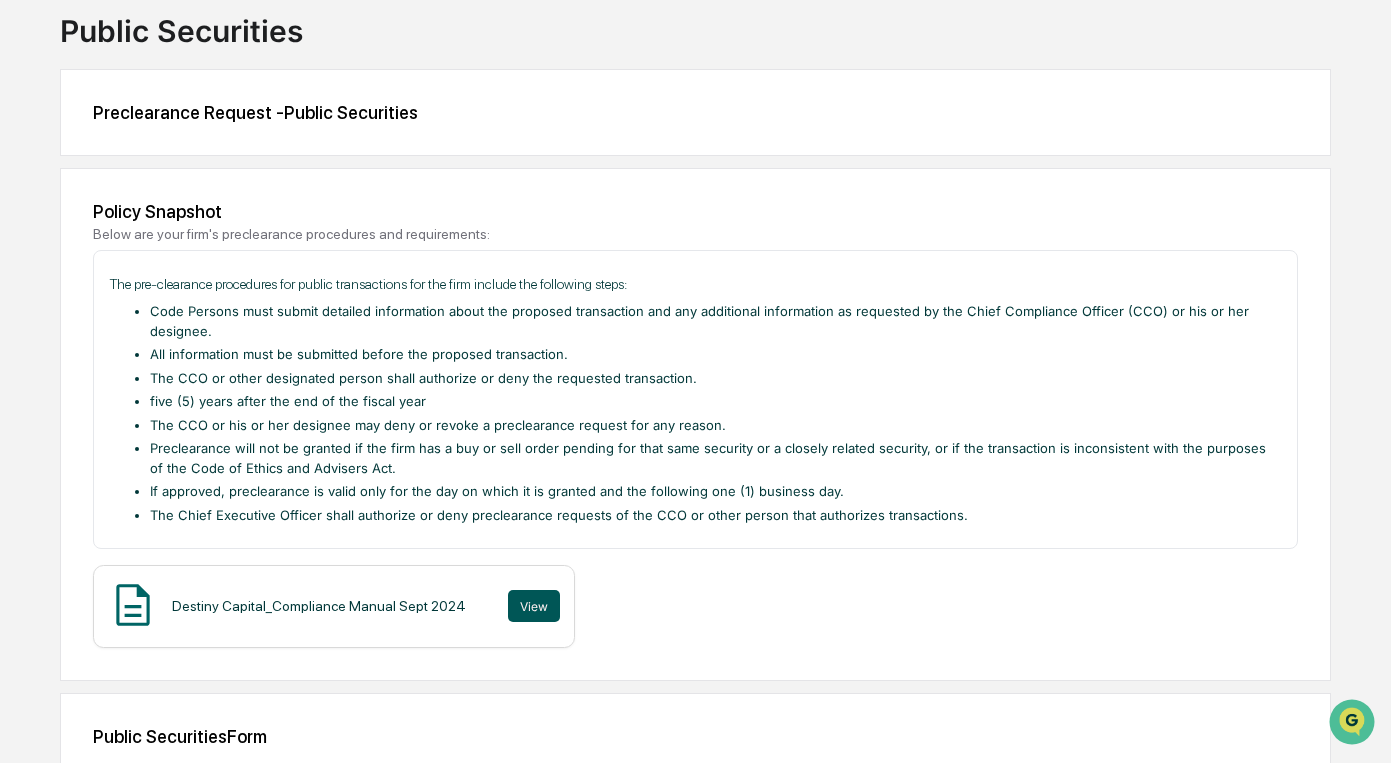click on "View" at bounding box center [534, 606] 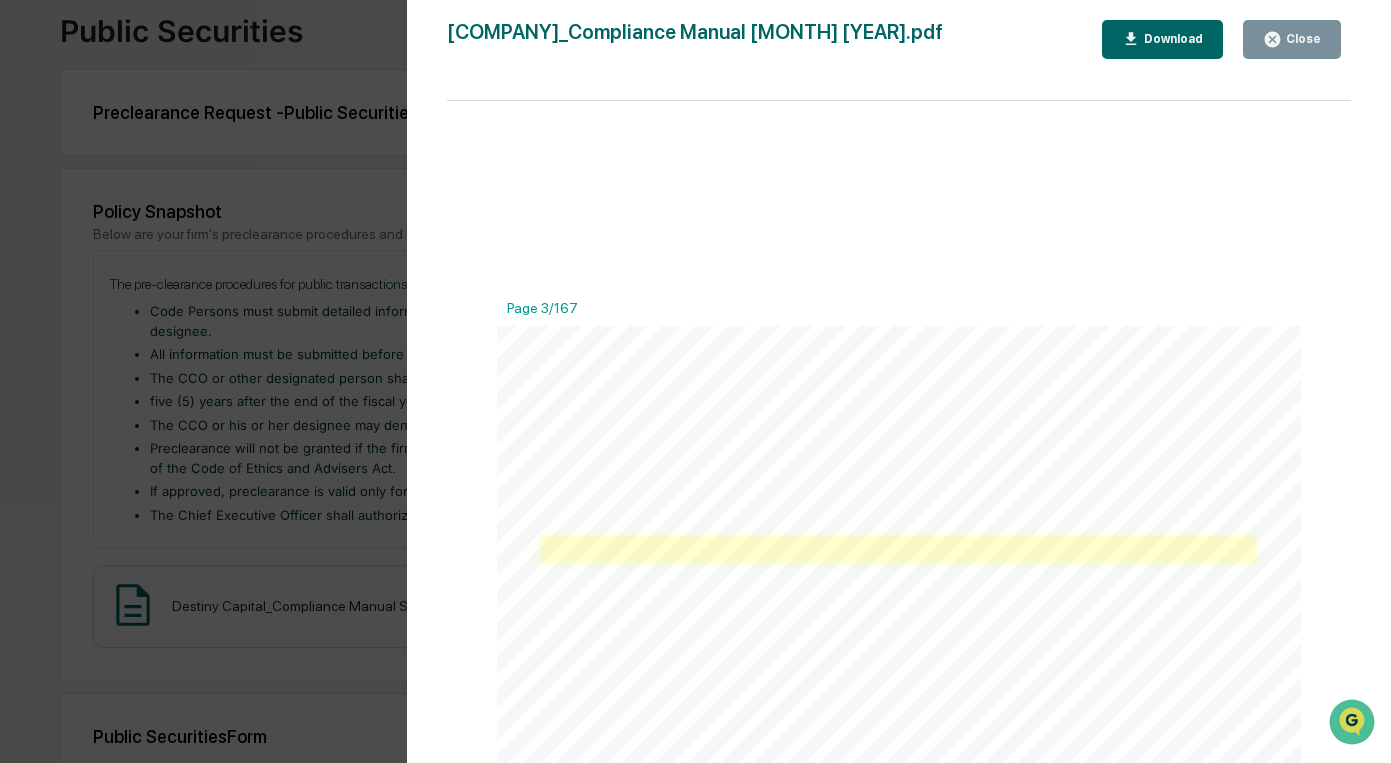scroll, scrollTop: 3590, scrollLeft: 0, axis: vertical 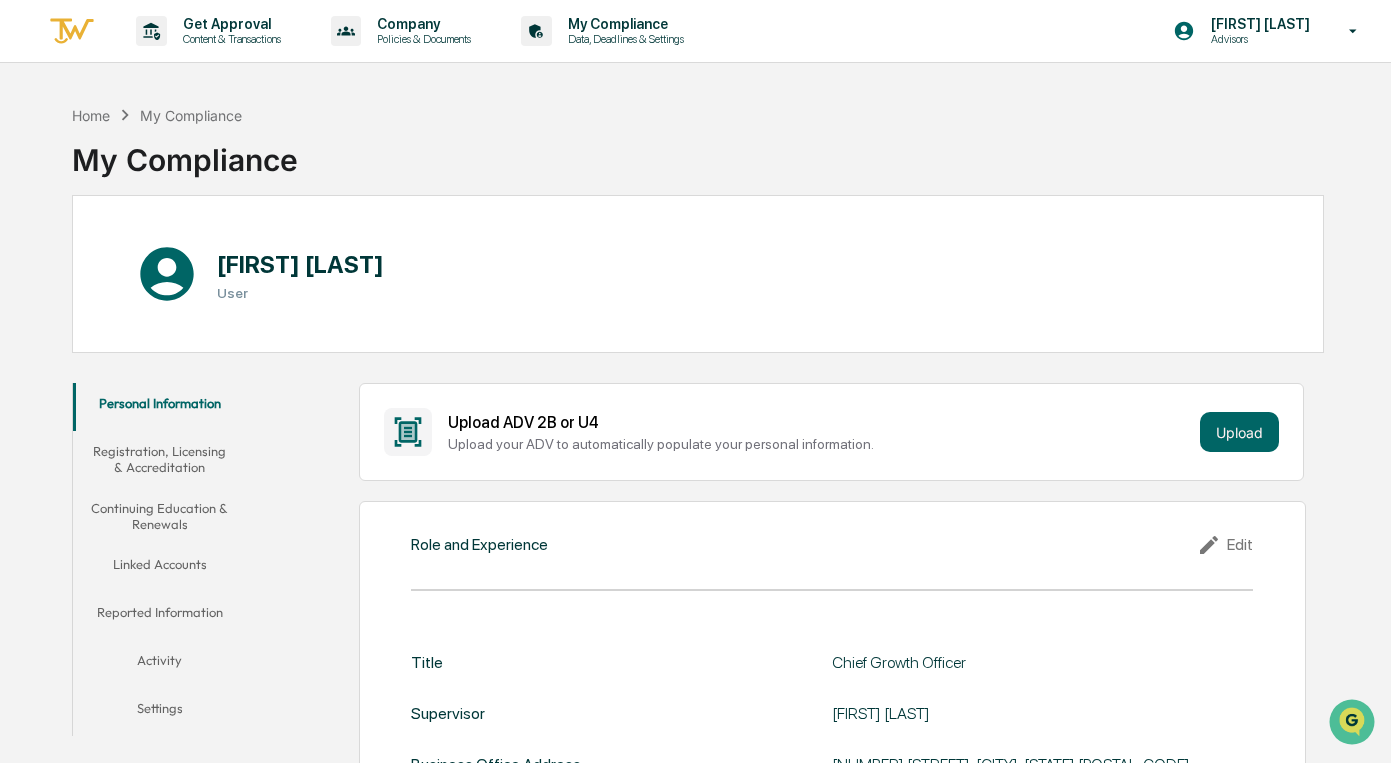 click on "Registration, Licensing & Accreditation" at bounding box center [160, 459] 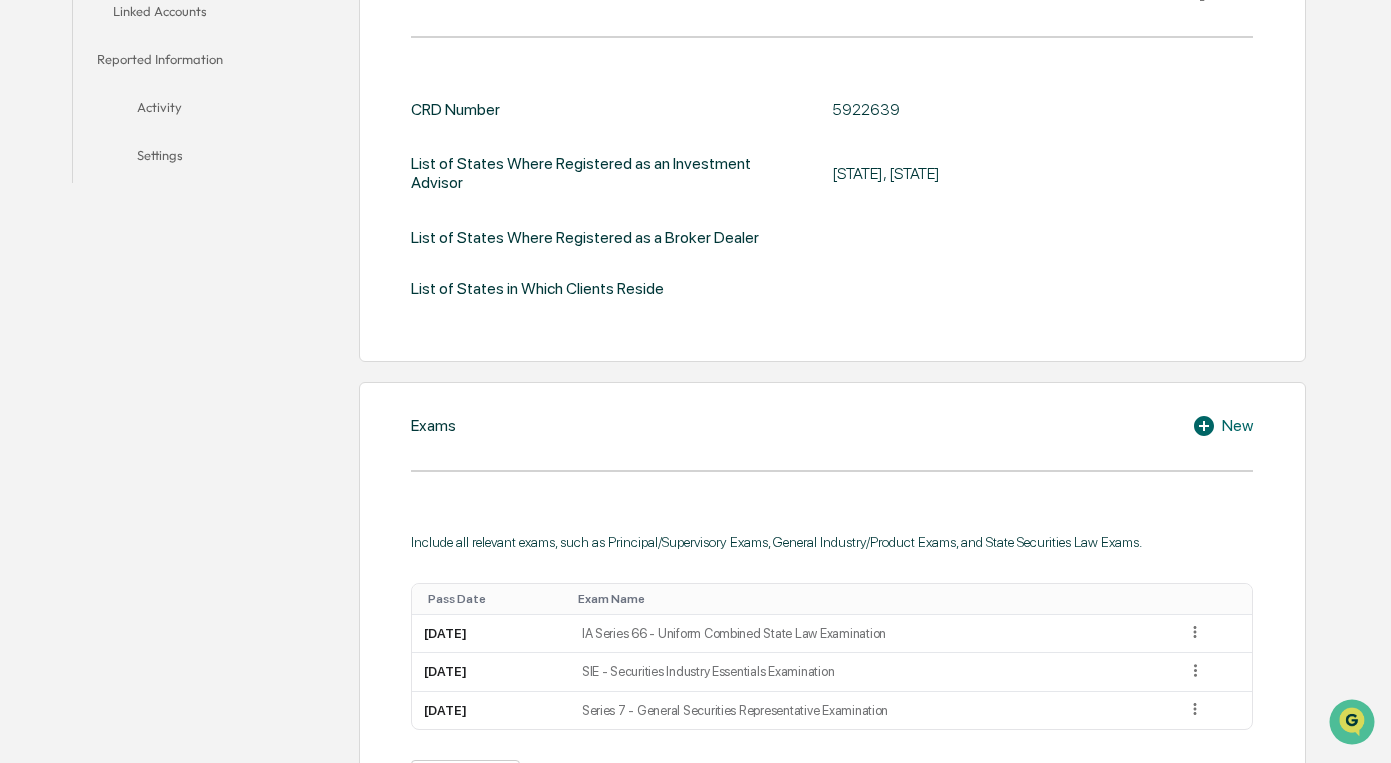 scroll, scrollTop: 0, scrollLeft: 0, axis: both 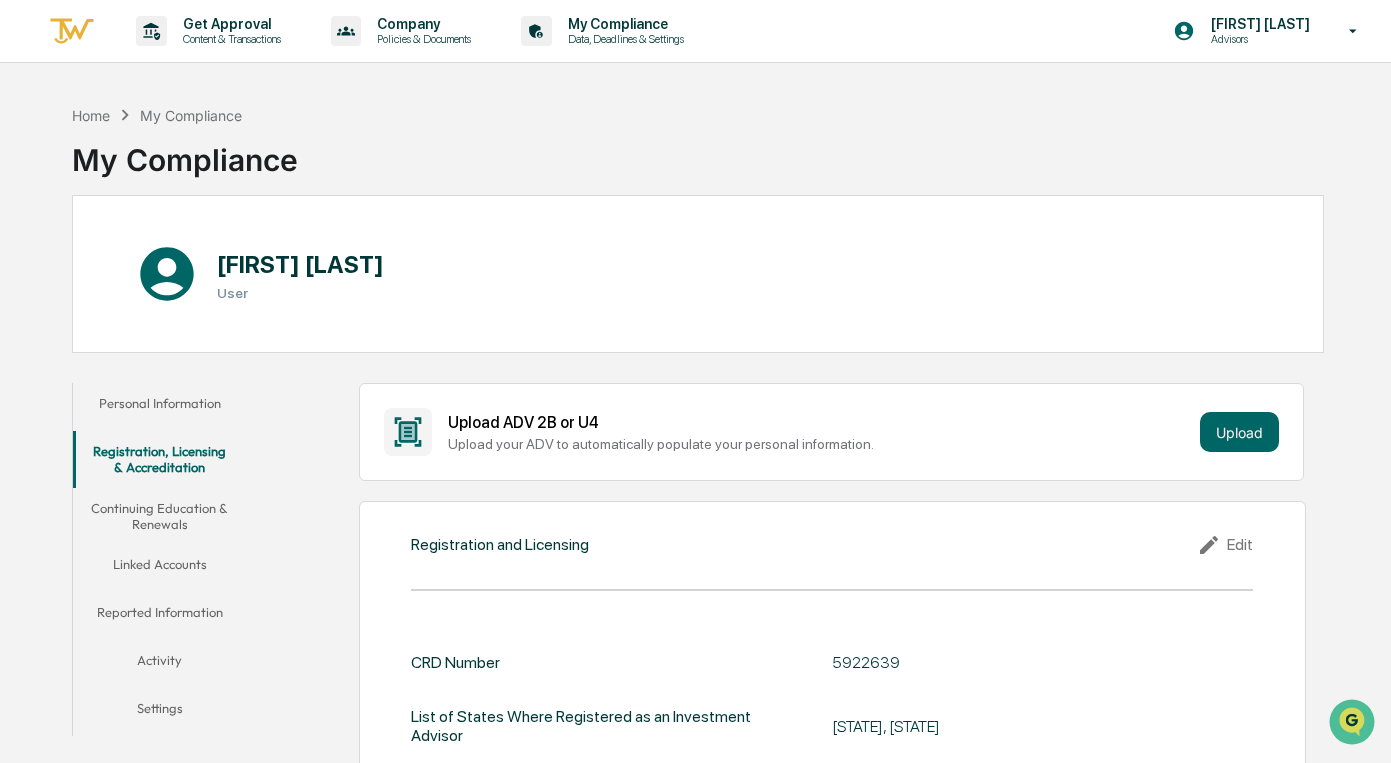 click on "Continuing Education & Renewals" at bounding box center (160, 516) 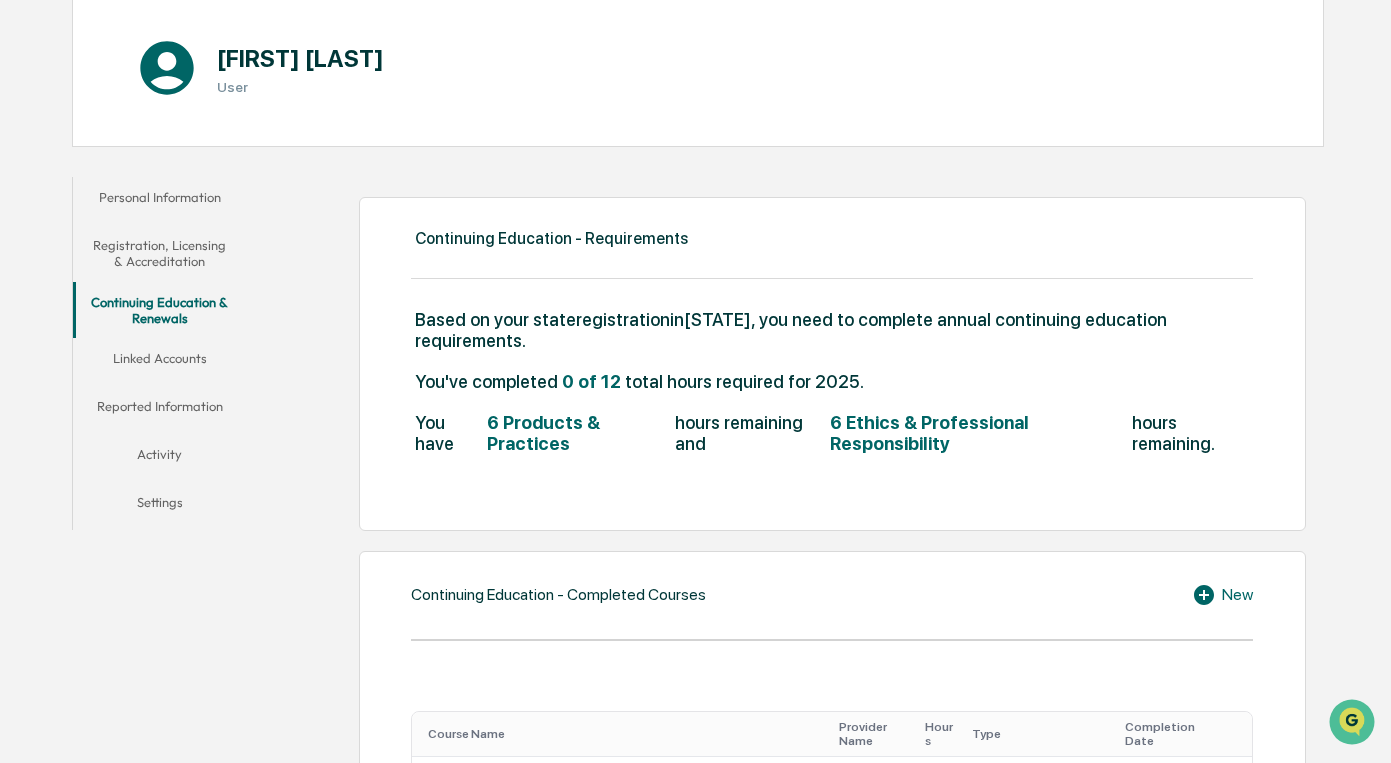 scroll, scrollTop: 212, scrollLeft: 0, axis: vertical 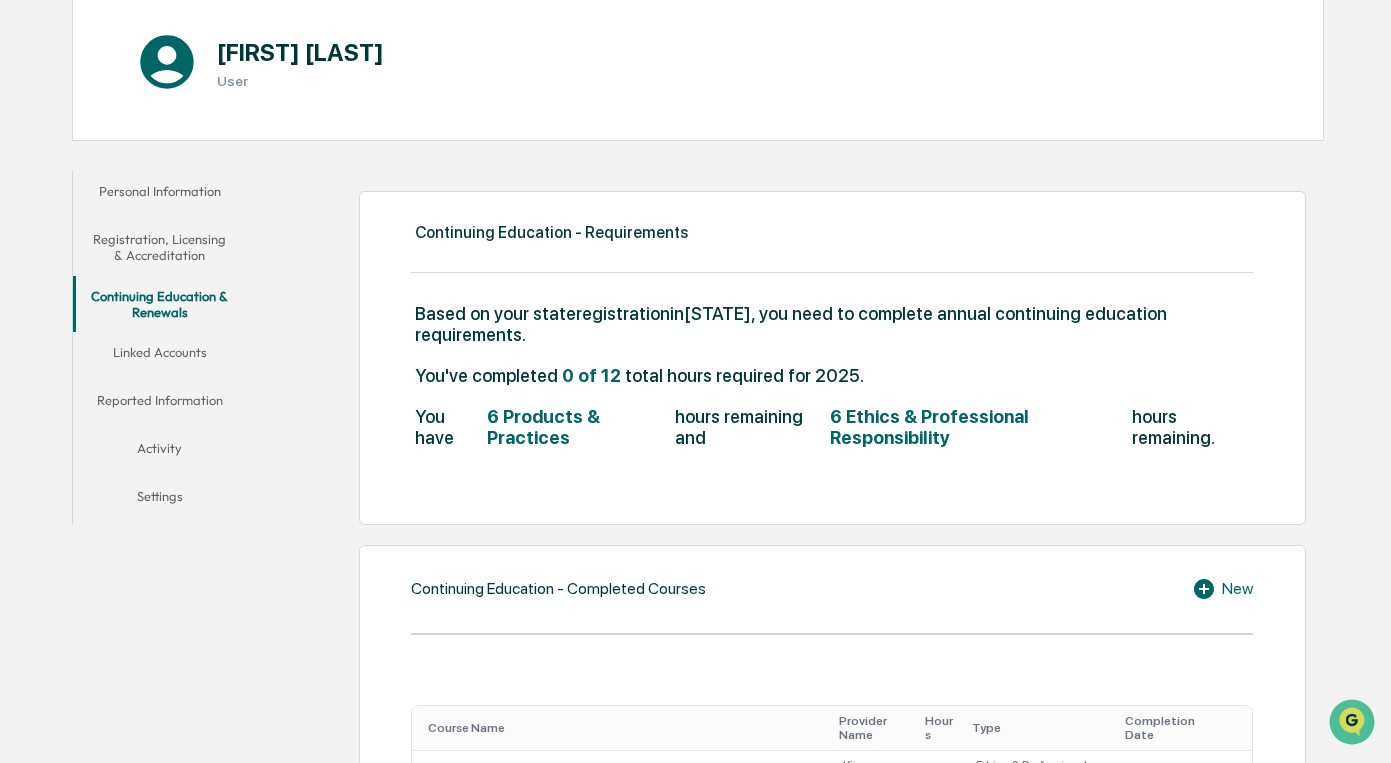 click on "total hours required for 2025." at bounding box center [744, 375] 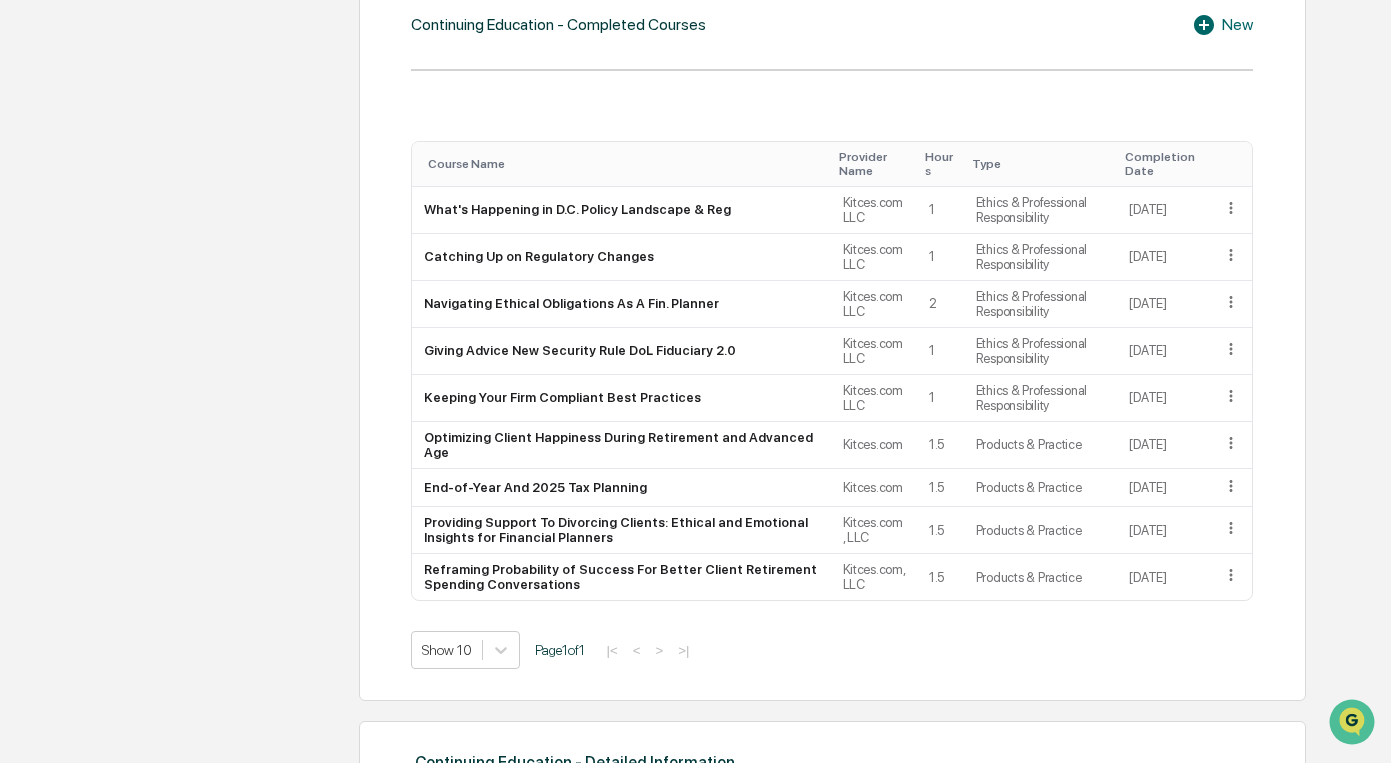 scroll, scrollTop: 838, scrollLeft: 0, axis: vertical 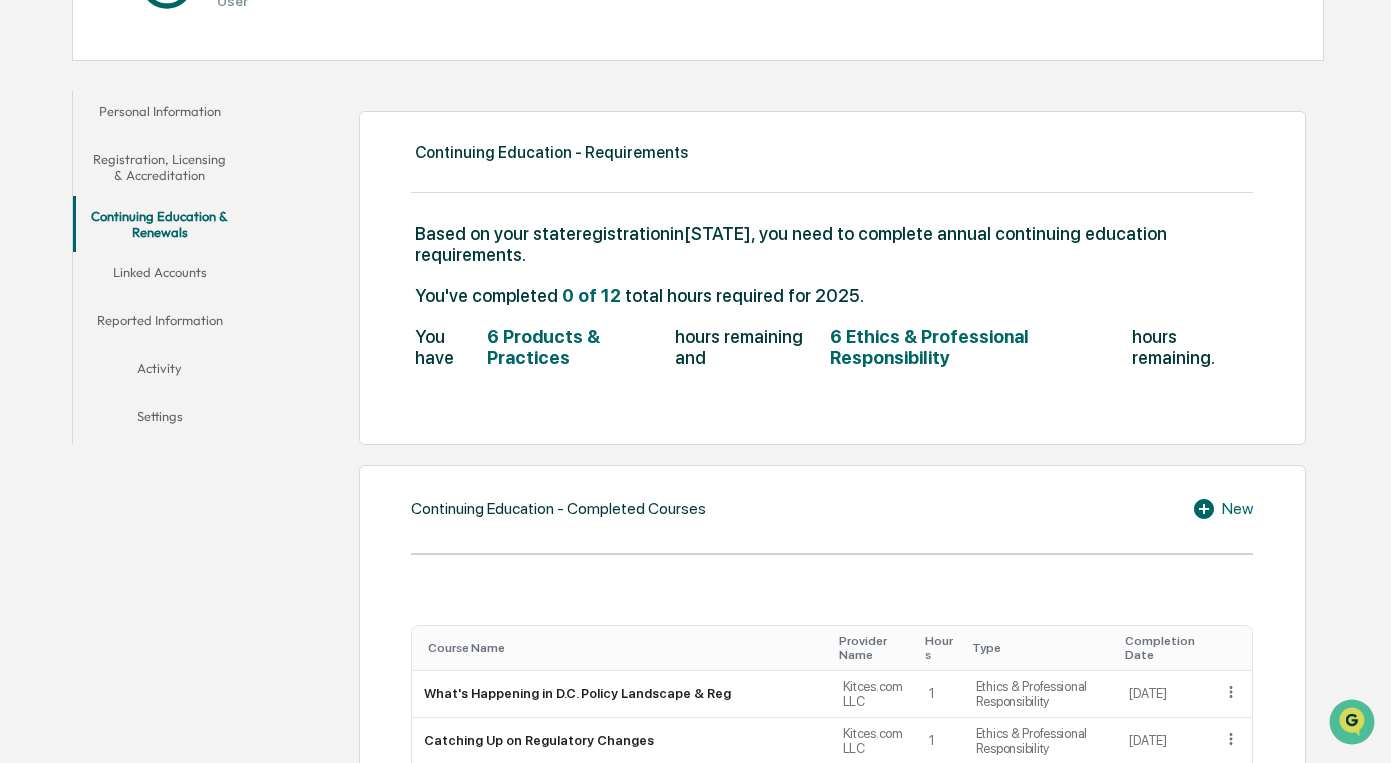 click on "Linked Accounts" at bounding box center [160, 276] 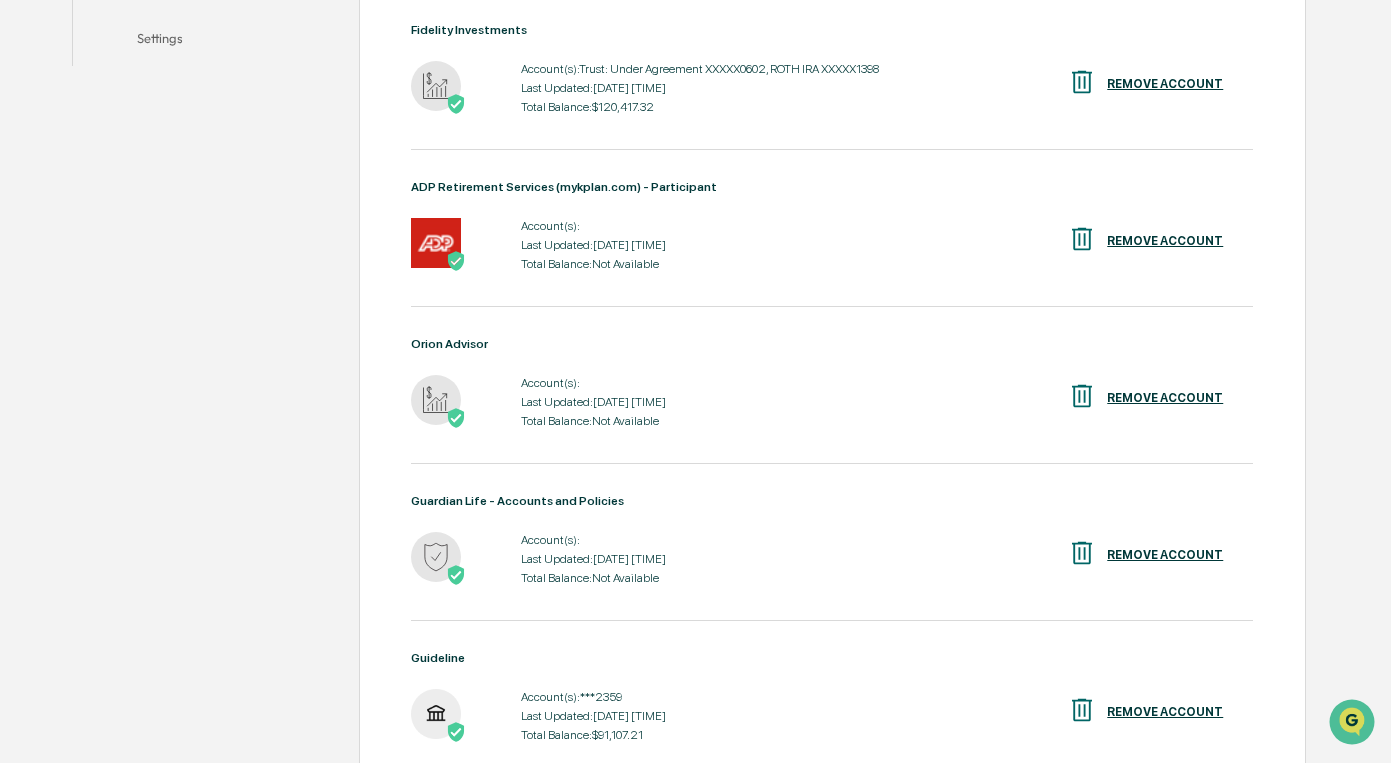 scroll, scrollTop: 671, scrollLeft: 0, axis: vertical 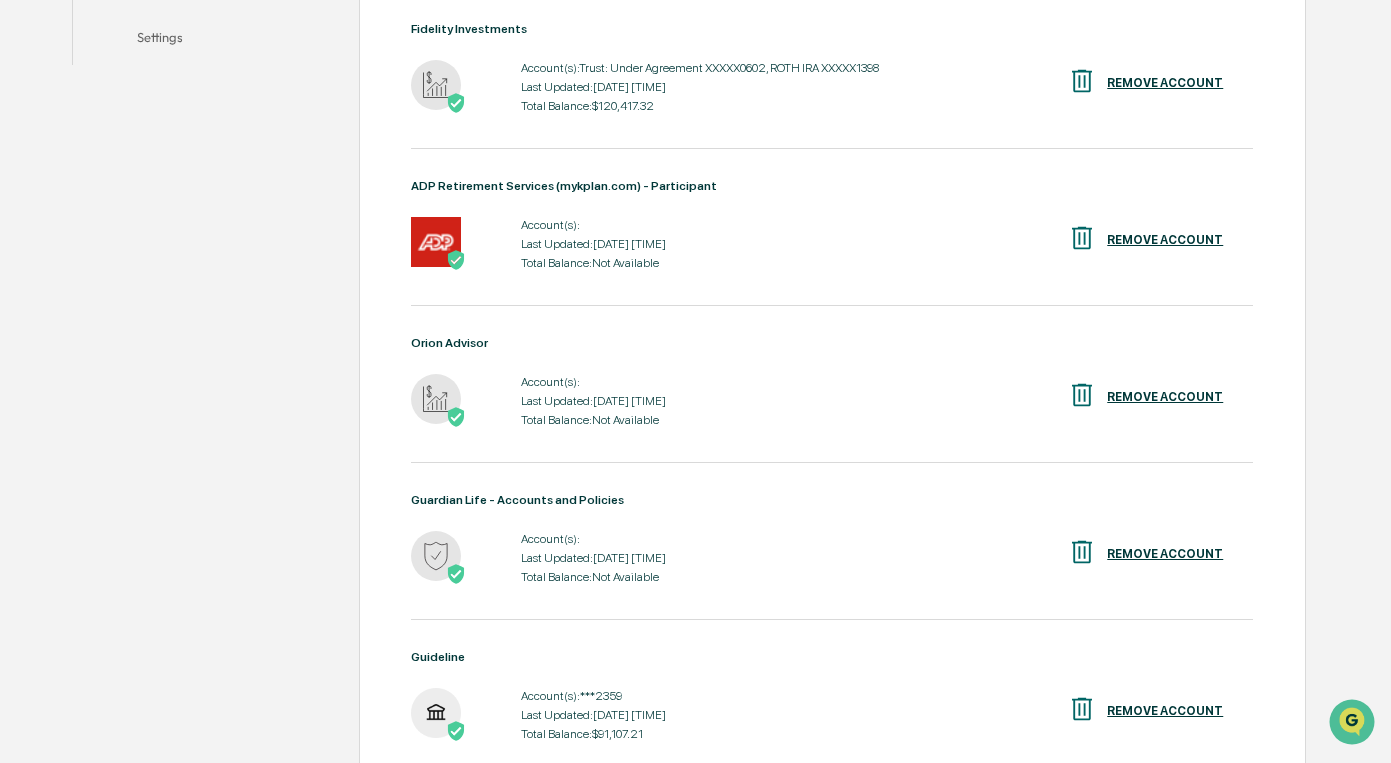click on "Last Updated:  2025-07-16 01:18:03" at bounding box center (593, 401) 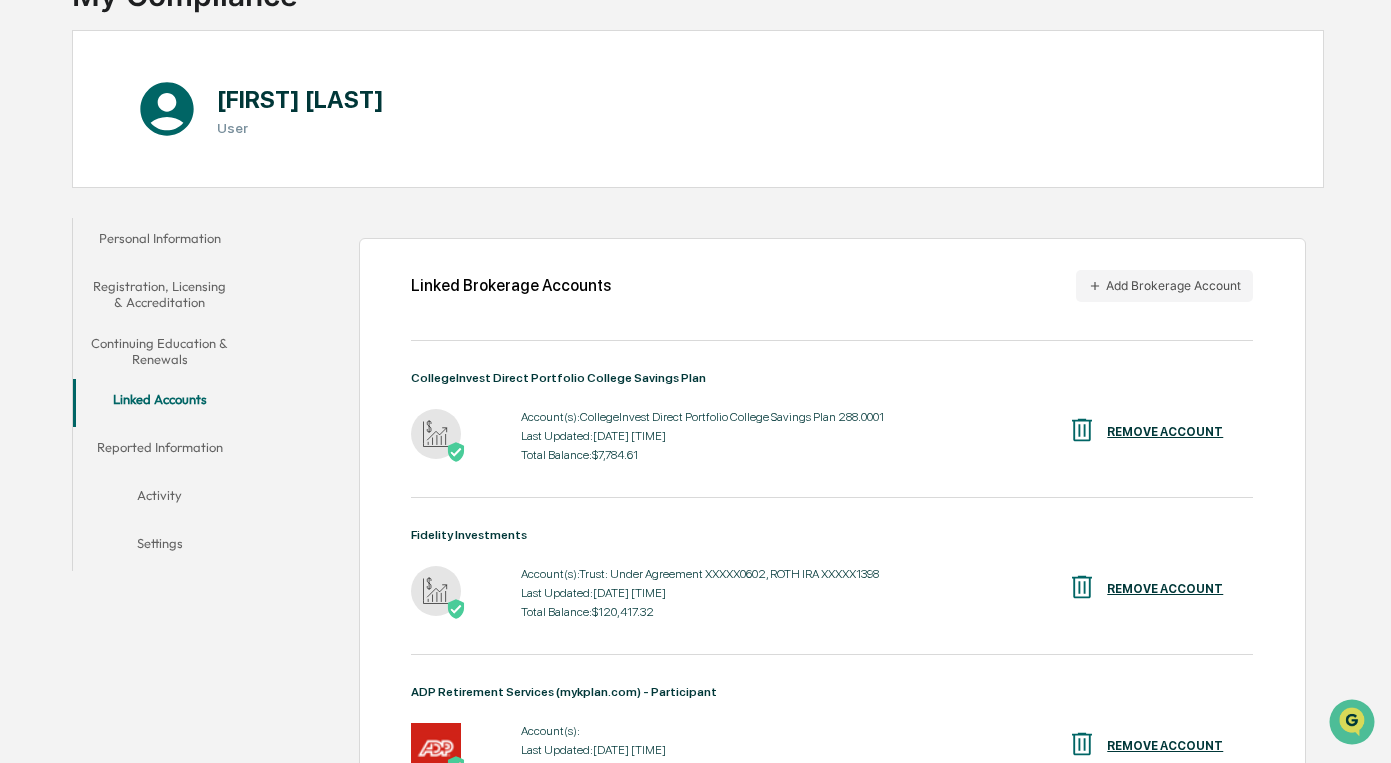 scroll, scrollTop: 63, scrollLeft: 0, axis: vertical 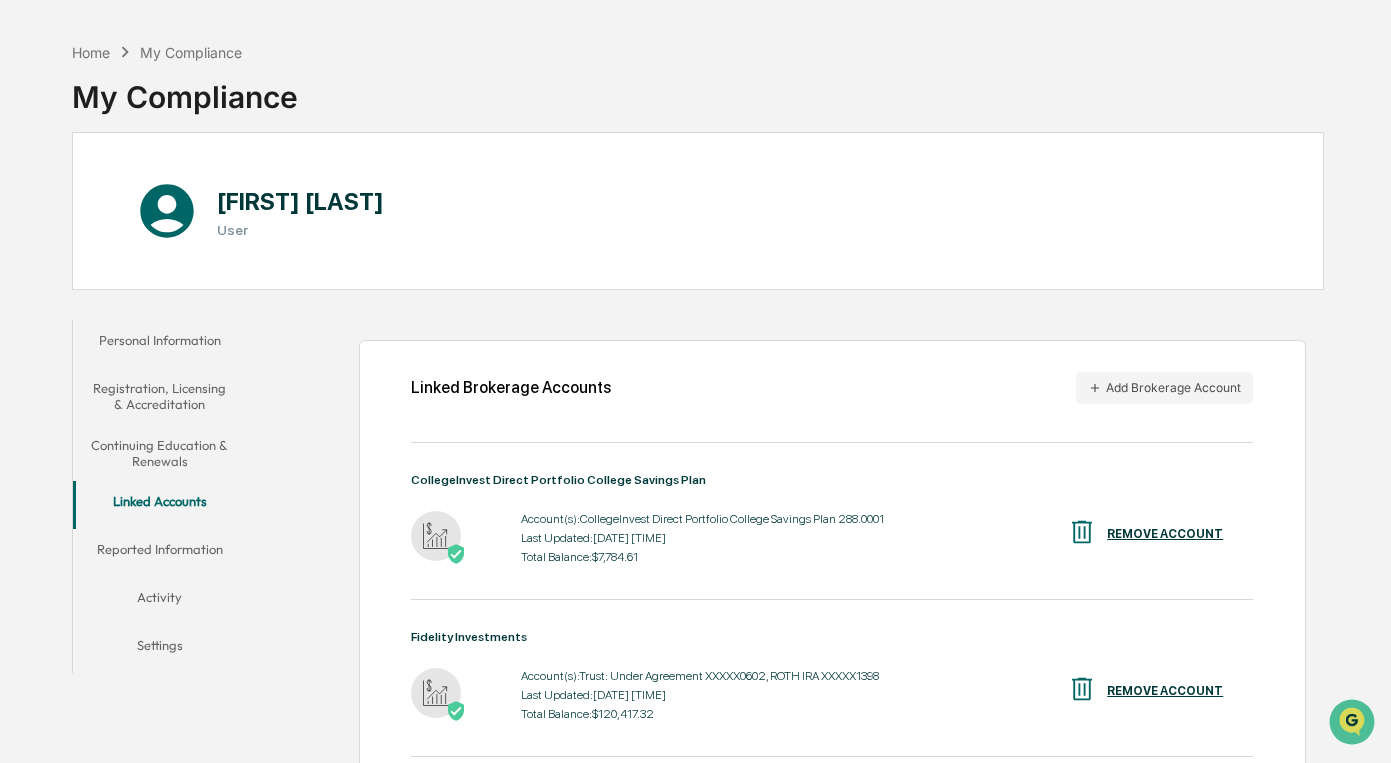 click on "Linked Brokerage Accounts Add Brokerage Account CollegeInvest Direct Portfolio College Savings Plan Account(s):  CollegeInvest Direct Portfolio College Savings Plan 288.0001 Last Updated:  2025-07-16 01:18:03 Total Balance:  $7,784.61 REMOVE ACCOUNT Fidelity Investments Account(s):  Trust: Under Agreement XXXXX0602, ROTH IRA XXXXX1398 Last Updated:  2025-07-16 01:18:03 Total Balance:  $120,417.32 REMOVE ACCOUNT ADP Retirement Services (mykplan.com) - Participant Account(s):  Last Updated:  2025-07-16 01:18:03 Total Balance:  Not Available REMOVE ACCOUNT Orion Advisor Account(s):  Last Updated:  2025-07-16 01:18:03 Total Balance:  Not Available REMOVE ACCOUNT Guardian Life - Accounts and Policies Account(s):  Last Updated:  2025-07-16 01:18:03 Total Balance:  Not Available REMOVE ACCOUNT Guideline Account(s):  ***2359 Last Updated:  2025-07-16 00:13:29 Total Balance:  $91,107.21 REMOVE ACCOUNT" at bounding box center [832, 893] 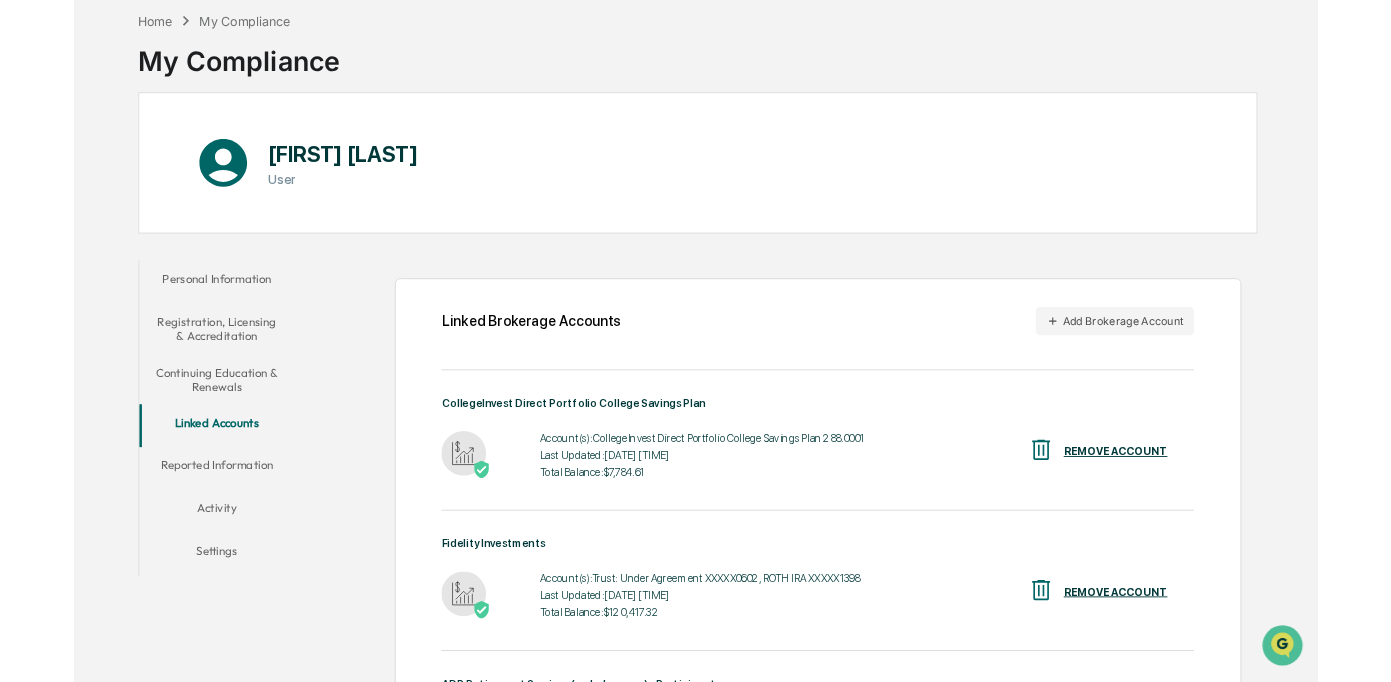 scroll, scrollTop: 97, scrollLeft: 0, axis: vertical 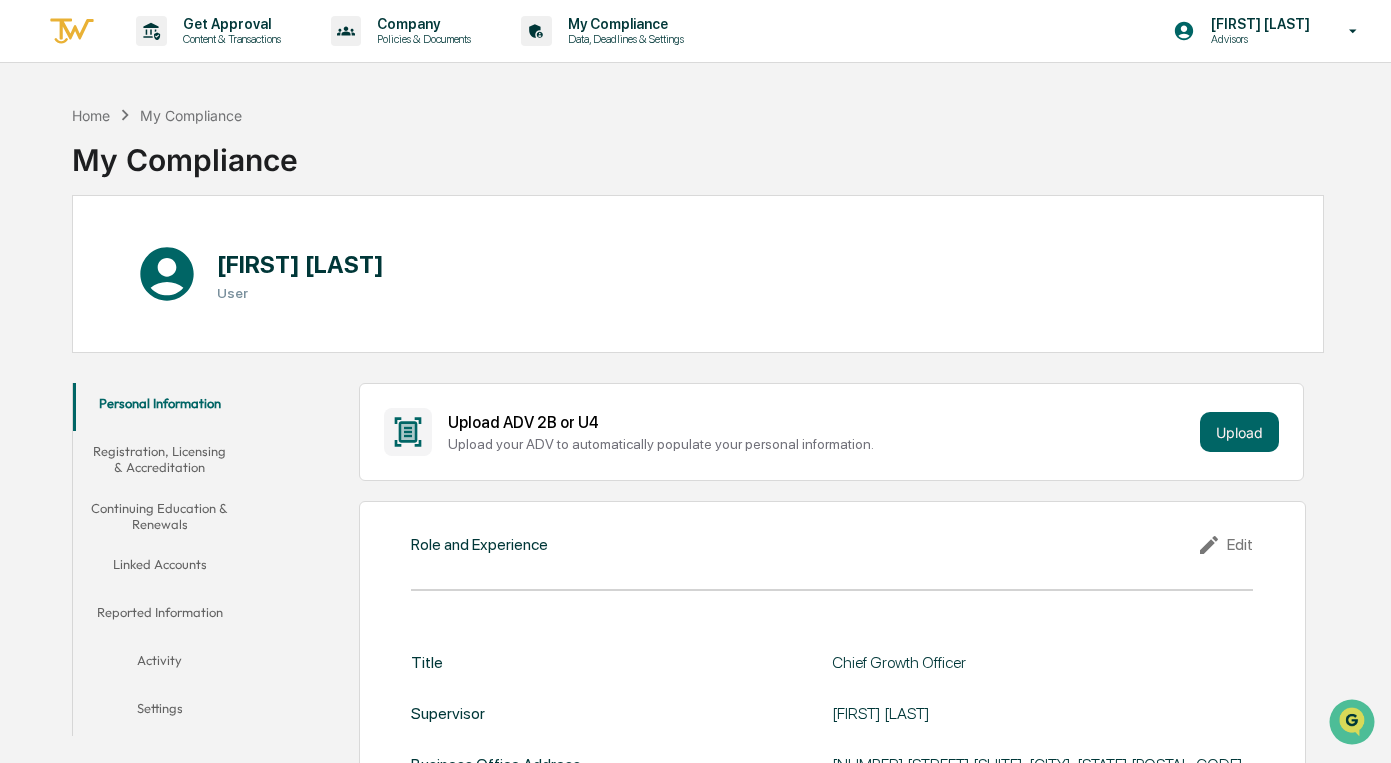 click on "Activity" at bounding box center [160, 664] 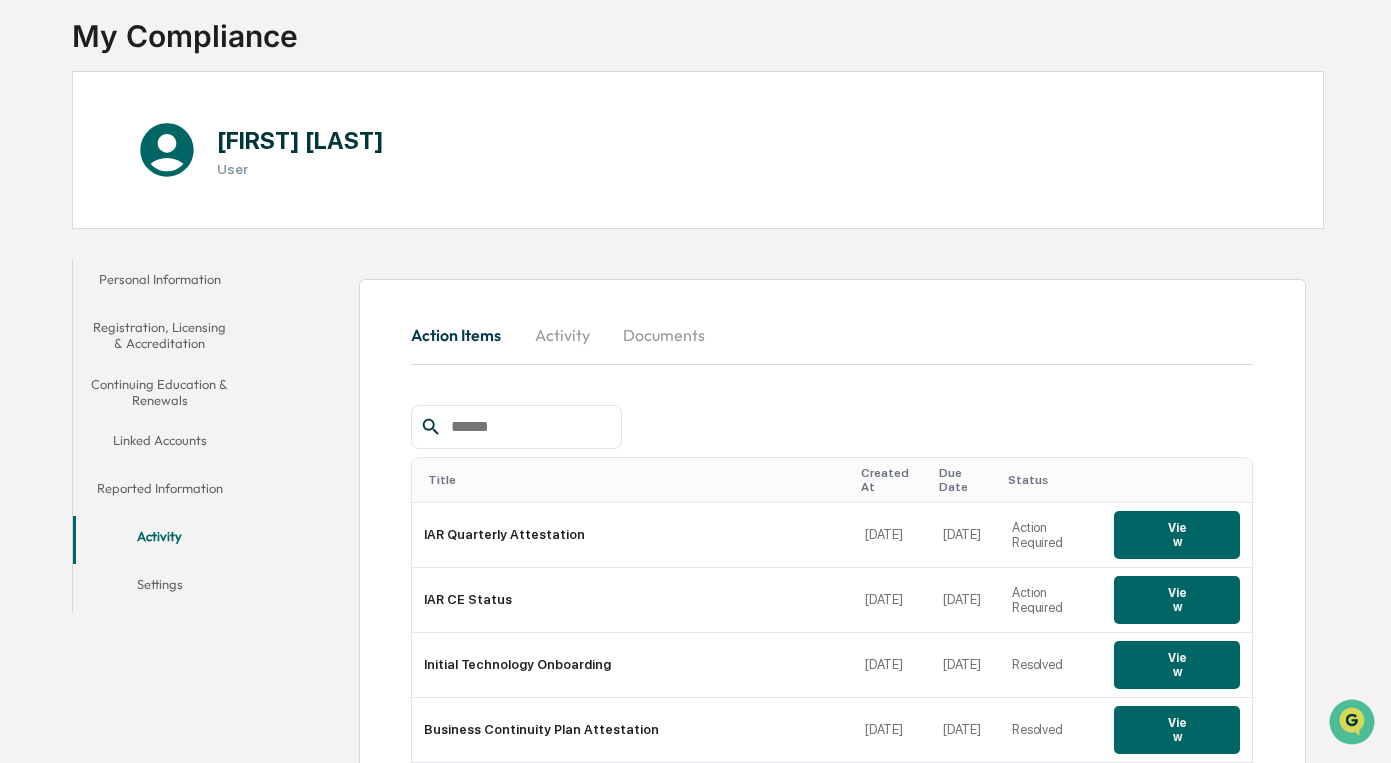 click on "Linked Accounts" at bounding box center [160, 444] 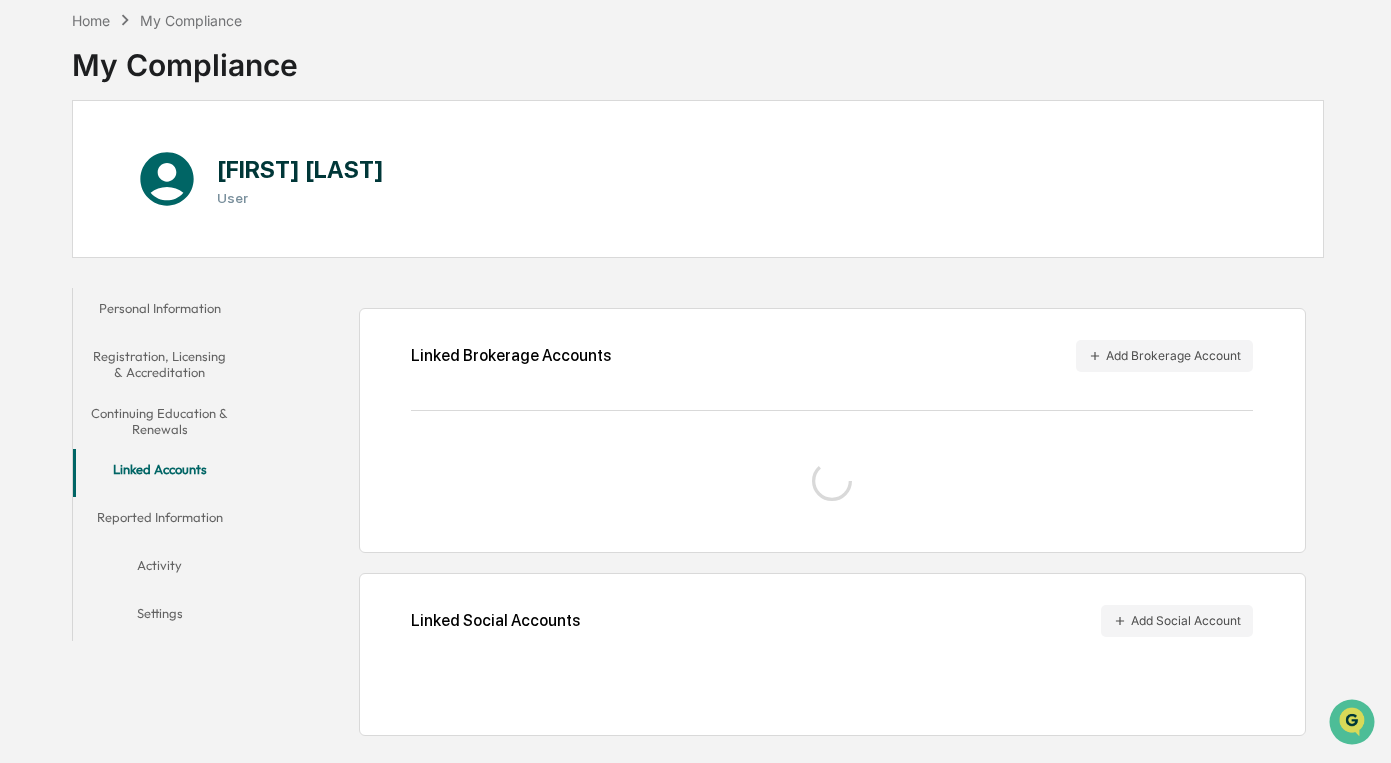 scroll, scrollTop: 95, scrollLeft: 0, axis: vertical 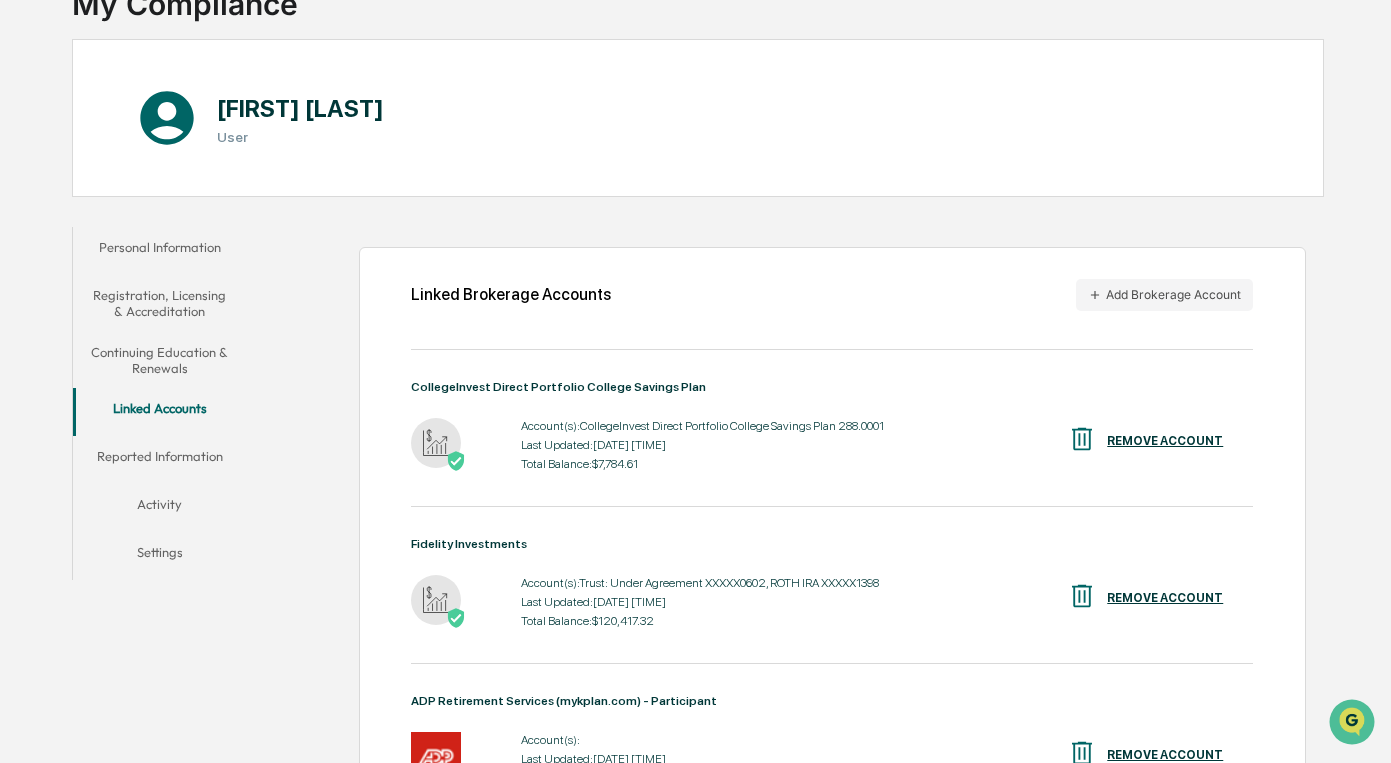 click on "Activity" at bounding box center (160, 508) 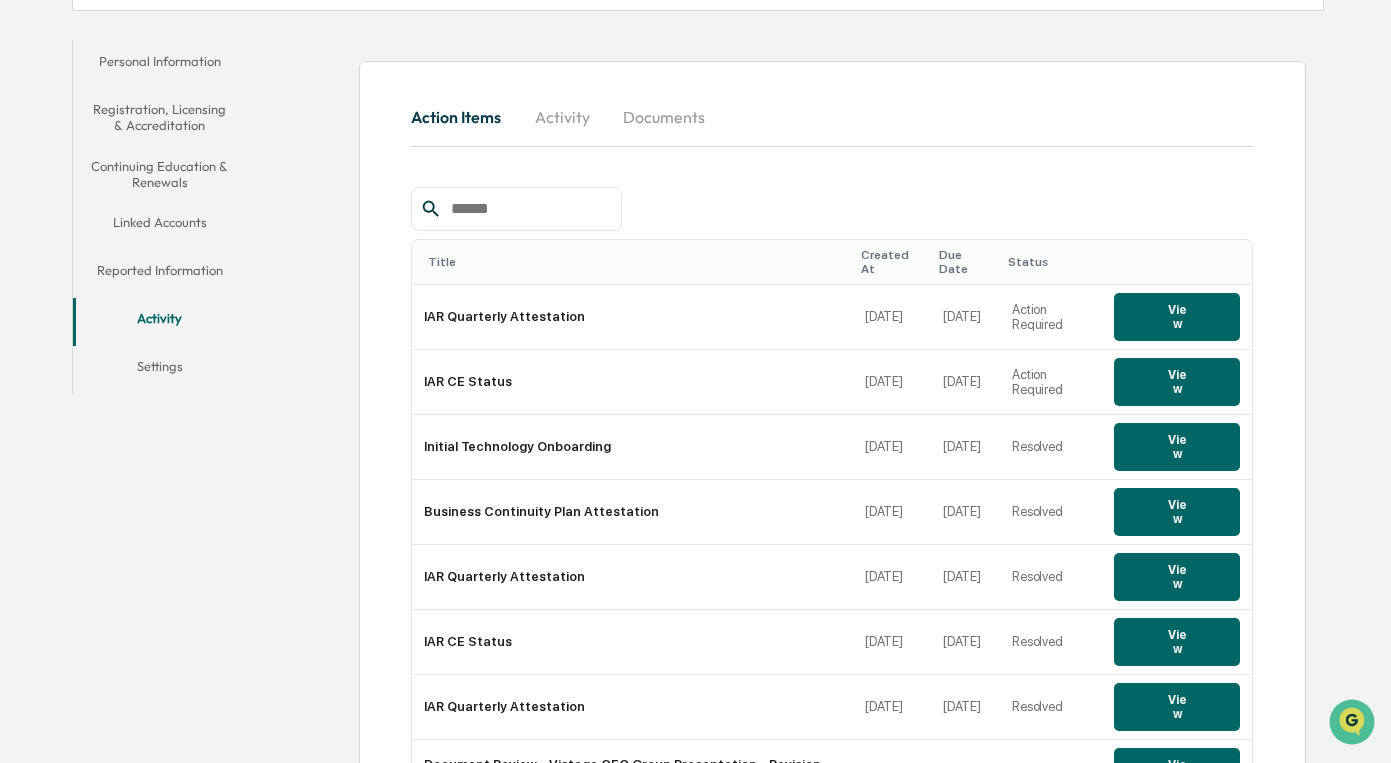 scroll, scrollTop: 558, scrollLeft: 0, axis: vertical 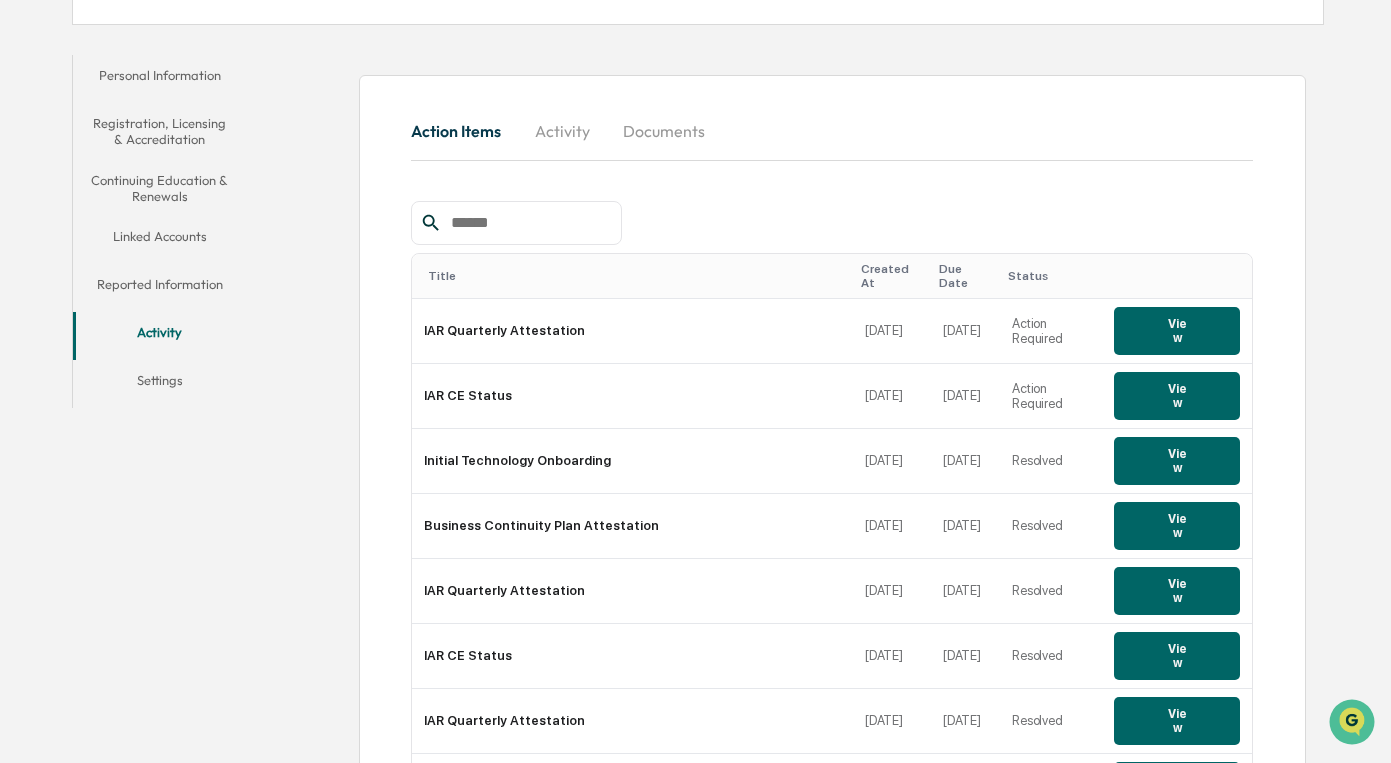 click on "Linked Accounts" at bounding box center (160, 240) 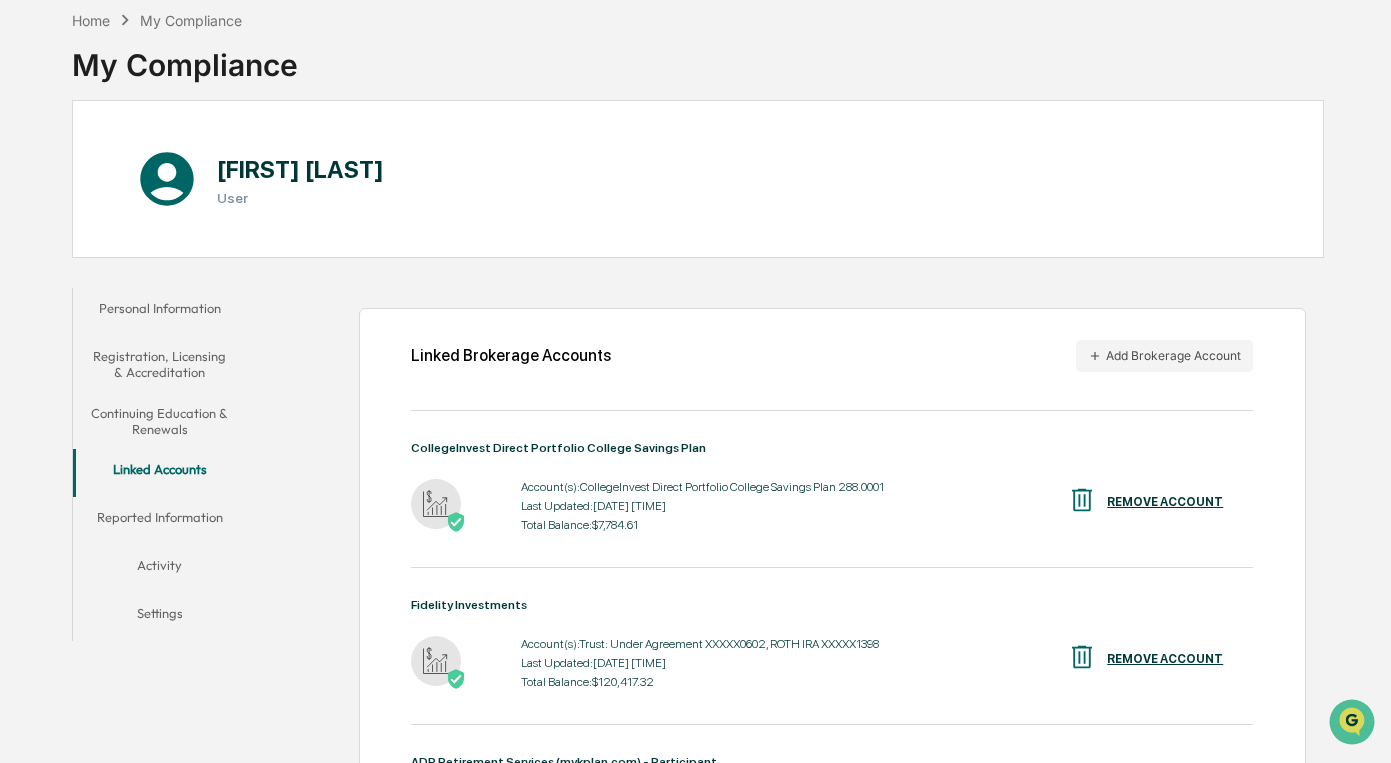 scroll, scrollTop: 328, scrollLeft: 0, axis: vertical 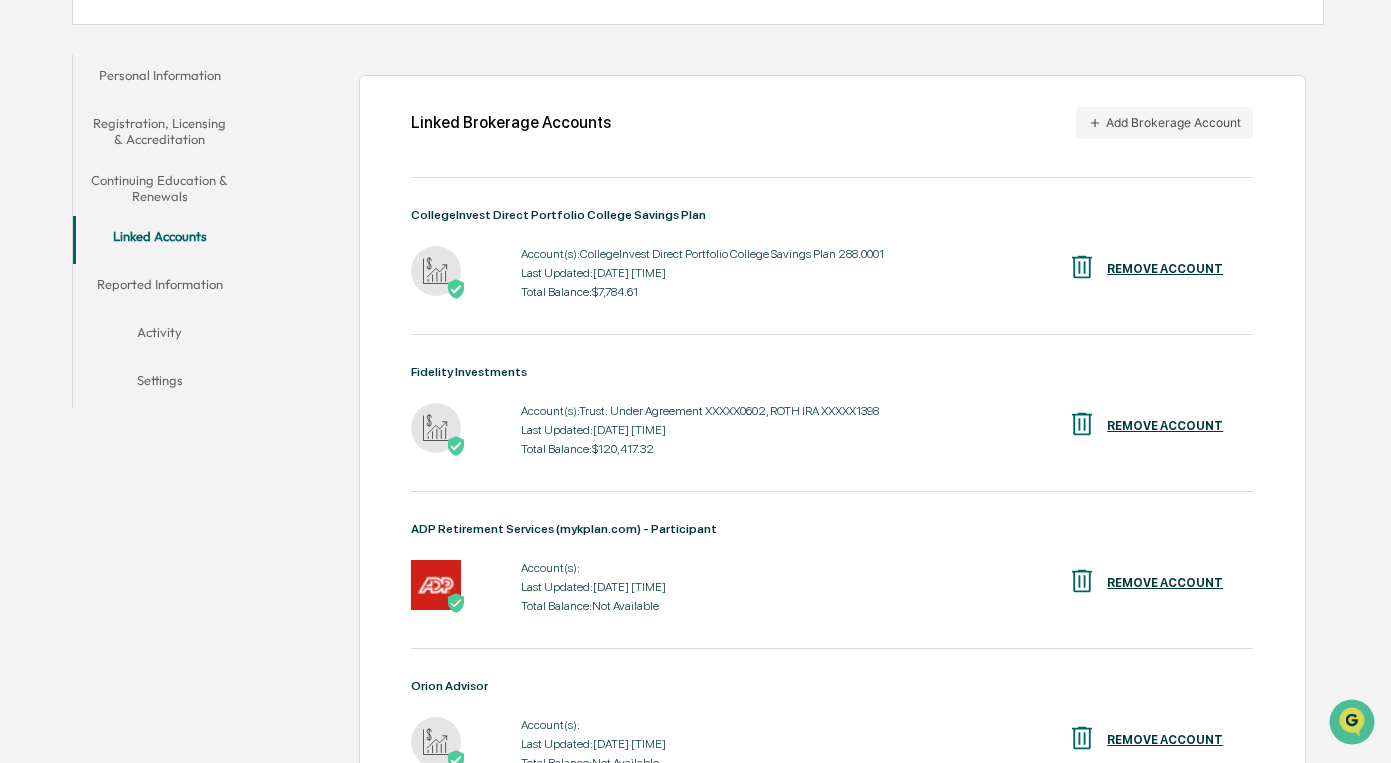 click on "Settings" at bounding box center [160, 384] 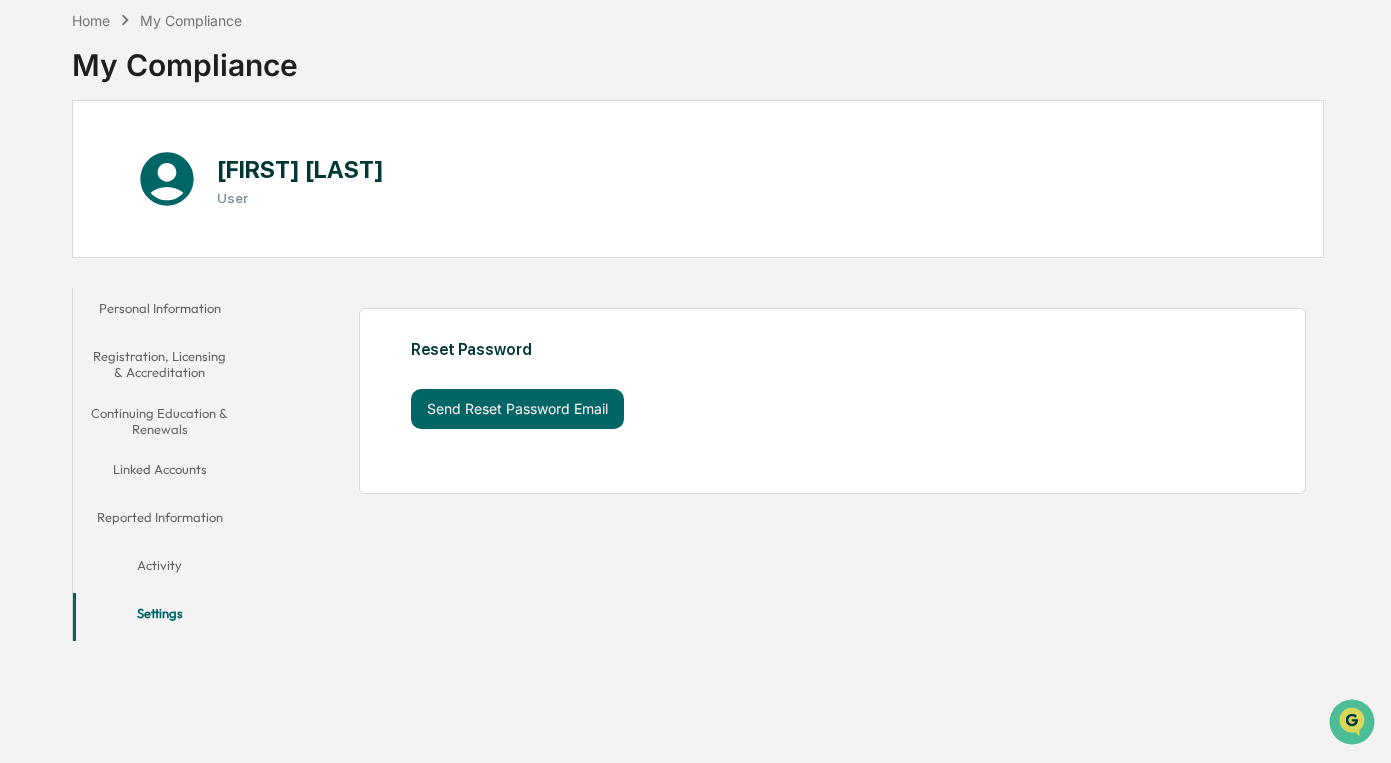 click on "Activity" at bounding box center (160, 569) 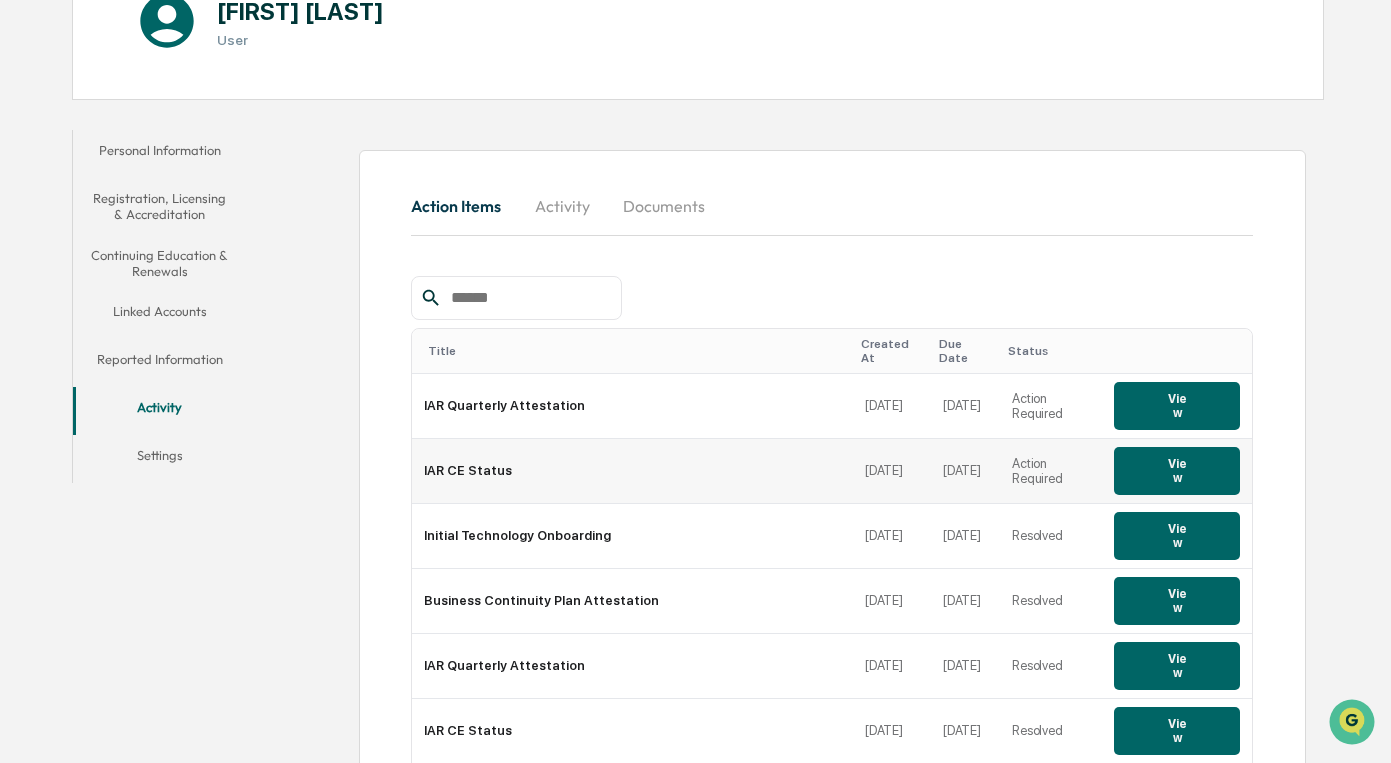 scroll, scrollTop: 276, scrollLeft: 0, axis: vertical 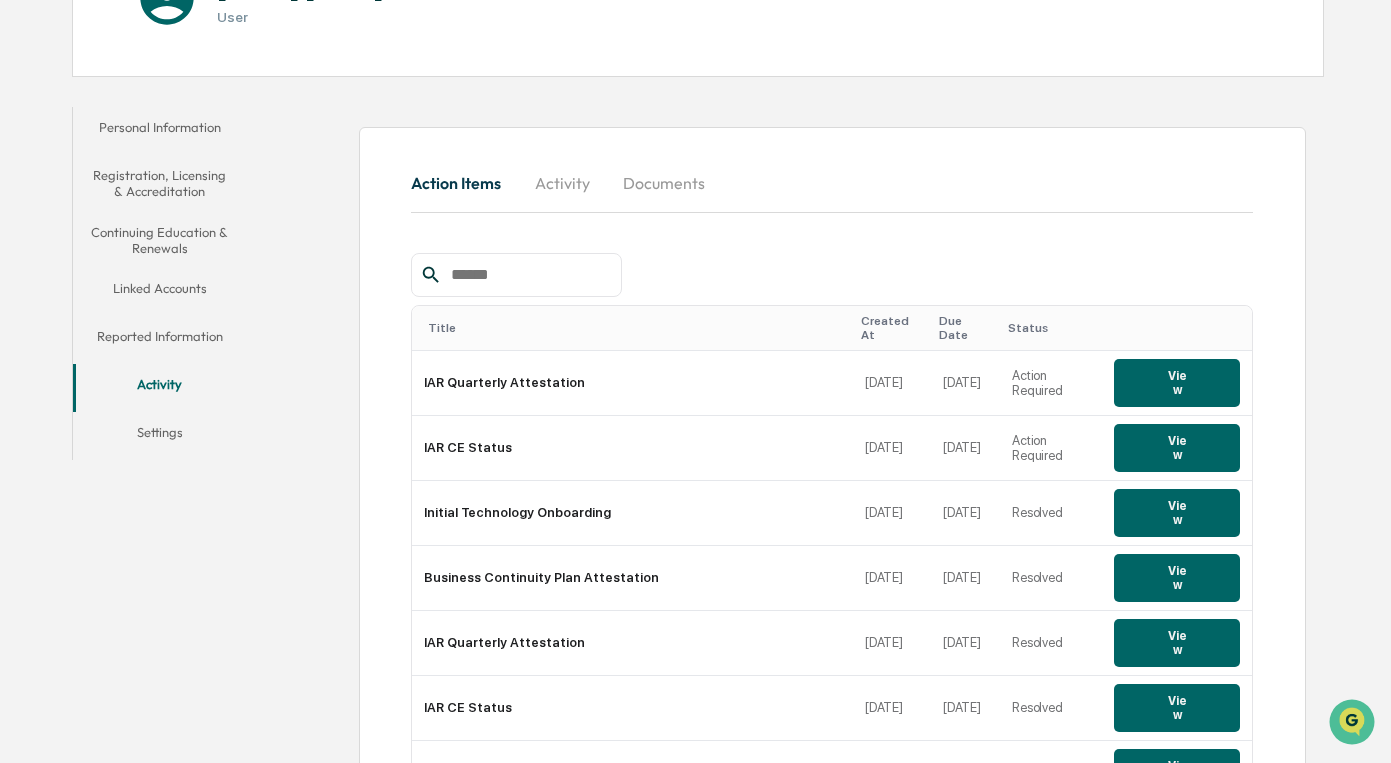click on "Activity" at bounding box center [562, 183] 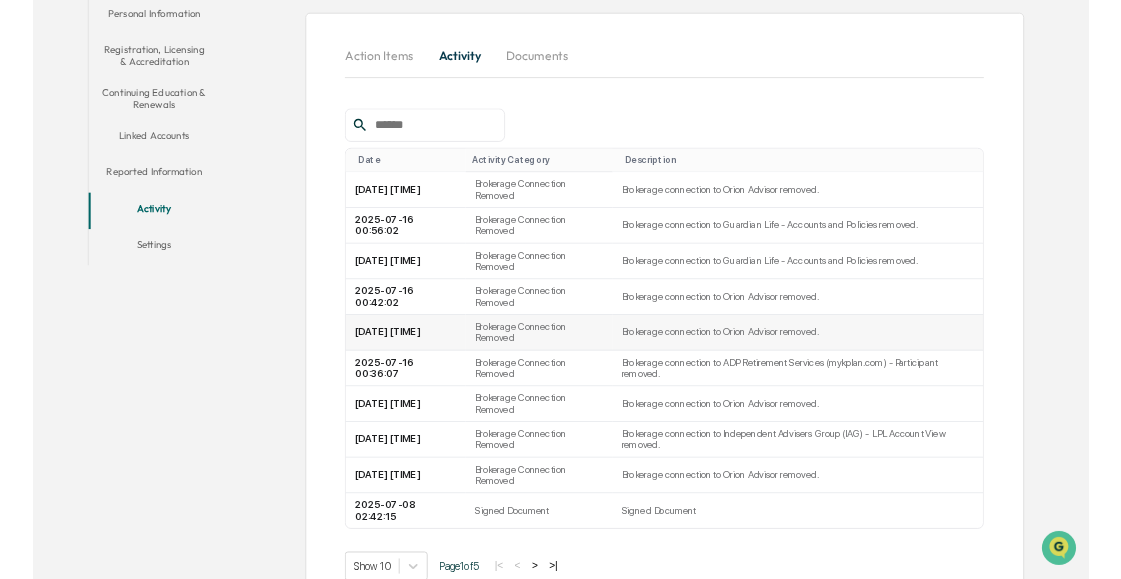 scroll, scrollTop: 429, scrollLeft: 0, axis: vertical 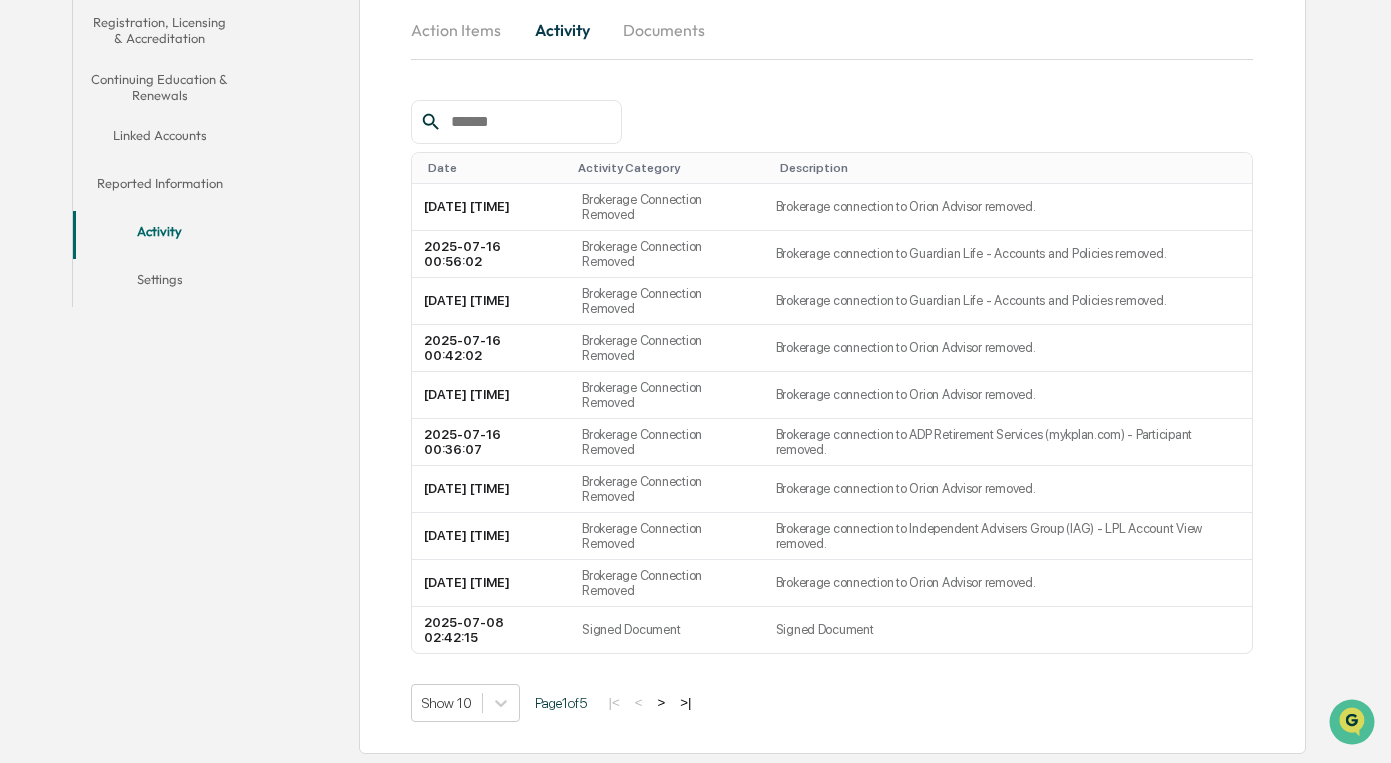 click on ">" at bounding box center (661, 702) 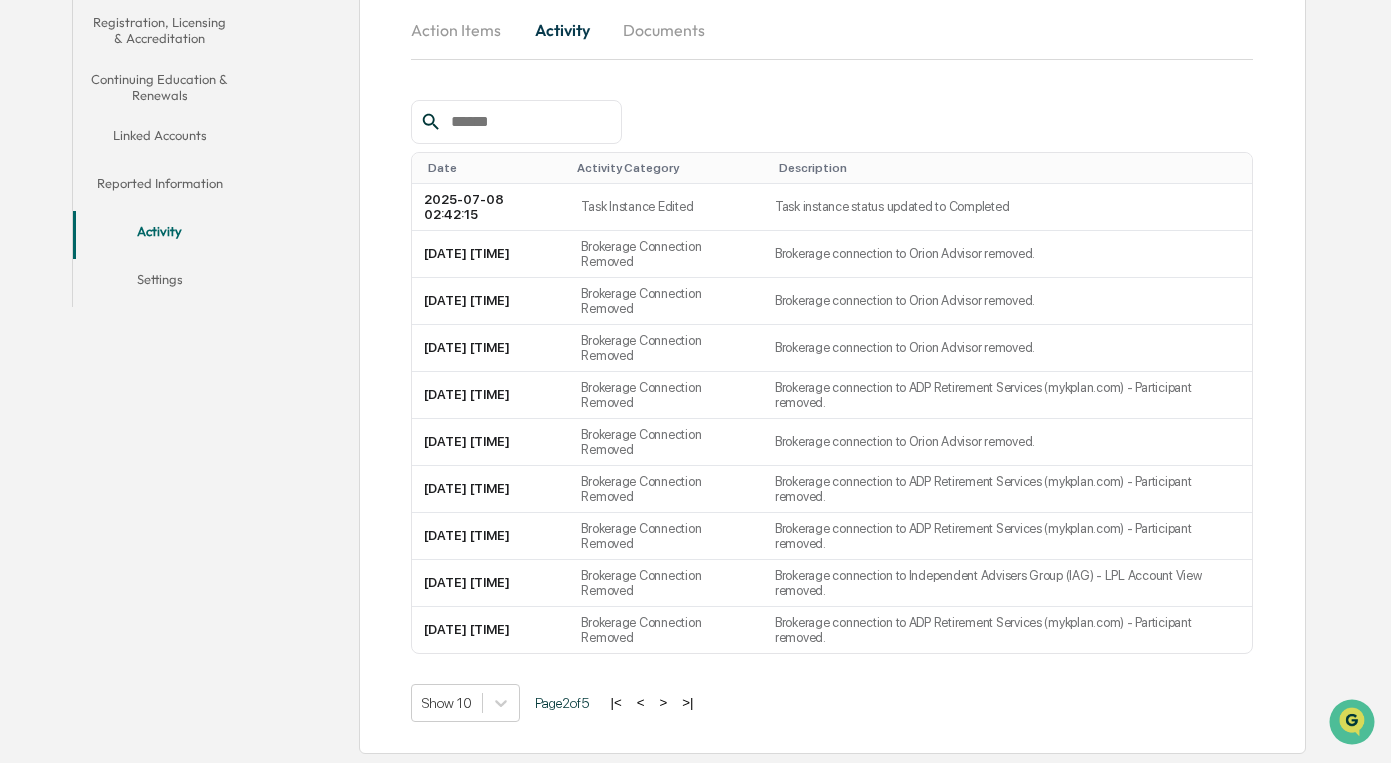 click on ">" at bounding box center (663, 702) 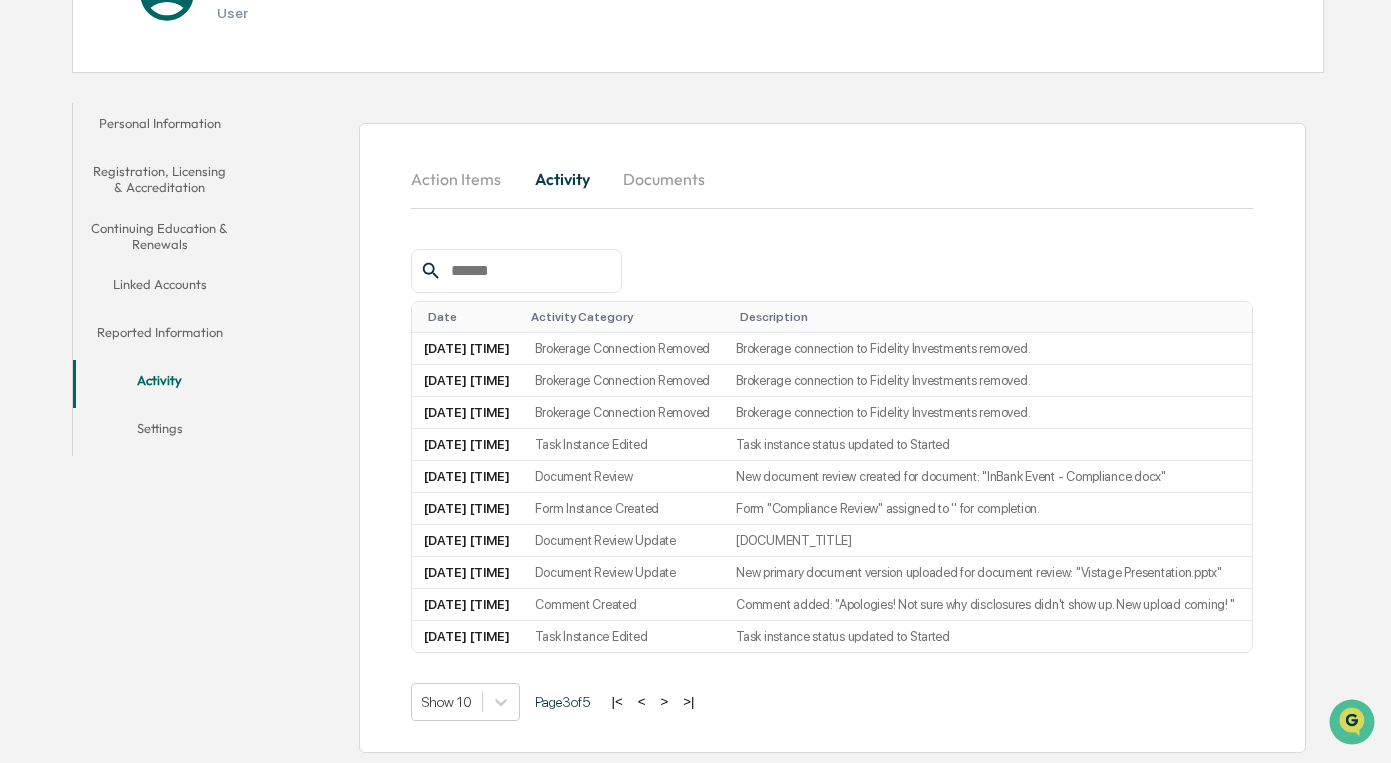 click on "<" at bounding box center (642, 701) 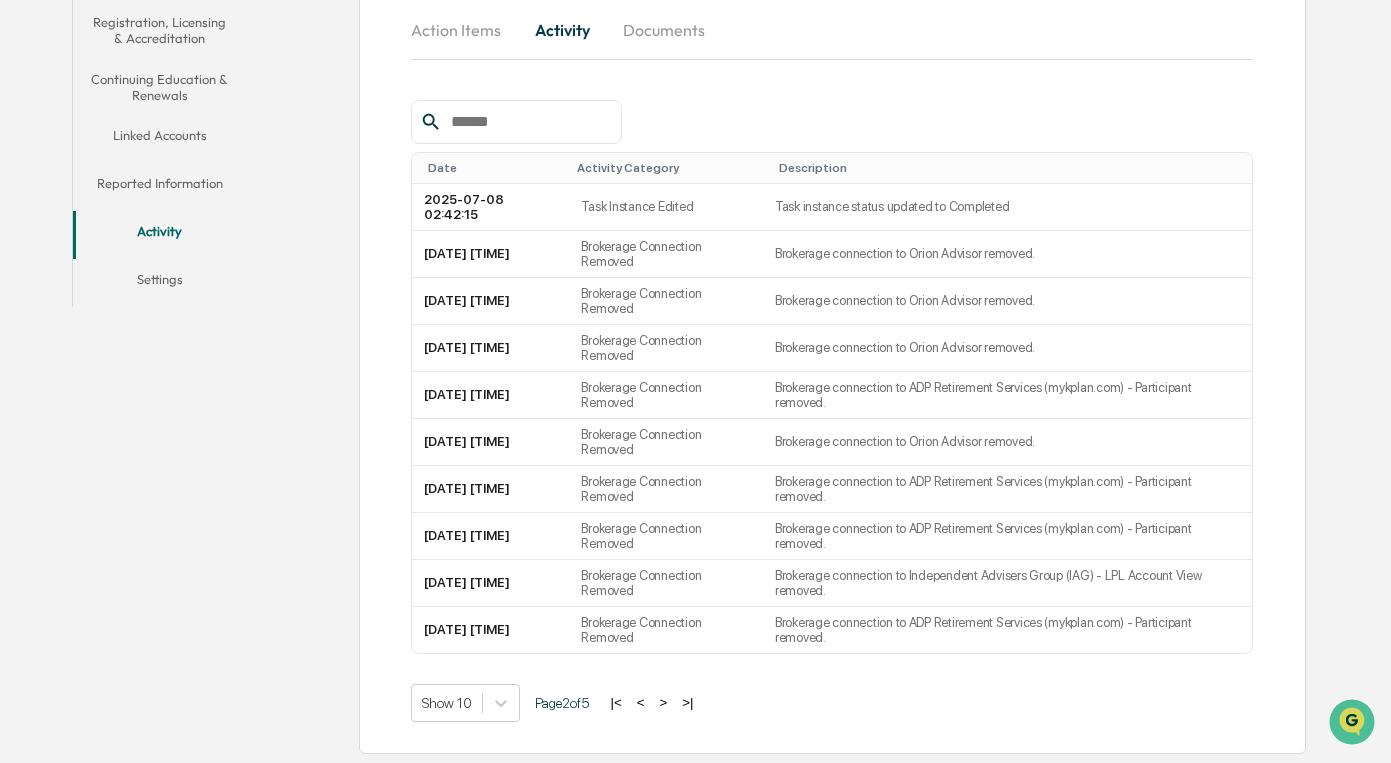 click on "<" at bounding box center [641, 702] 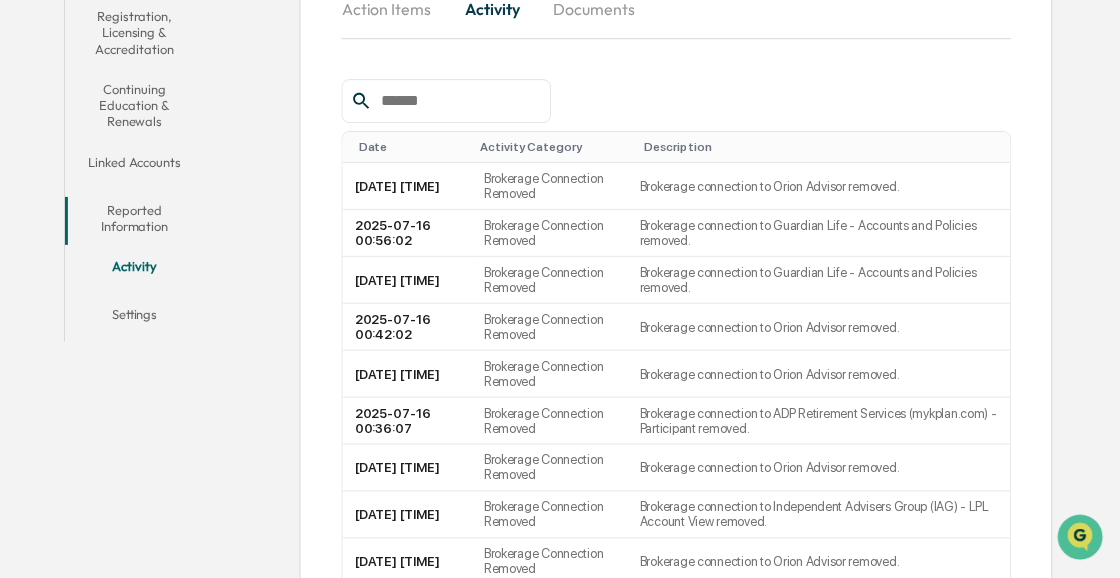 scroll, scrollTop: 0, scrollLeft: 0, axis: both 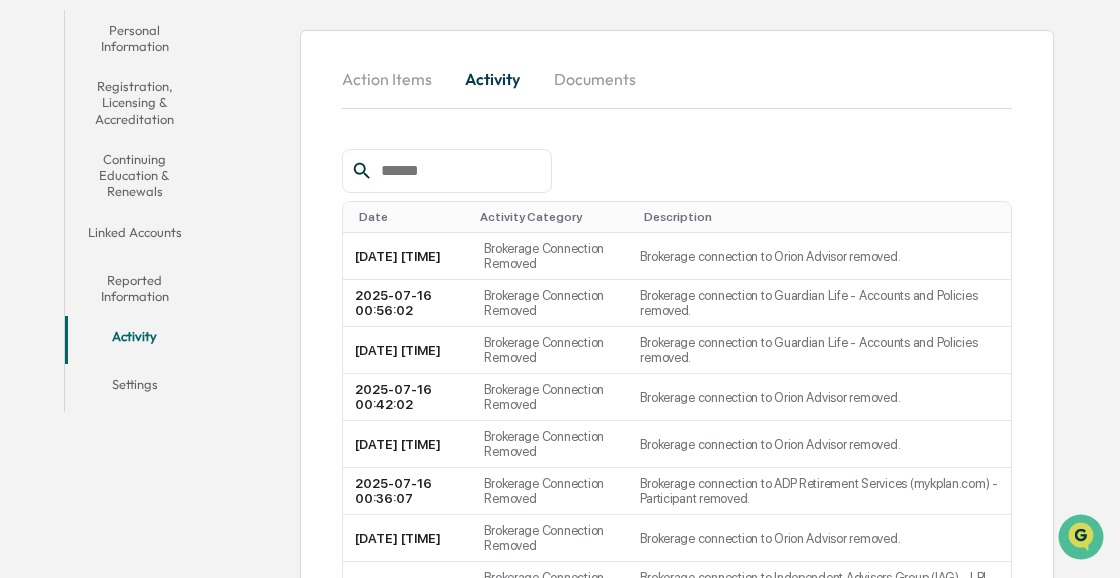 click on "Action Items" at bounding box center (395, 79) 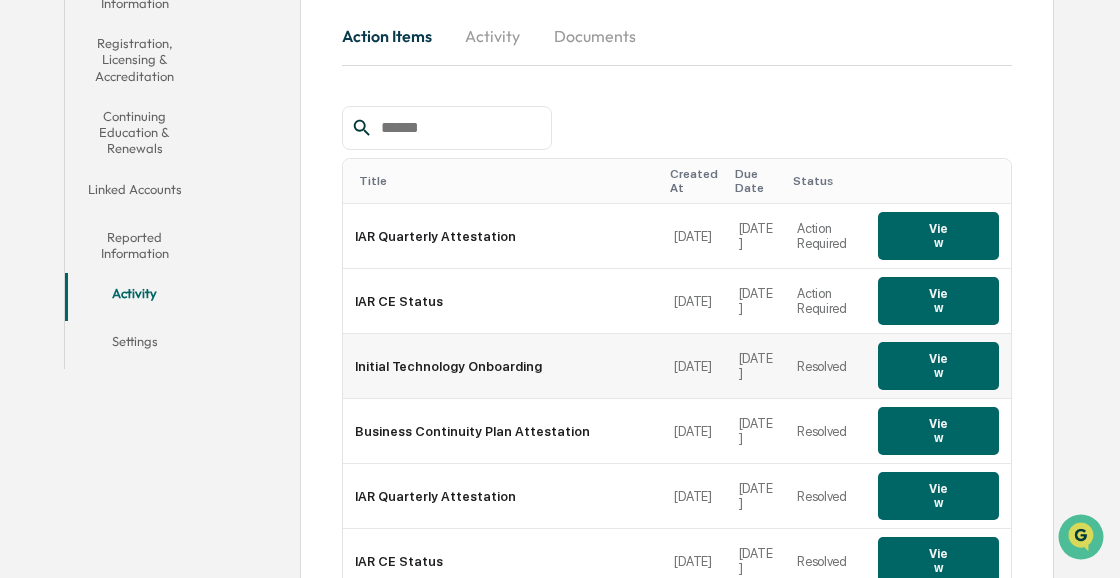 scroll, scrollTop: 396, scrollLeft: 0, axis: vertical 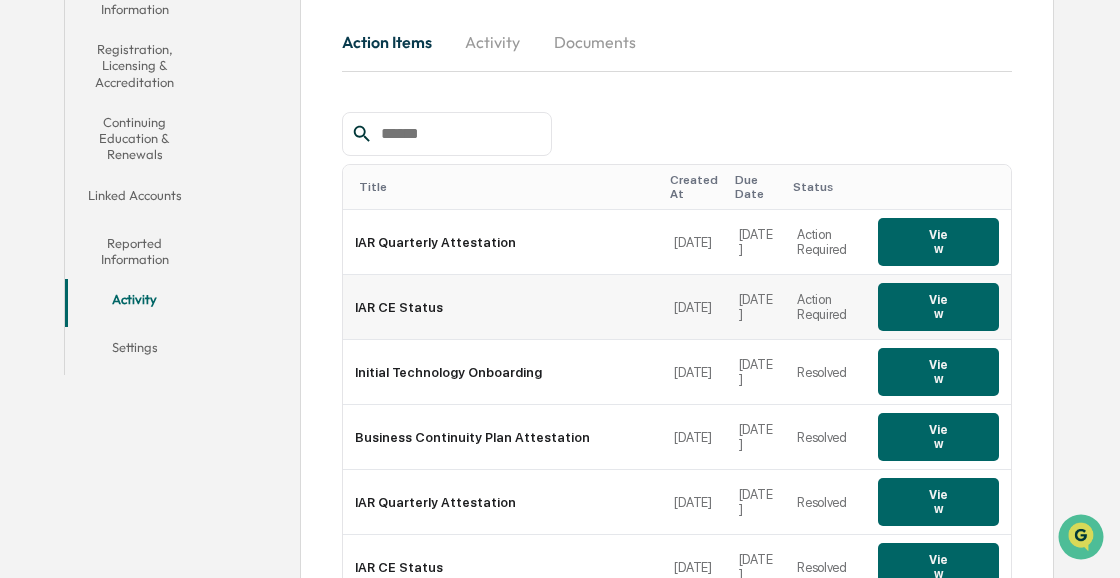 click on "IAR CE Status" at bounding box center [502, 307] 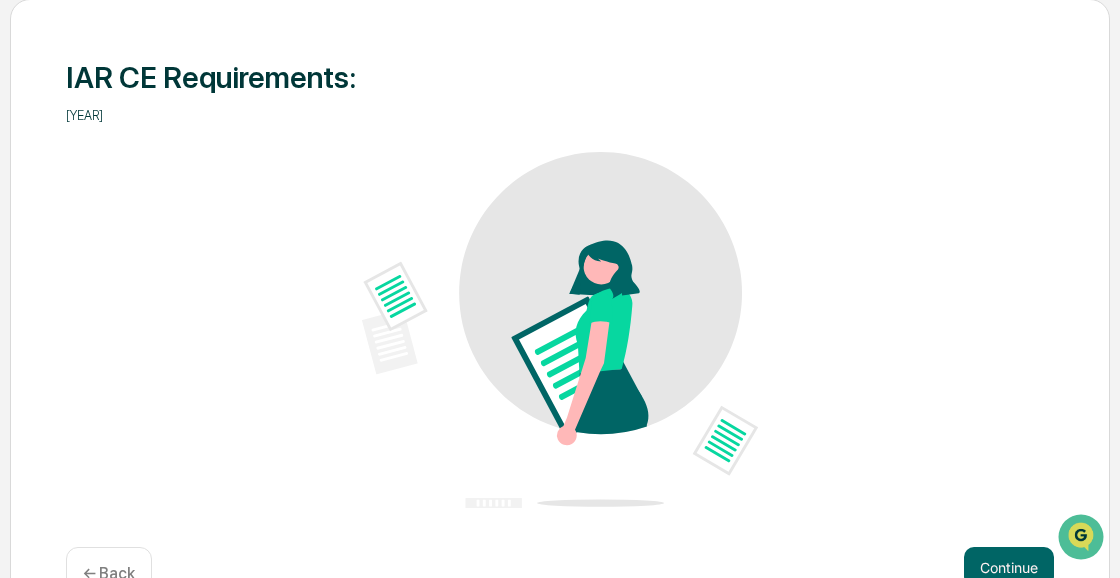scroll, scrollTop: 340, scrollLeft: 0, axis: vertical 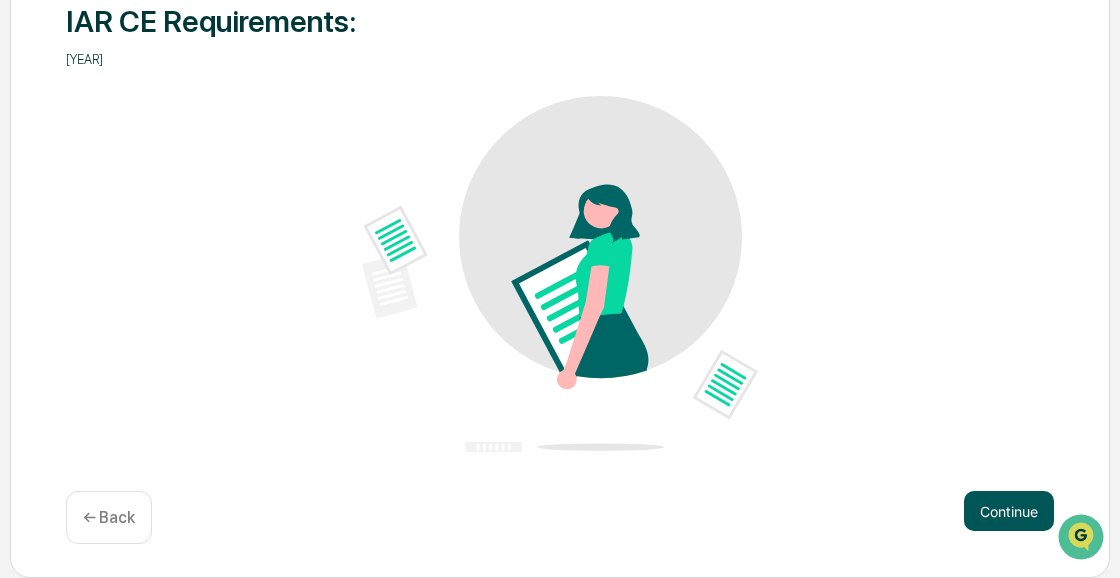 click on "Continue" at bounding box center [1009, 511] 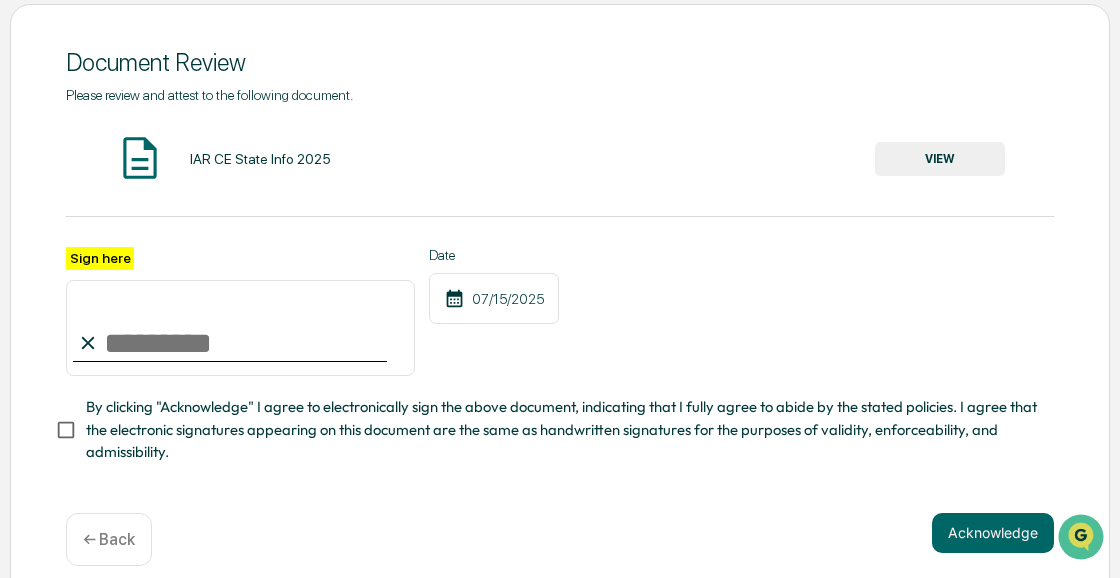scroll, scrollTop: 232, scrollLeft: 0, axis: vertical 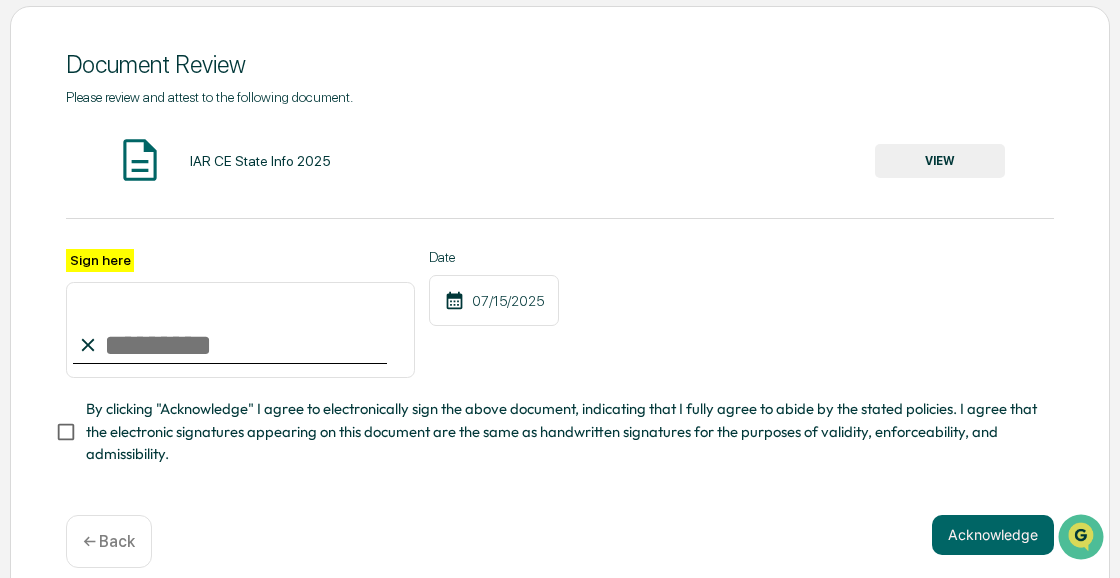 click on "Sign here" at bounding box center (240, 330) 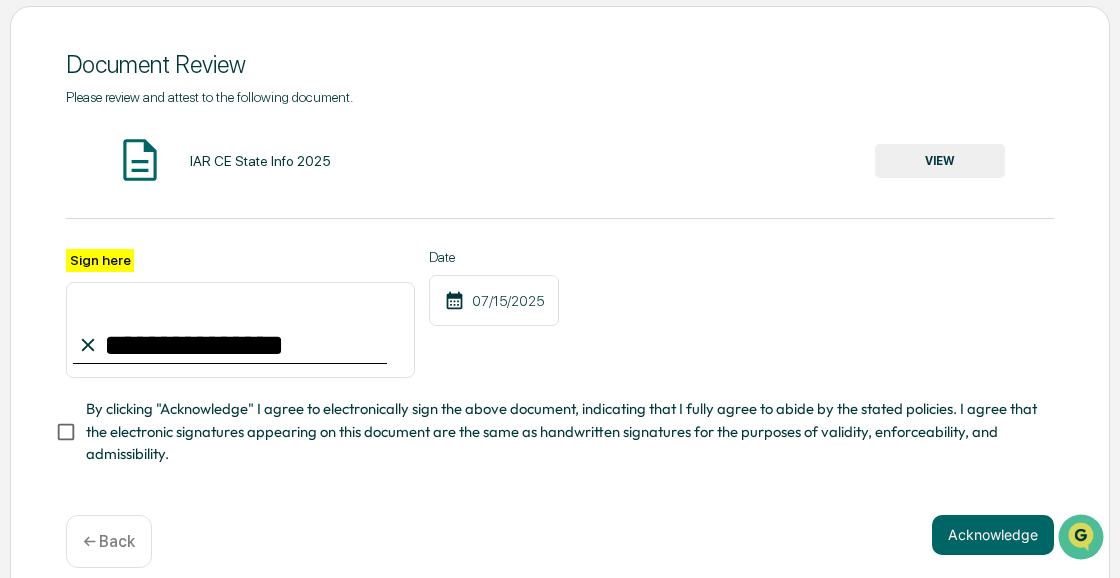 type on "**********" 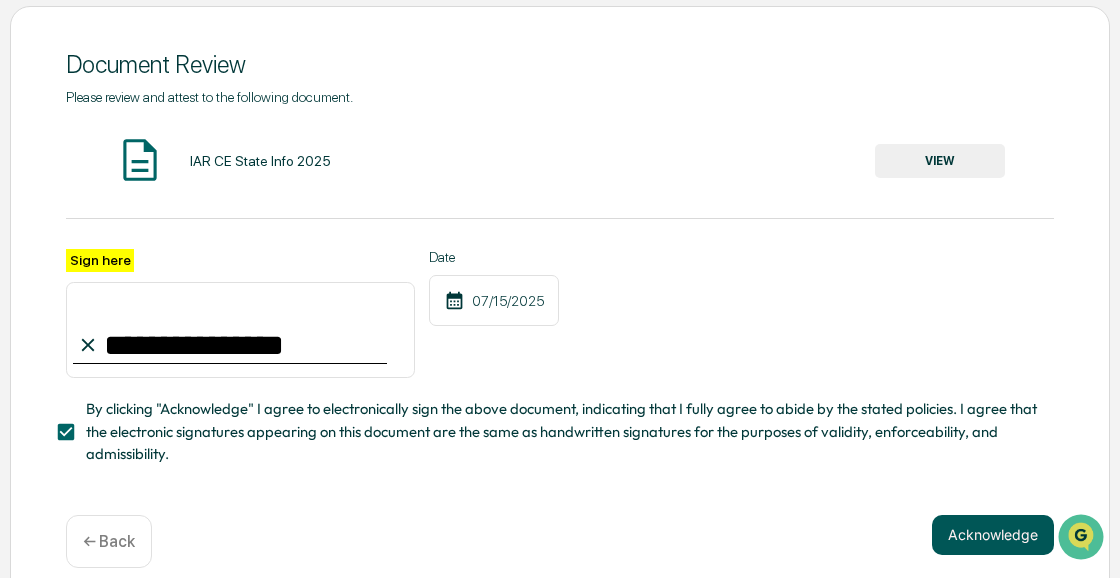 click on "Acknowledge" at bounding box center [993, 535] 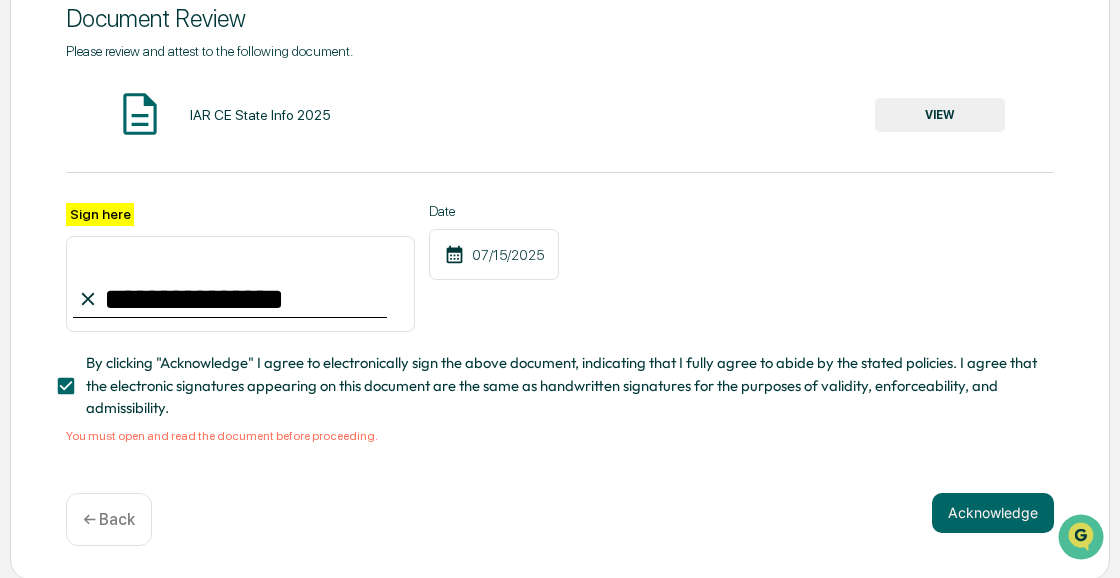 scroll, scrollTop: 232, scrollLeft: 0, axis: vertical 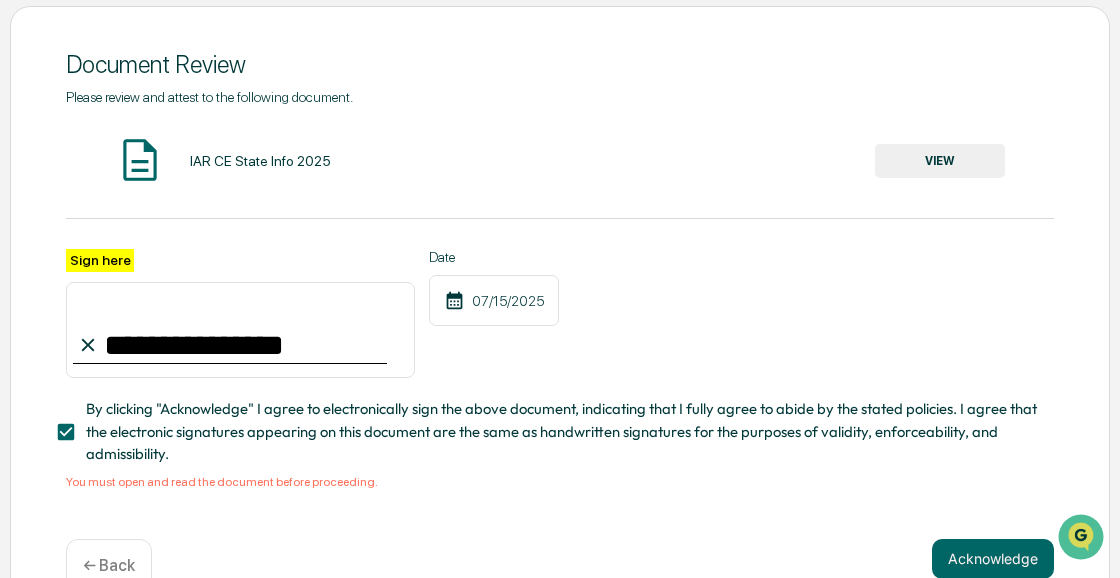 click on "IAR CE State Info 2025" at bounding box center [260, 161] 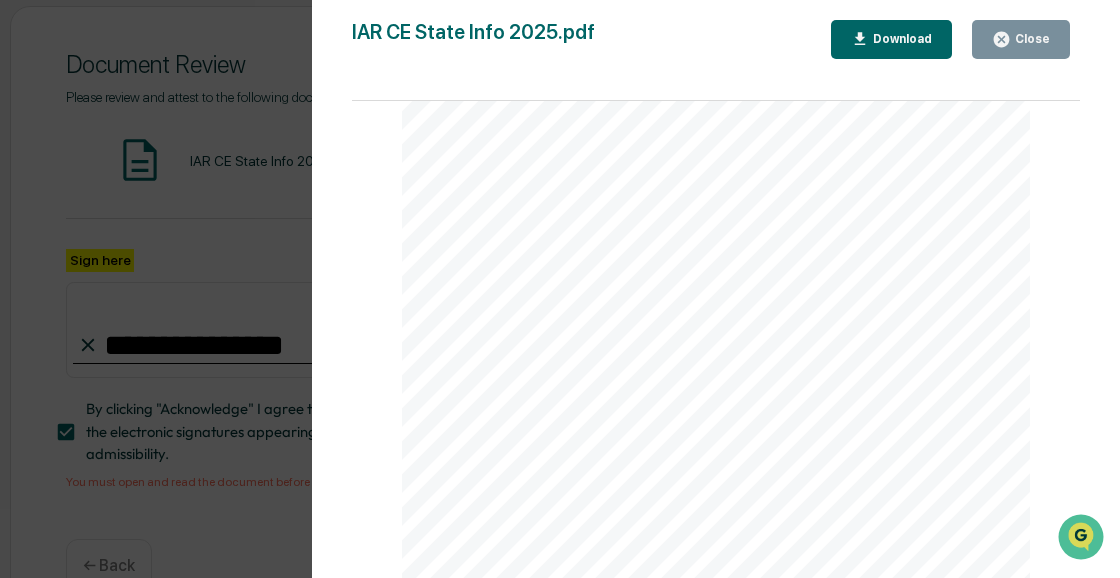 scroll, scrollTop: 1575, scrollLeft: 0, axis: vertical 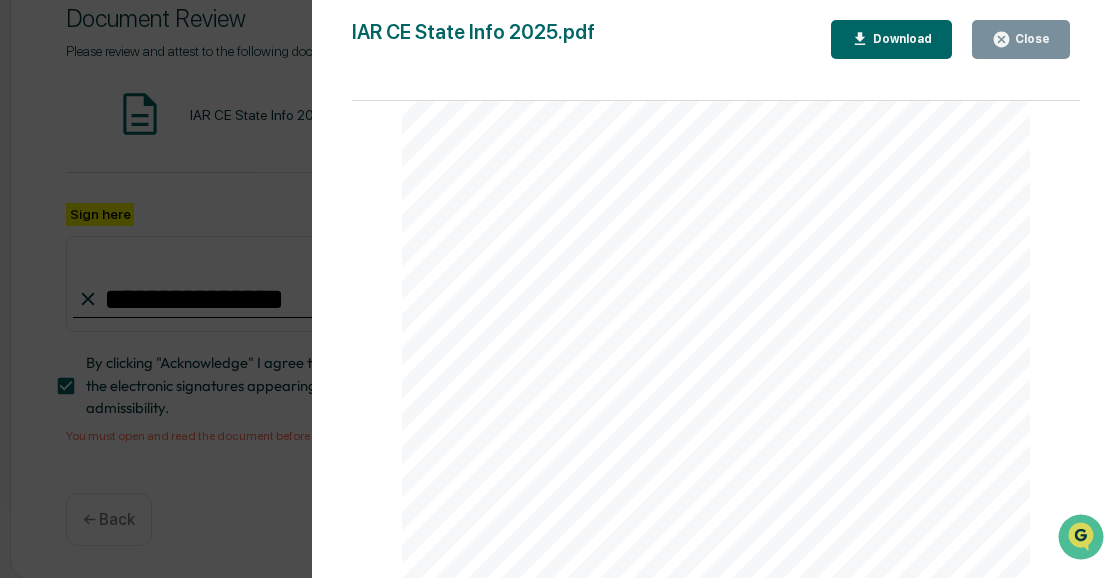 click on "Close" at bounding box center [1021, 39] 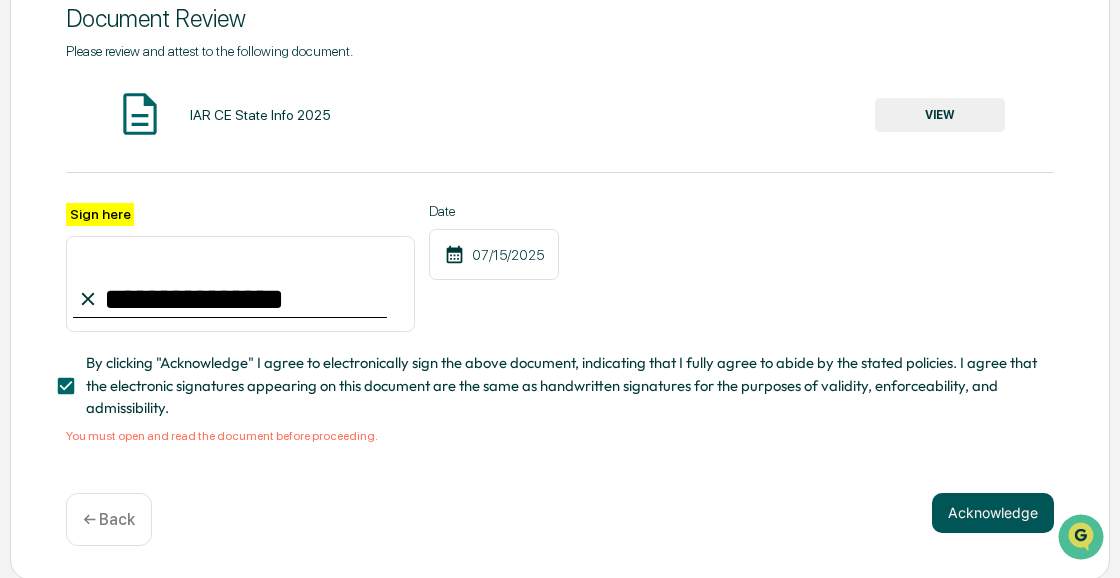 click on "Acknowledge" at bounding box center [993, 513] 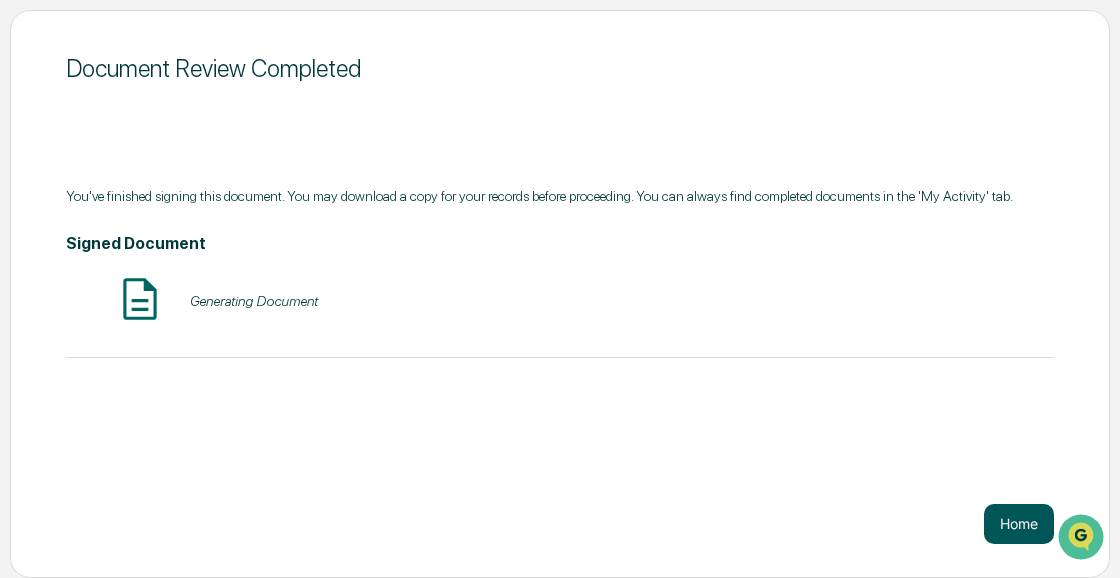 scroll, scrollTop: 228, scrollLeft: 0, axis: vertical 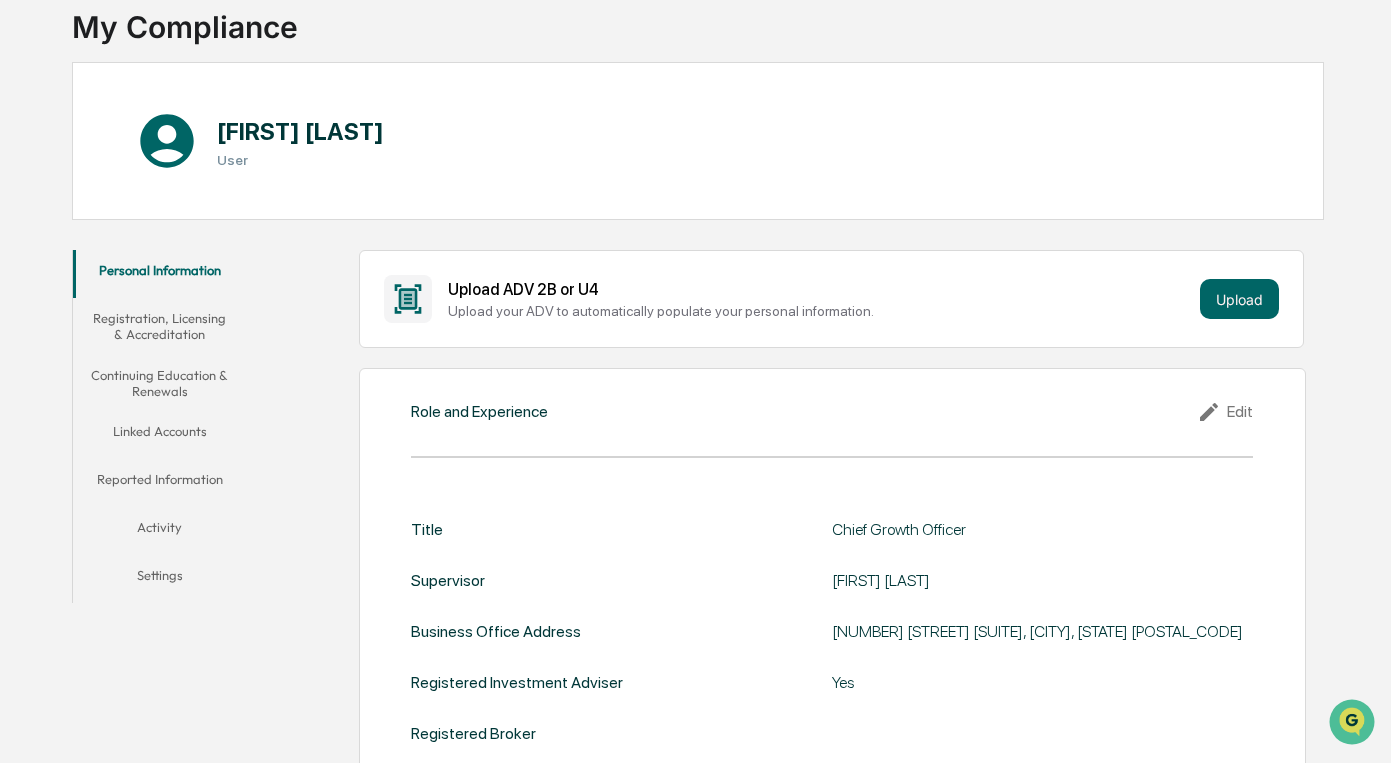 click on "Linked Accounts" at bounding box center [160, 435] 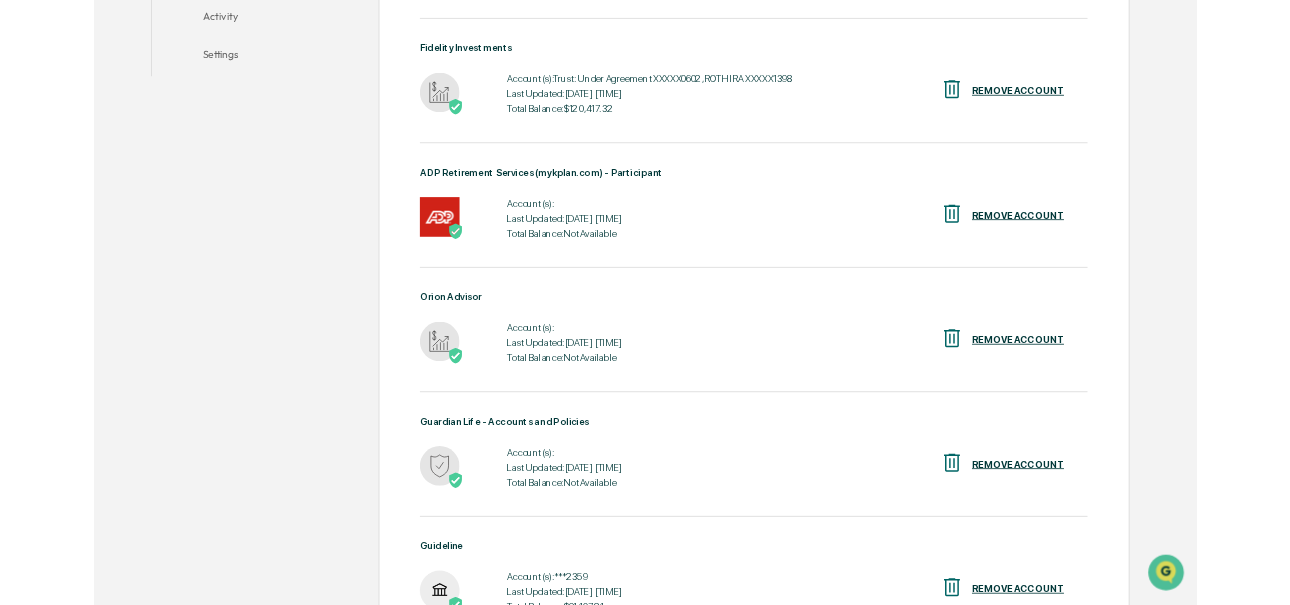 scroll, scrollTop: 753, scrollLeft: 0, axis: vertical 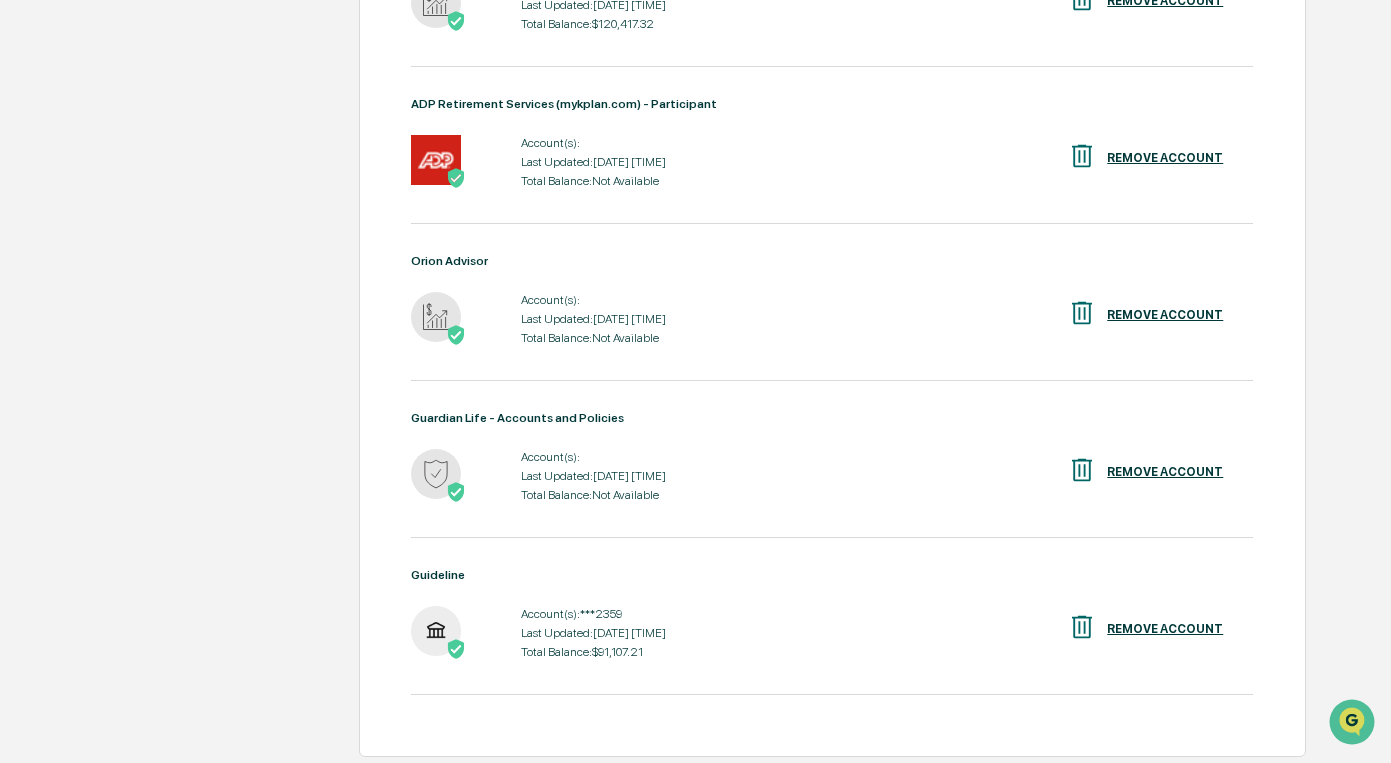 click at bounding box center (1354, 722) 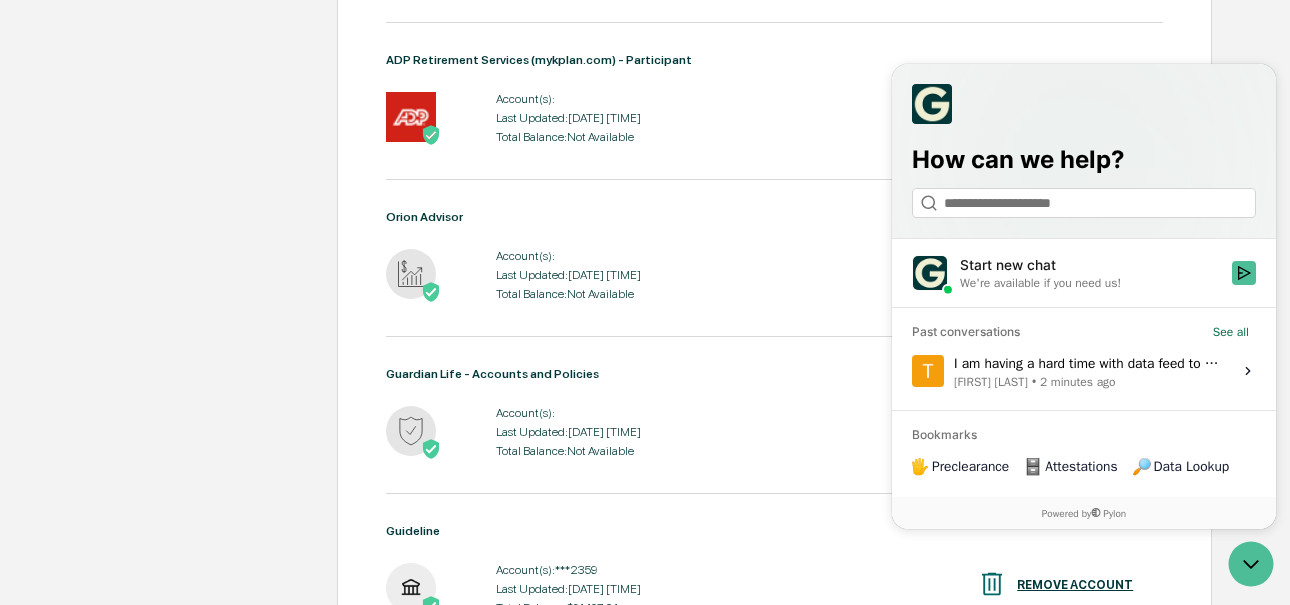 scroll, scrollTop: 793, scrollLeft: 0, axis: vertical 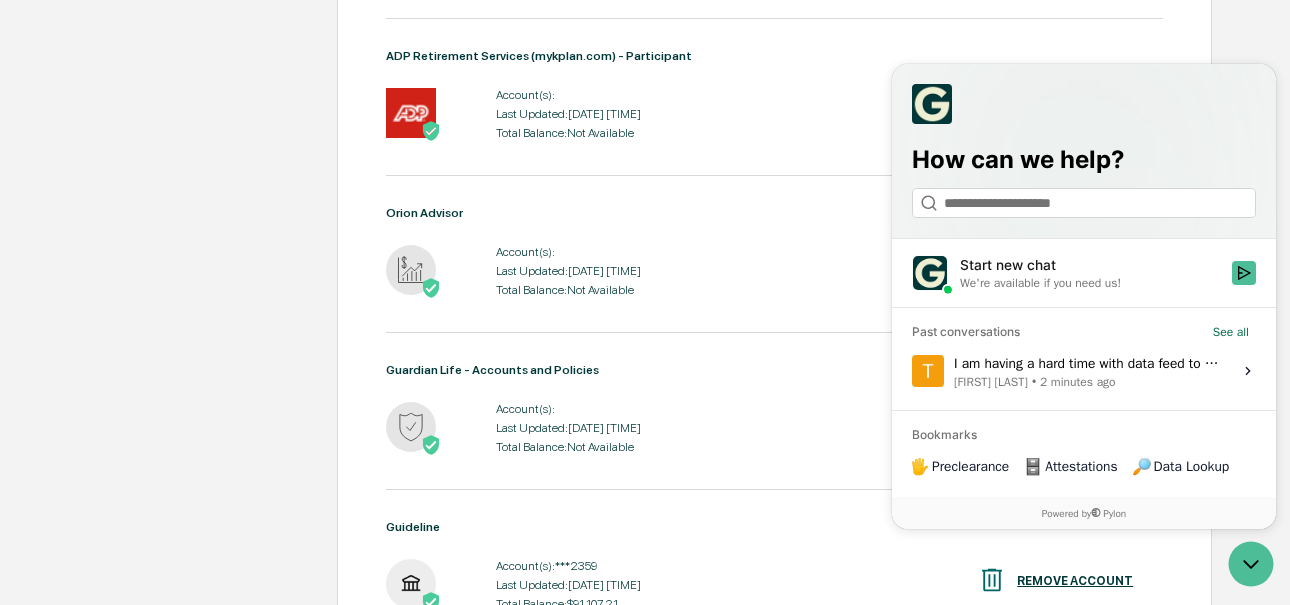 click on "Account(s):  Last Updated:  2025-07-16 01:21:30 Total Balance:  Not Available REMOVE ACCOUNT" at bounding box center [775, 428] 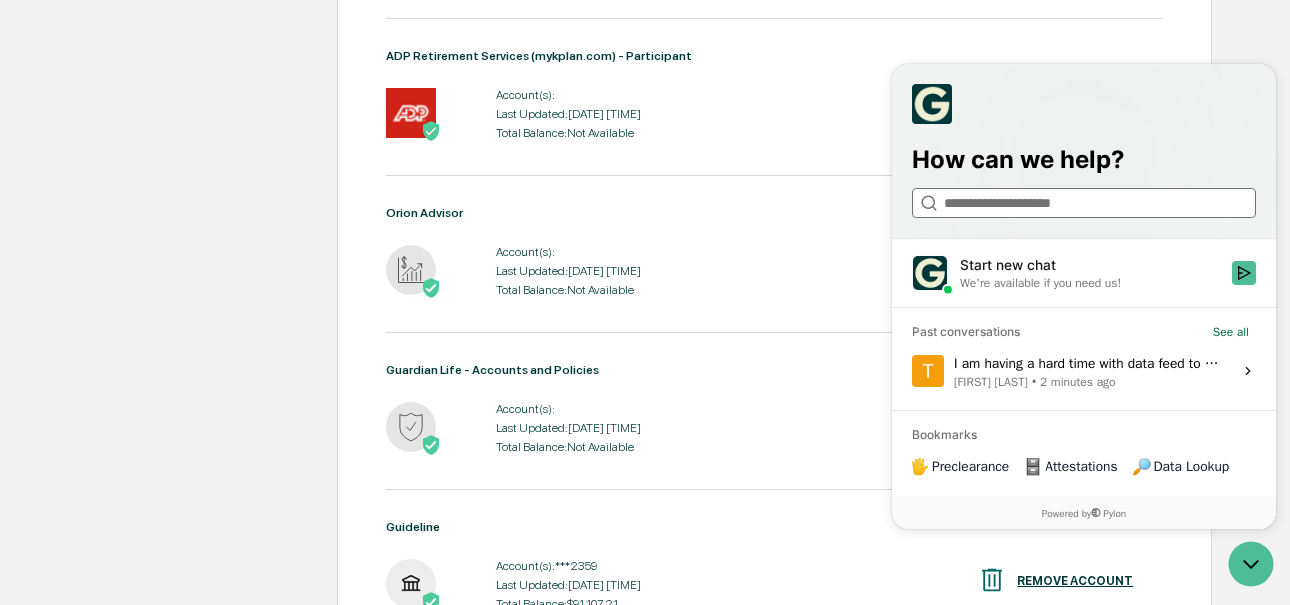 click at bounding box center (1083, 203) 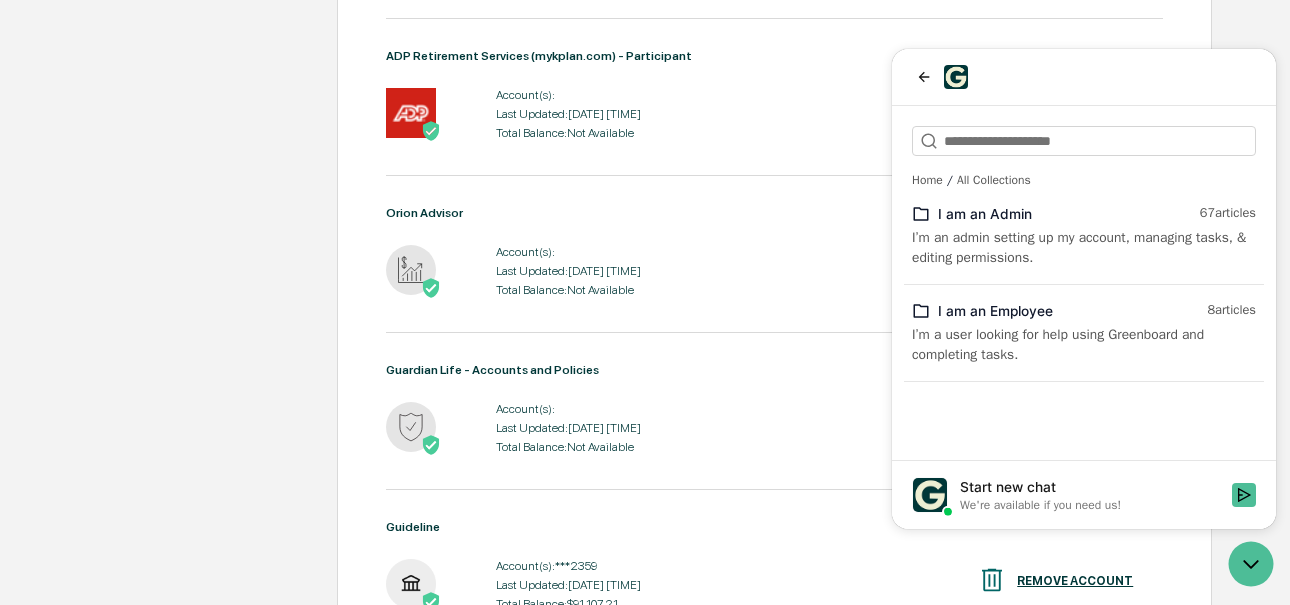 click on "I am an Employee" at bounding box center (1068, 311) 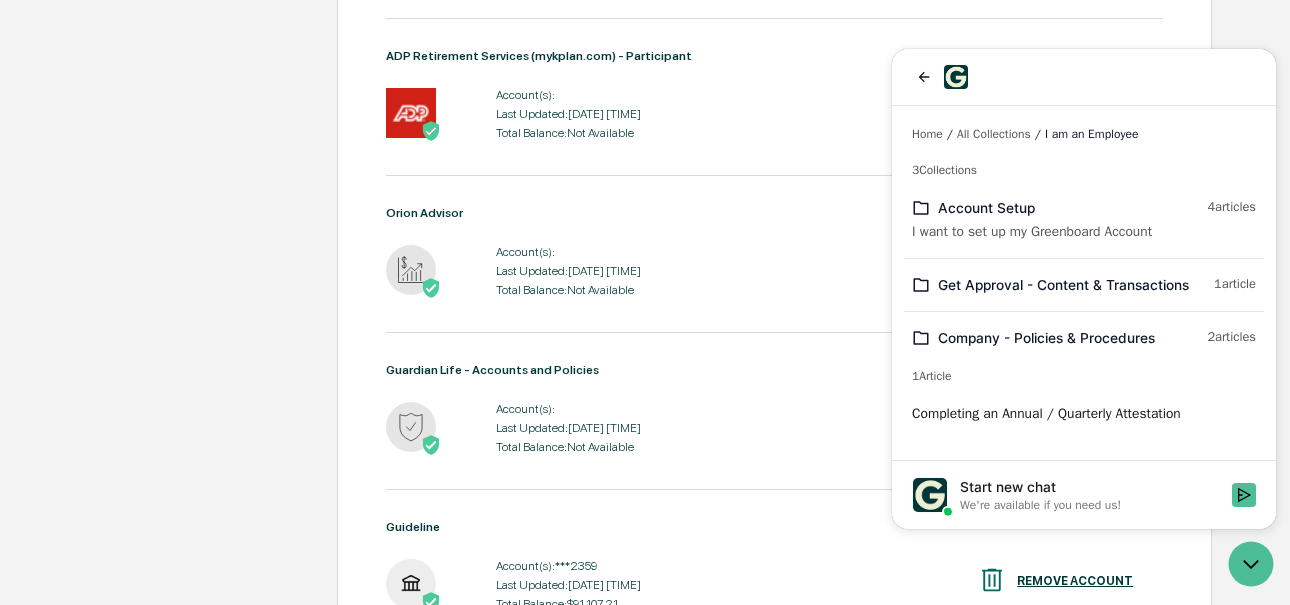click on "Get Approval - Content & Transactions" at bounding box center (1072, 285) 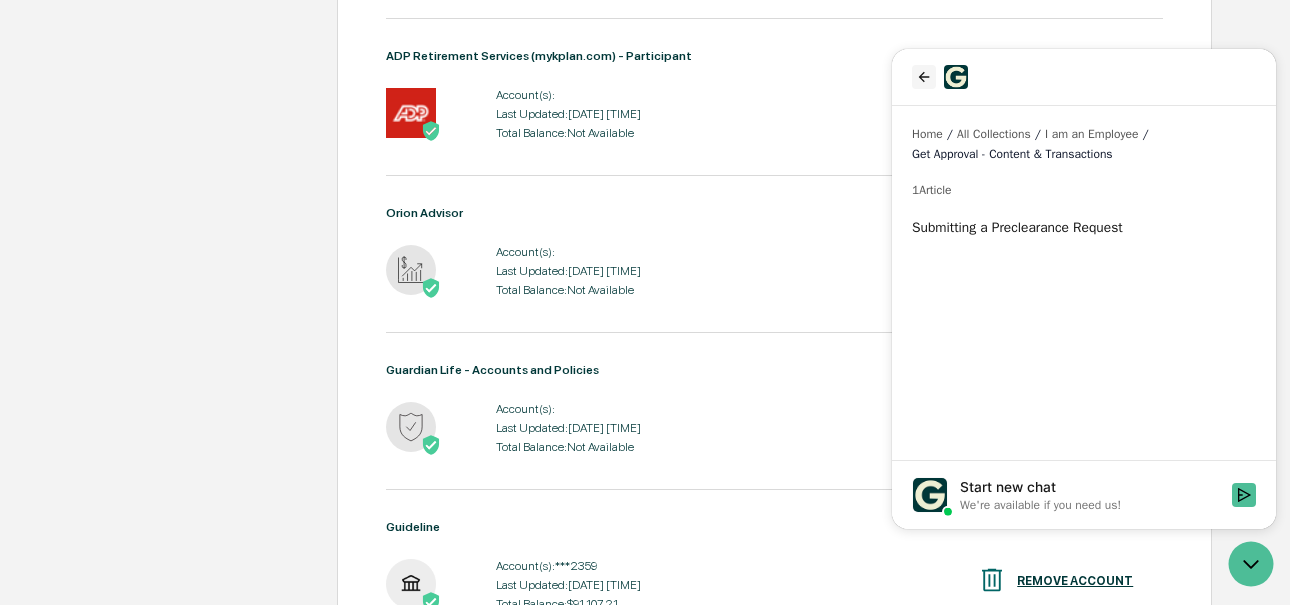 click 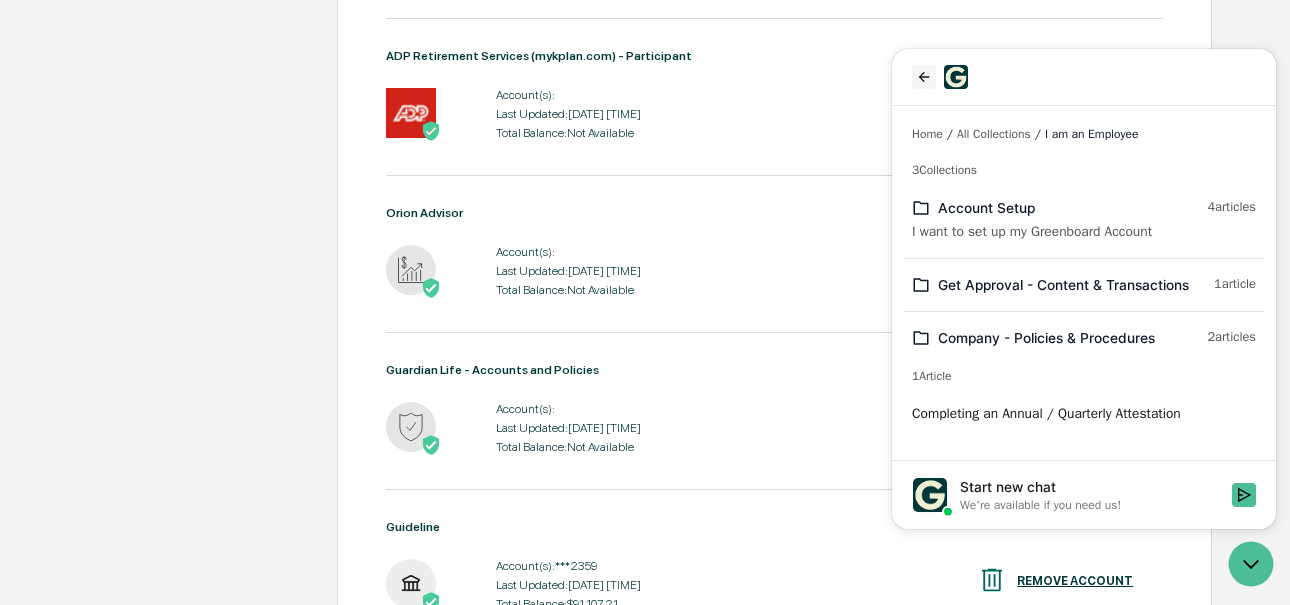 click 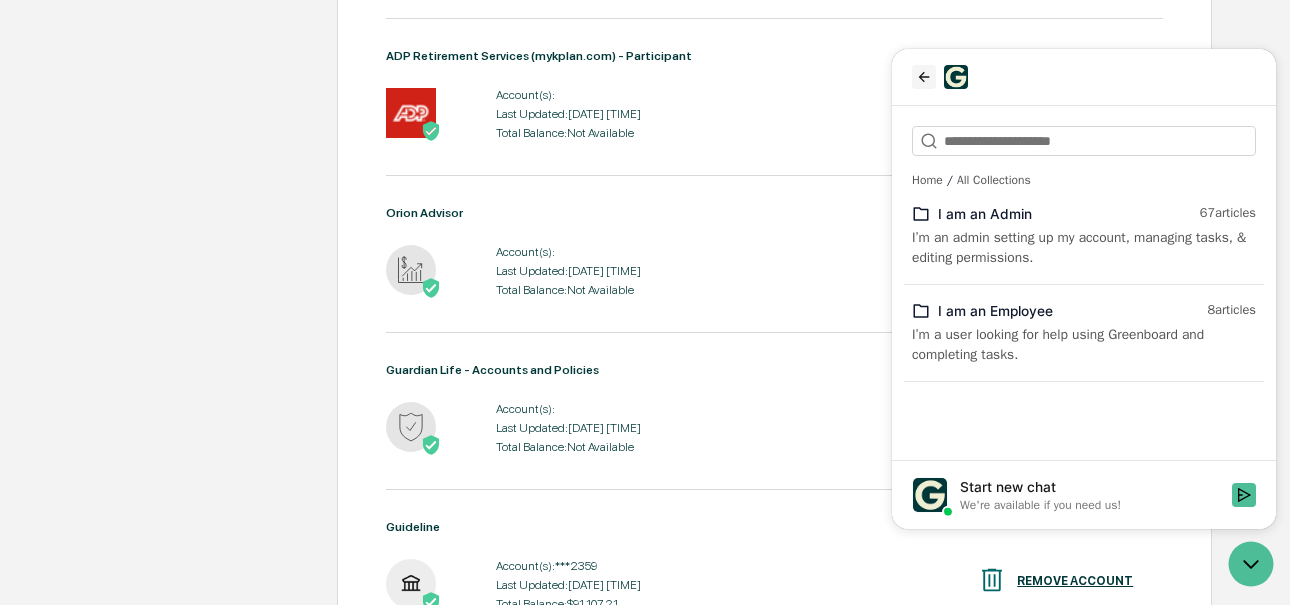 click at bounding box center [924, 77] 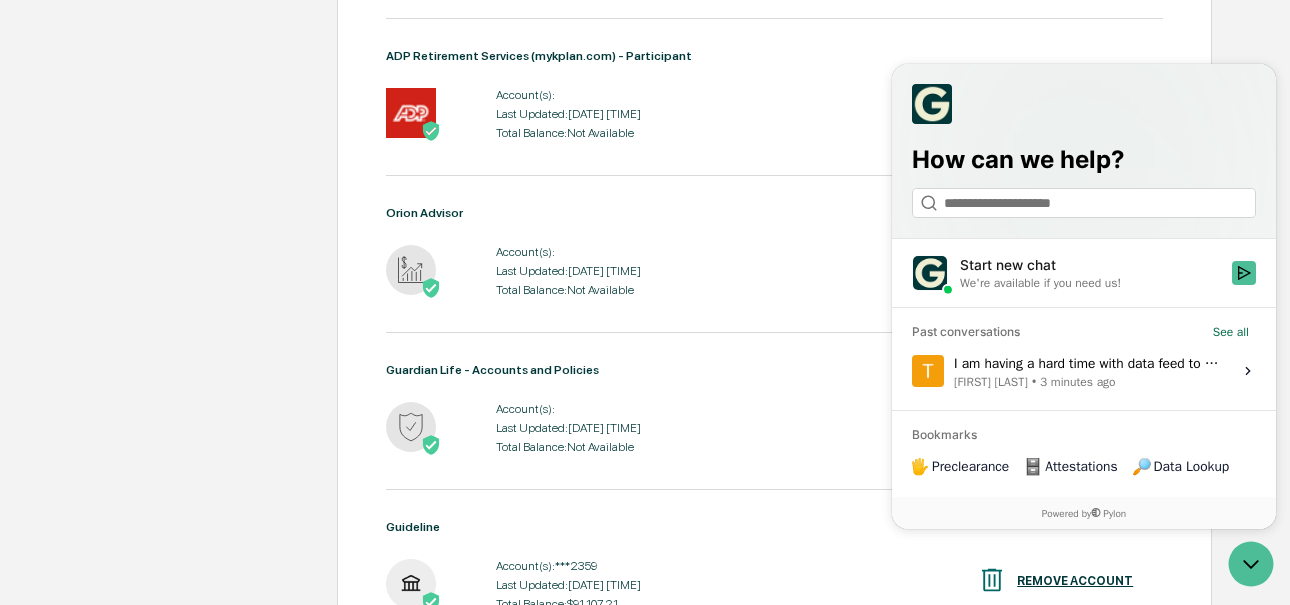 click on "How can we help?" at bounding box center (1084, 151) 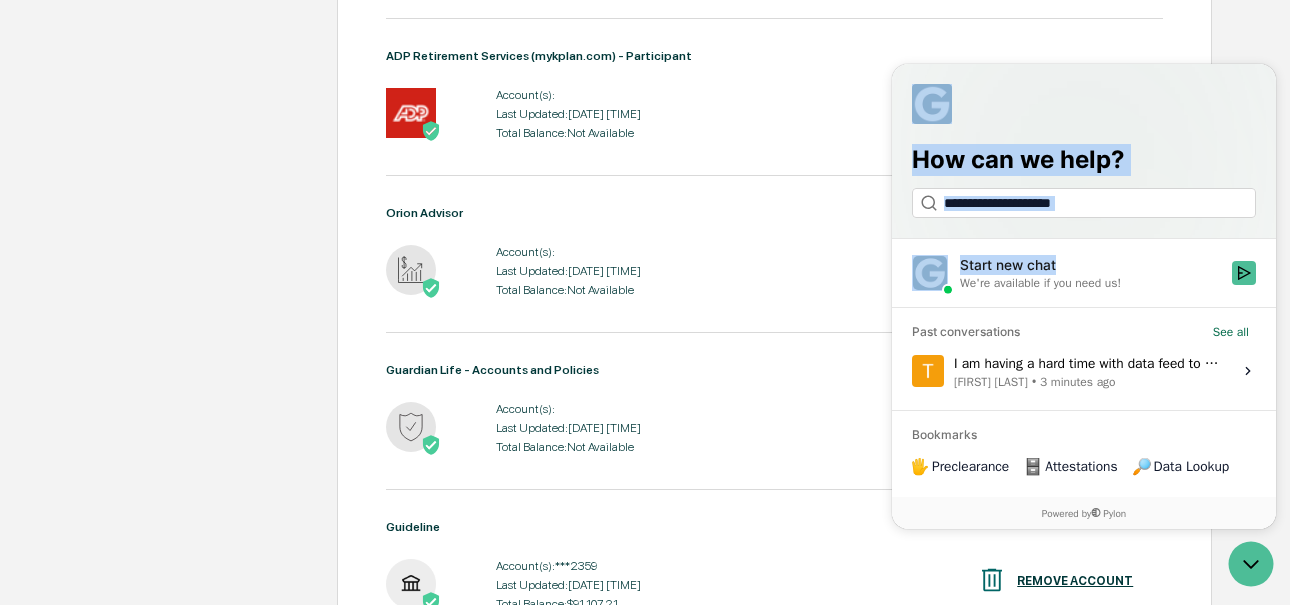 drag, startPoint x: 1062, startPoint y: 109, endPoint x: 1059, endPoint y: 260, distance: 151.0298 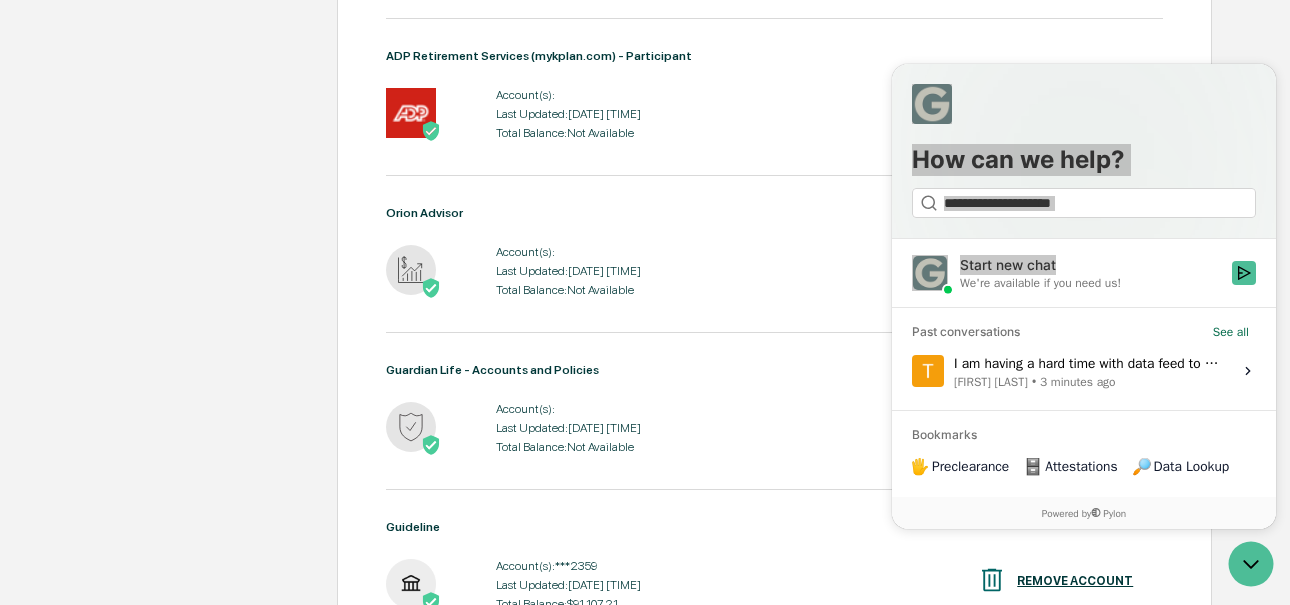 click on "Orion Advisor Account(s):  Last Updated:  2025-07-16 01:21:30 Total Balance:  Not Available REMOVE ACCOUNT" at bounding box center (775, 269) 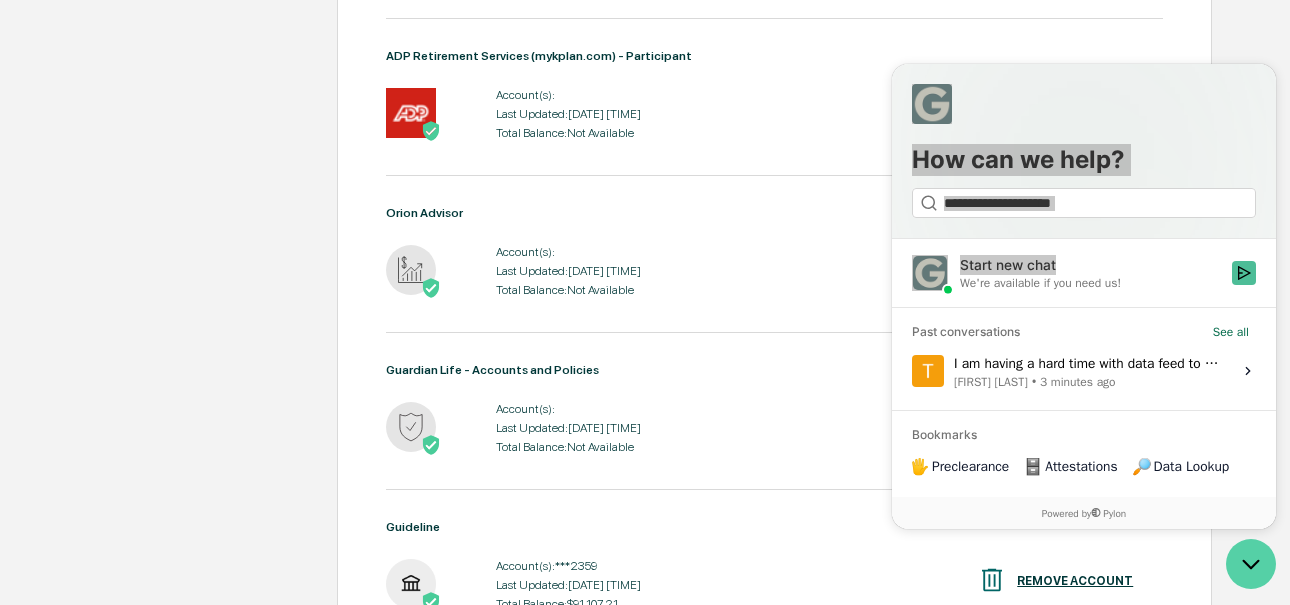 click 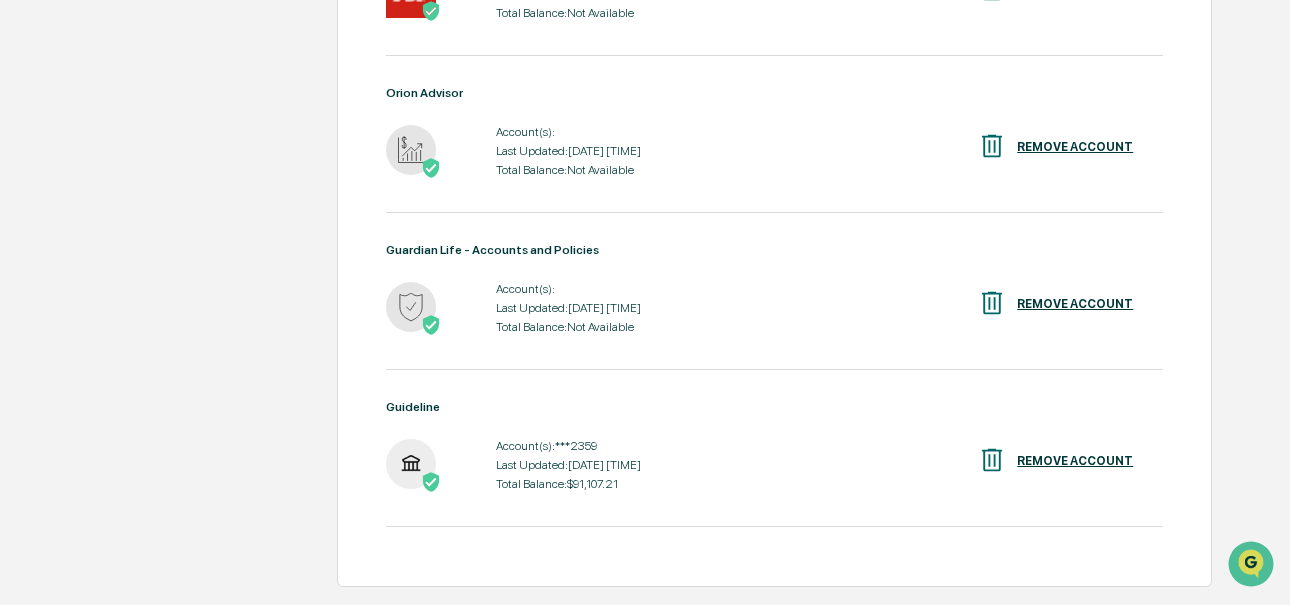 scroll, scrollTop: 878, scrollLeft: 0, axis: vertical 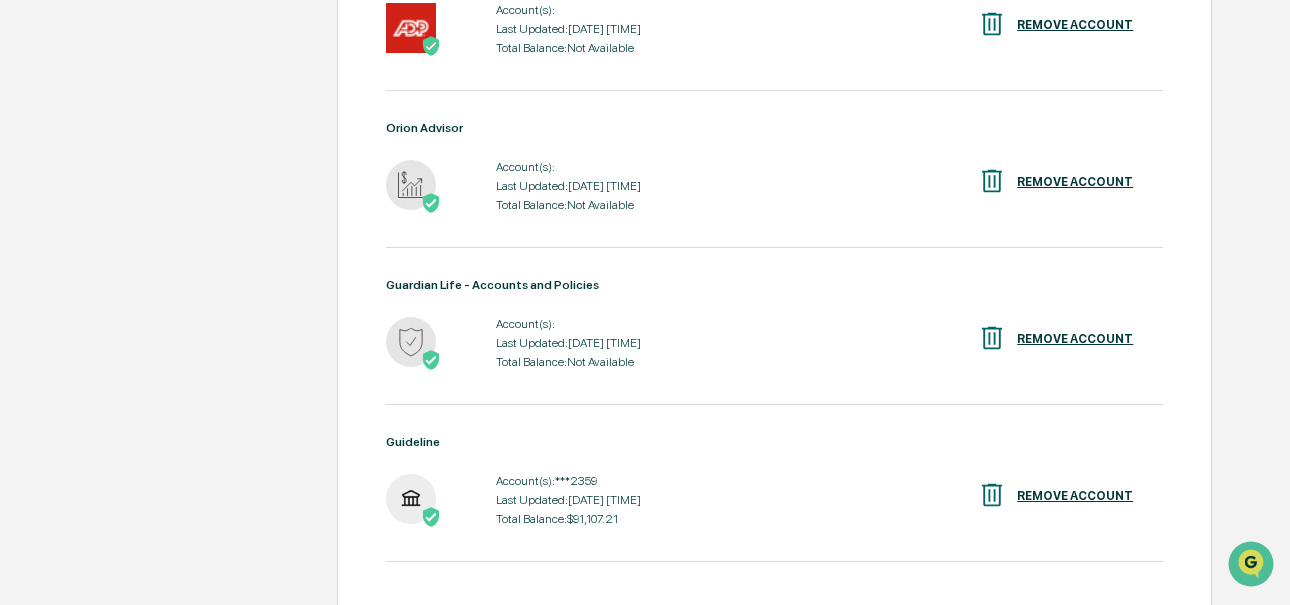 click on "Last Updated:  2025-07-16 01:21:30" at bounding box center (568, 343) 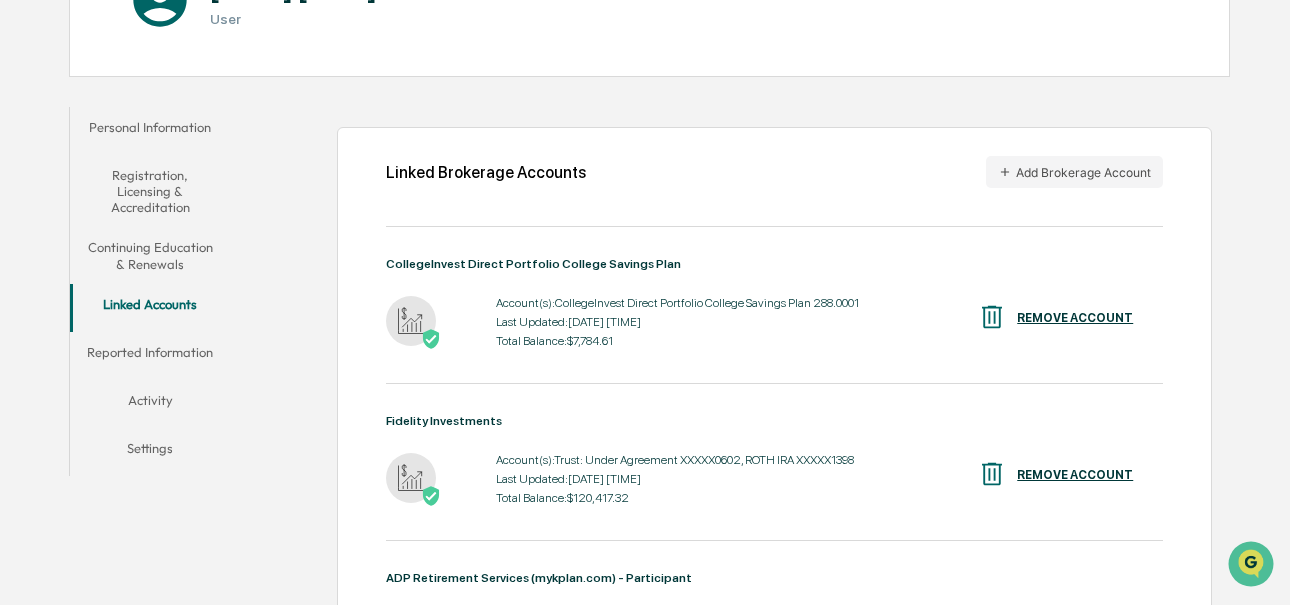 scroll, scrollTop: 0, scrollLeft: 0, axis: both 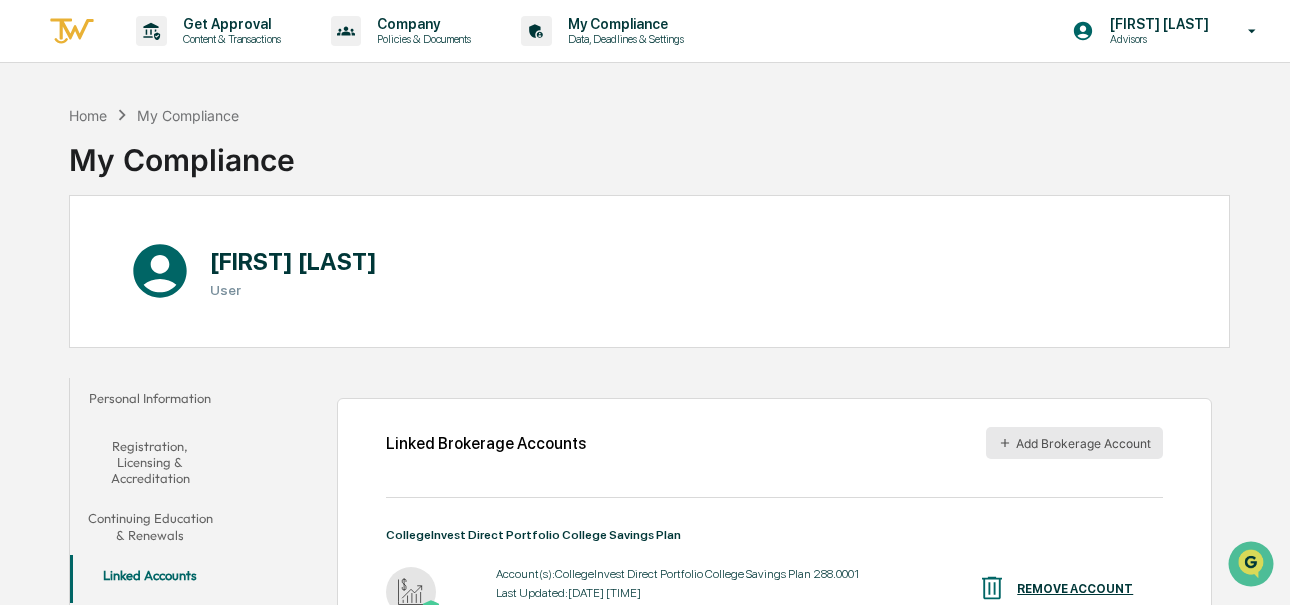 click on "Add Brokerage Account" at bounding box center (1074, 443) 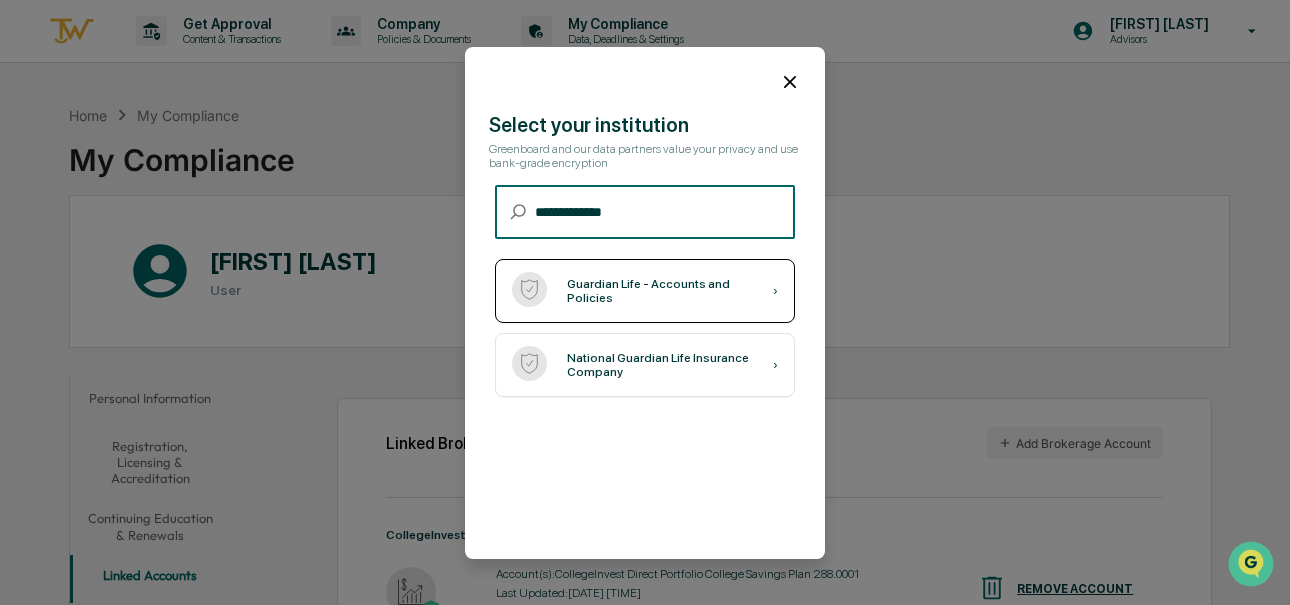 type on "**********" 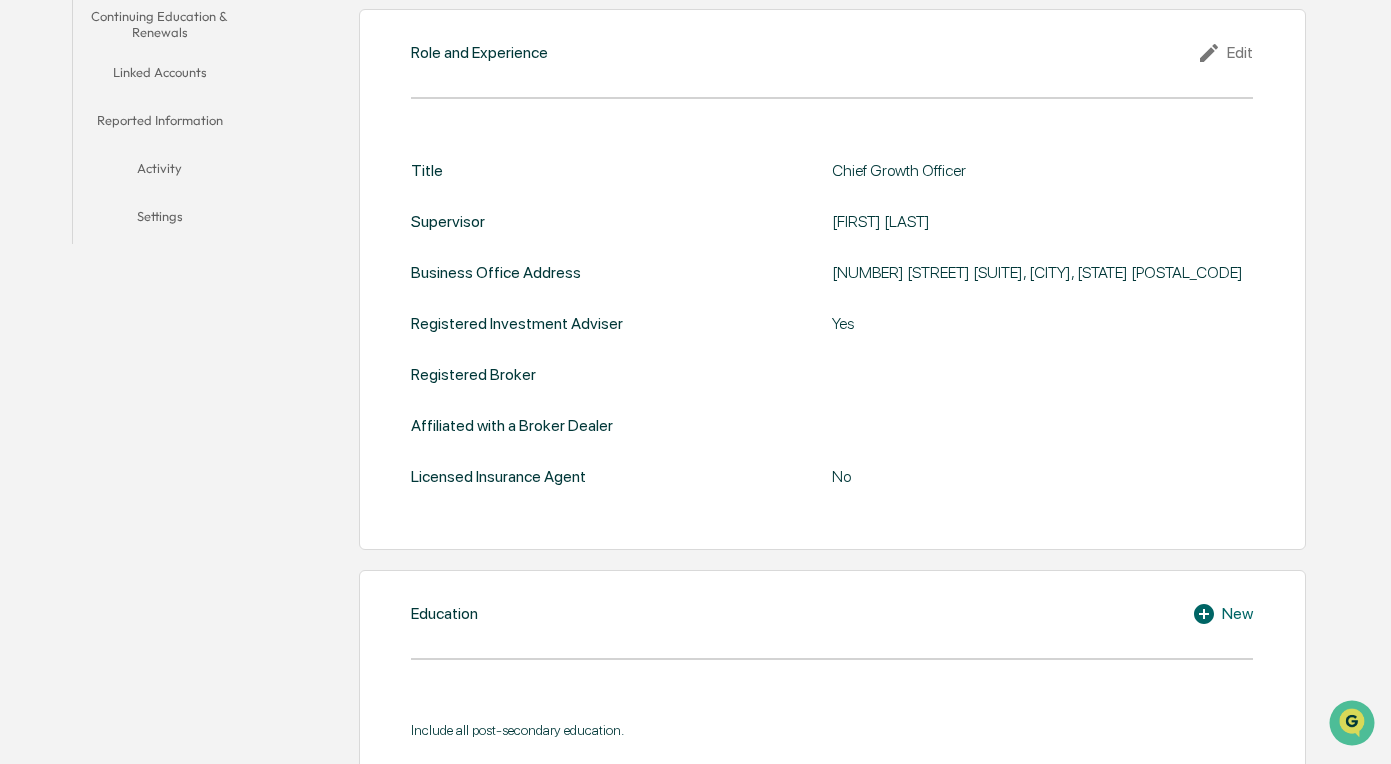 scroll, scrollTop: 326, scrollLeft: 0, axis: vertical 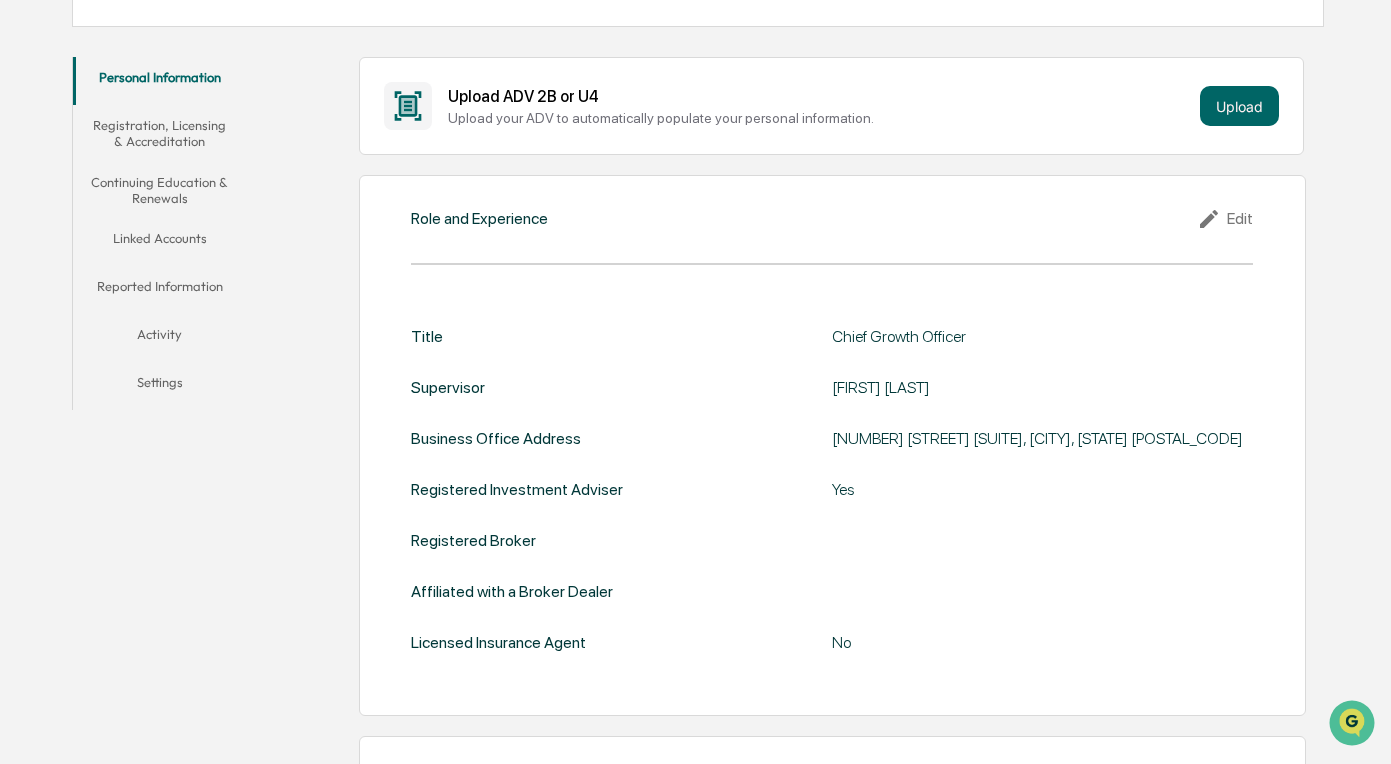 click on "Linked Accounts" at bounding box center (160, 242) 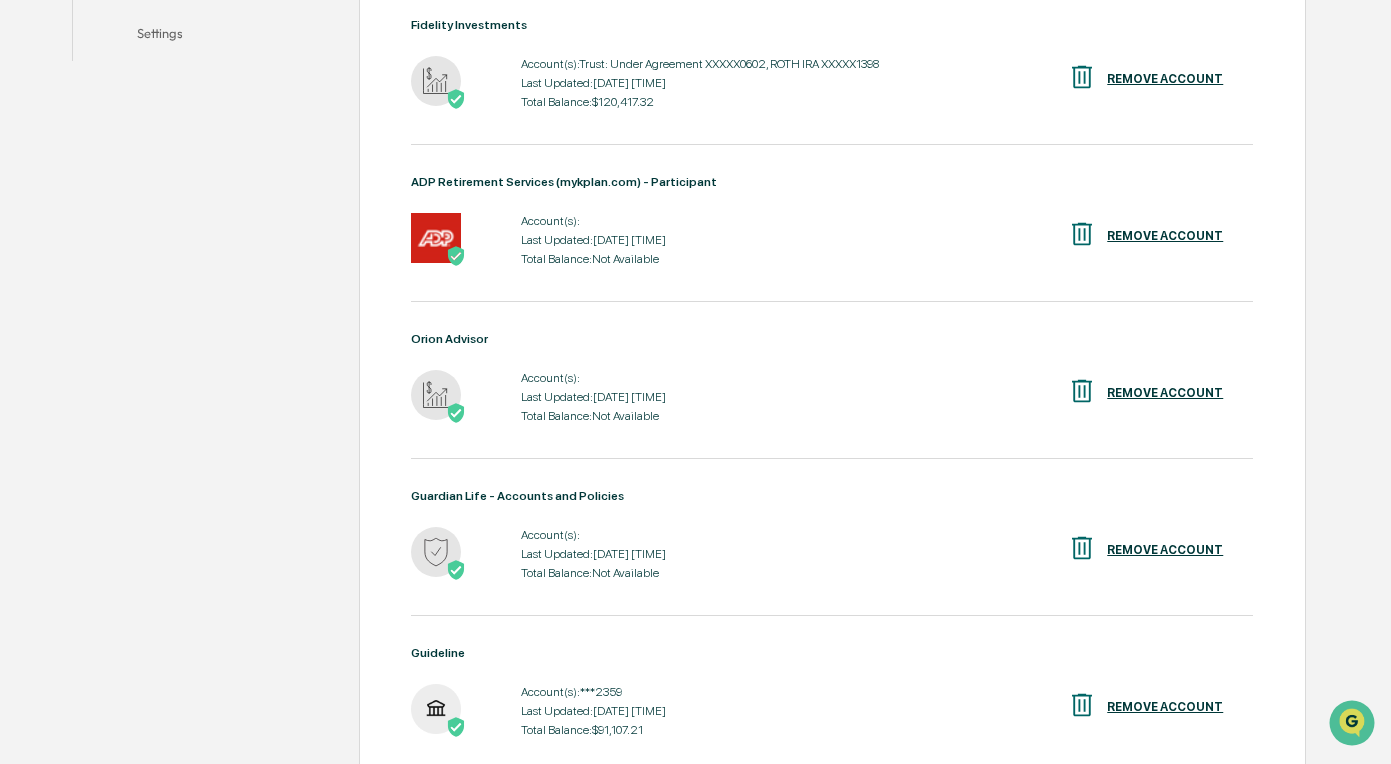 scroll, scrollTop: 684, scrollLeft: 0, axis: vertical 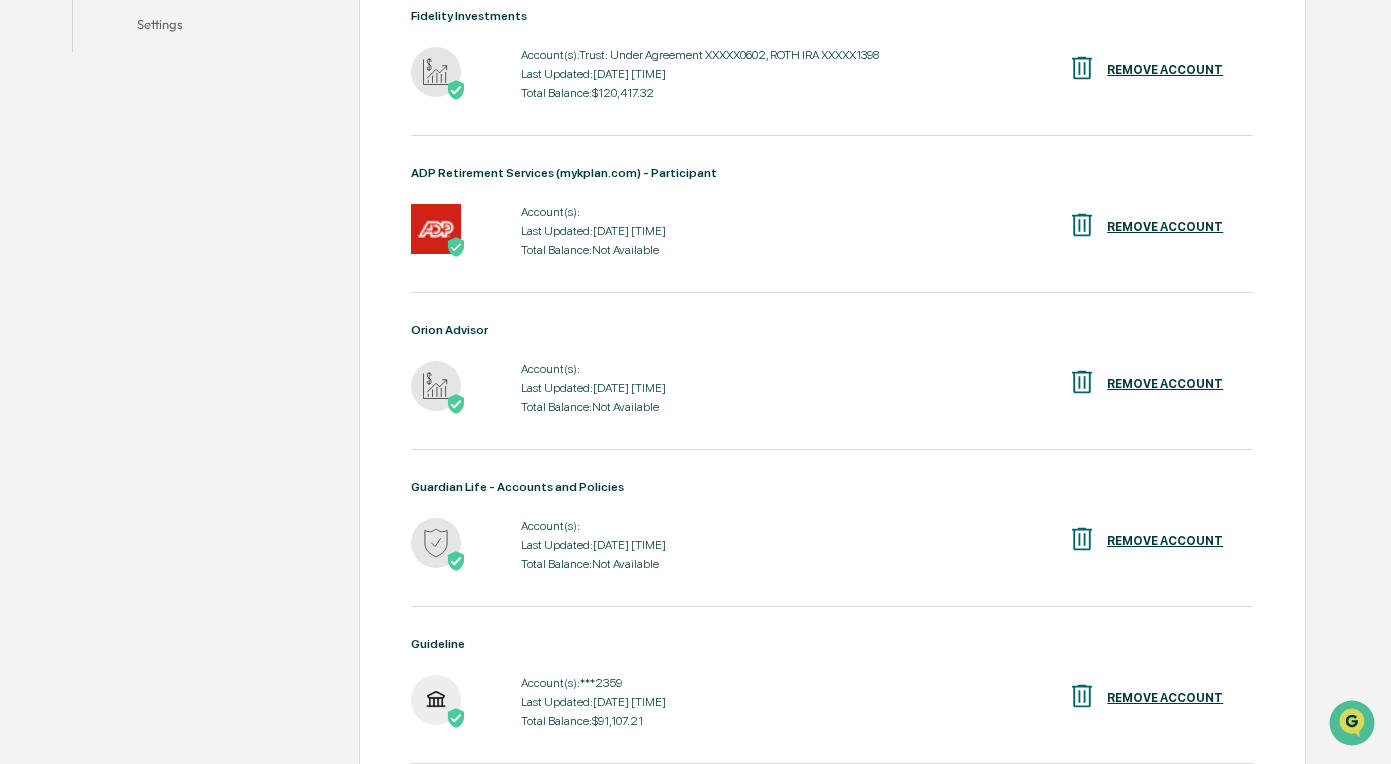 click on "Account(s):  Last Updated:  [DATE] [TIME] Total Balance:  Not Available REMOVE ACCOUNT" at bounding box center (832, 545) 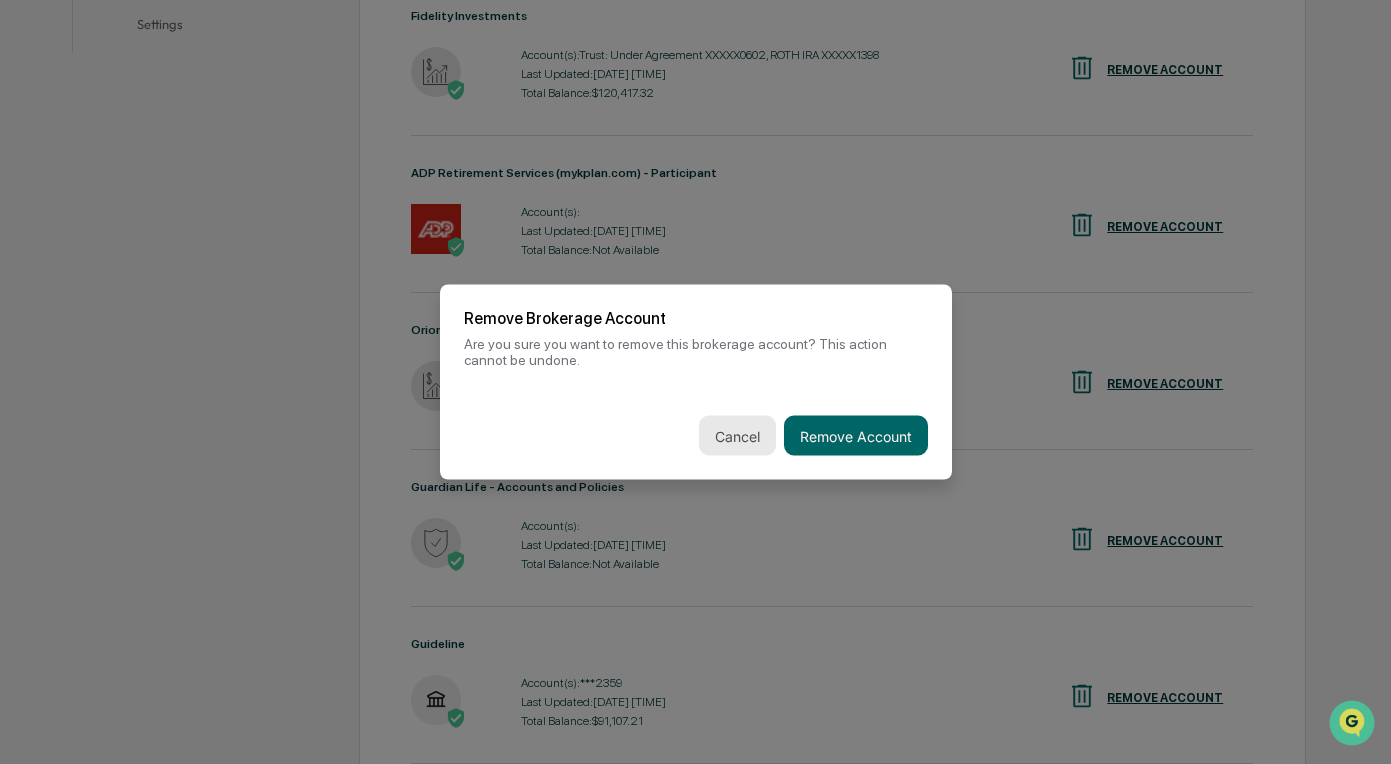 click on "Cancel" at bounding box center (737, 436) 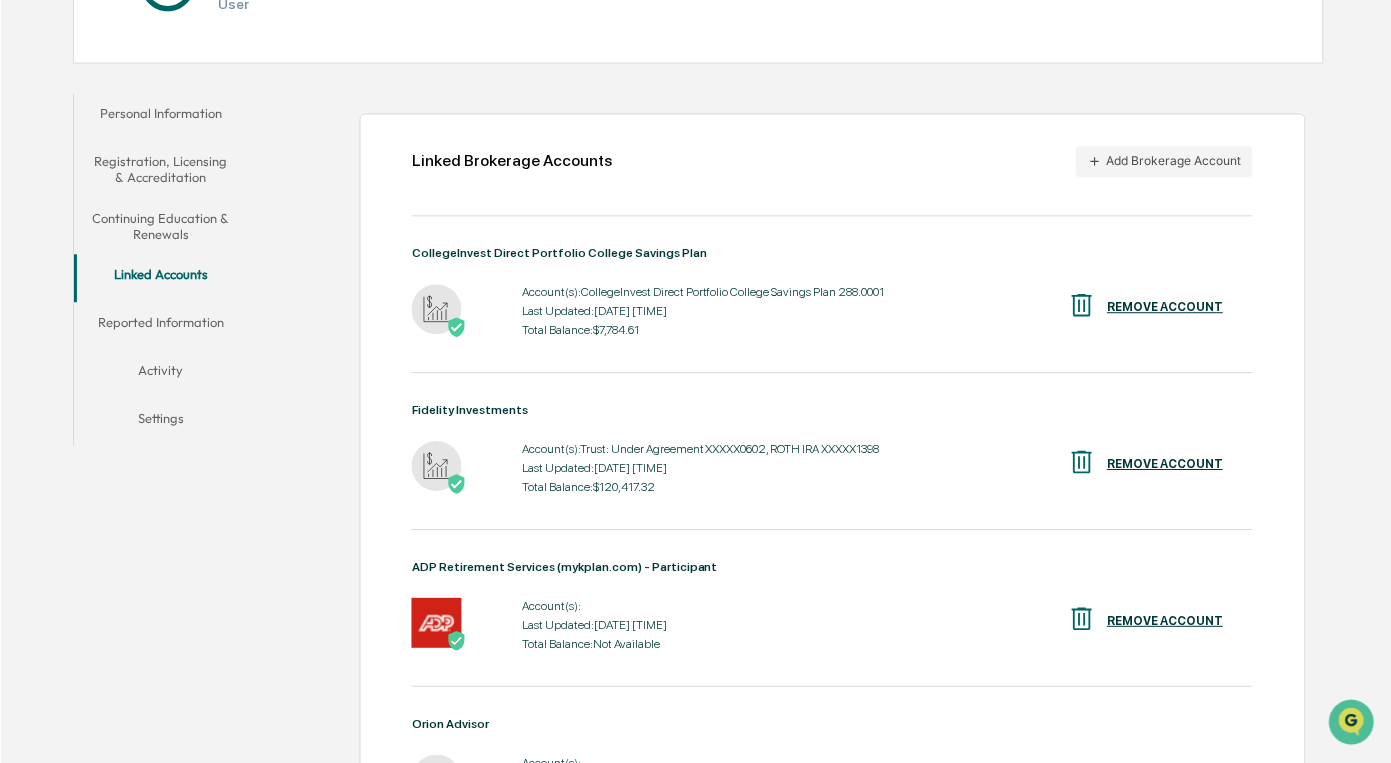 scroll, scrollTop: 0, scrollLeft: 0, axis: both 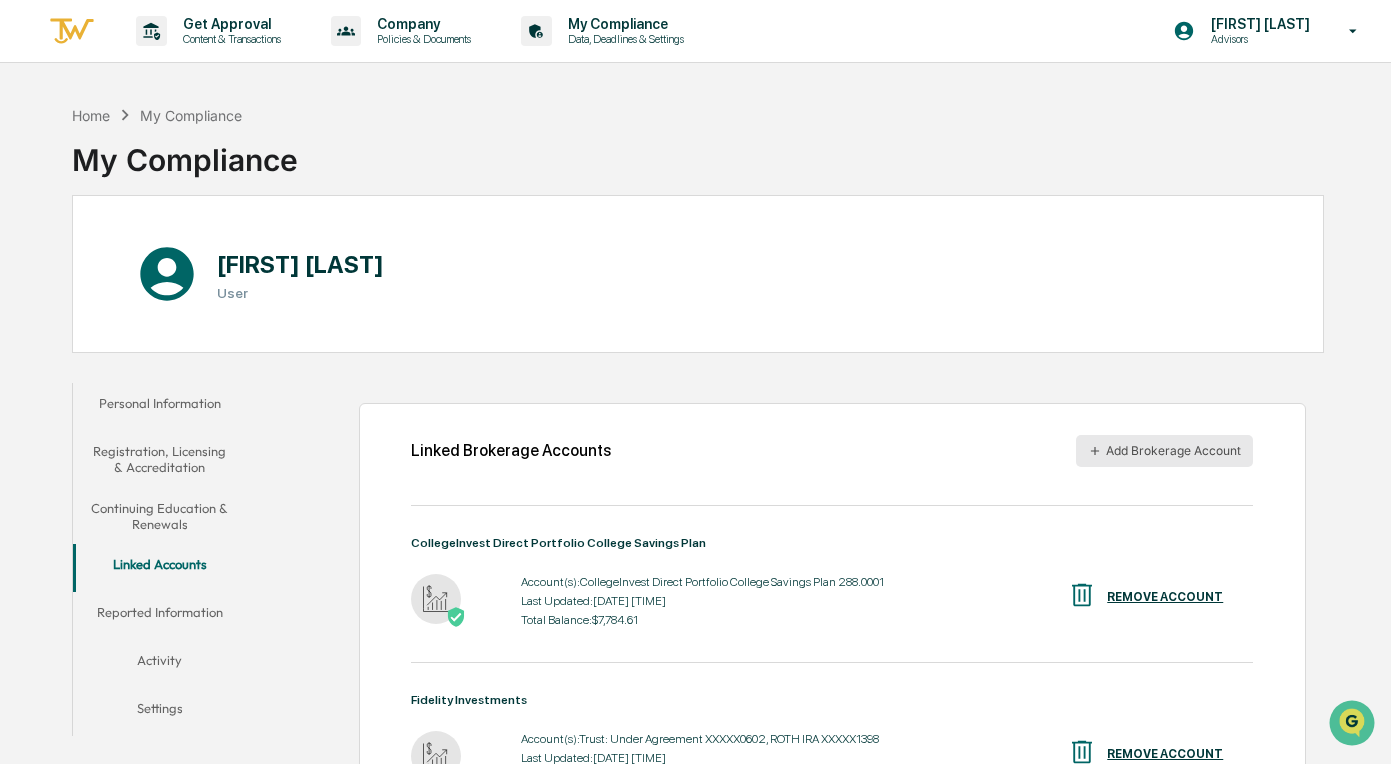 click on "Add Brokerage Account" at bounding box center [1164, 451] 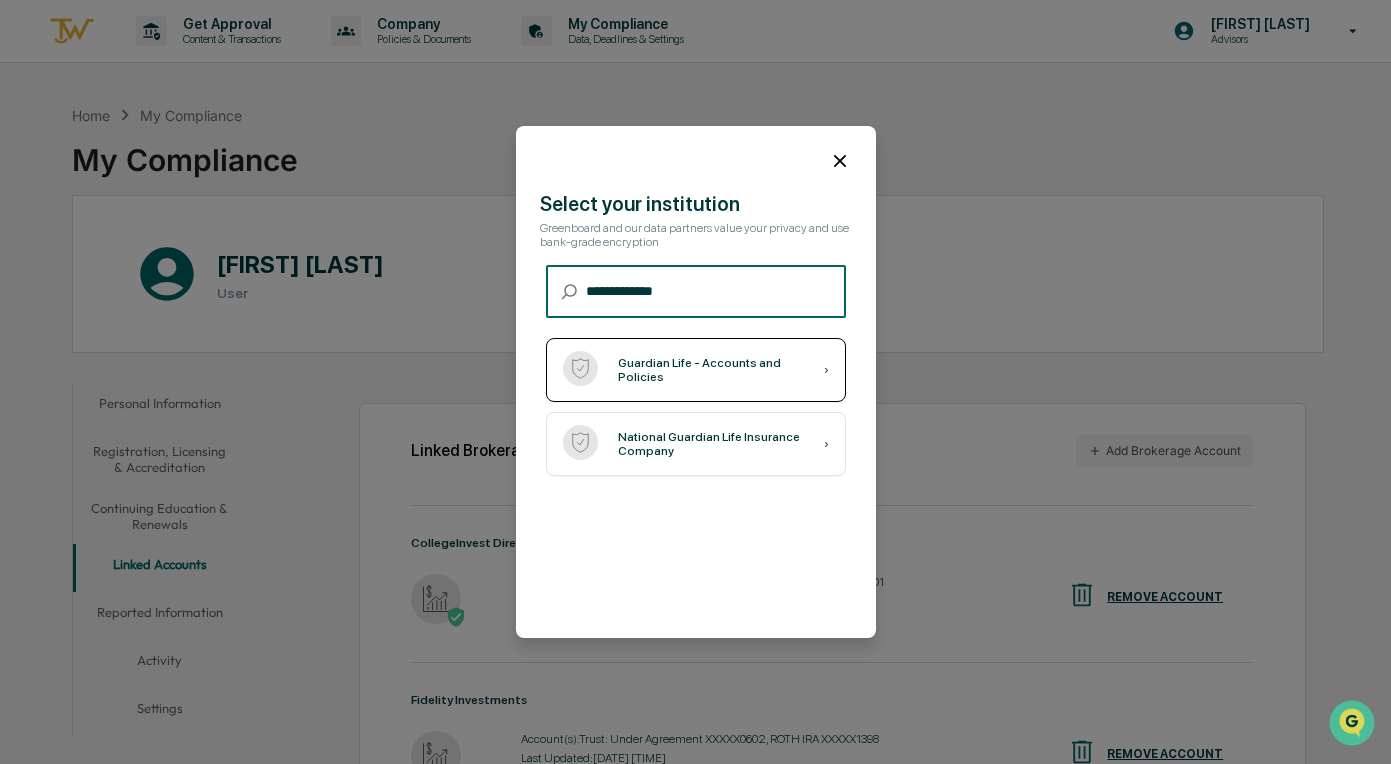 type on "**********" 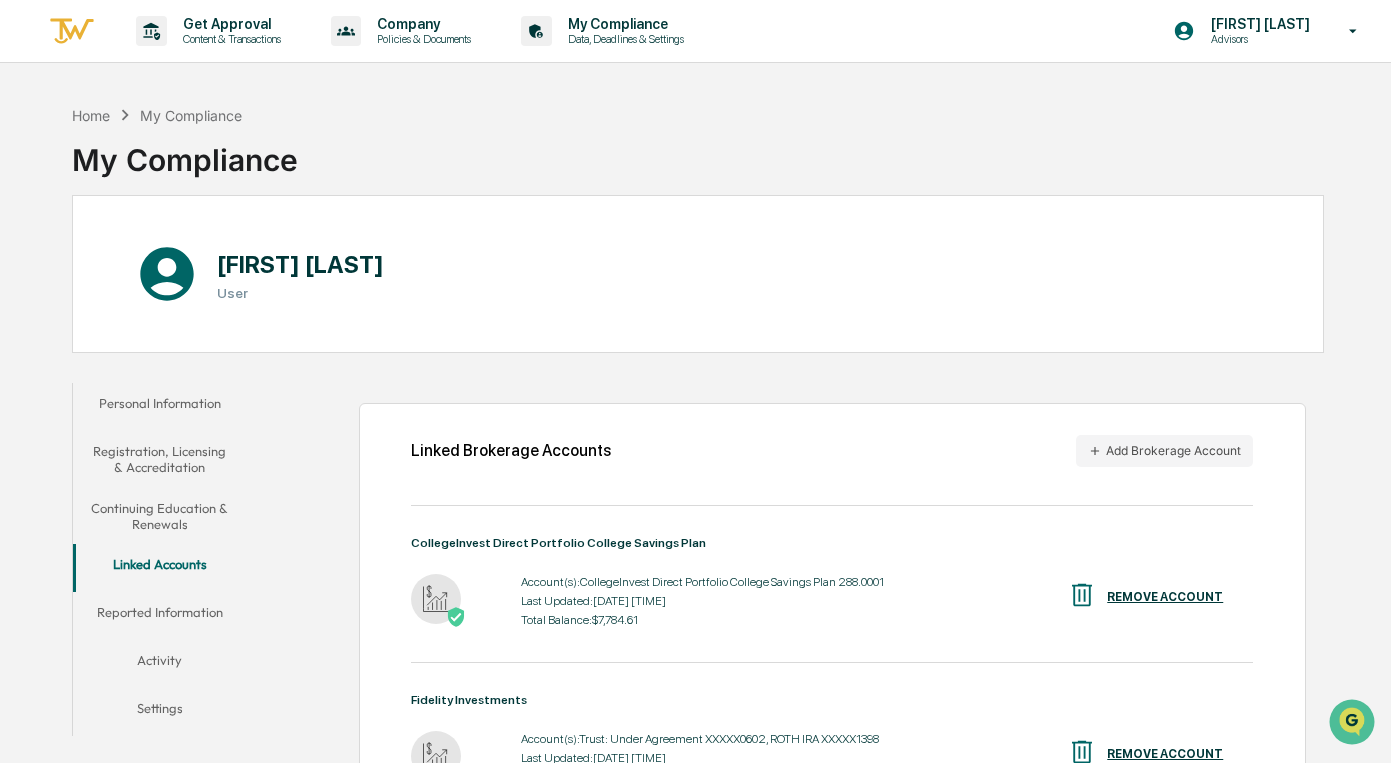 scroll, scrollTop: 941, scrollLeft: 0, axis: vertical 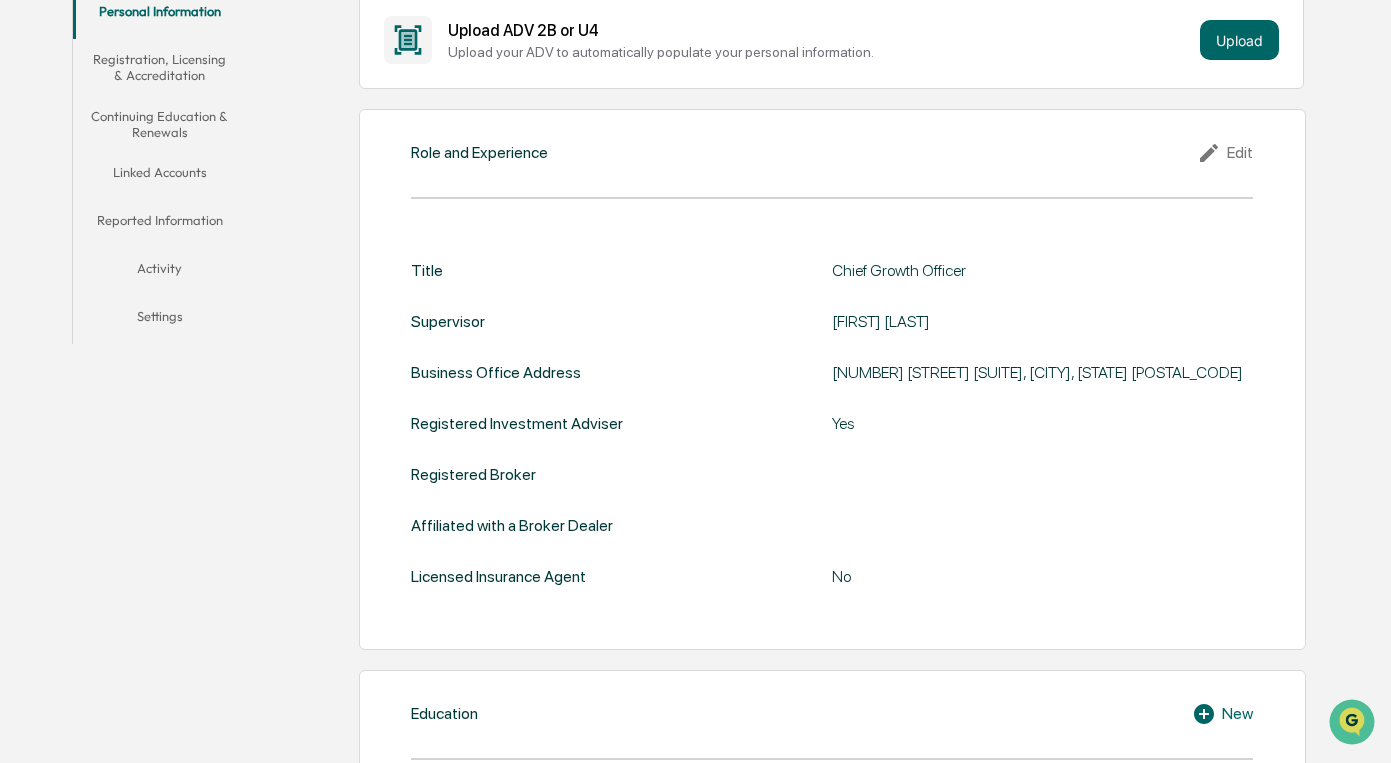 click on "Continuing Education & Renewals" at bounding box center (160, 124) 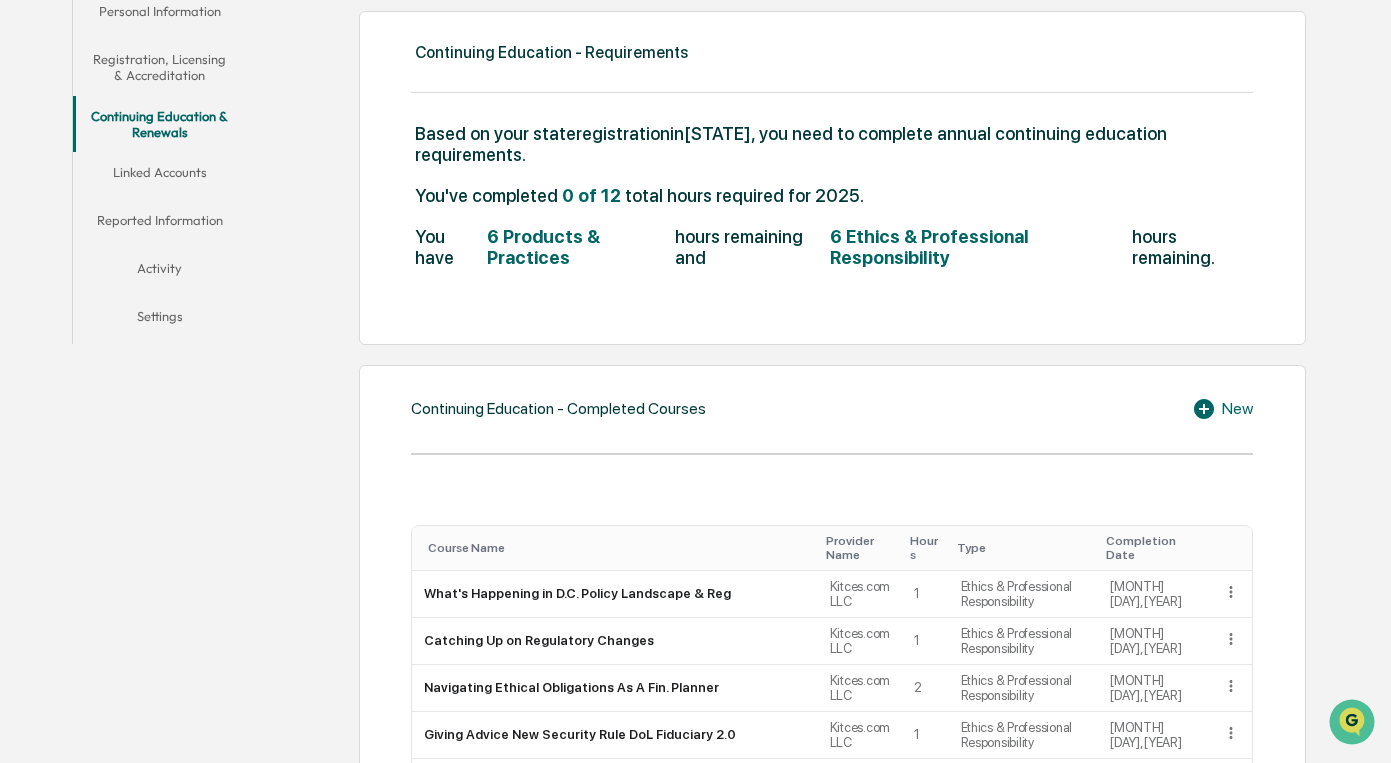 click on "Linked Accounts" at bounding box center [160, 176] 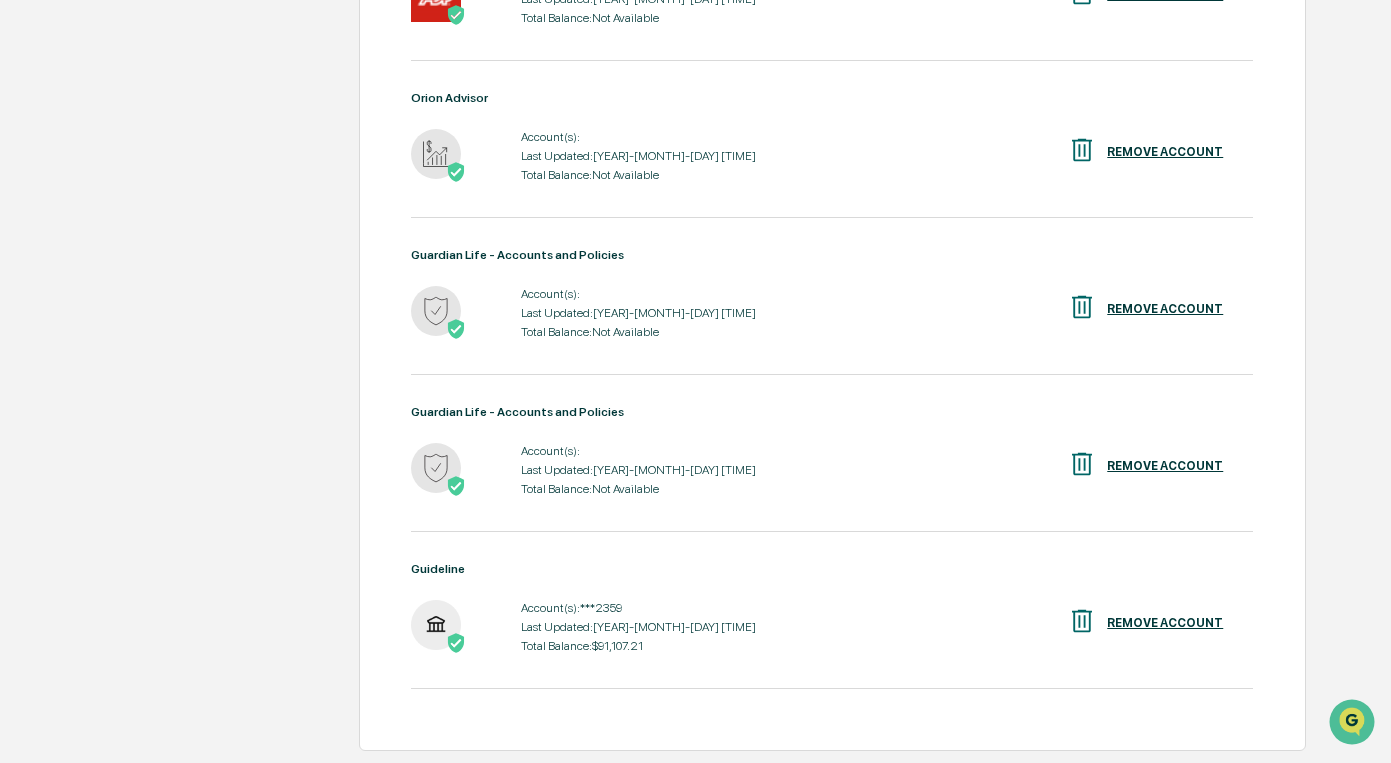 scroll, scrollTop: 918, scrollLeft: 0, axis: vertical 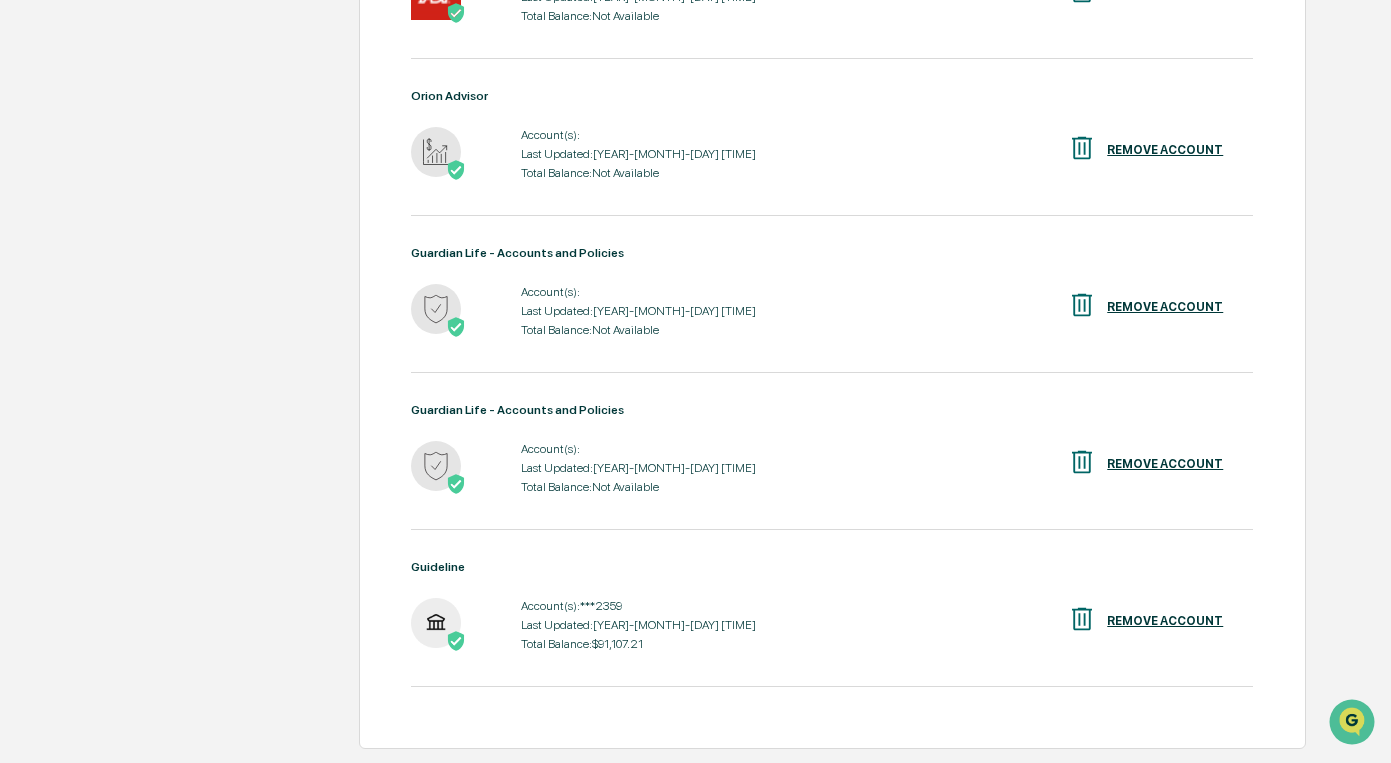 click on "REMOVE ACCOUNT" at bounding box center [1165, 464] 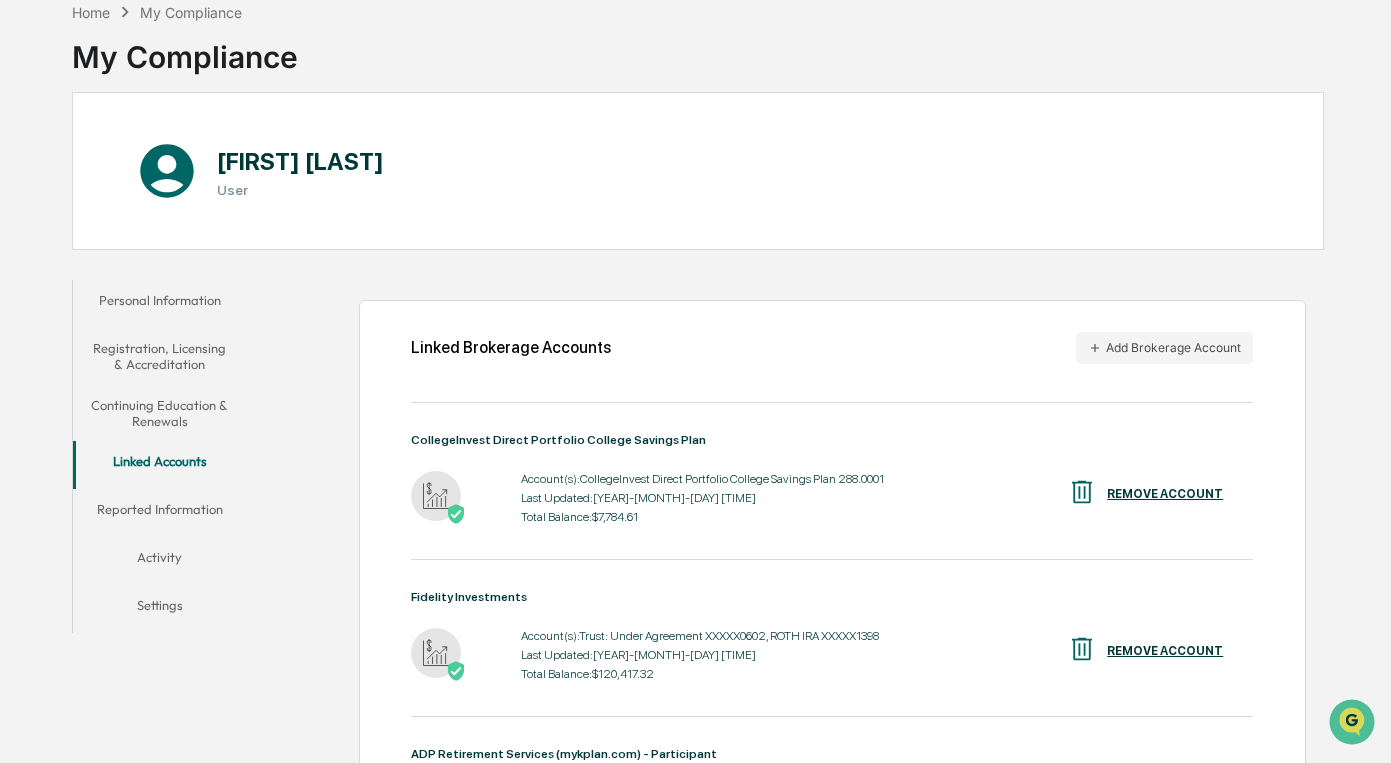 scroll, scrollTop: 0, scrollLeft: 0, axis: both 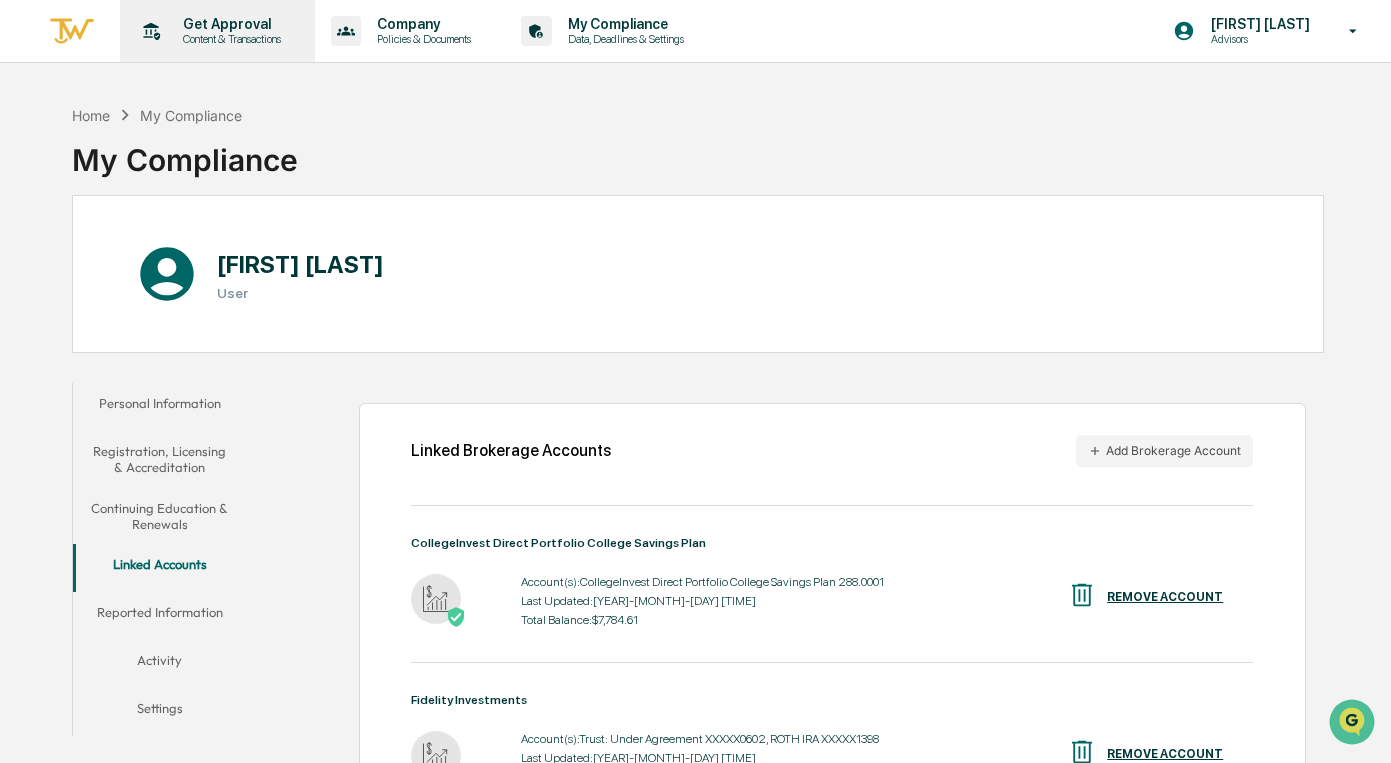 click on "Content & Transactions" at bounding box center [229, 39] 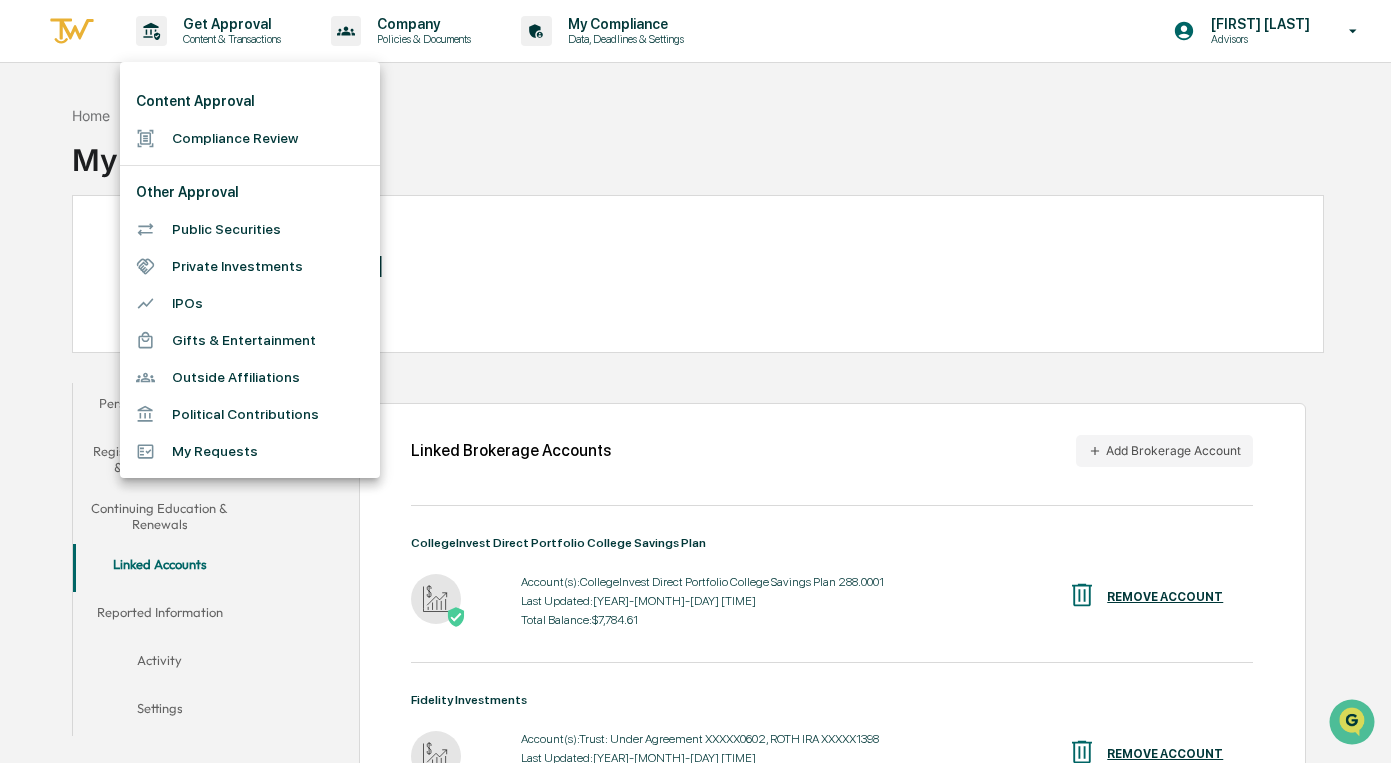 click on "Public Securities" at bounding box center [250, 229] 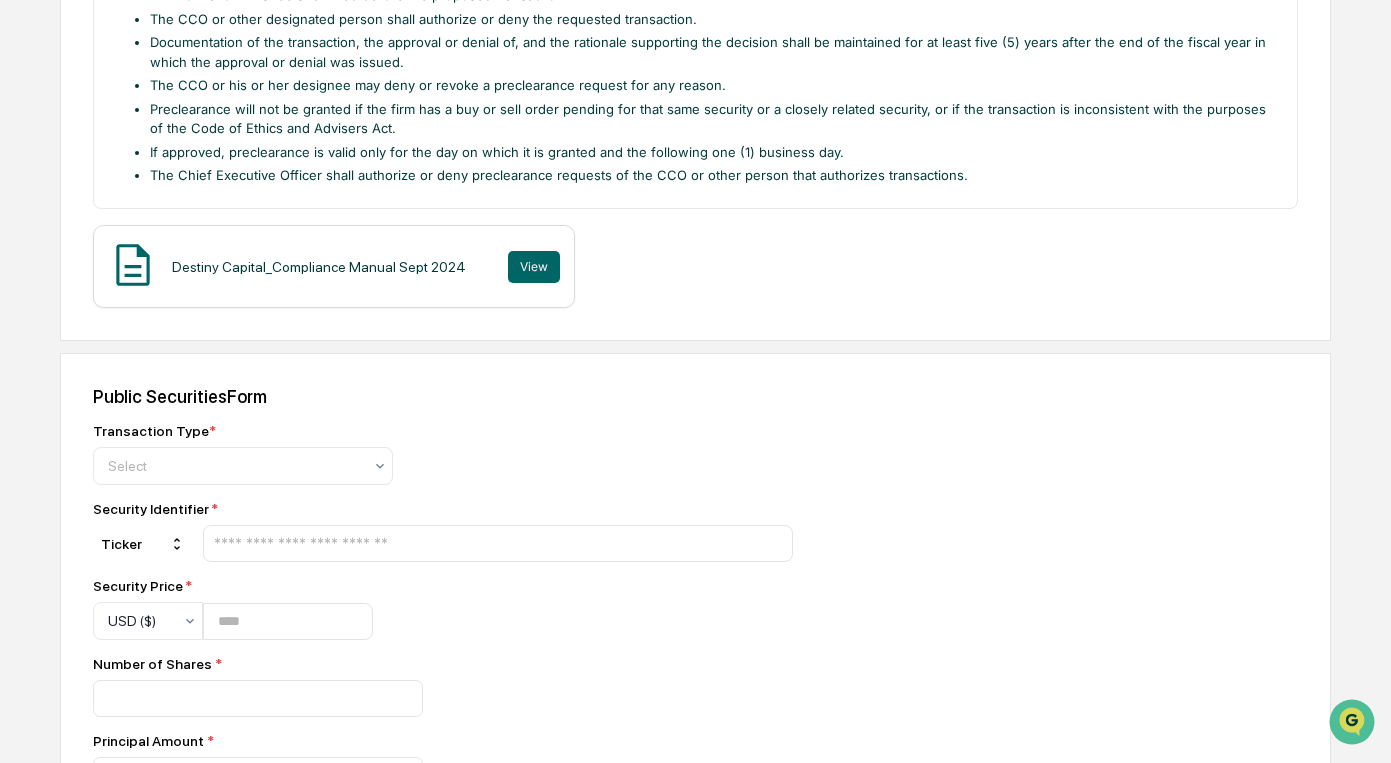 scroll, scrollTop: 528, scrollLeft: 0, axis: vertical 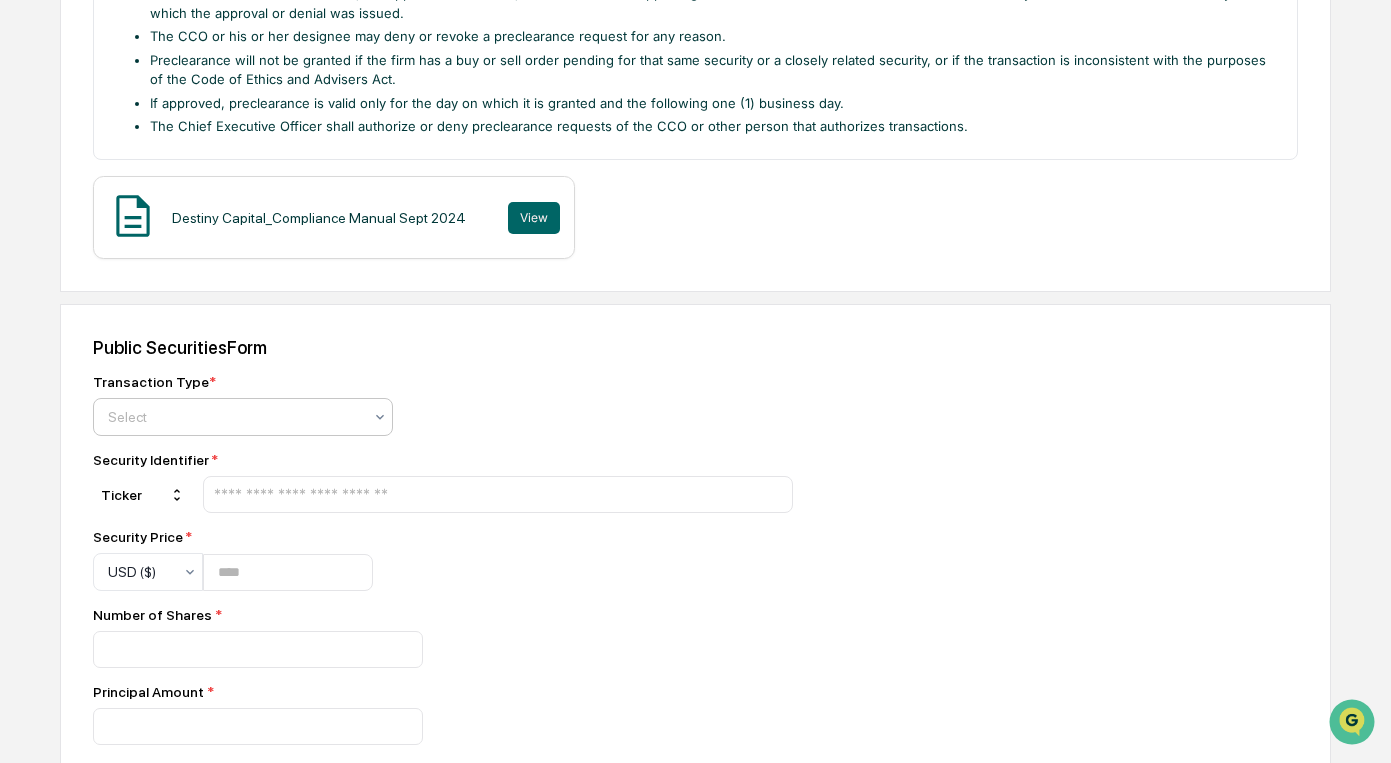 click at bounding box center (235, 417) 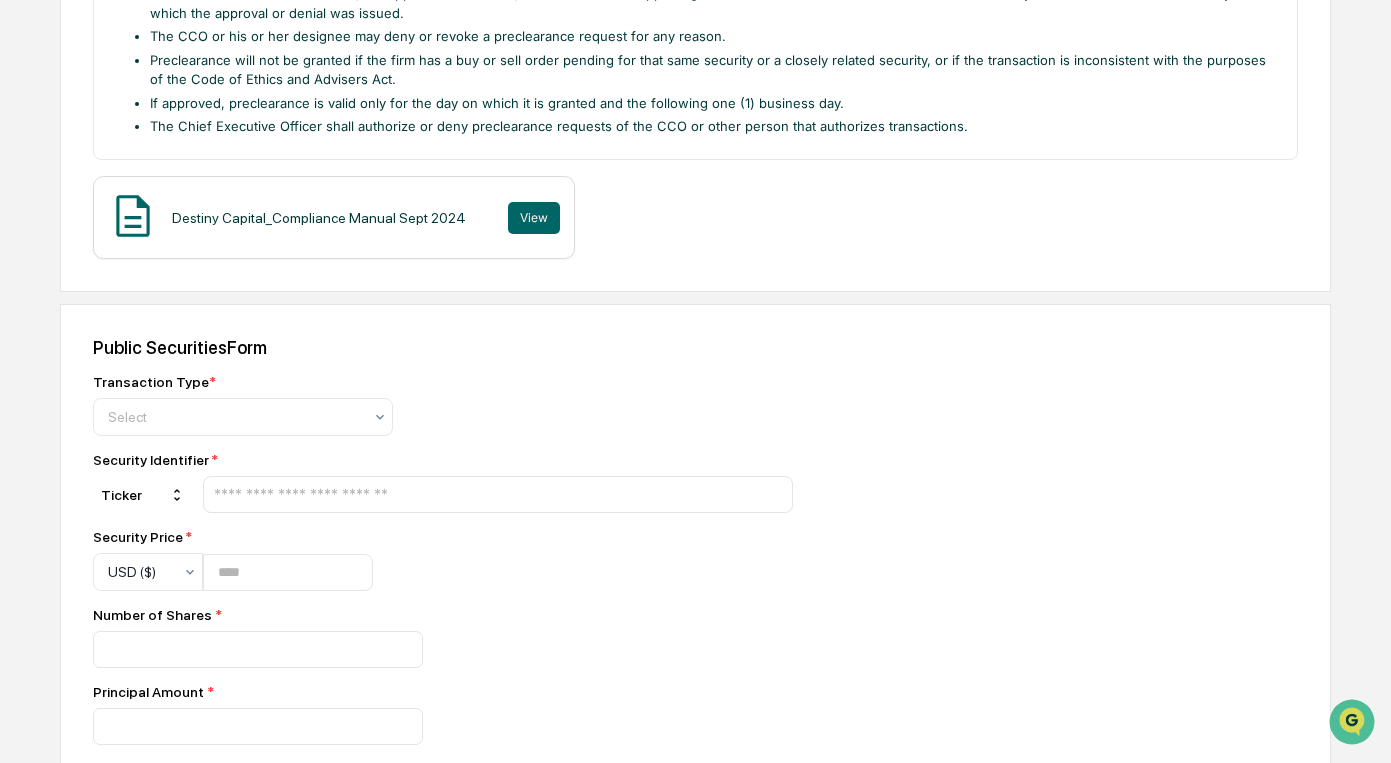 click on "Transaction Type  * Select" at bounding box center (443, 405) 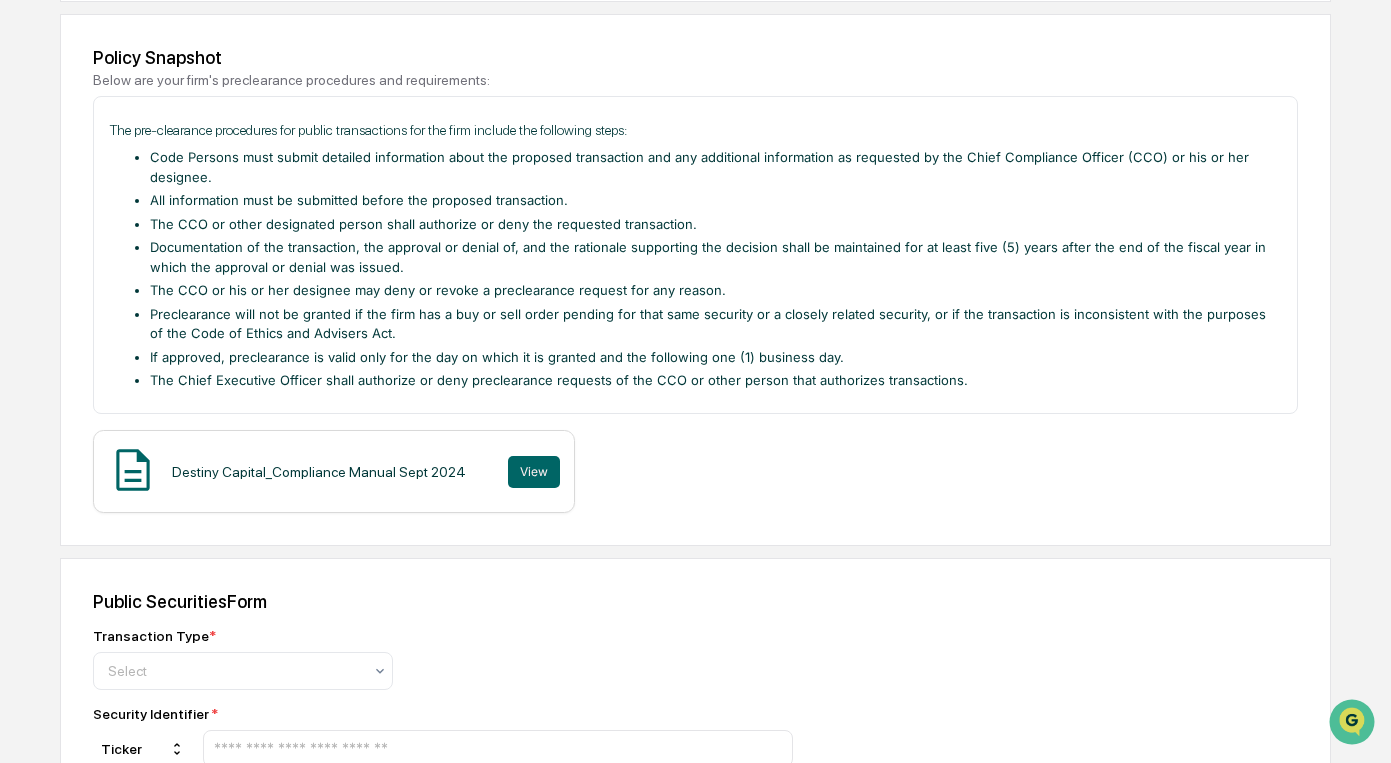 scroll, scrollTop: 0, scrollLeft: 0, axis: both 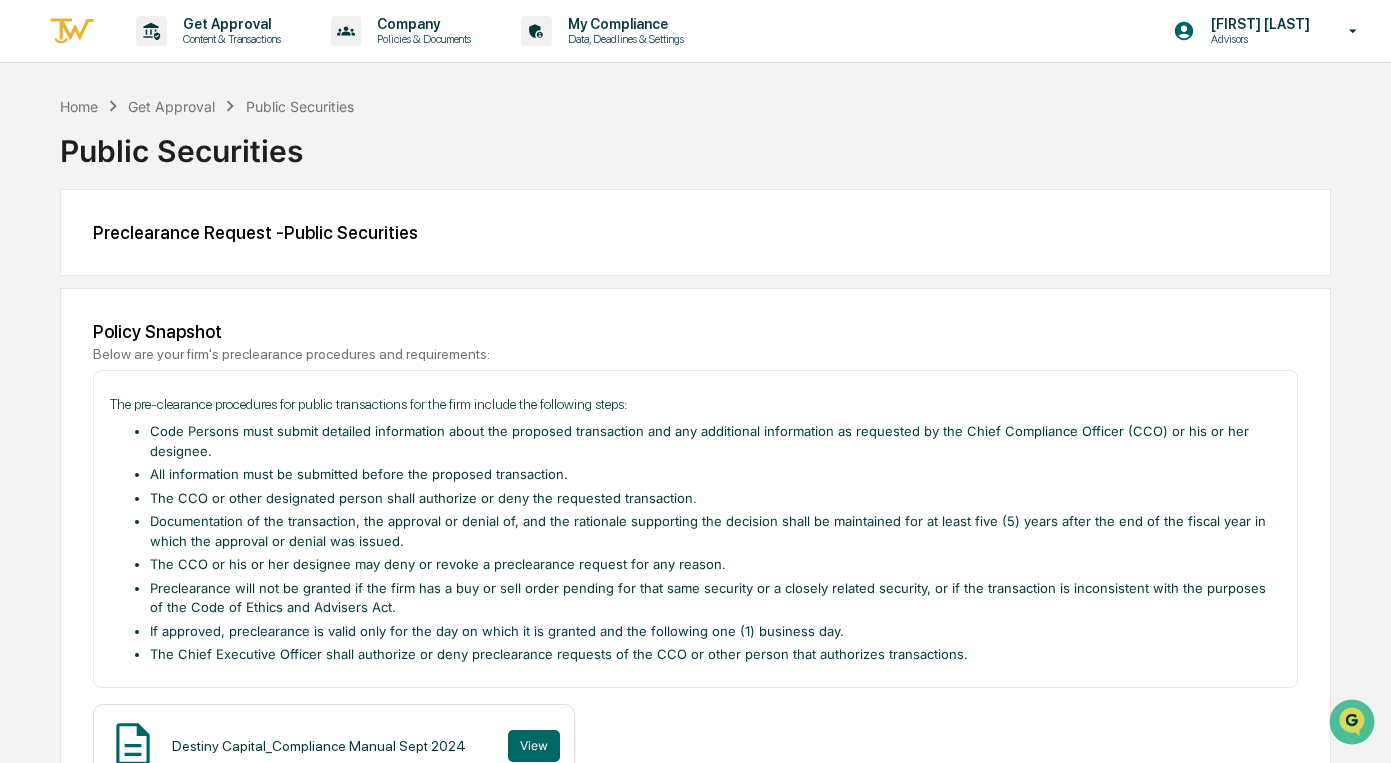 click on "Get Approval" at bounding box center [171, 106] 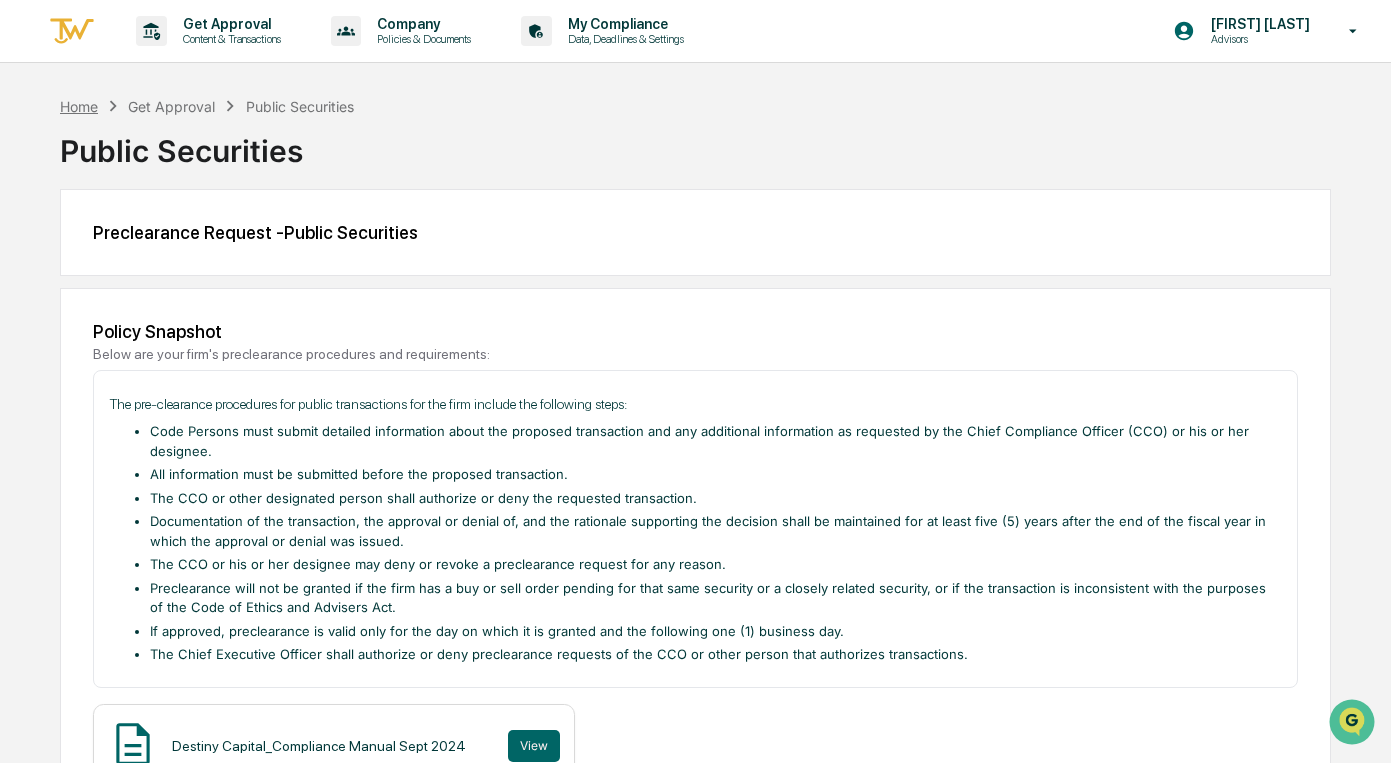 click on "Home" at bounding box center [79, 106] 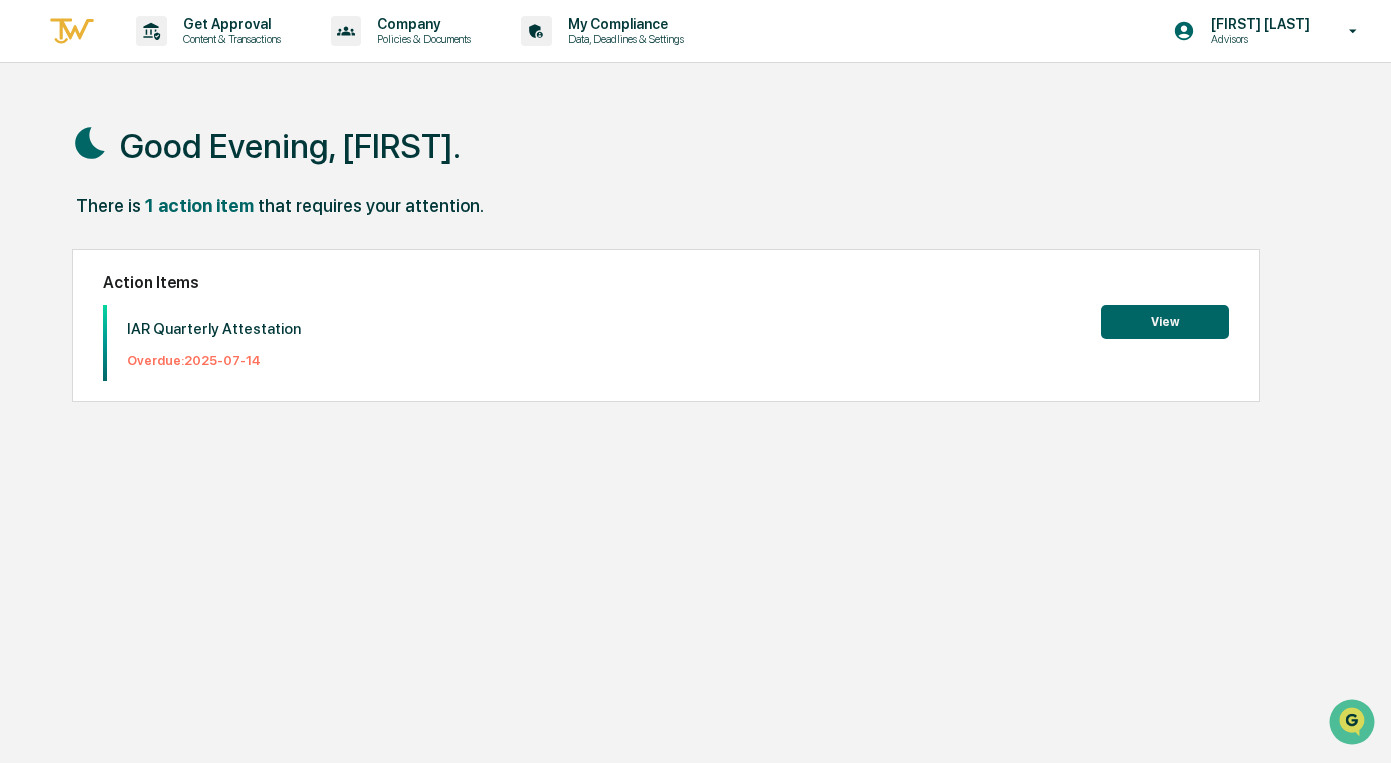 click on "View" at bounding box center (1165, 322) 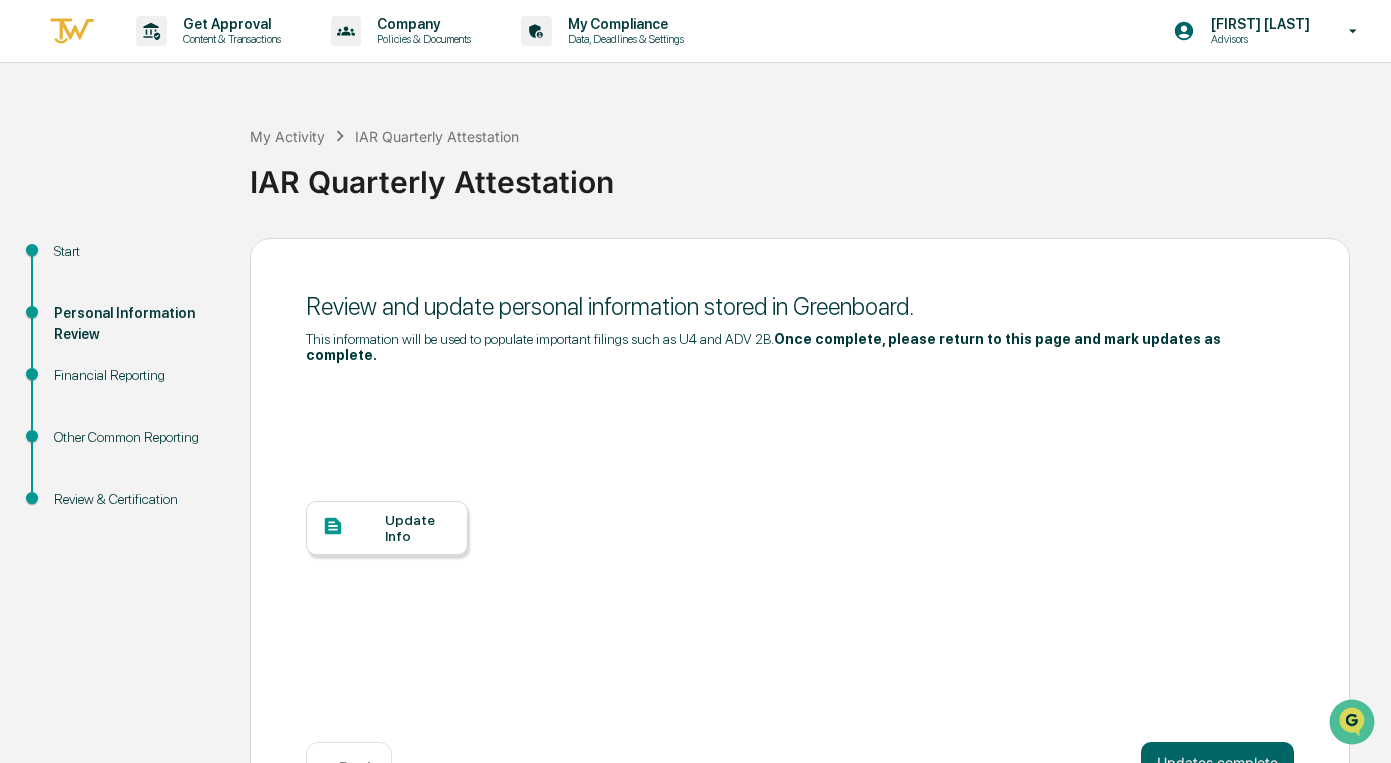 click on "Update Info" at bounding box center (418, 528) 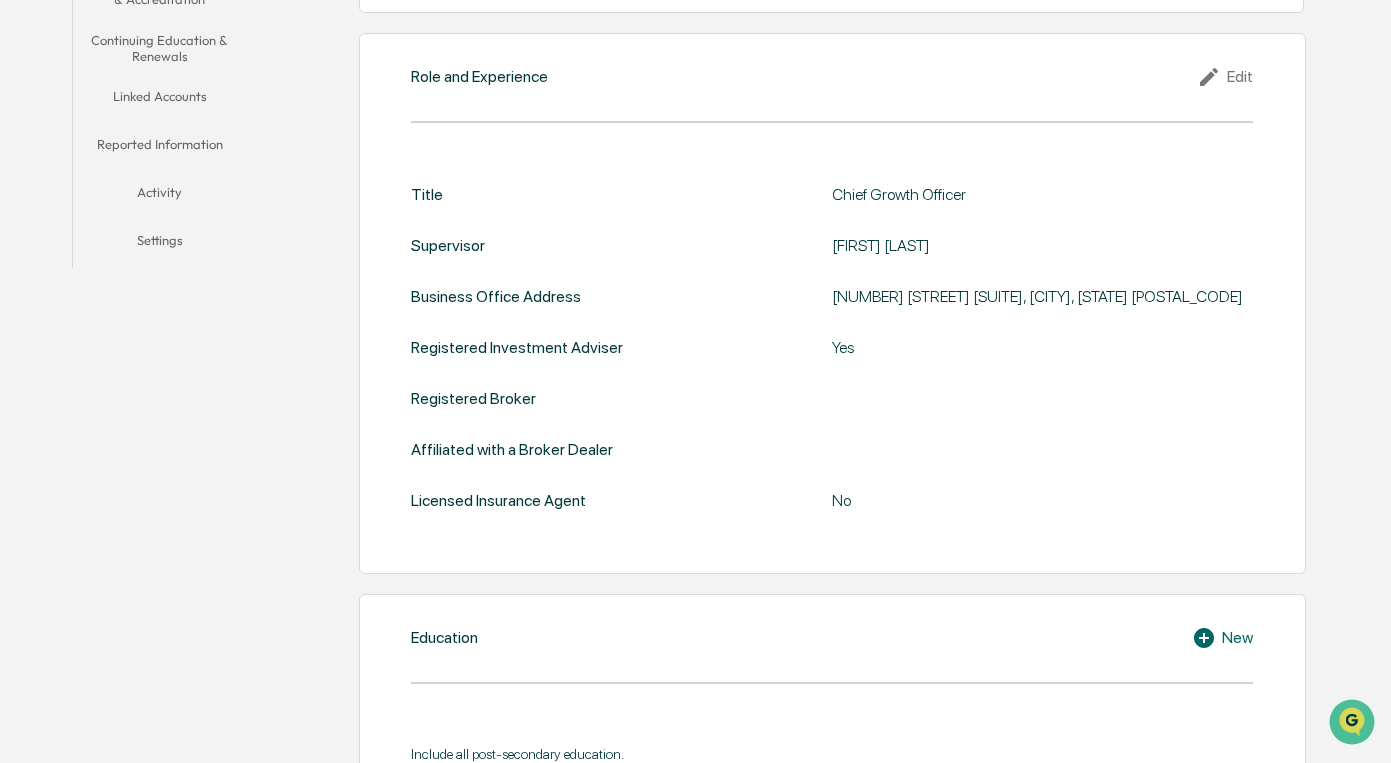 scroll, scrollTop: 470, scrollLeft: 0, axis: vertical 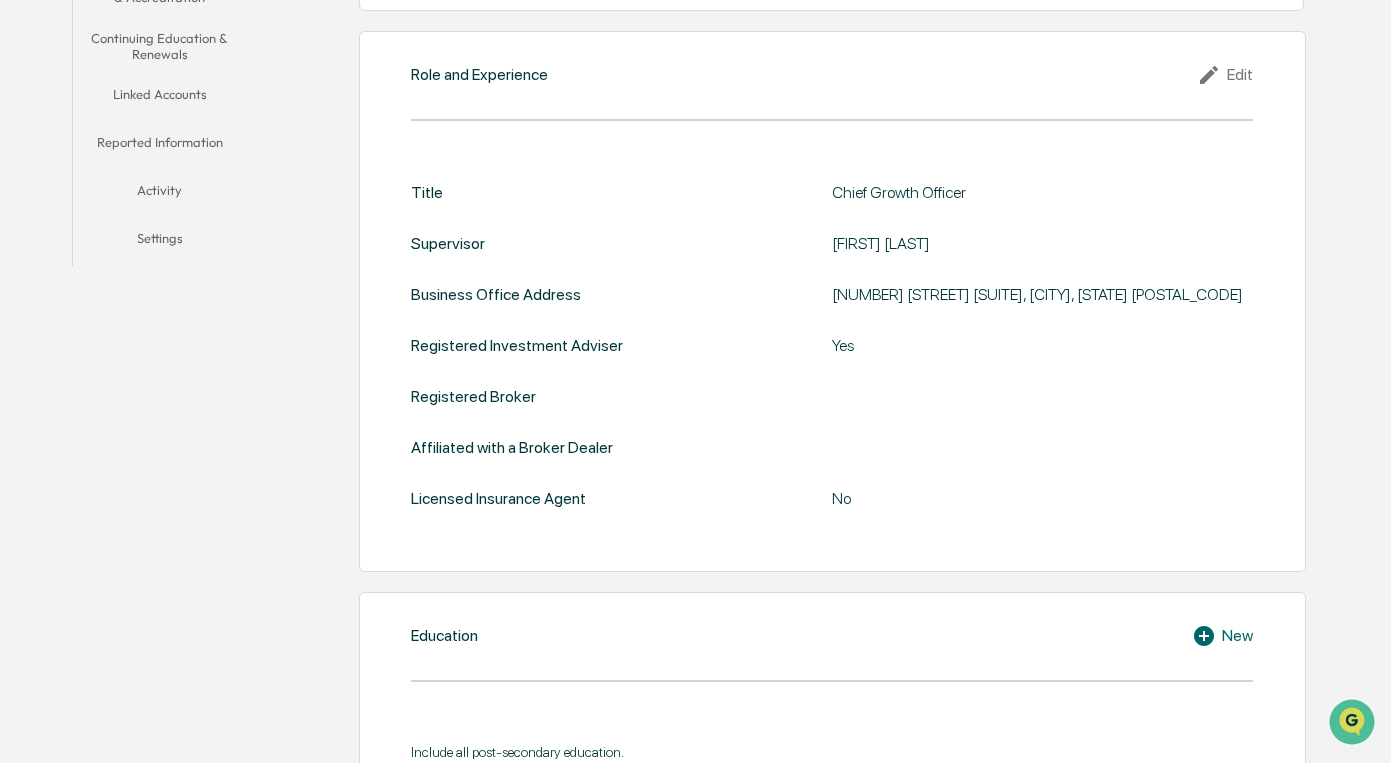 click on "Activity" at bounding box center (160, 194) 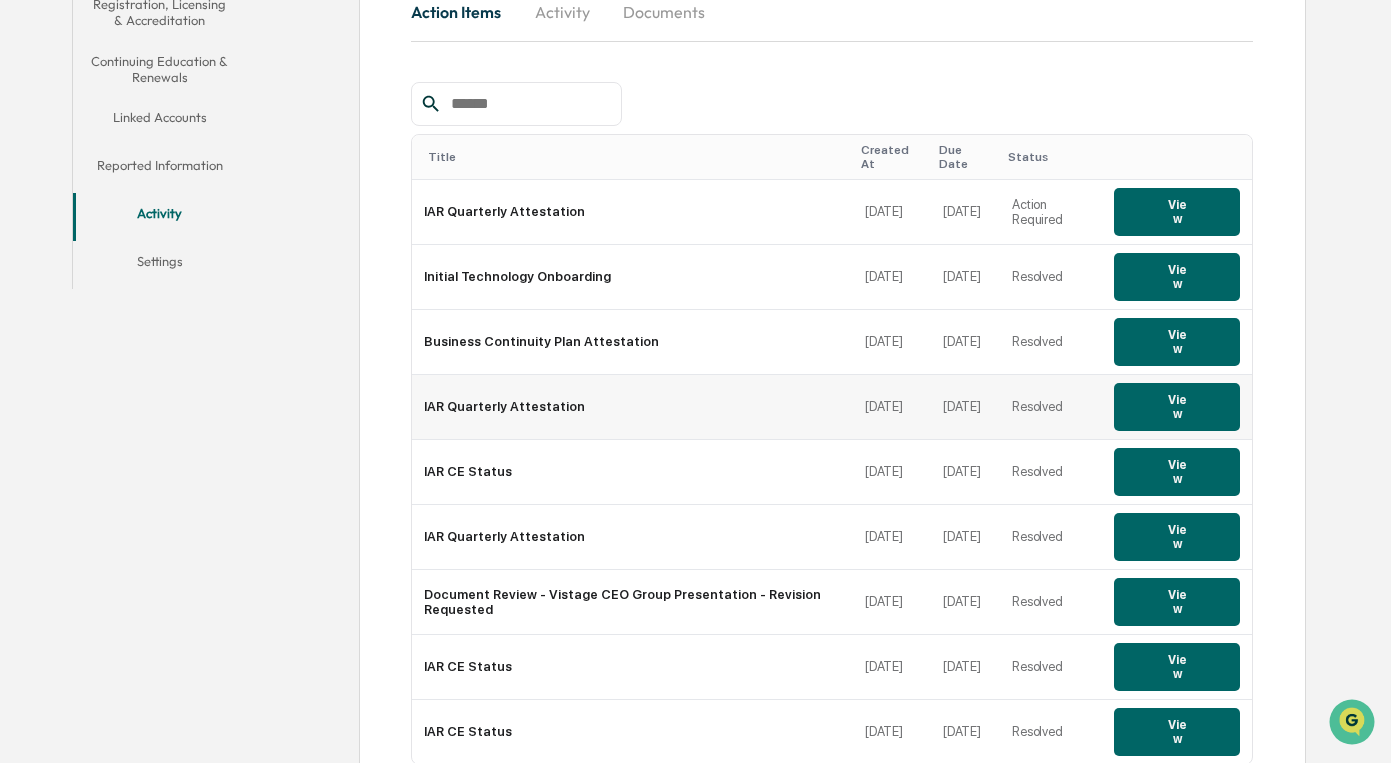 scroll, scrollTop: 475, scrollLeft: 0, axis: vertical 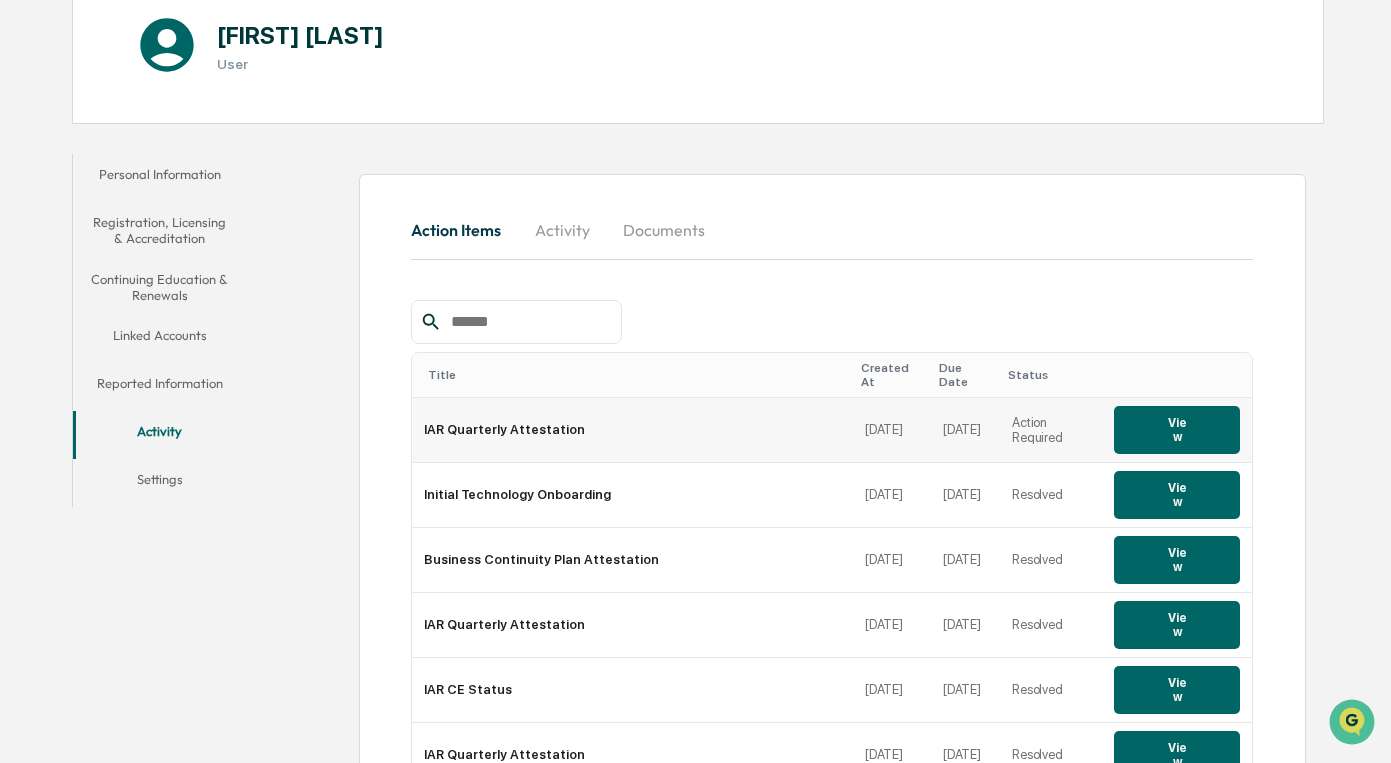click on "View" at bounding box center [1177, 430] 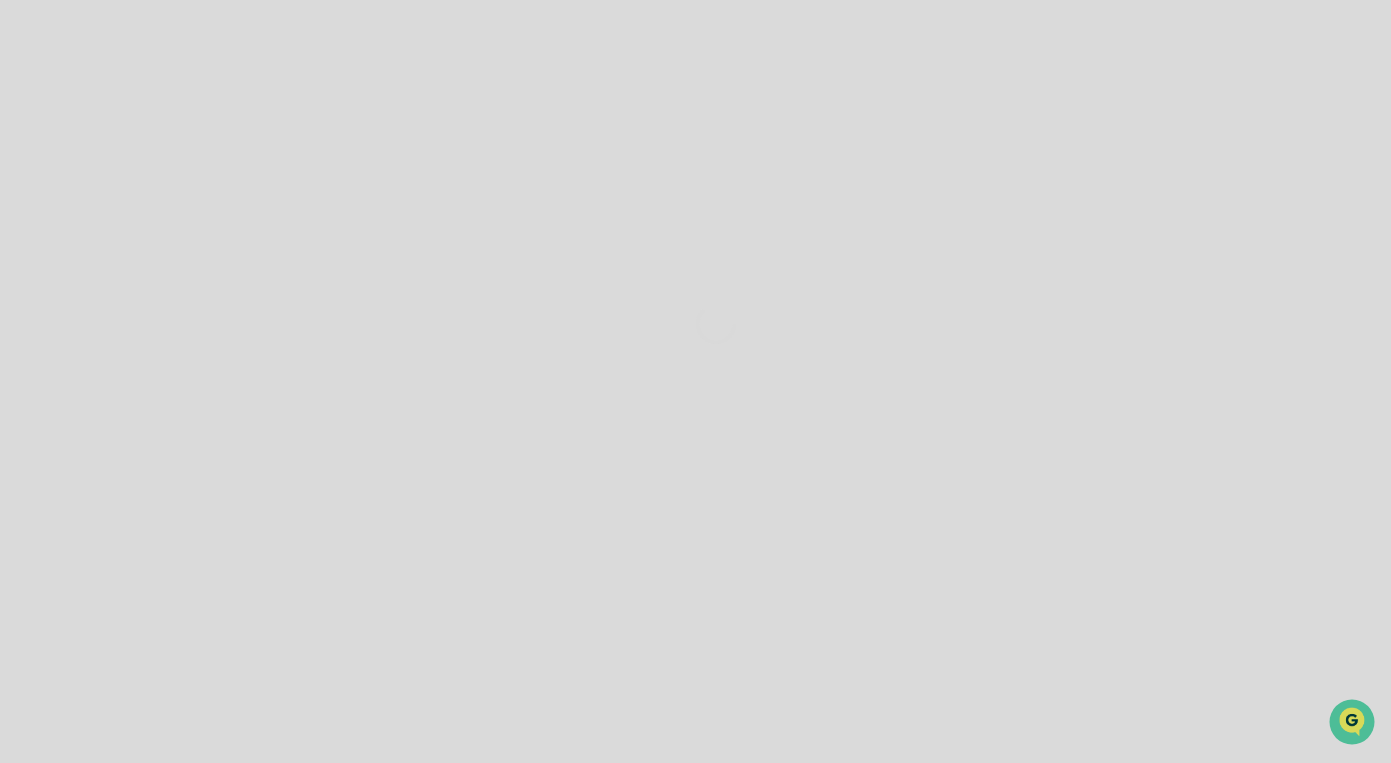 scroll, scrollTop: 0, scrollLeft: 0, axis: both 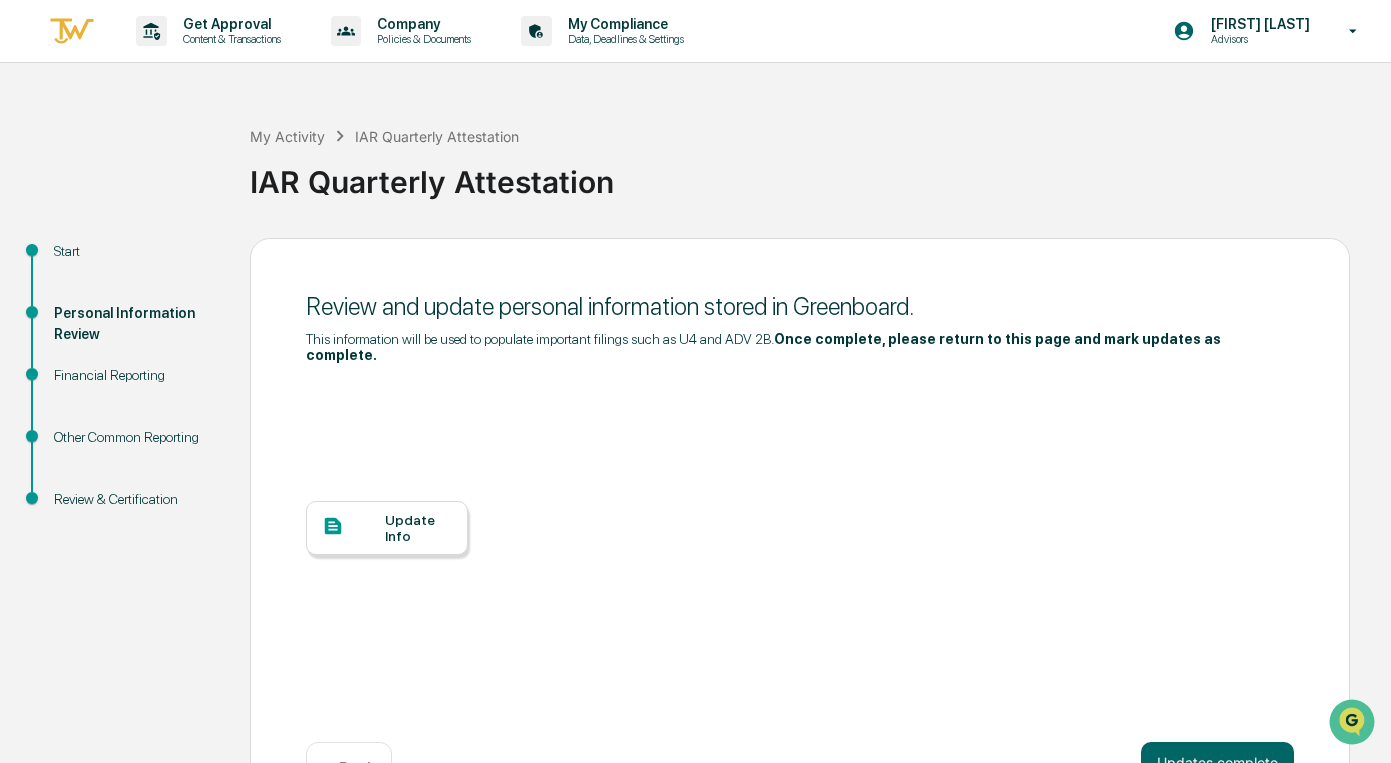click on "Financial Reporting" at bounding box center [136, 375] 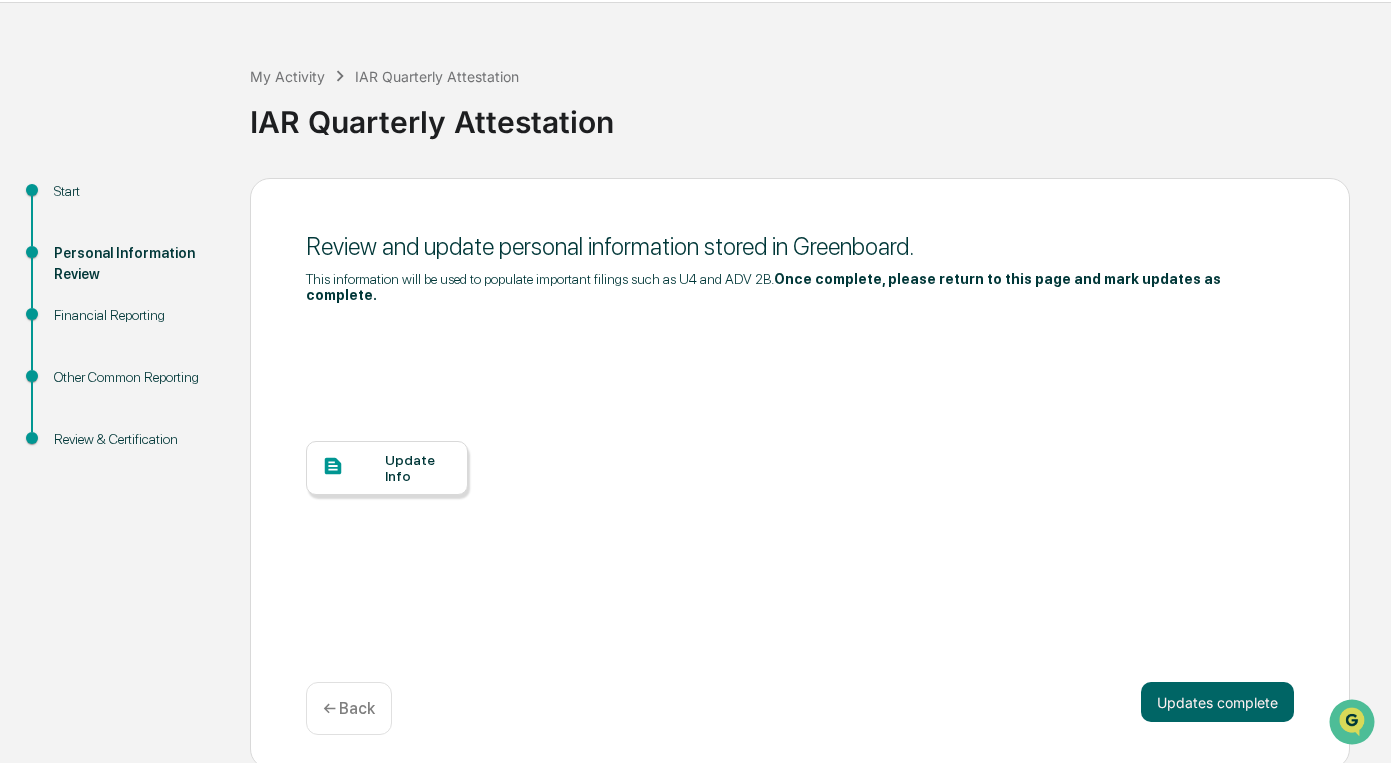 scroll, scrollTop: 67, scrollLeft: 0, axis: vertical 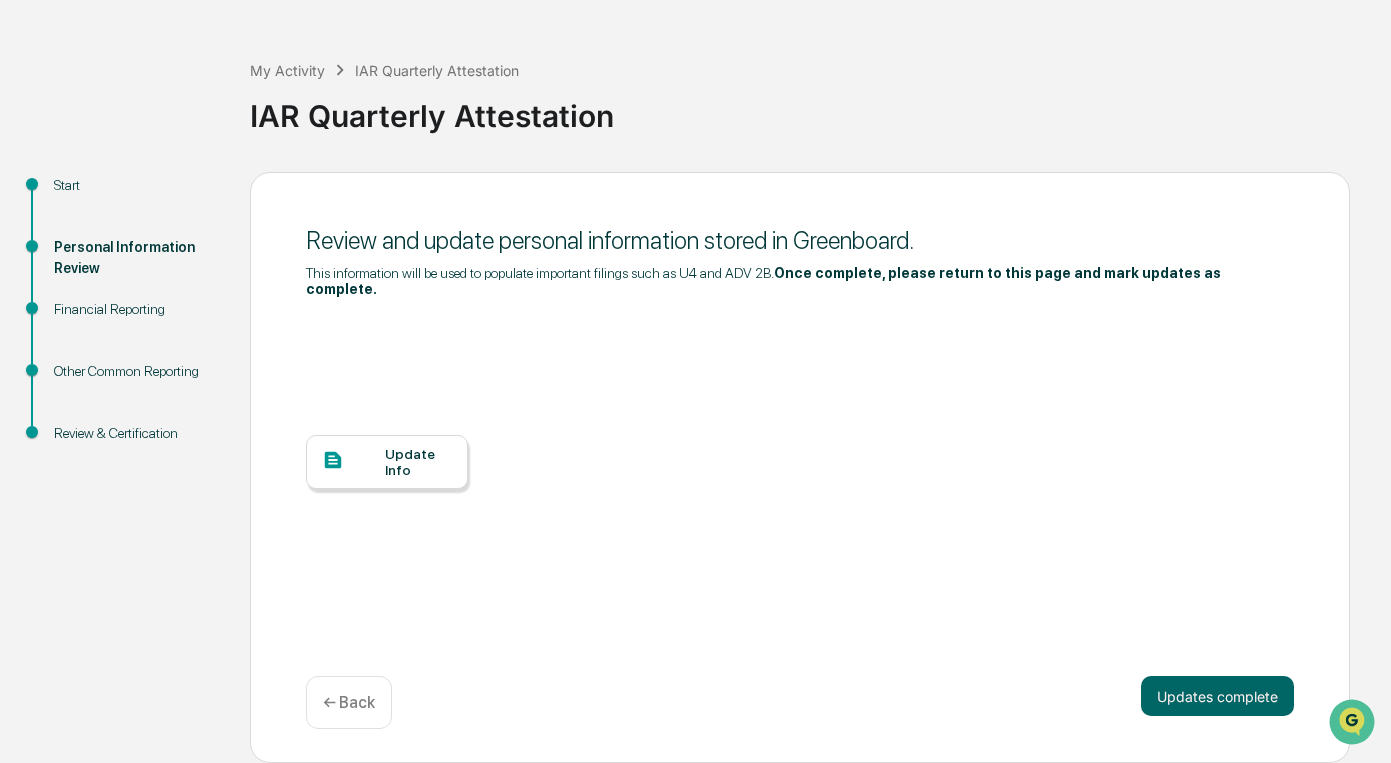 click on "Update Info" at bounding box center (800, 477) 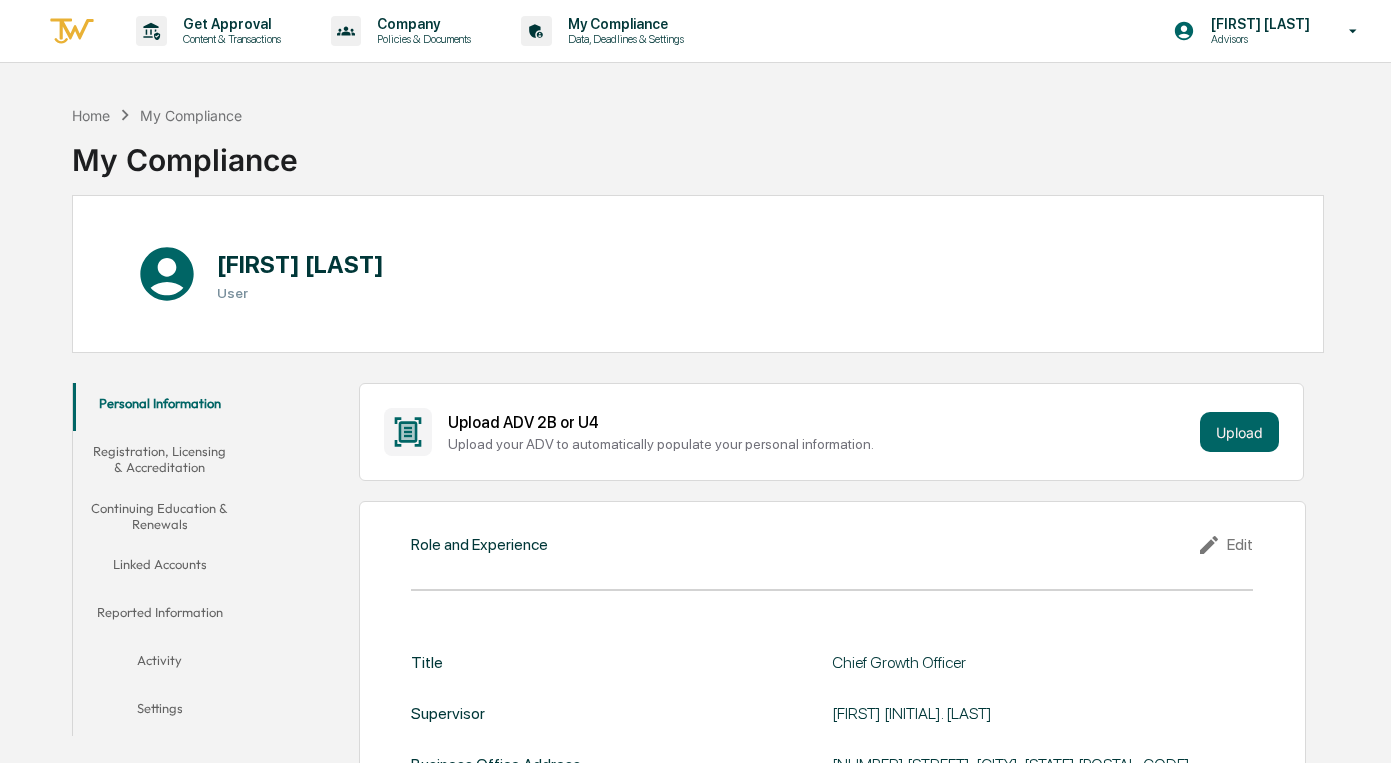 scroll, scrollTop: 160, scrollLeft: 0, axis: vertical 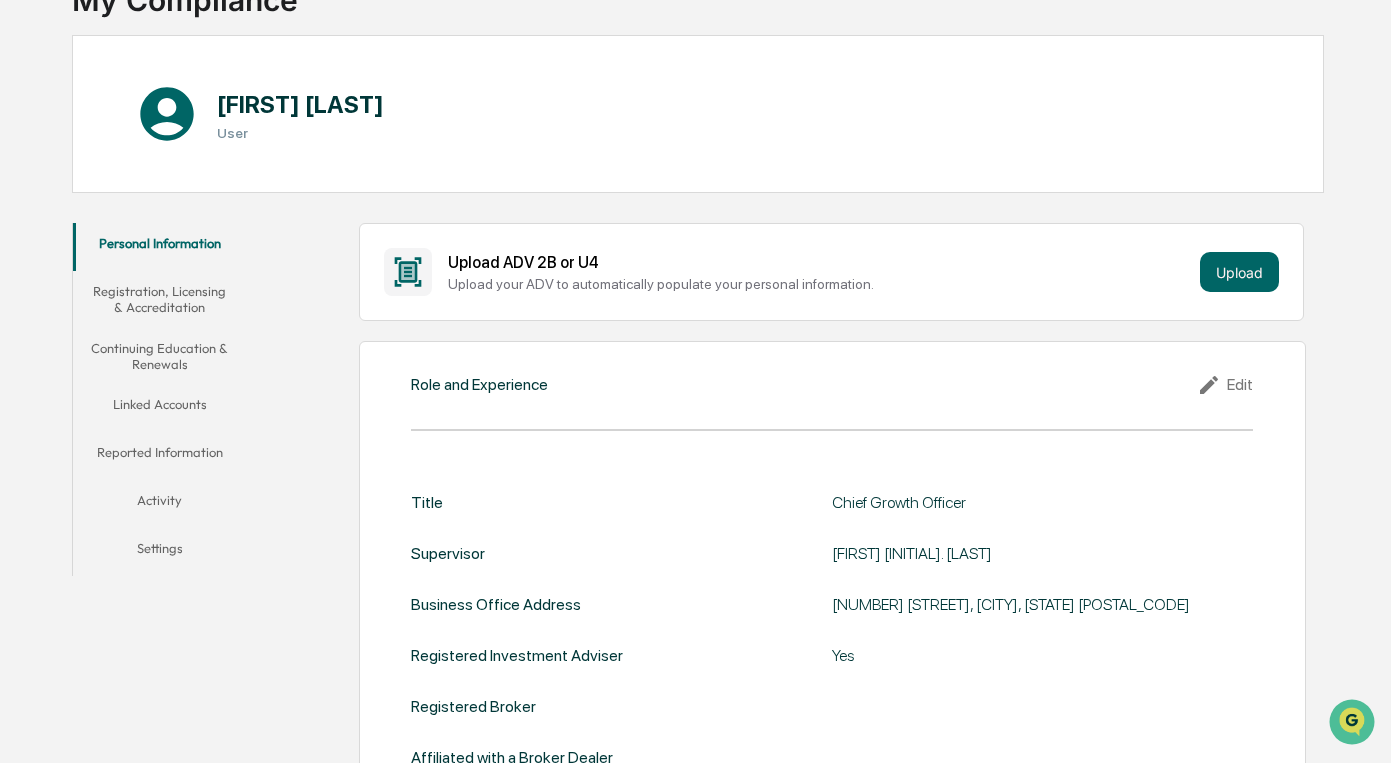 click on "Registration, Licensing & Accreditation" at bounding box center (160, 299) 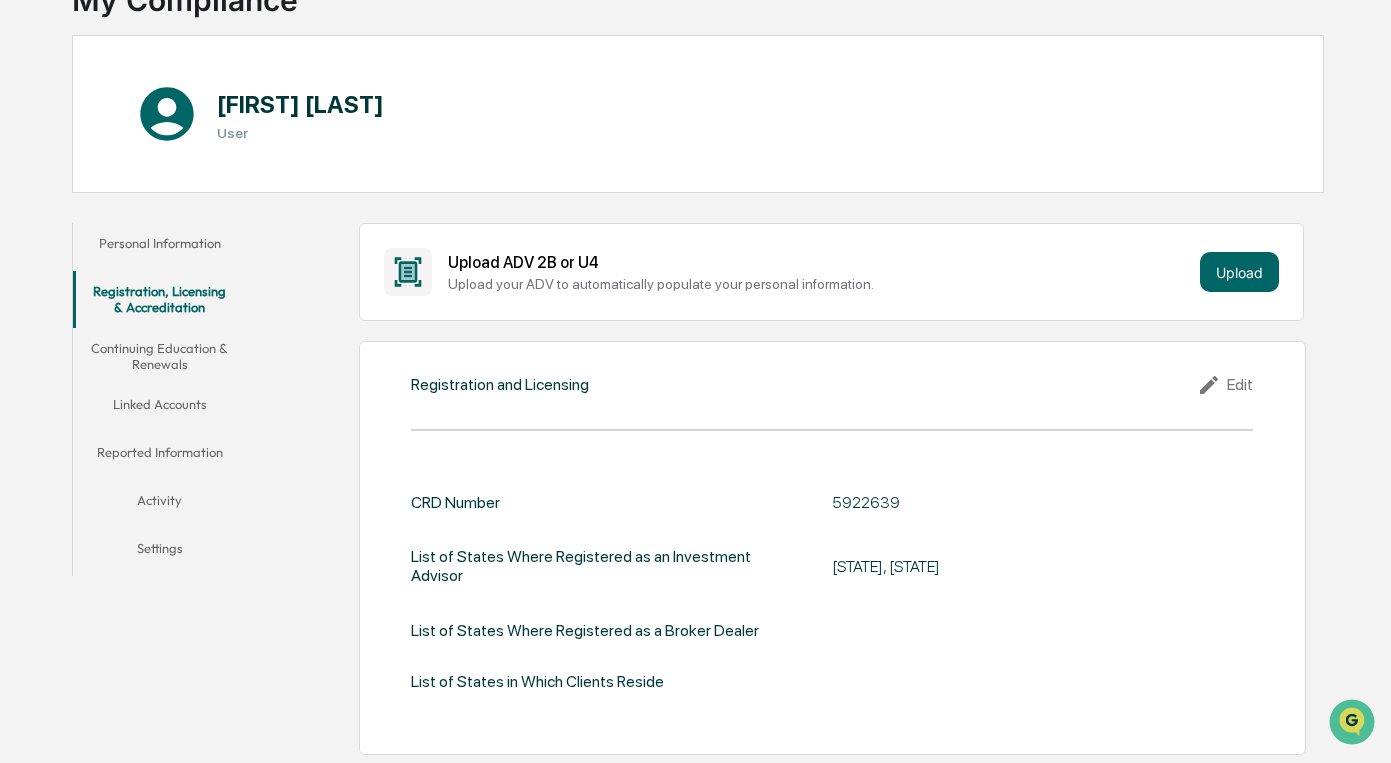 click on "Continuing Education & Renewals" at bounding box center [160, 356] 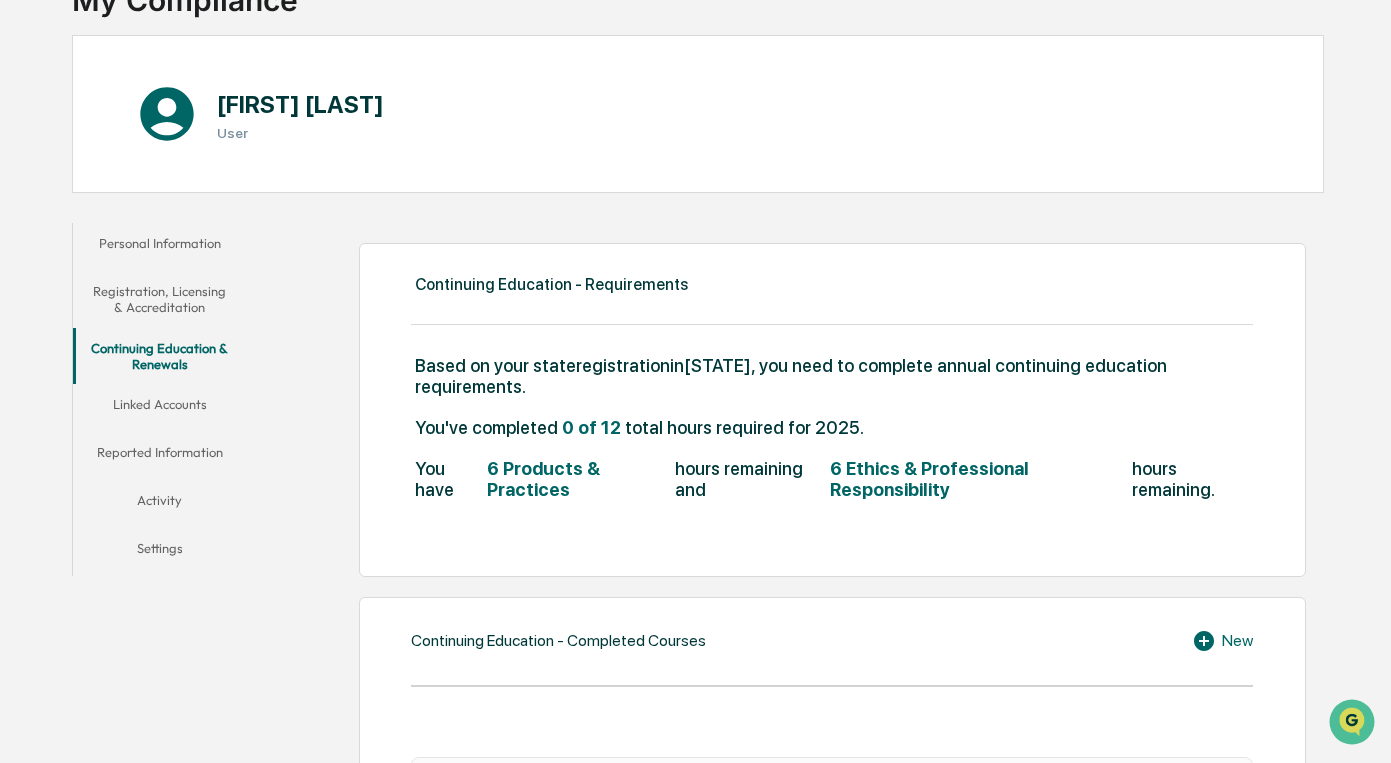 click on "Linked Accounts" at bounding box center [160, 408] 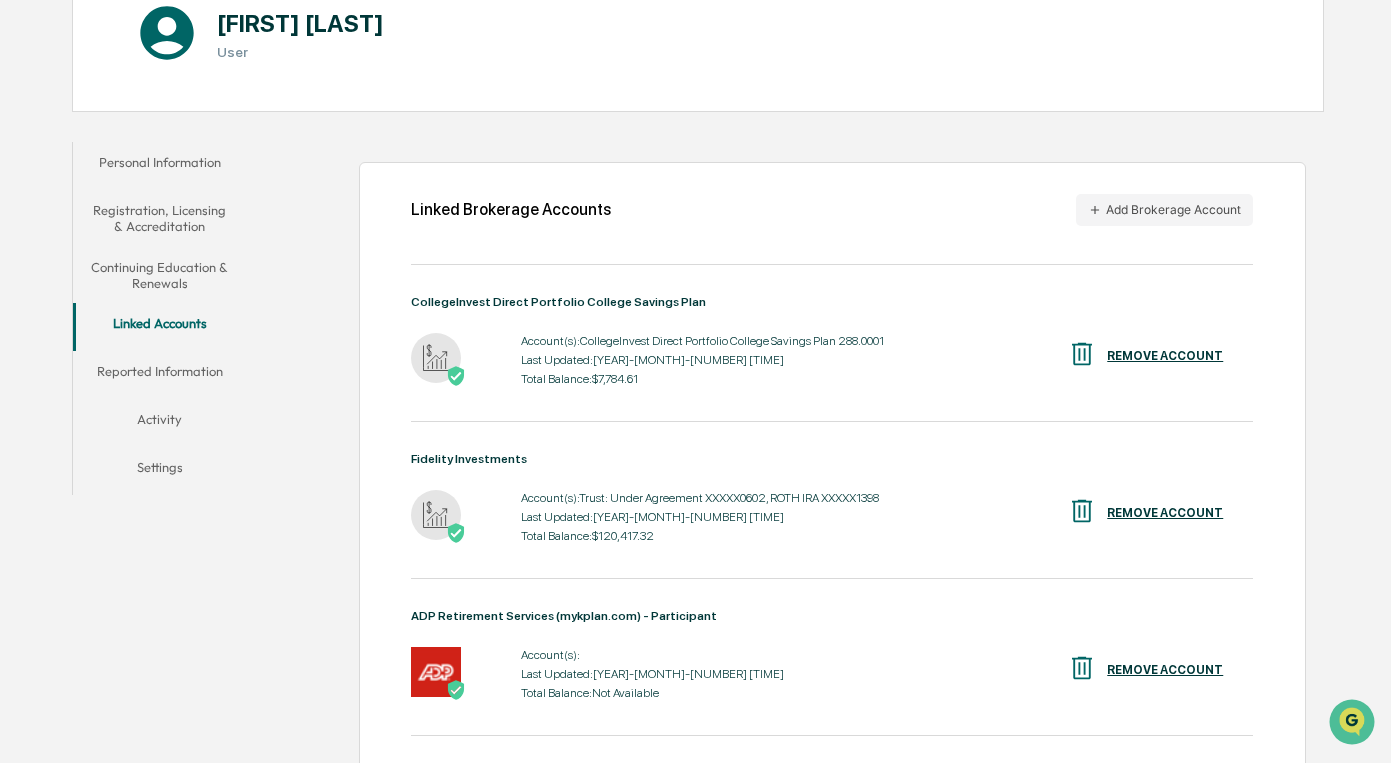 scroll, scrollTop: 239, scrollLeft: 0, axis: vertical 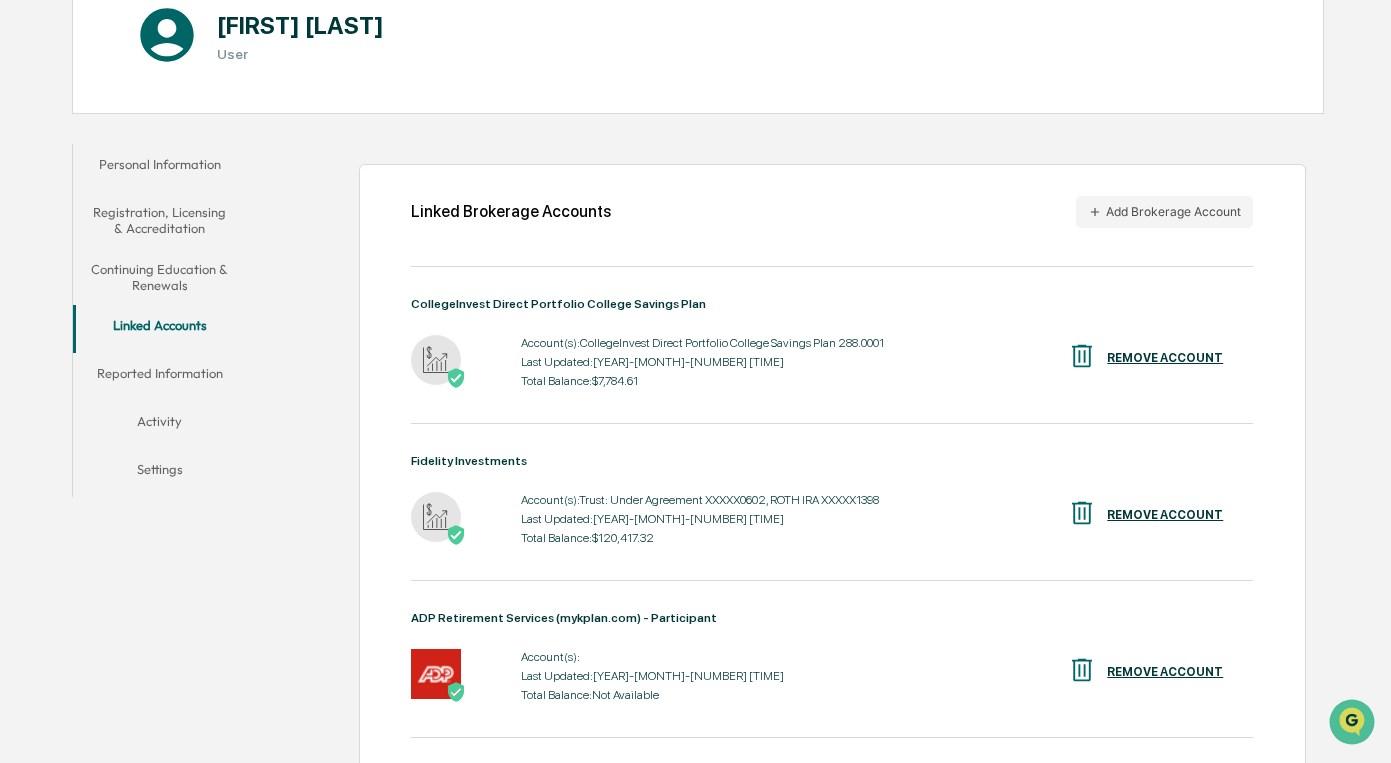 click on "Reported Information" at bounding box center (160, 377) 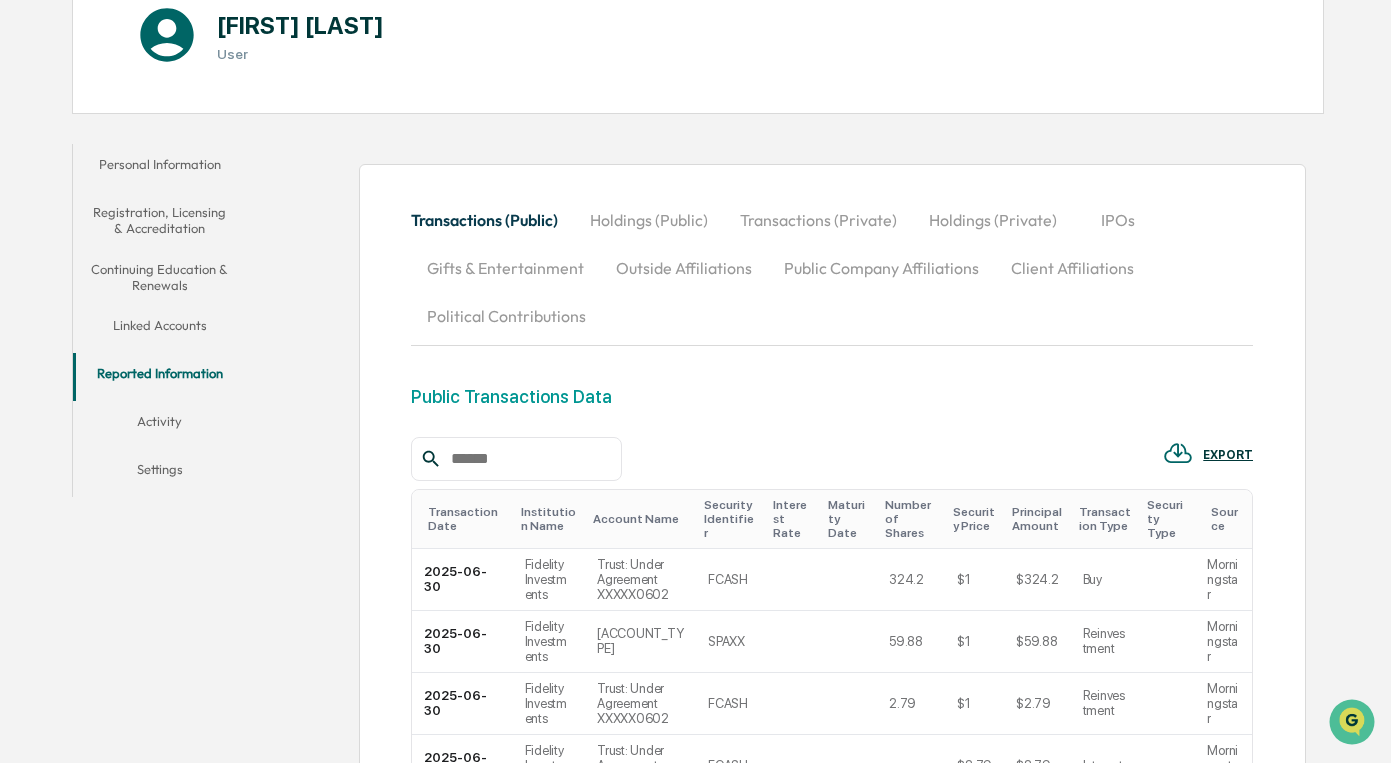 click on "Activity" at bounding box center (160, 425) 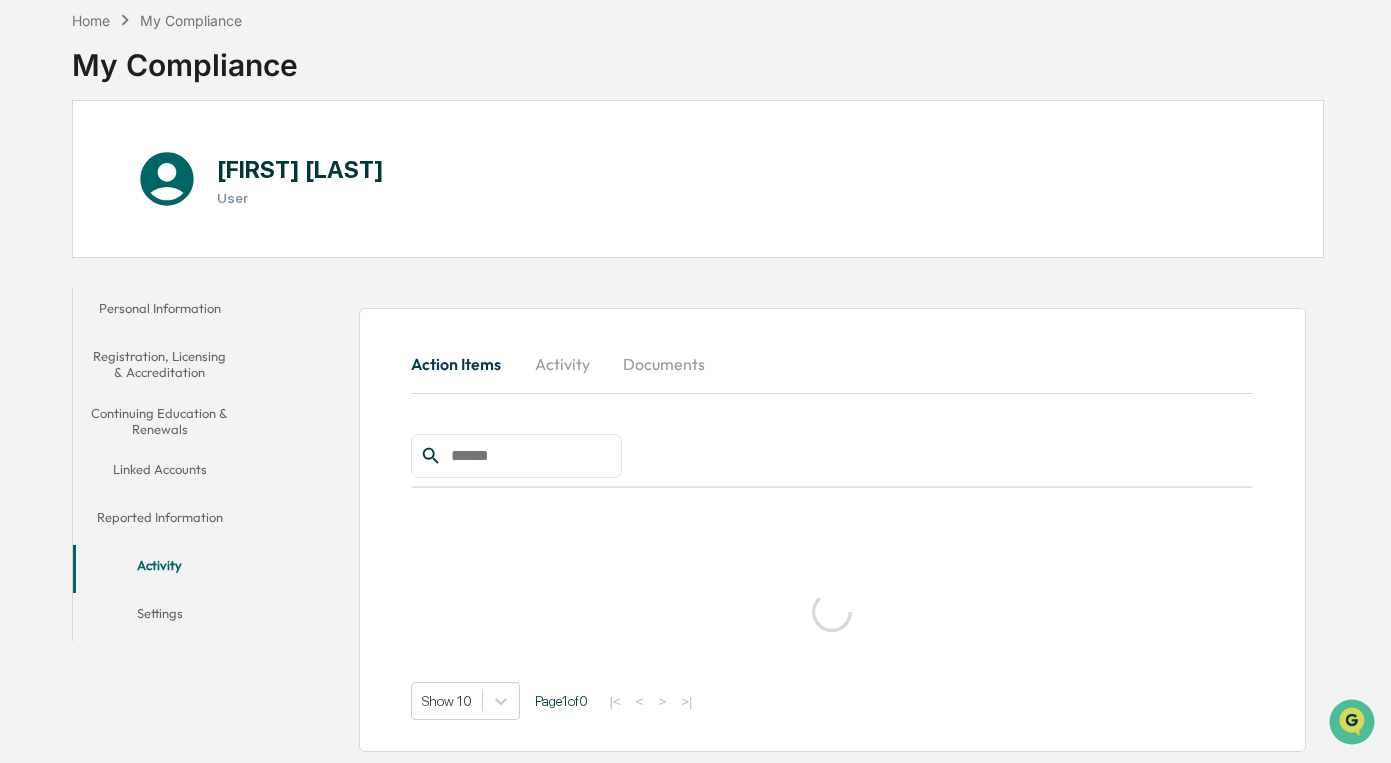 scroll, scrollTop: 239, scrollLeft: 0, axis: vertical 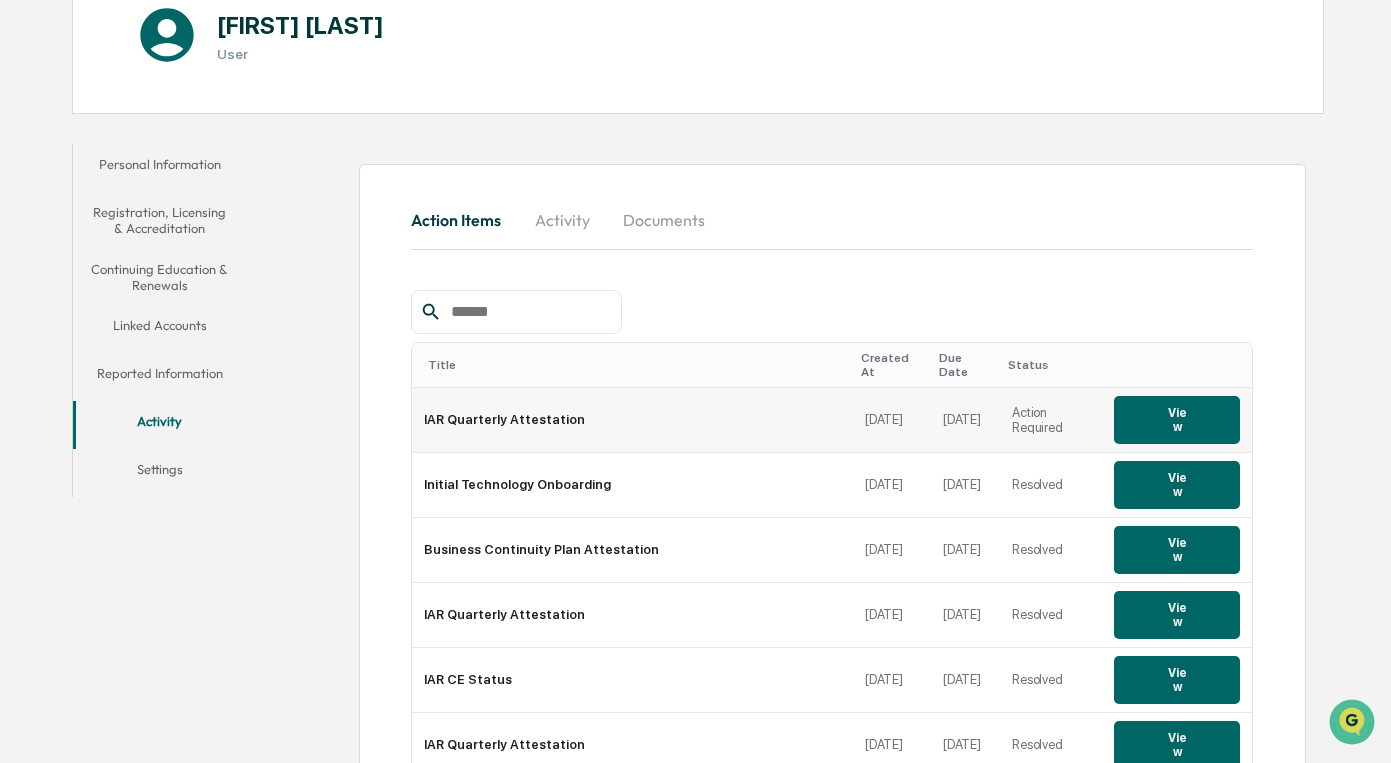 click on "View" at bounding box center (1177, 420) 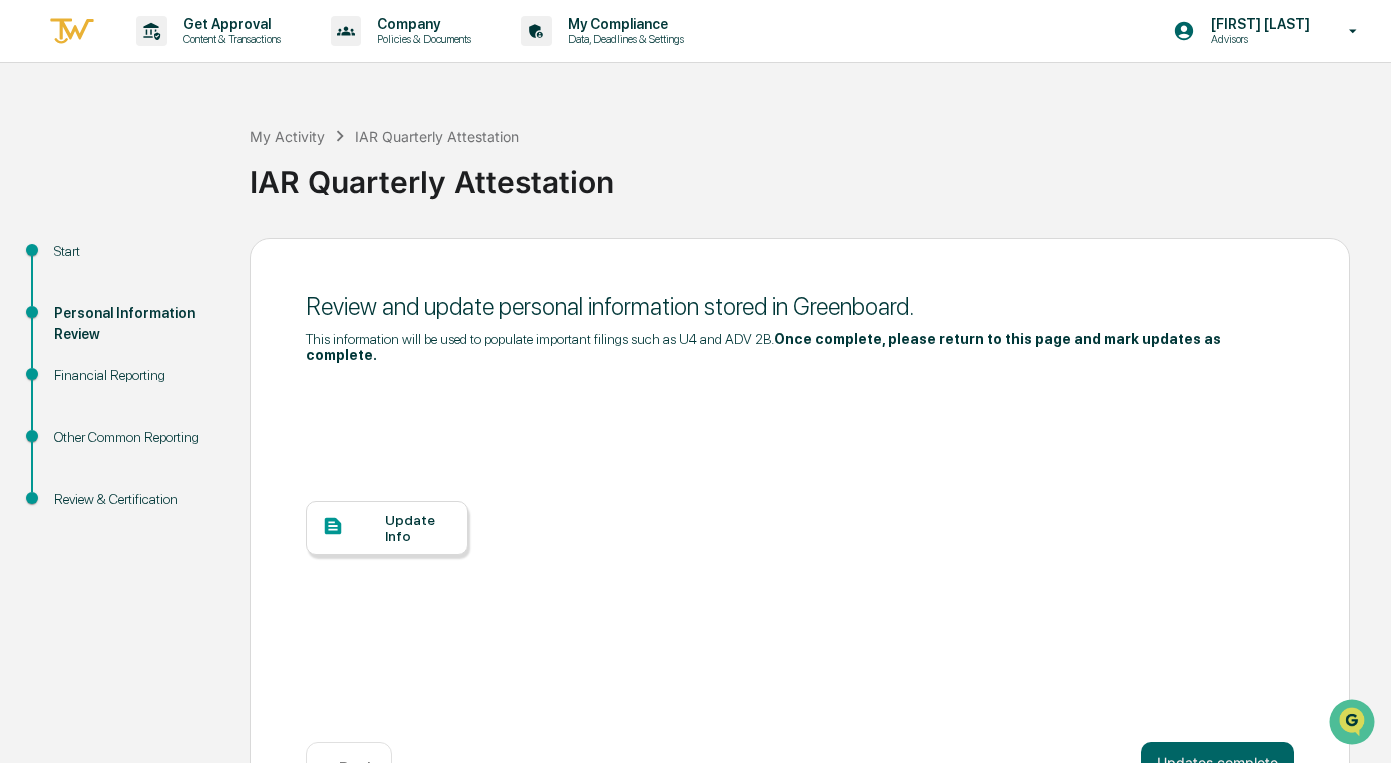 scroll, scrollTop: 67, scrollLeft: 0, axis: vertical 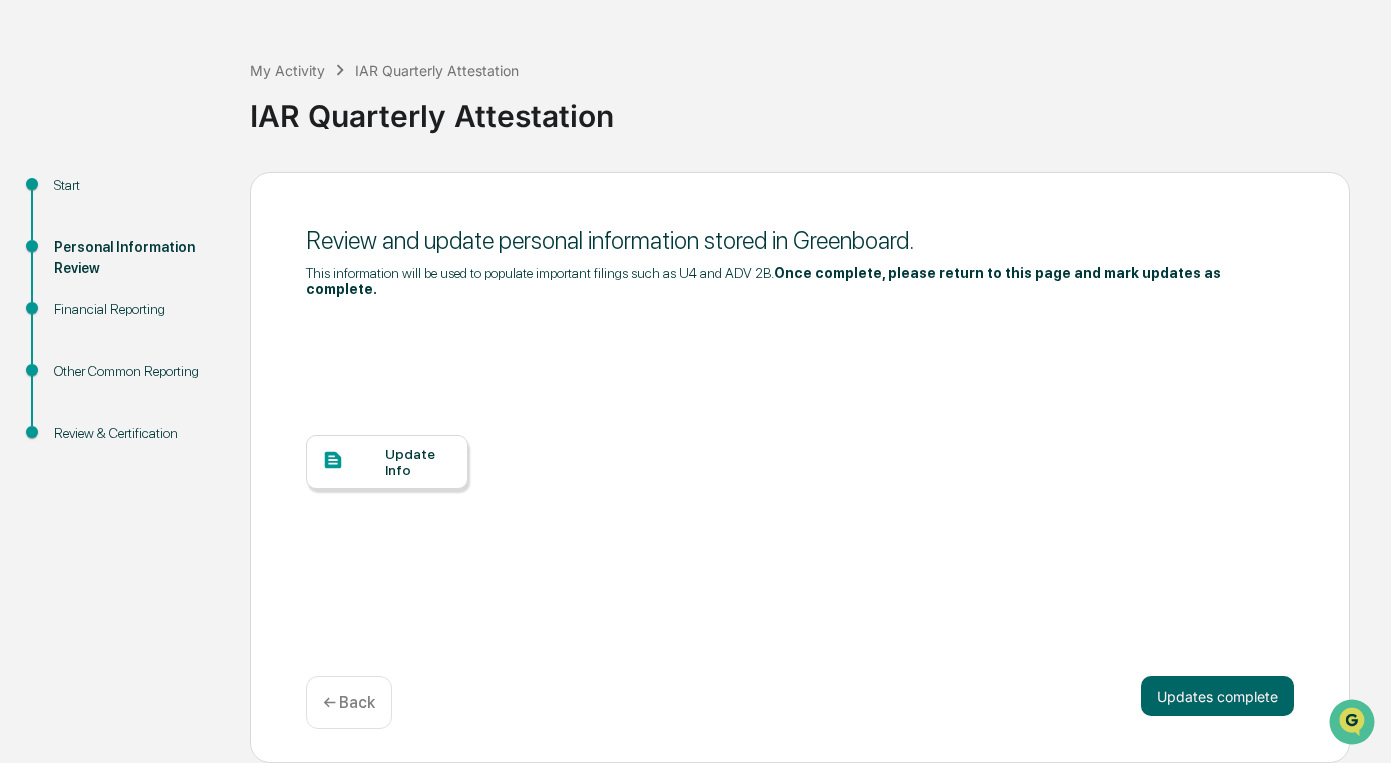 click on "Financial Reporting" at bounding box center (136, 309) 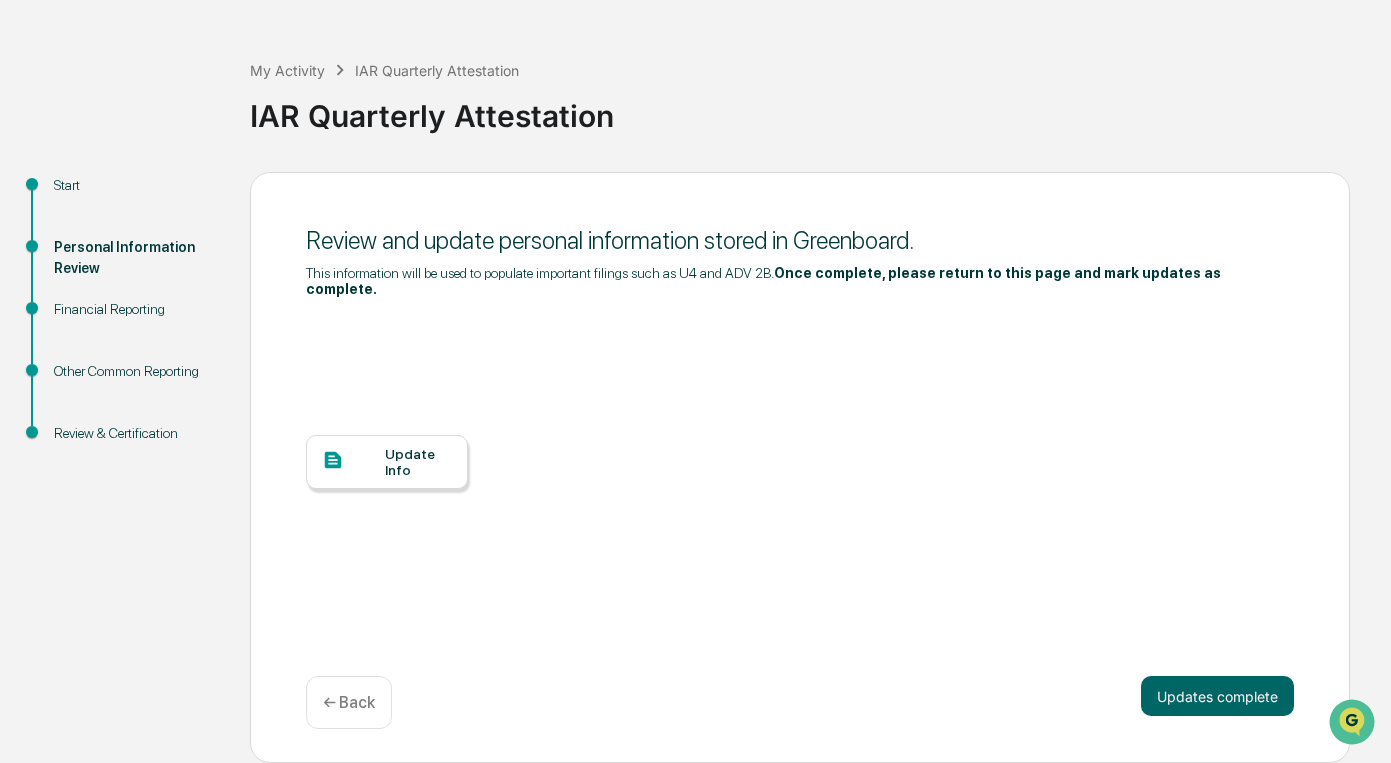 click on "Financial Reporting" at bounding box center [136, 309] 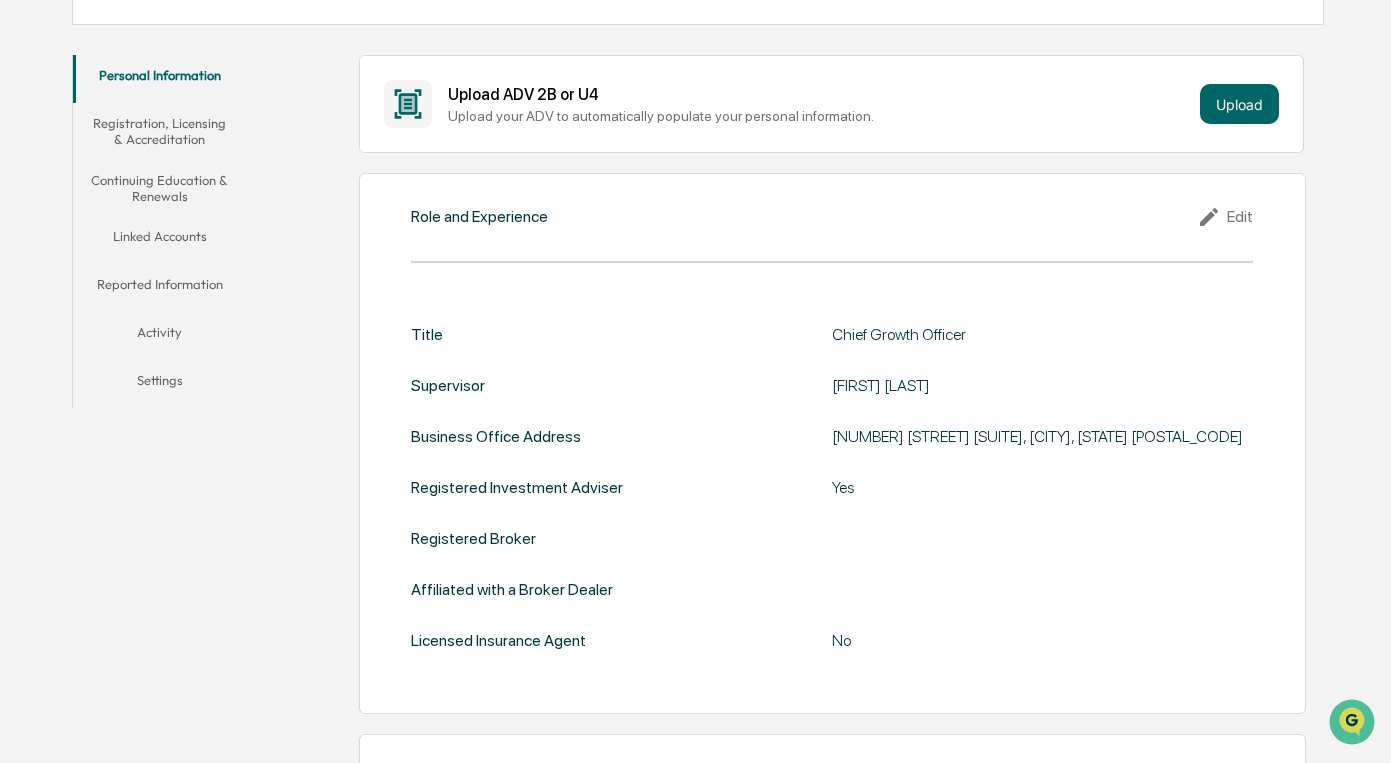 scroll, scrollTop: 306, scrollLeft: 0, axis: vertical 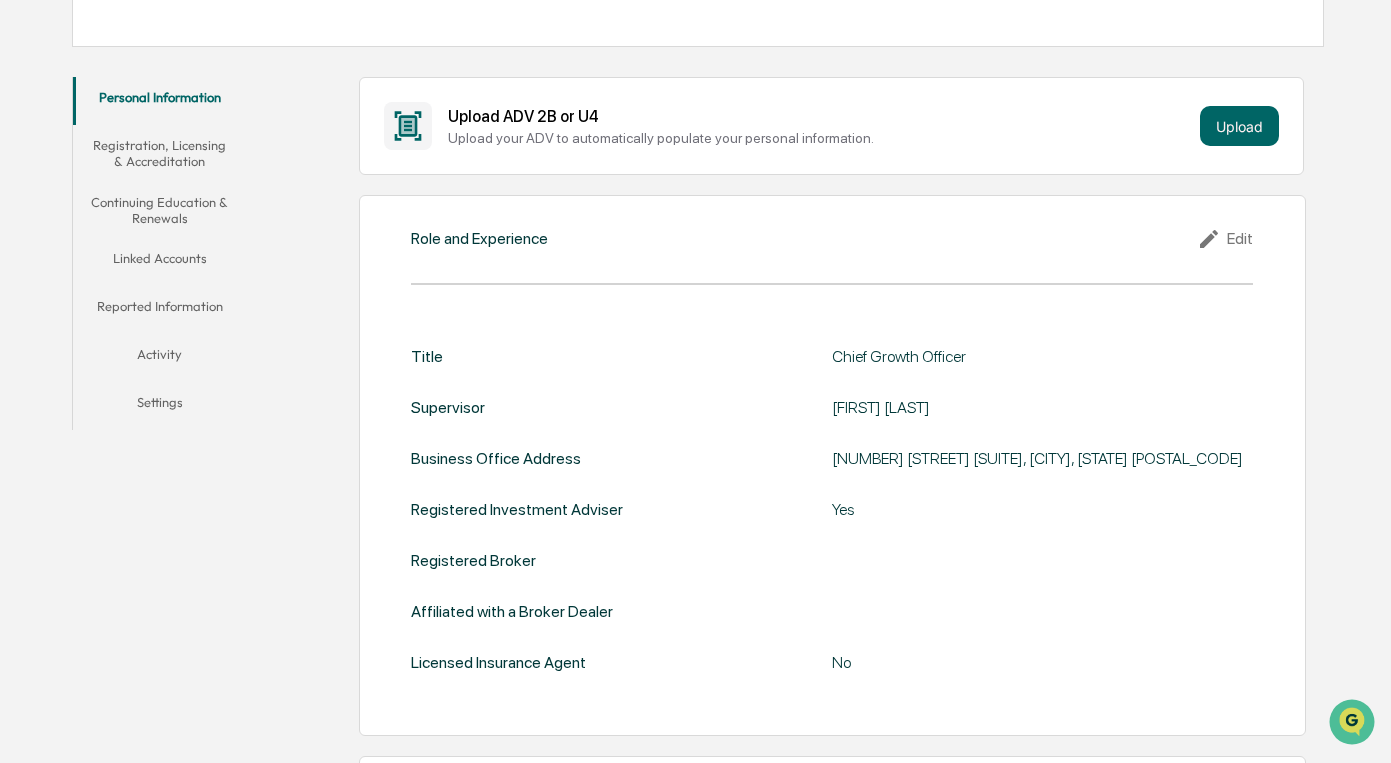 click on "Reported Information" at bounding box center [160, 310] 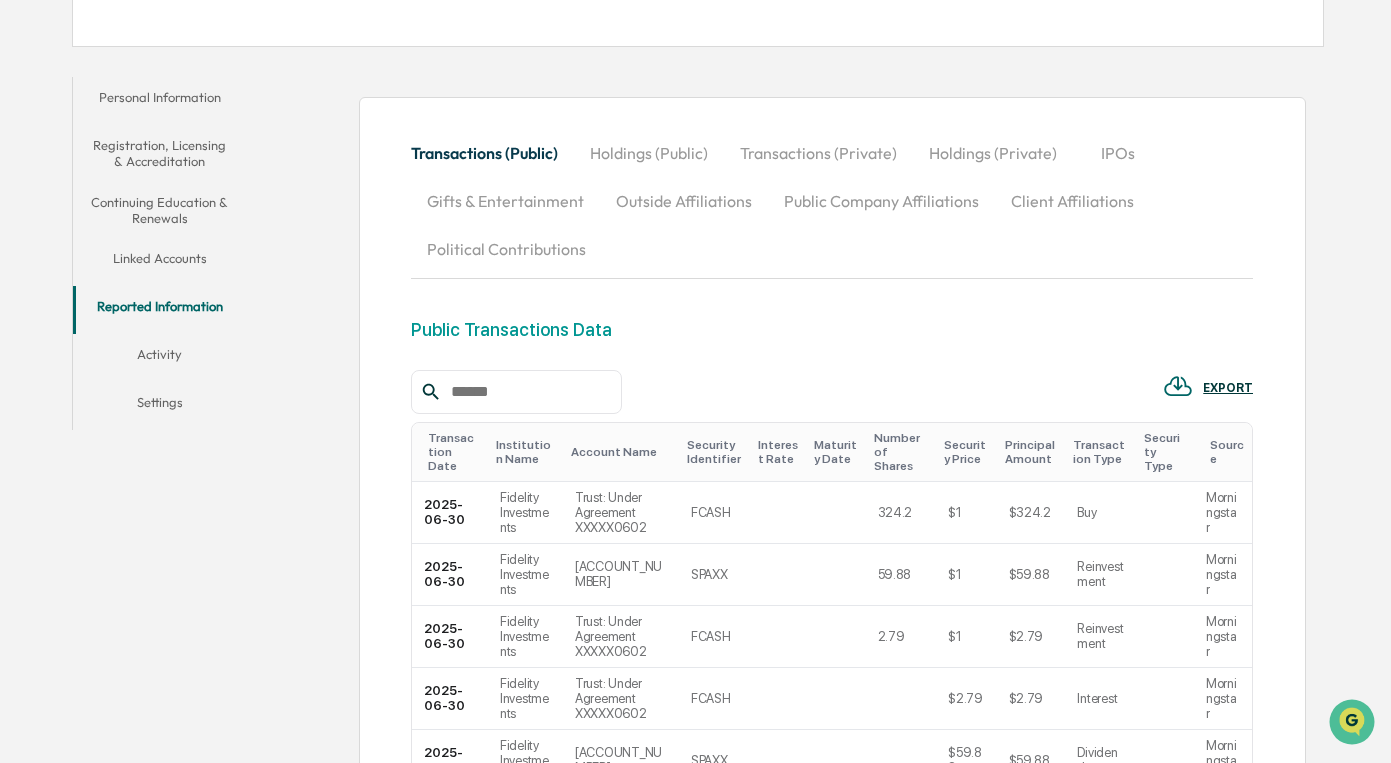 click on "Linked Accounts" at bounding box center (160, 262) 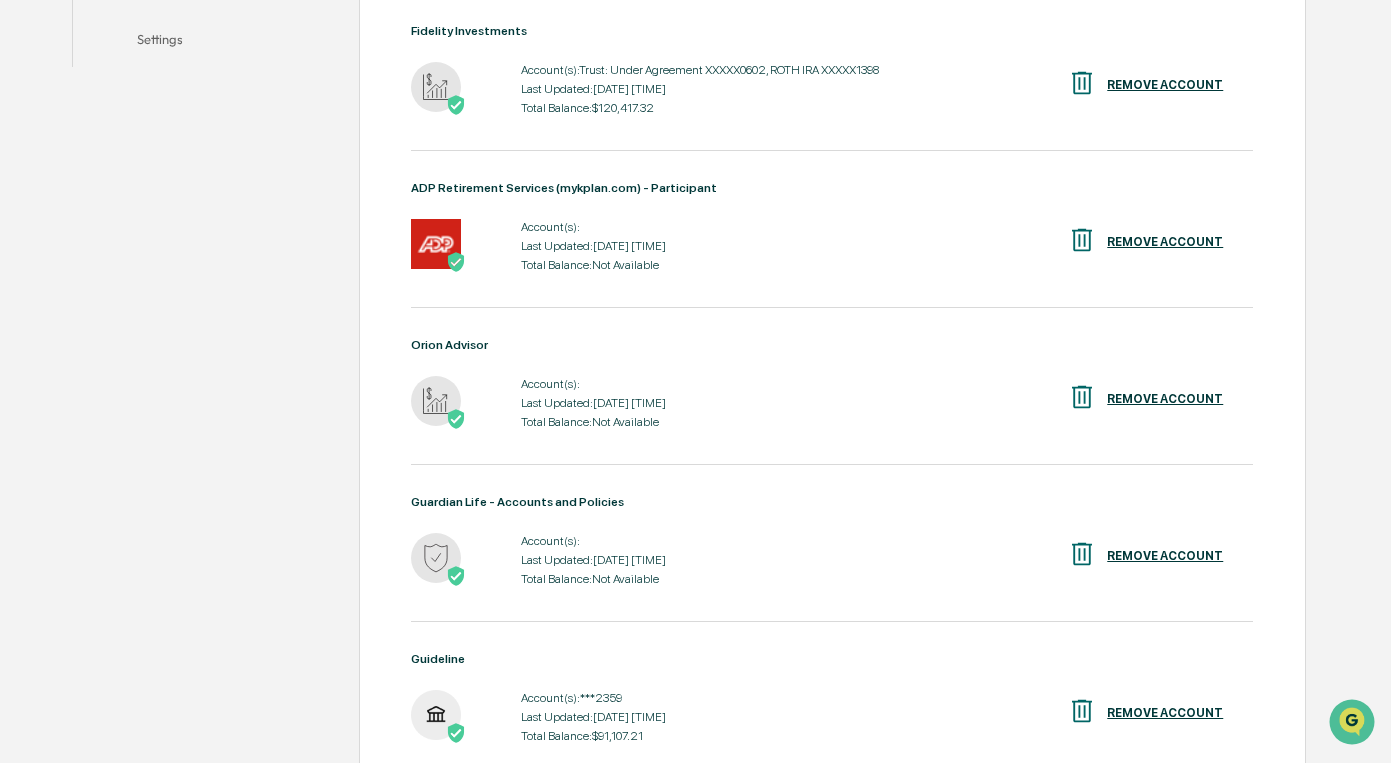 scroll, scrollTop: 599, scrollLeft: 0, axis: vertical 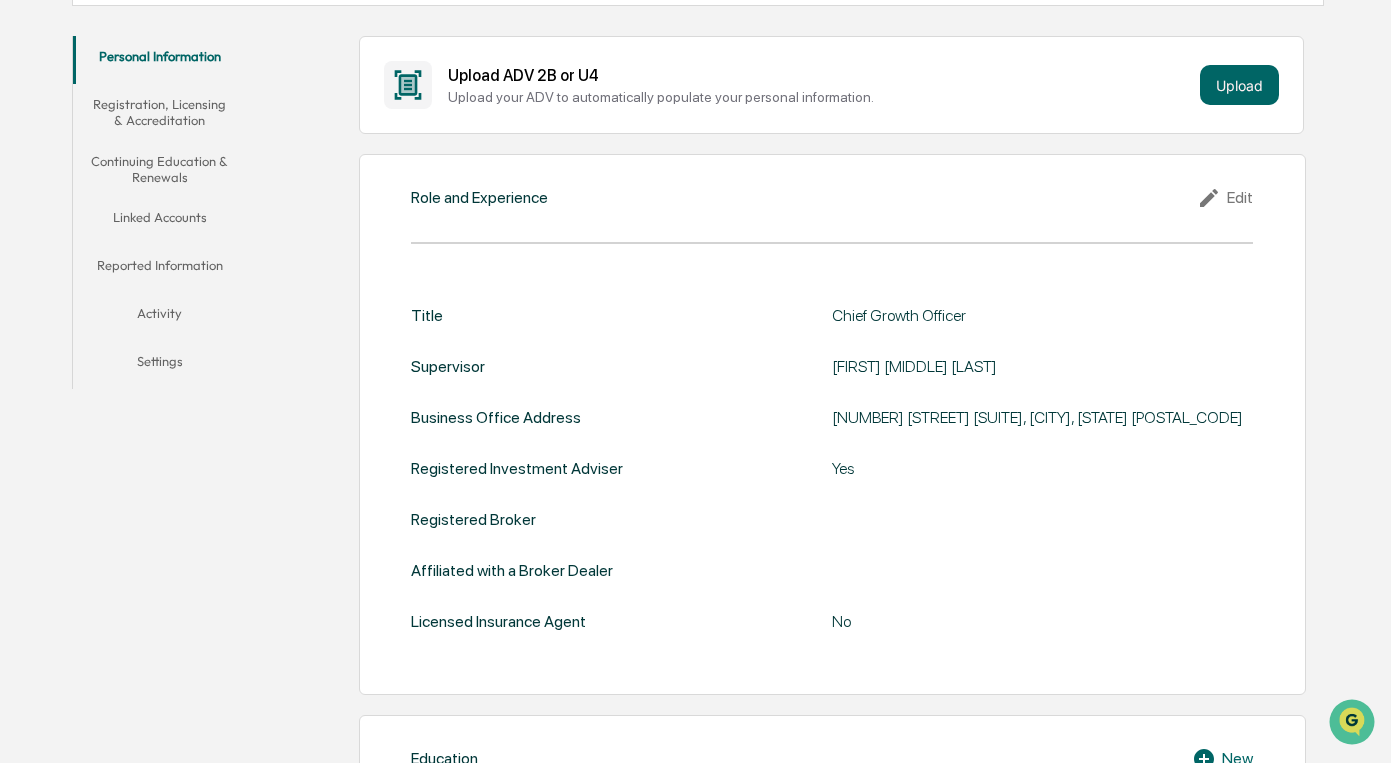 click on "Linked Accounts" at bounding box center [160, 221] 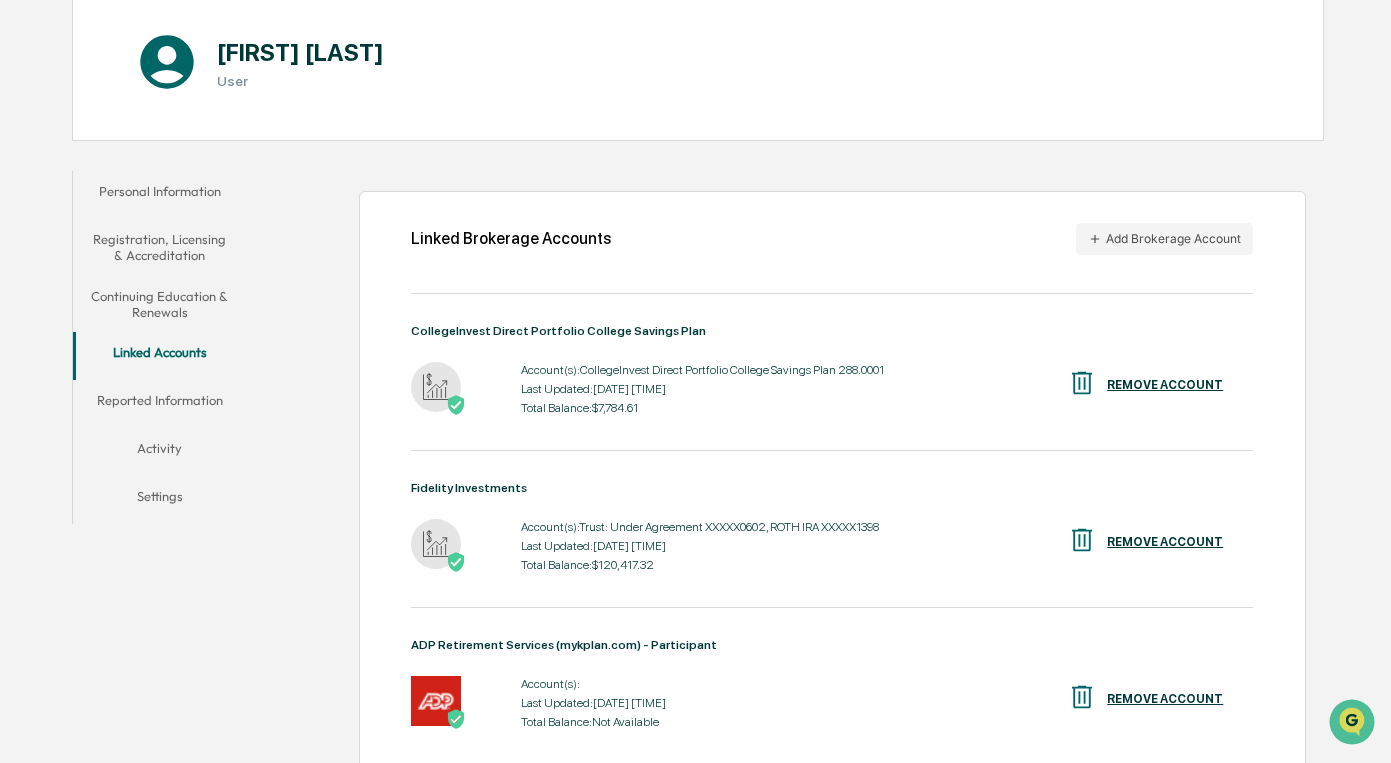 scroll, scrollTop: 0, scrollLeft: 0, axis: both 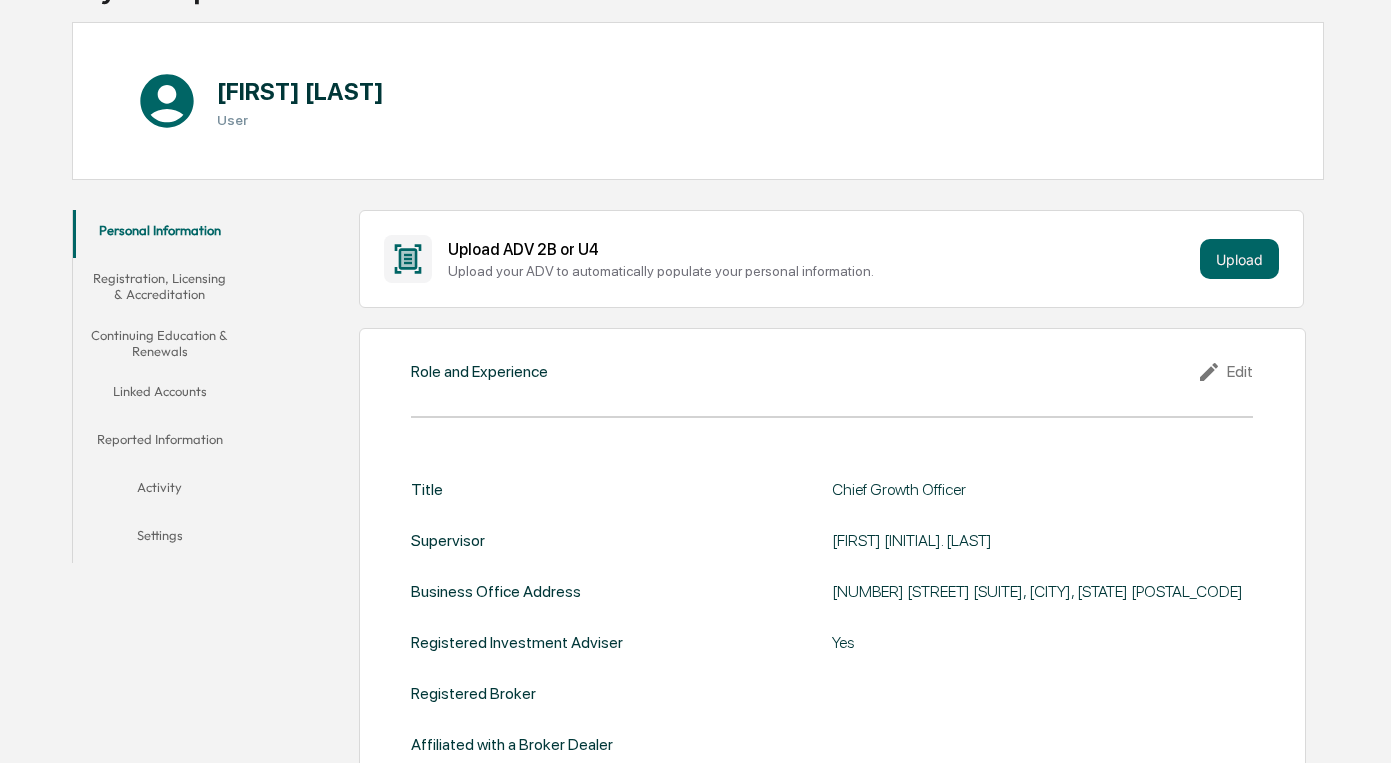 click on "Linked Accounts" at bounding box center [160, 395] 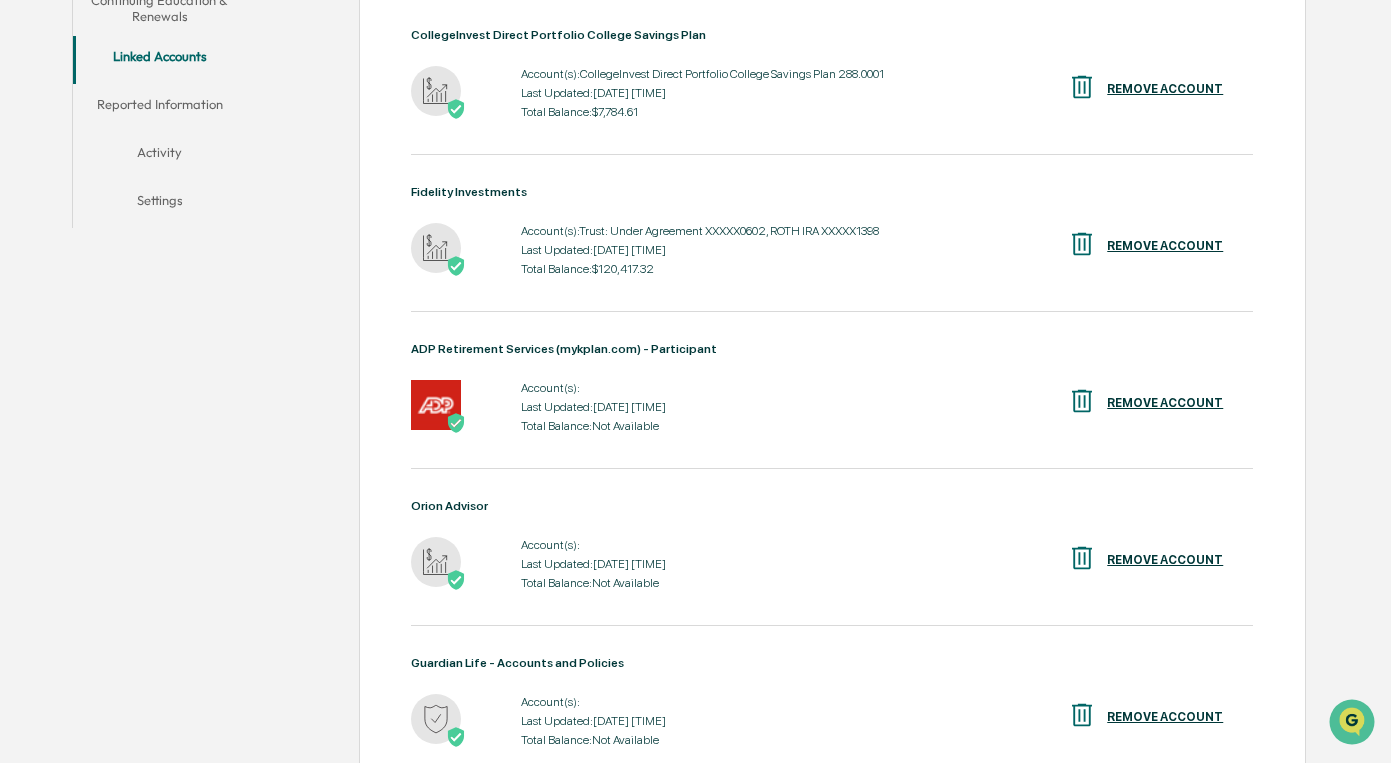 scroll, scrollTop: 0, scrollLeft: 0, axis: both 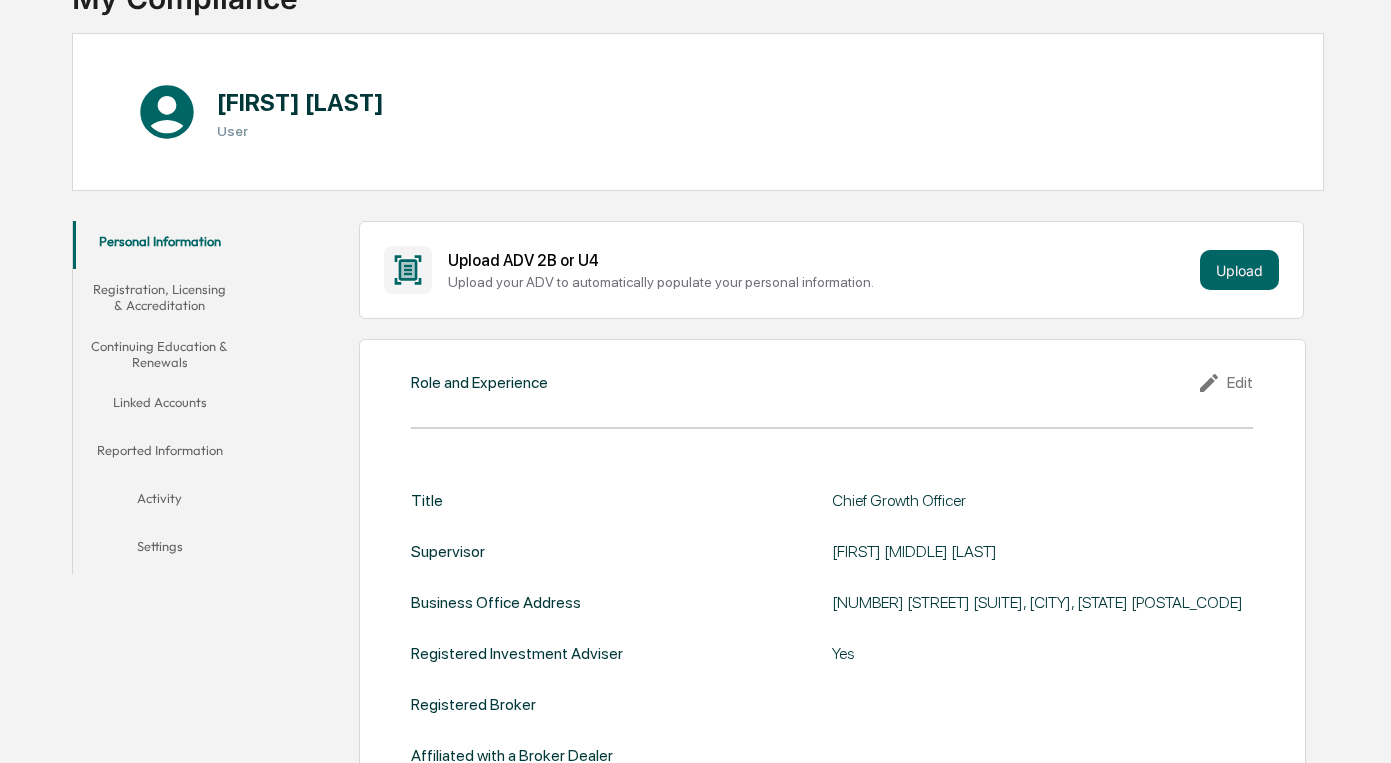 click on "Linked Accounts" at bounding box center [160, 406] 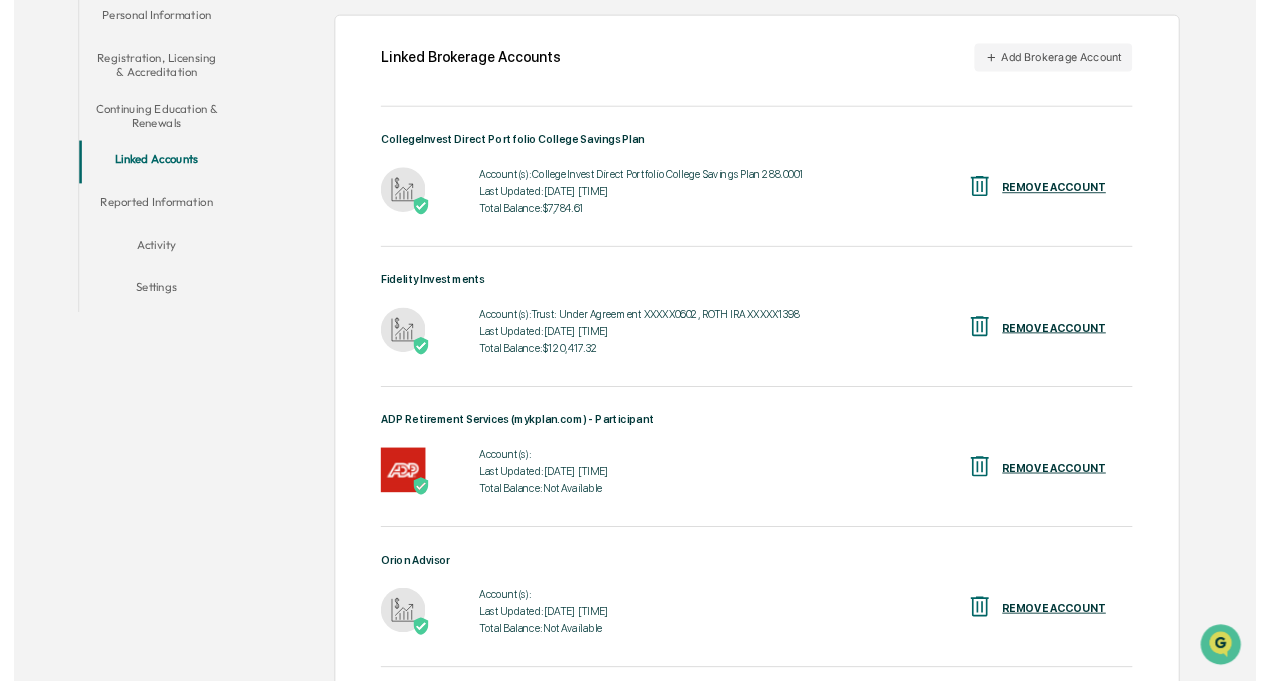 scroll, scrollTop: 0, scrollLeft: 0, axis: both 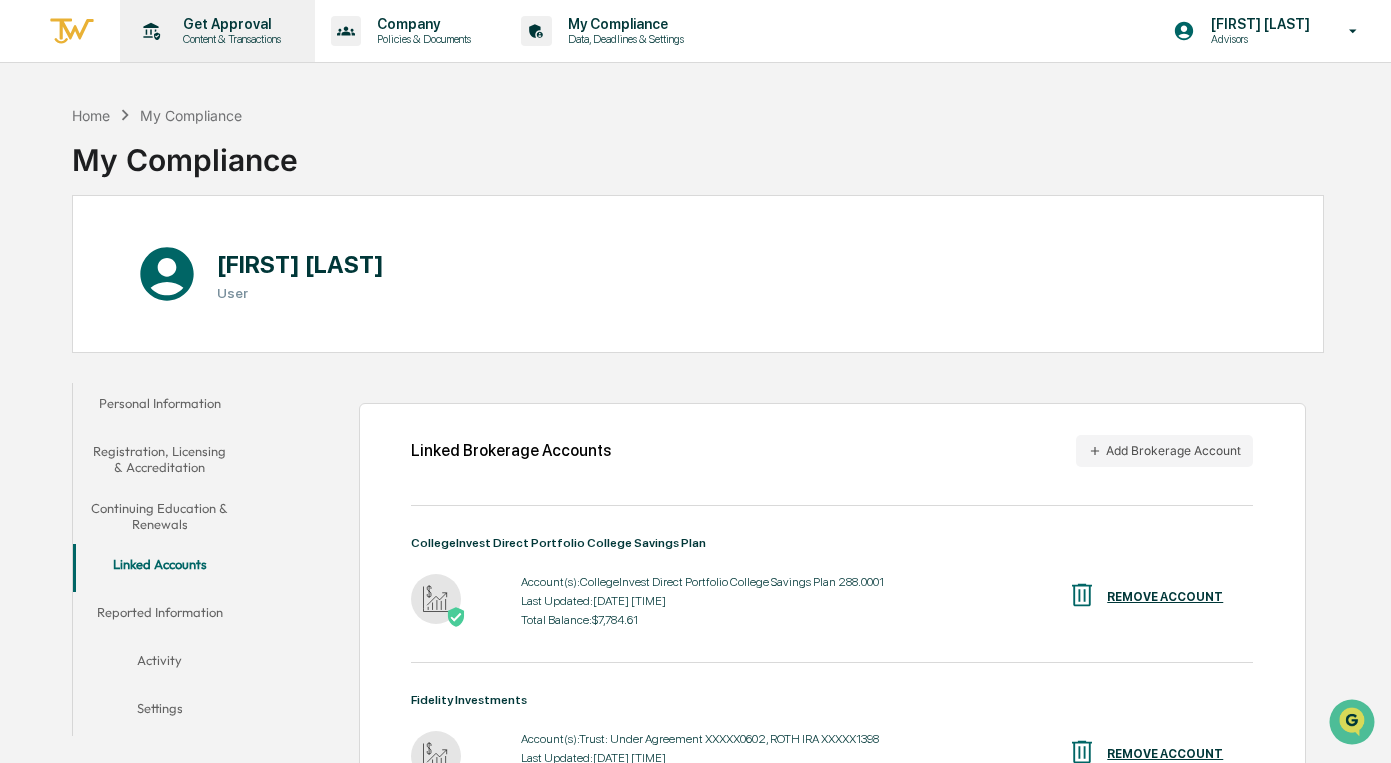 click on "Content & Transactions" at bounding box center (229, 39) 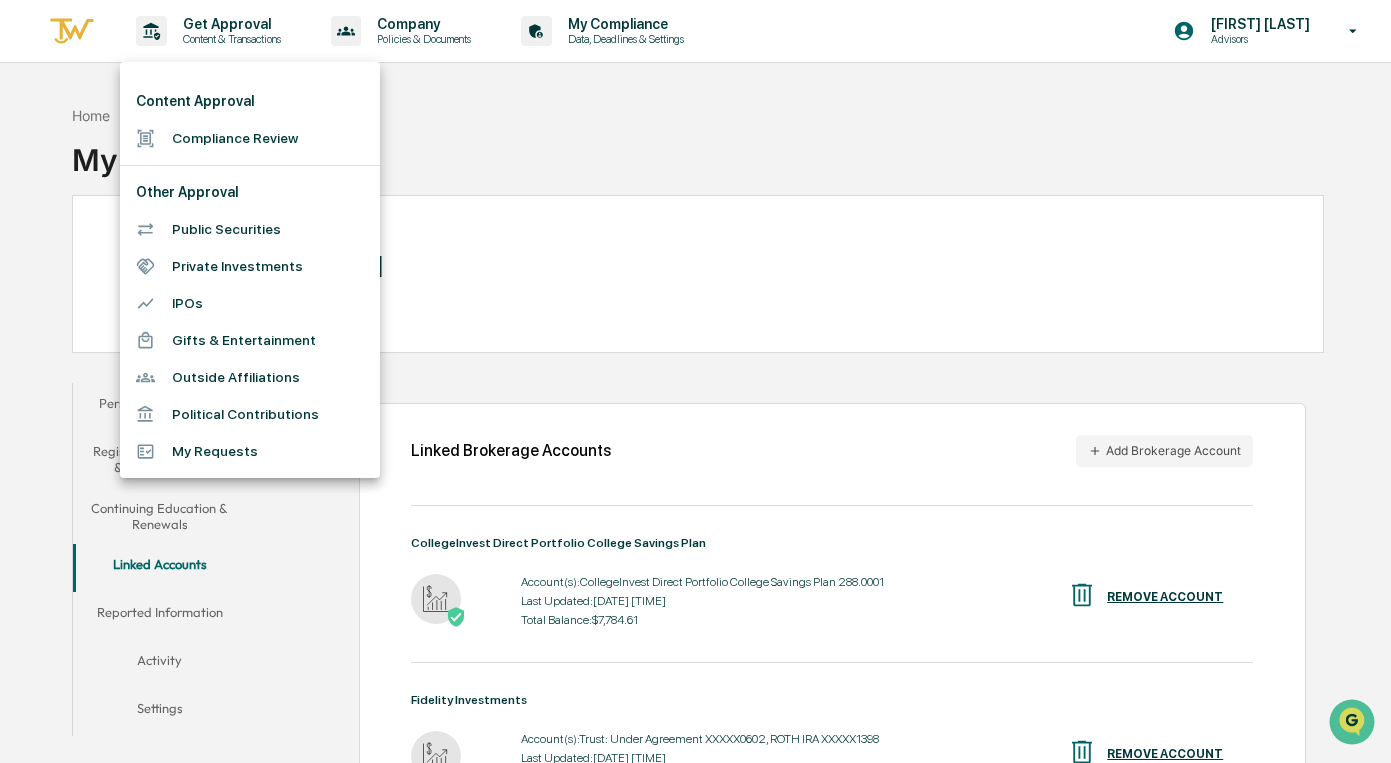 click at bounding box center [695, 381] 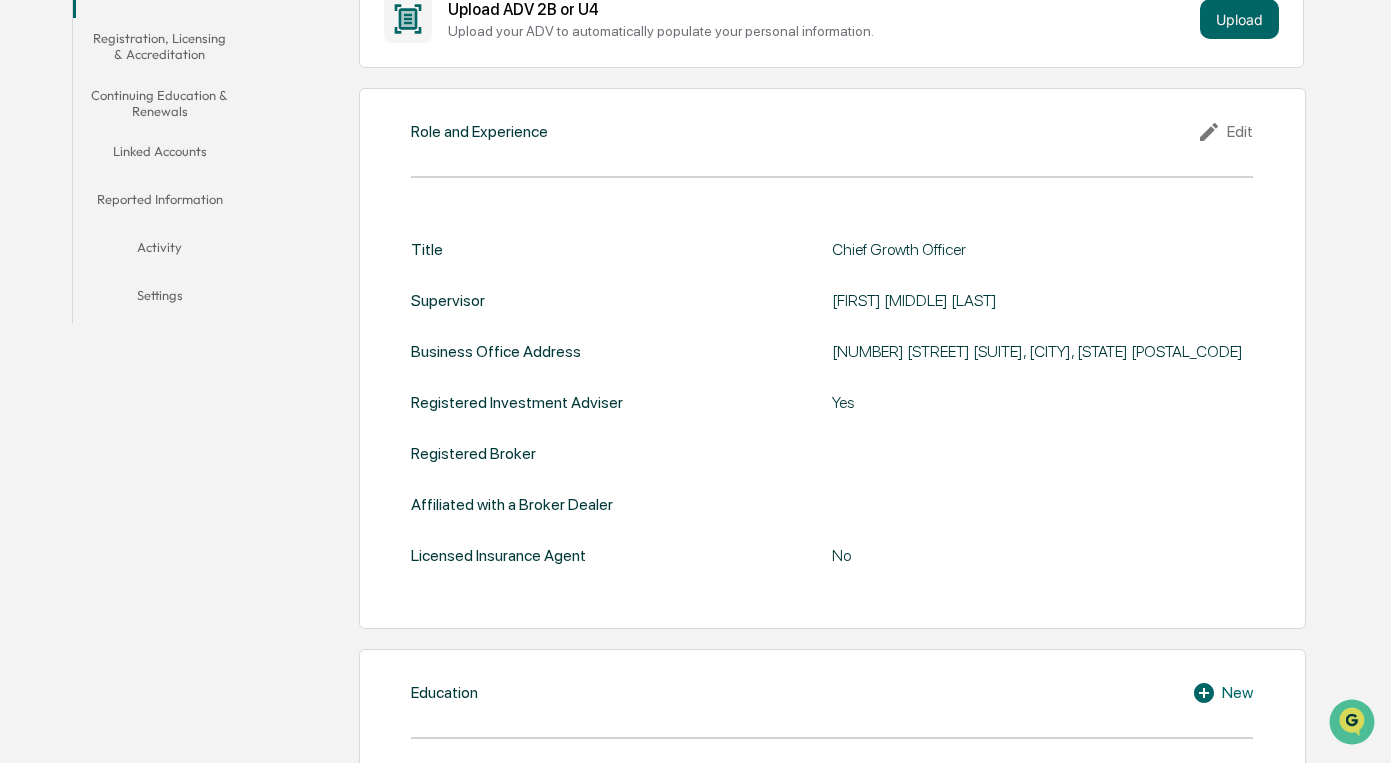 scroll, scrollTop: 342, scrollLeft: 0, axis: vertical 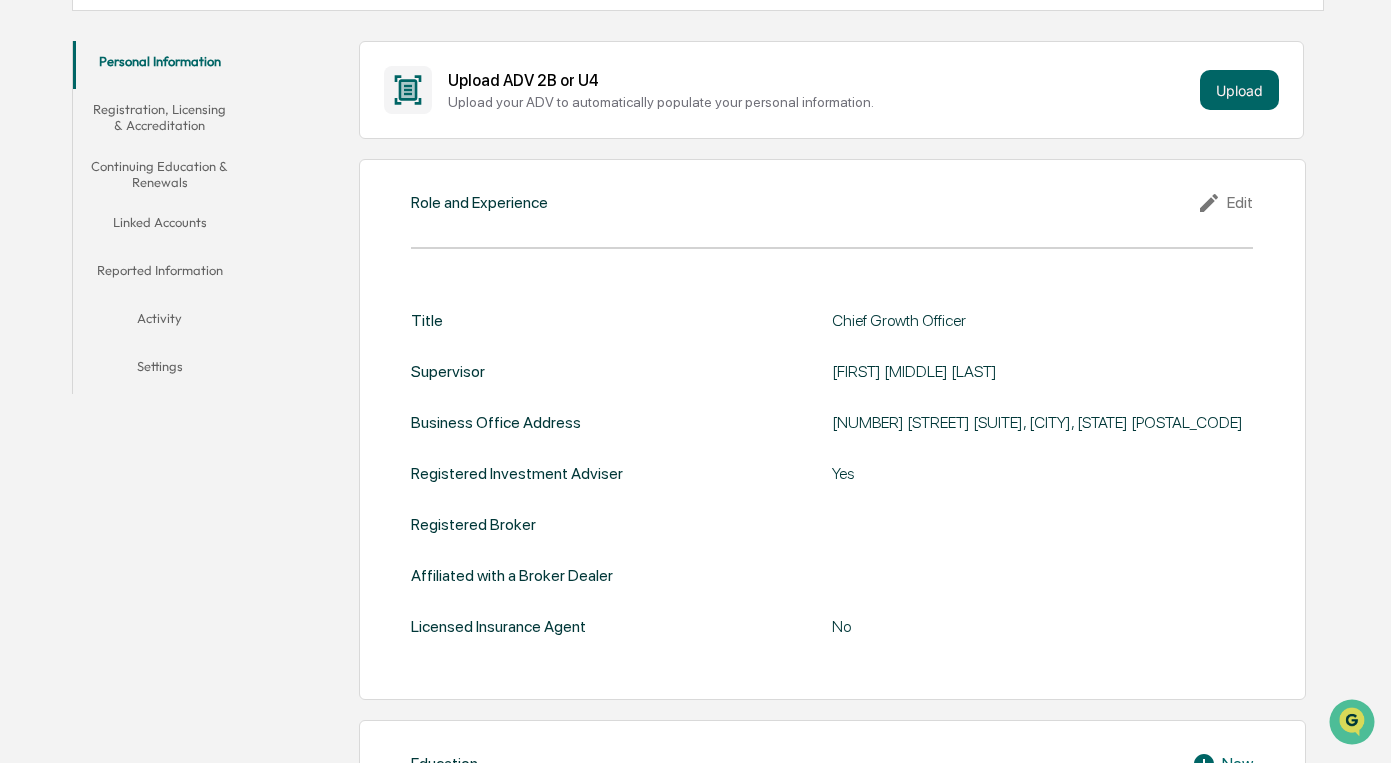 click on "Continuing Education & Renewals" at bounding box center (160, 174) 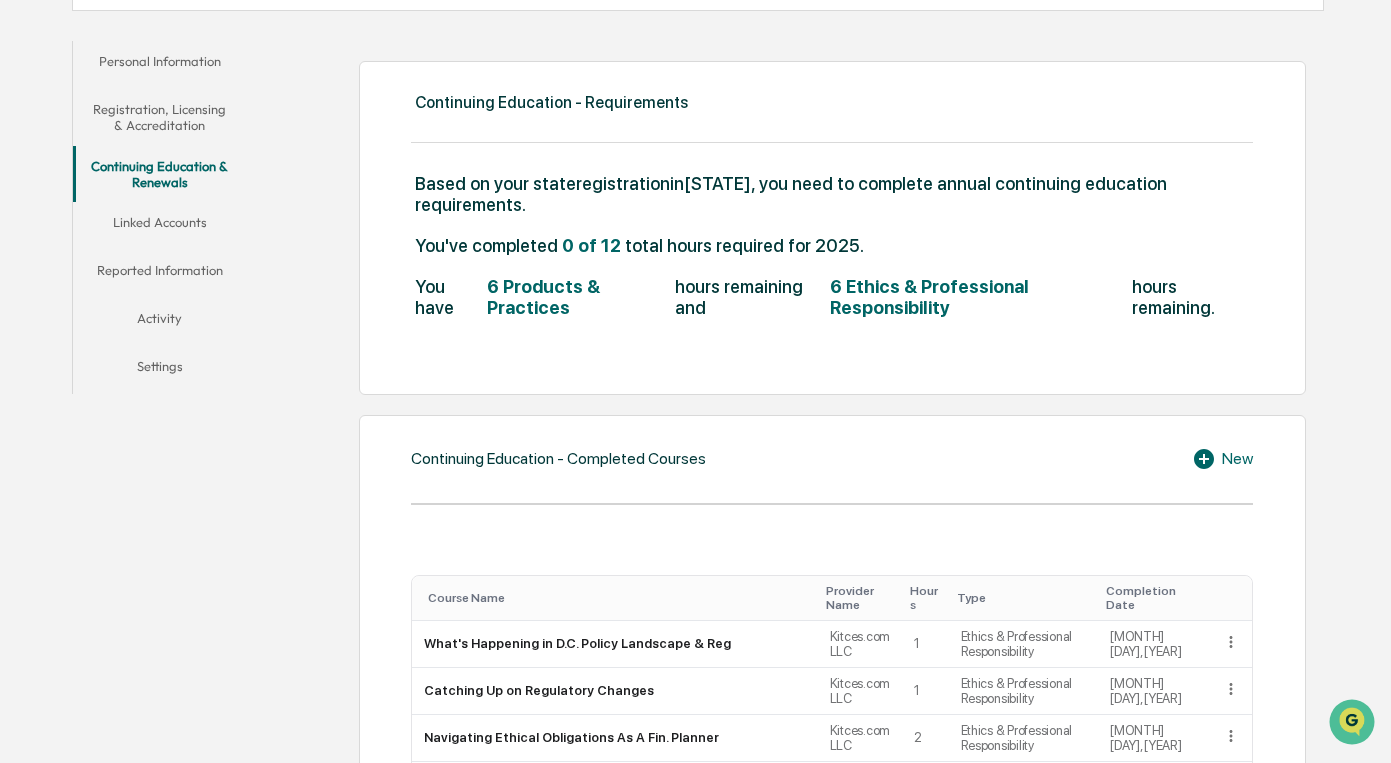 click on "Linked Accounts" at bounding box center [160, 226] 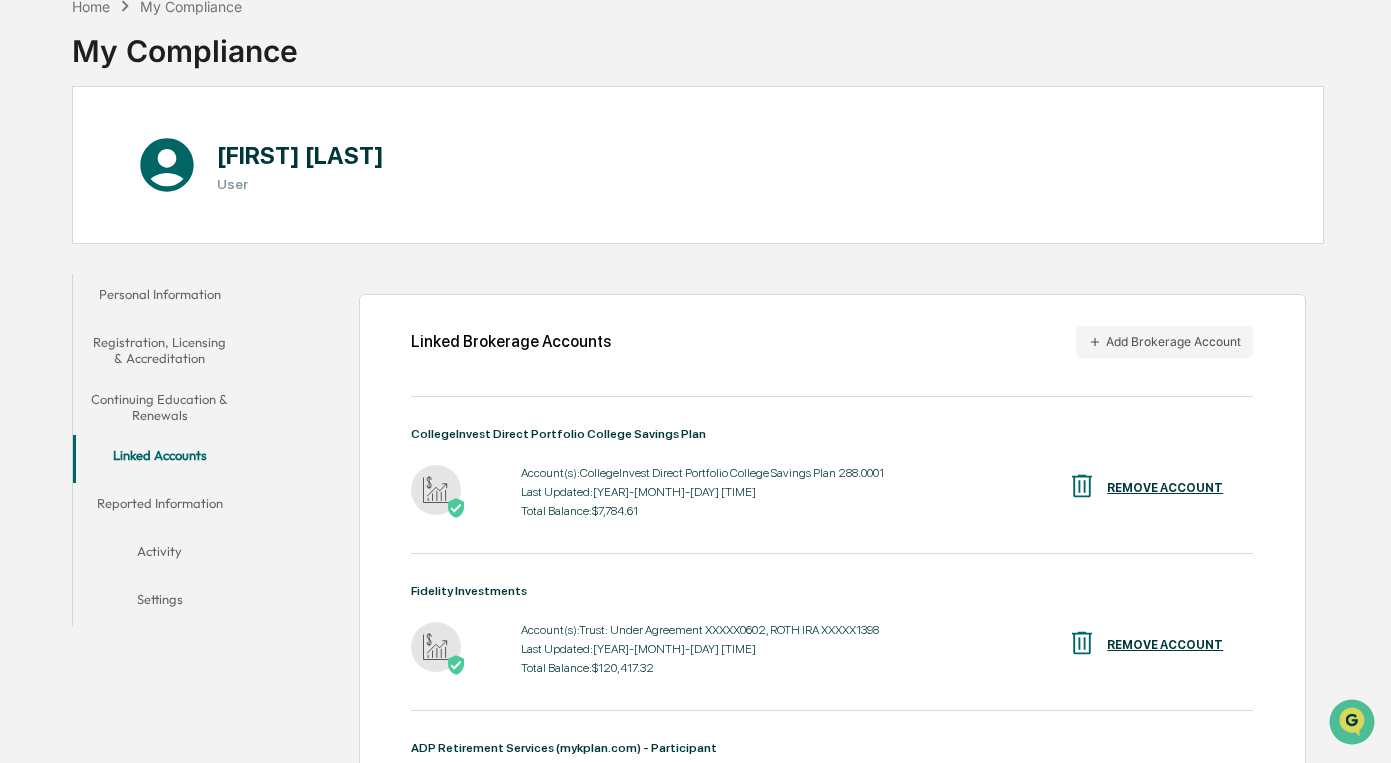 scroll, scrollTop: 149, scrollLeft: 0, axis: vertical 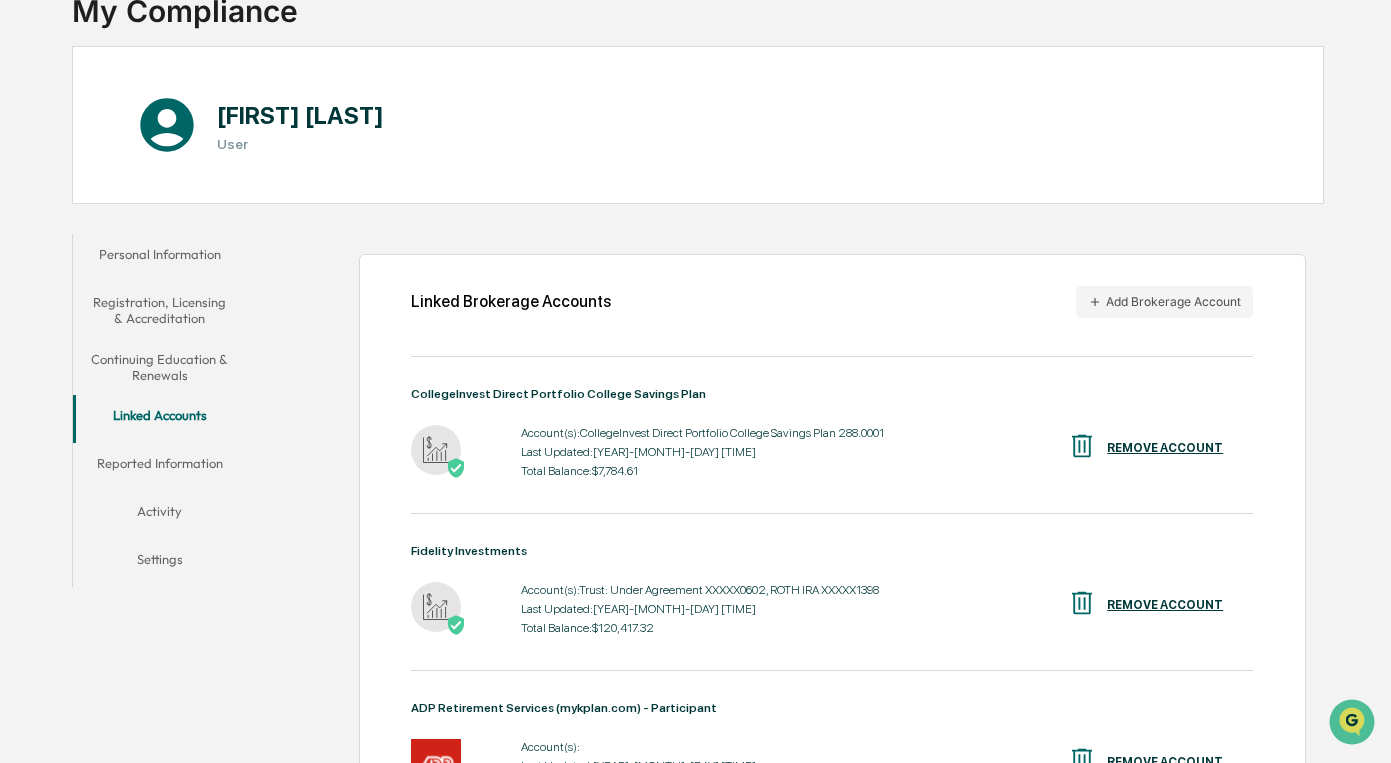 click on "Reported Information" at bounding box center [160, 467] 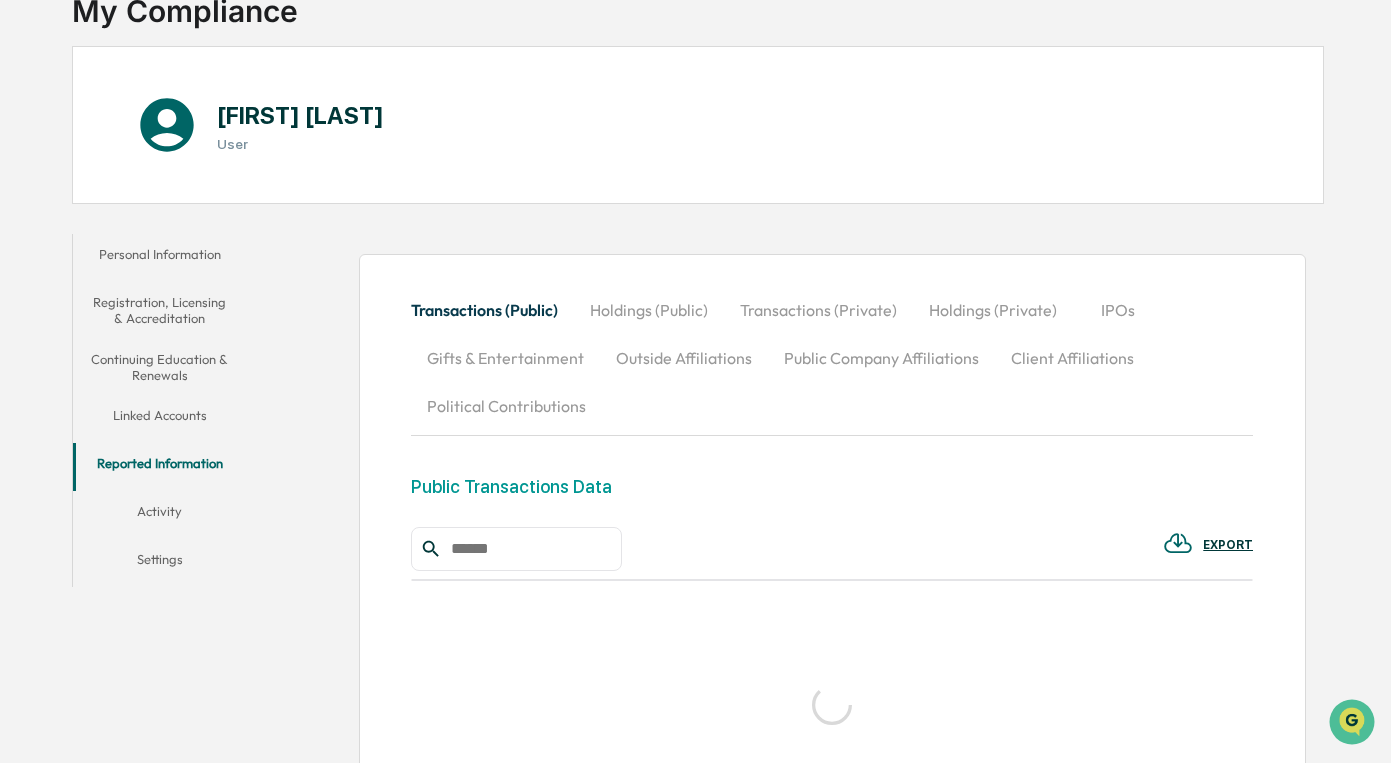 click on "Activity" at bounding box center (160, 515) 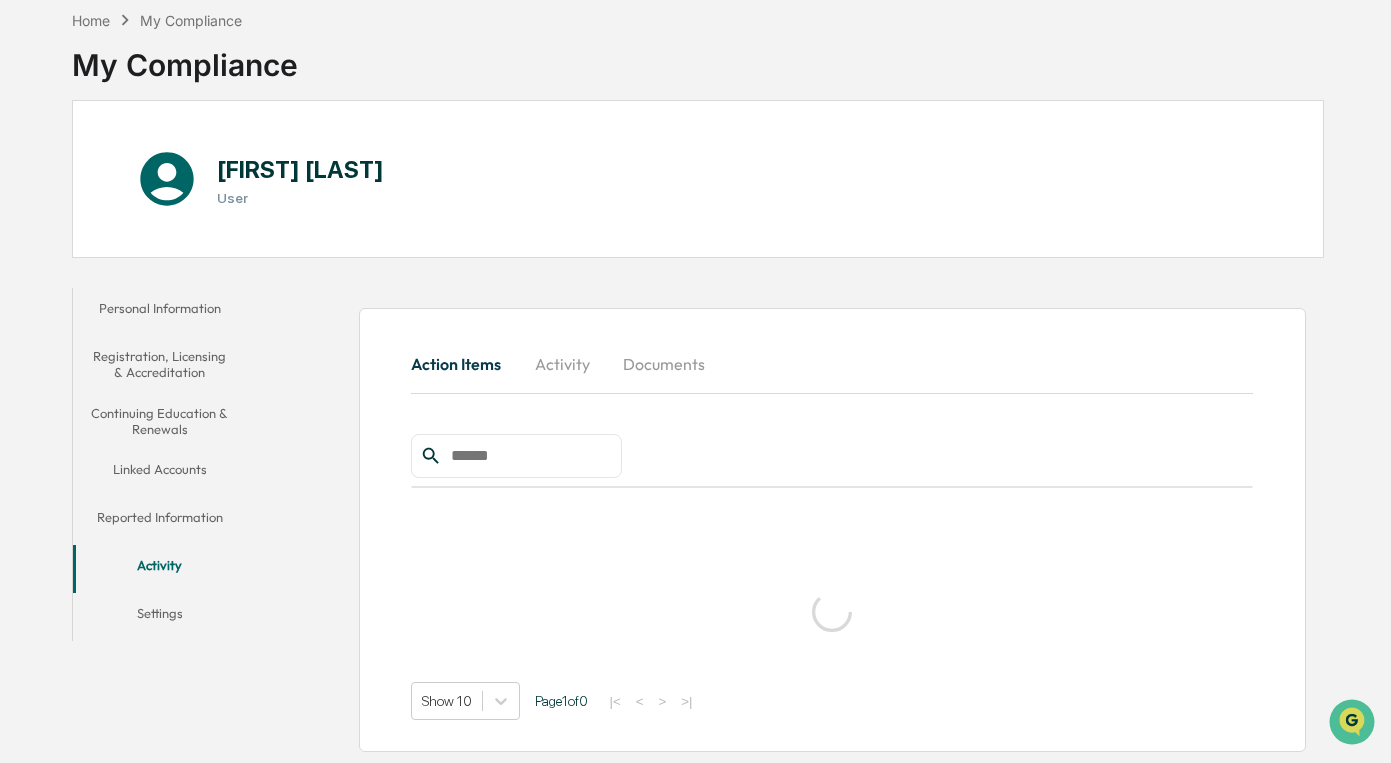 scroll, scrollTop: 149, scrollLeft: 0, axis: vertical 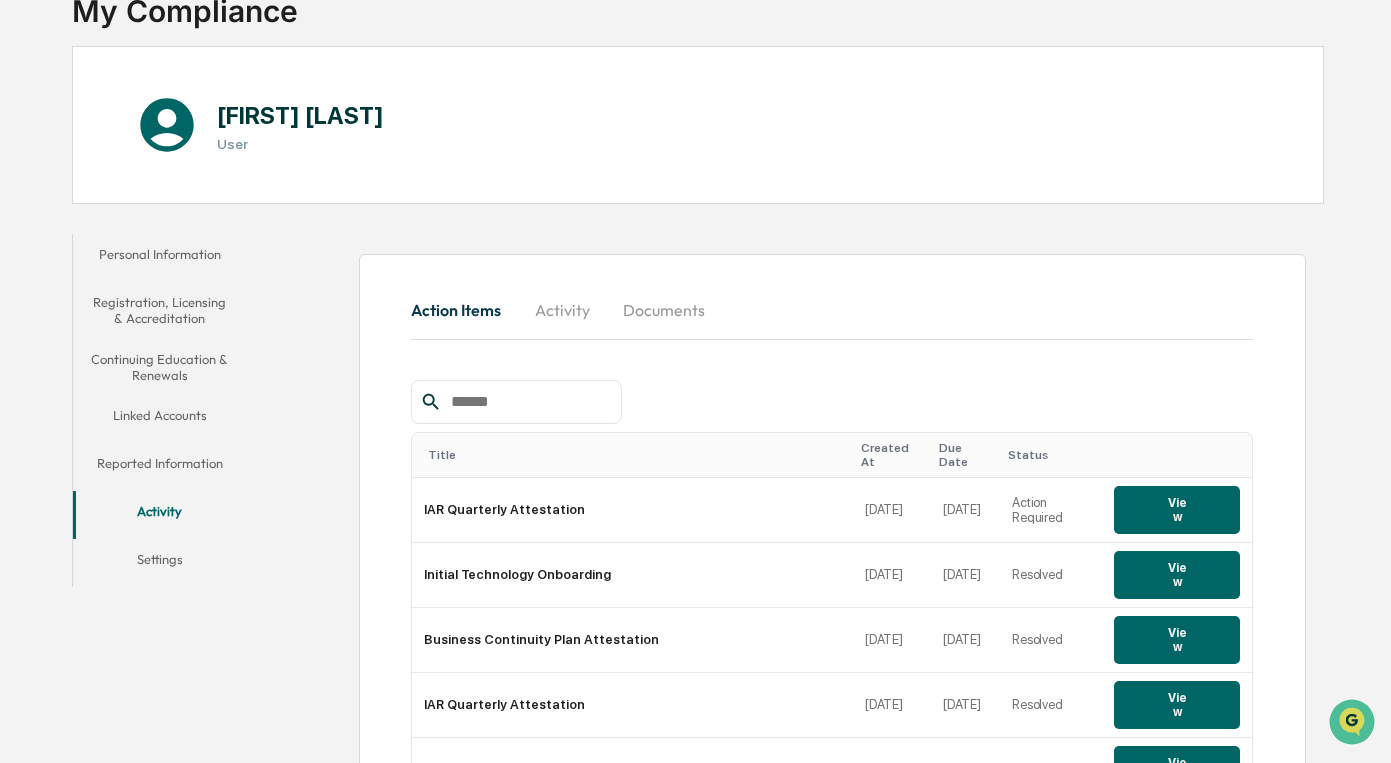 click on "Settings" at bounding box center (160, 563) 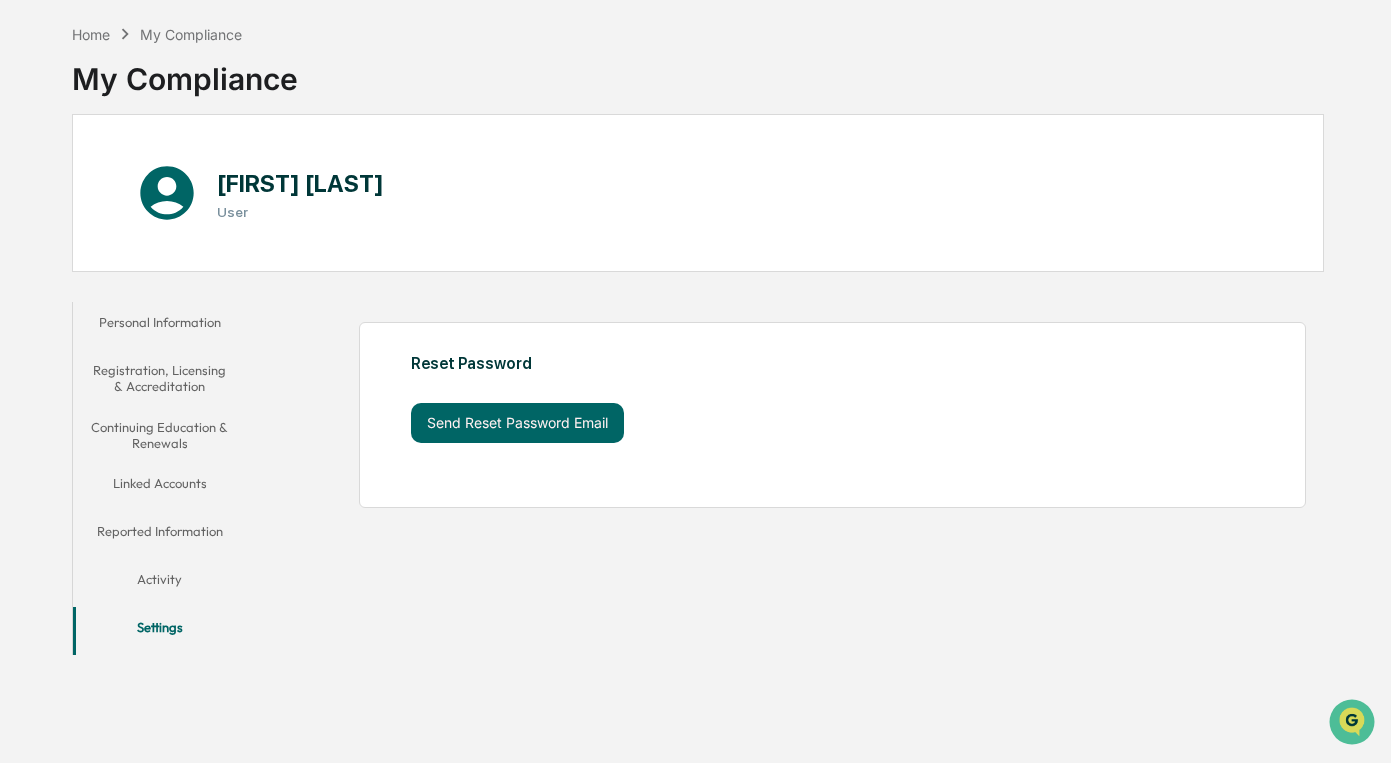 scroll, scrollTop: 0, scrollLeft: 0, axis: both 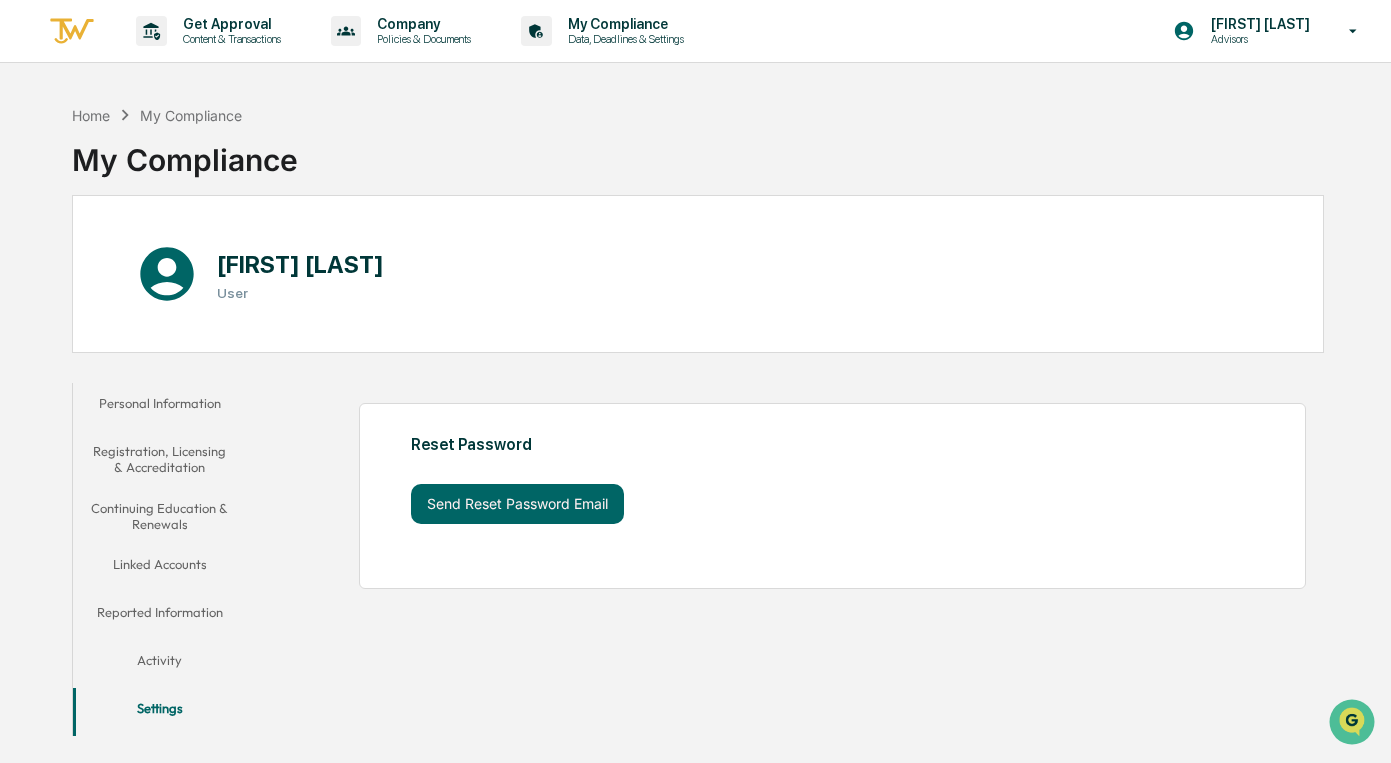 click on "Home My Compliance" at bounding box center [157, 115] 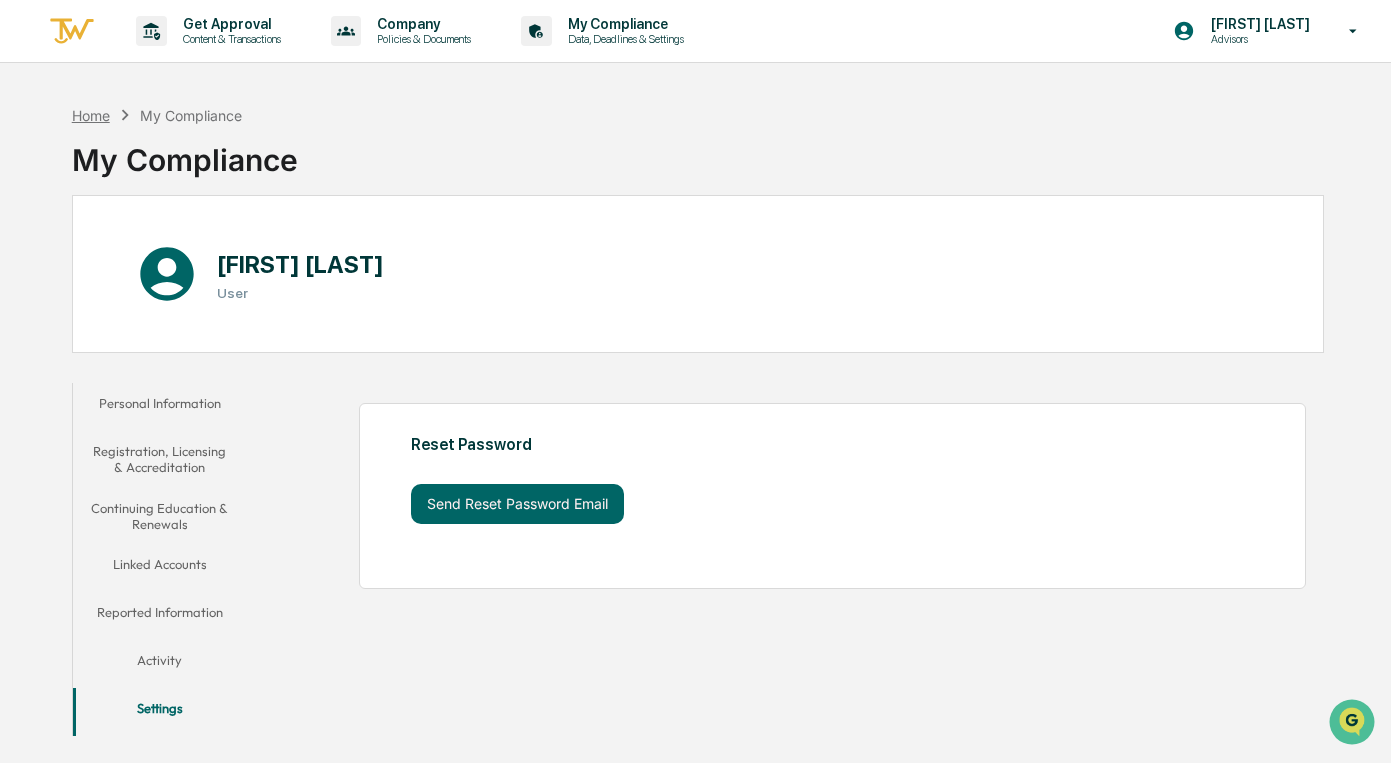 click on "Home" at bounding box center (91, 115) 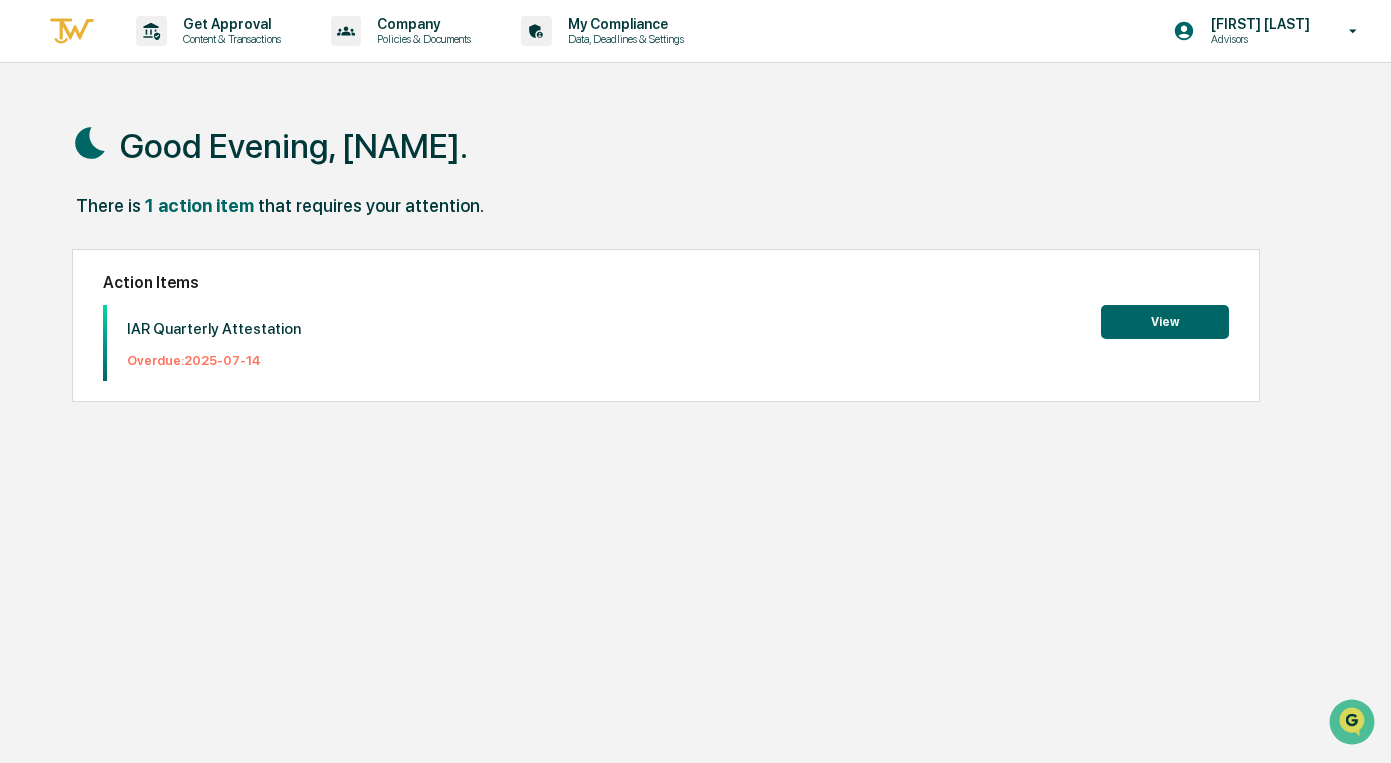 click on "View" at bounding box center (1165, 322) 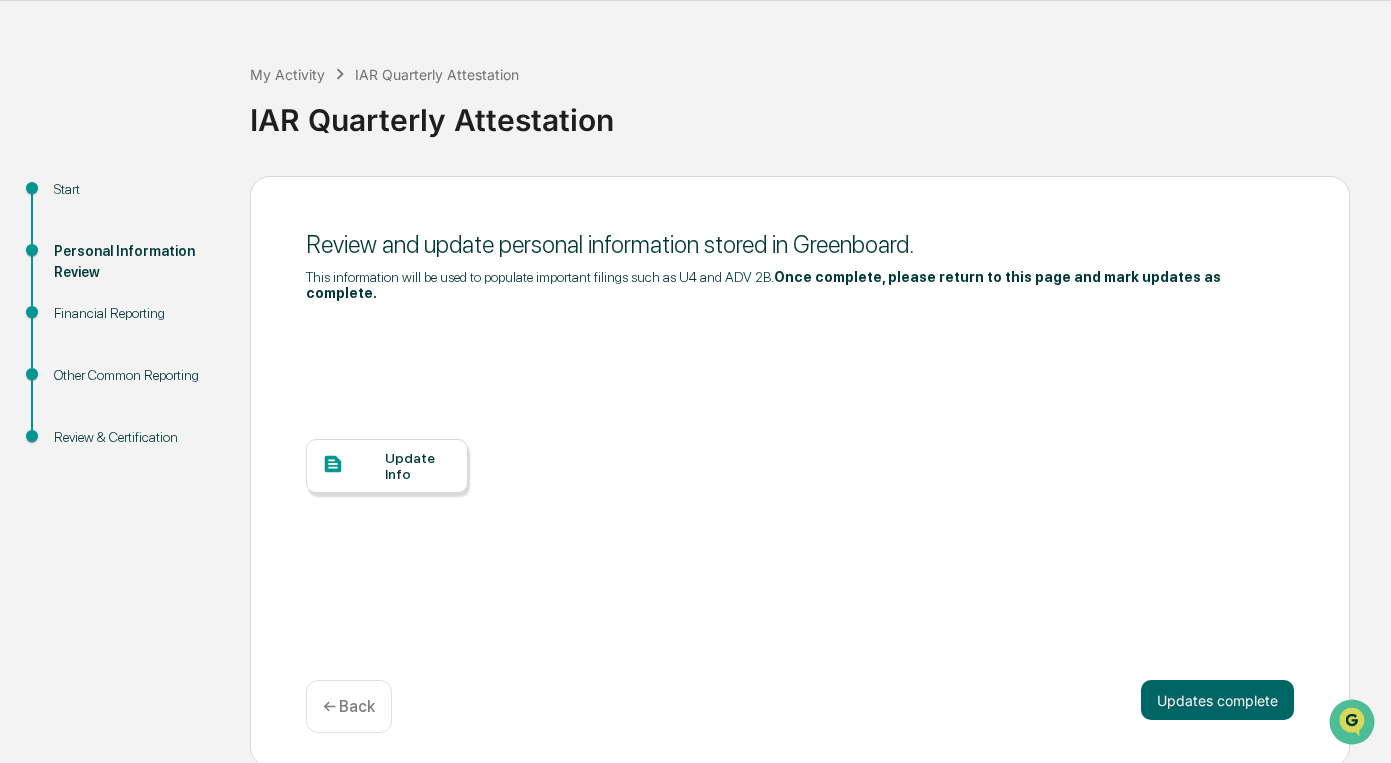 scroll, scrollTop: 67, scrollLeft: 0, axis: vertical 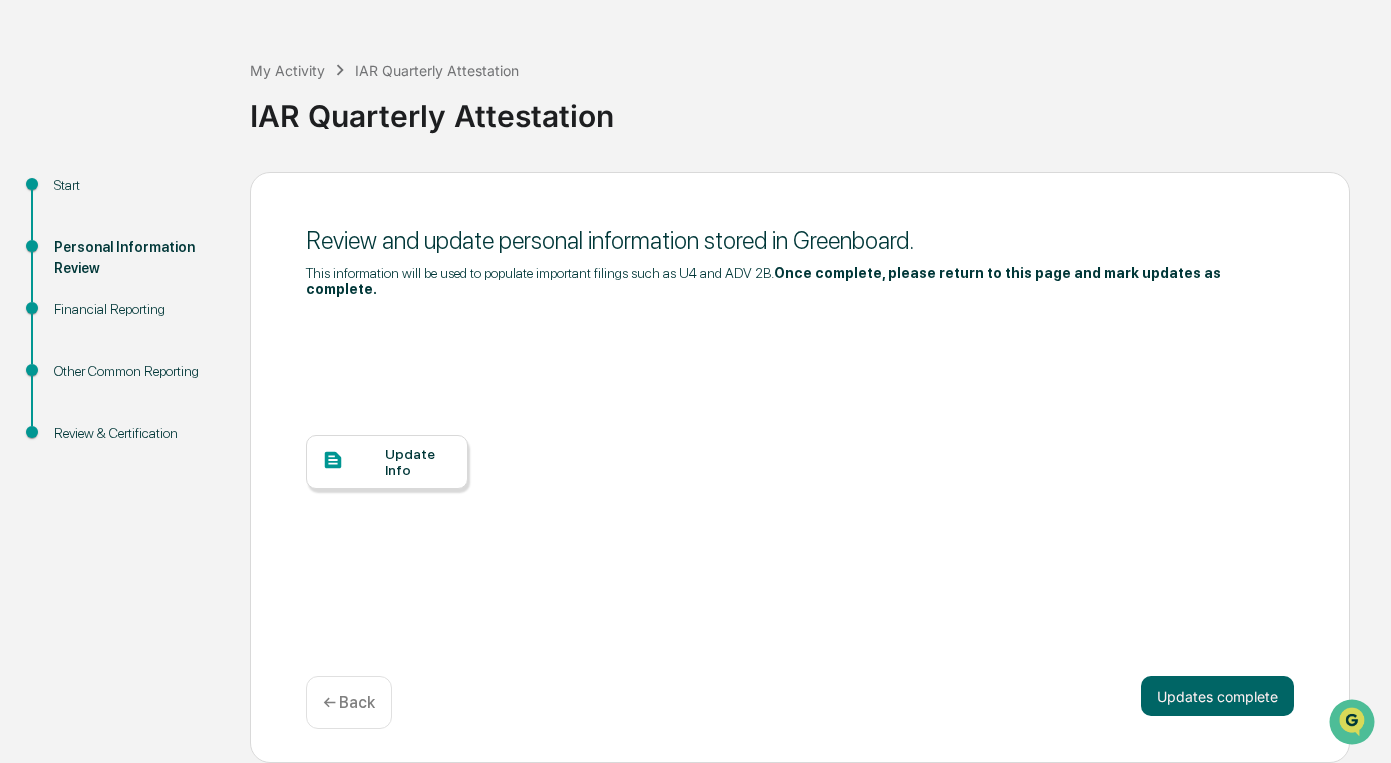 click on "Financial Reporting" at bounding box center (136, 309) 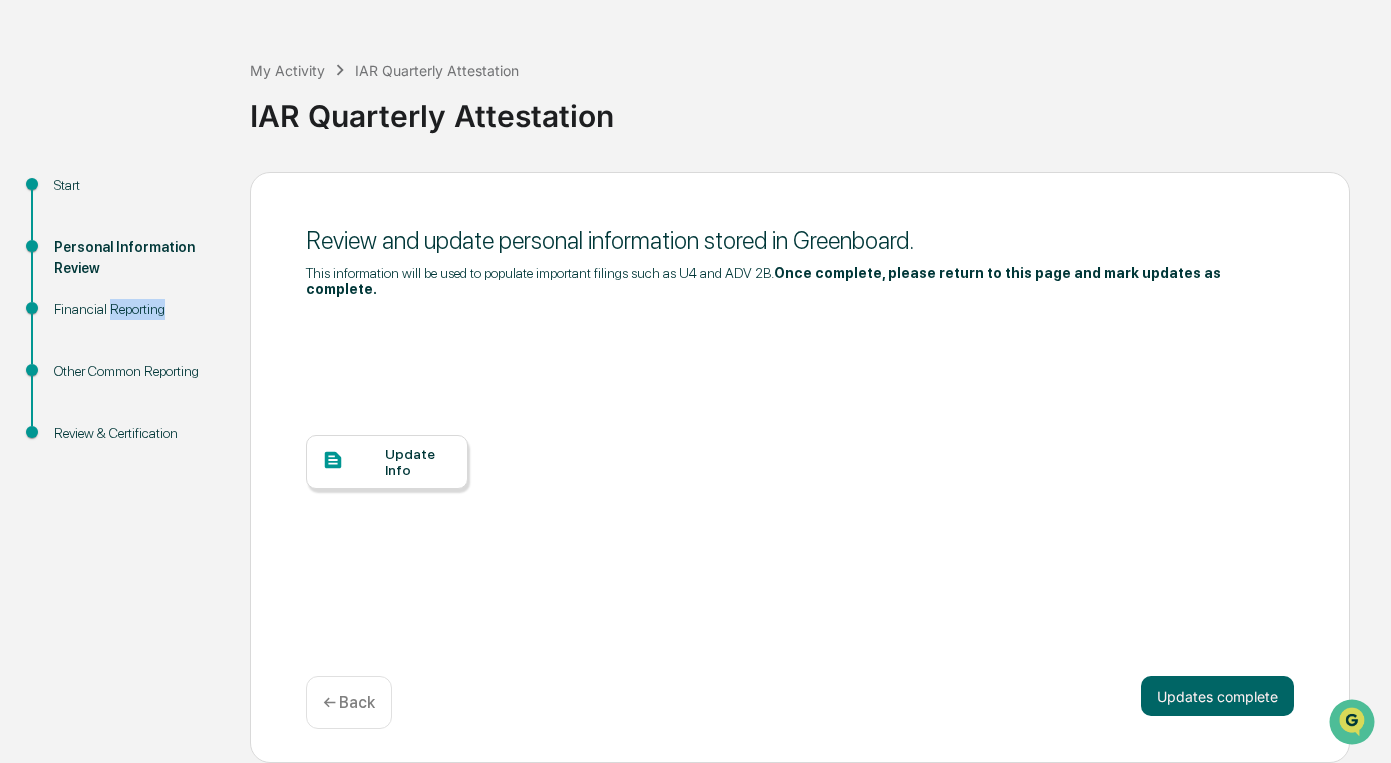 click on "Financial Reporting" at bounding box center [136, 309] 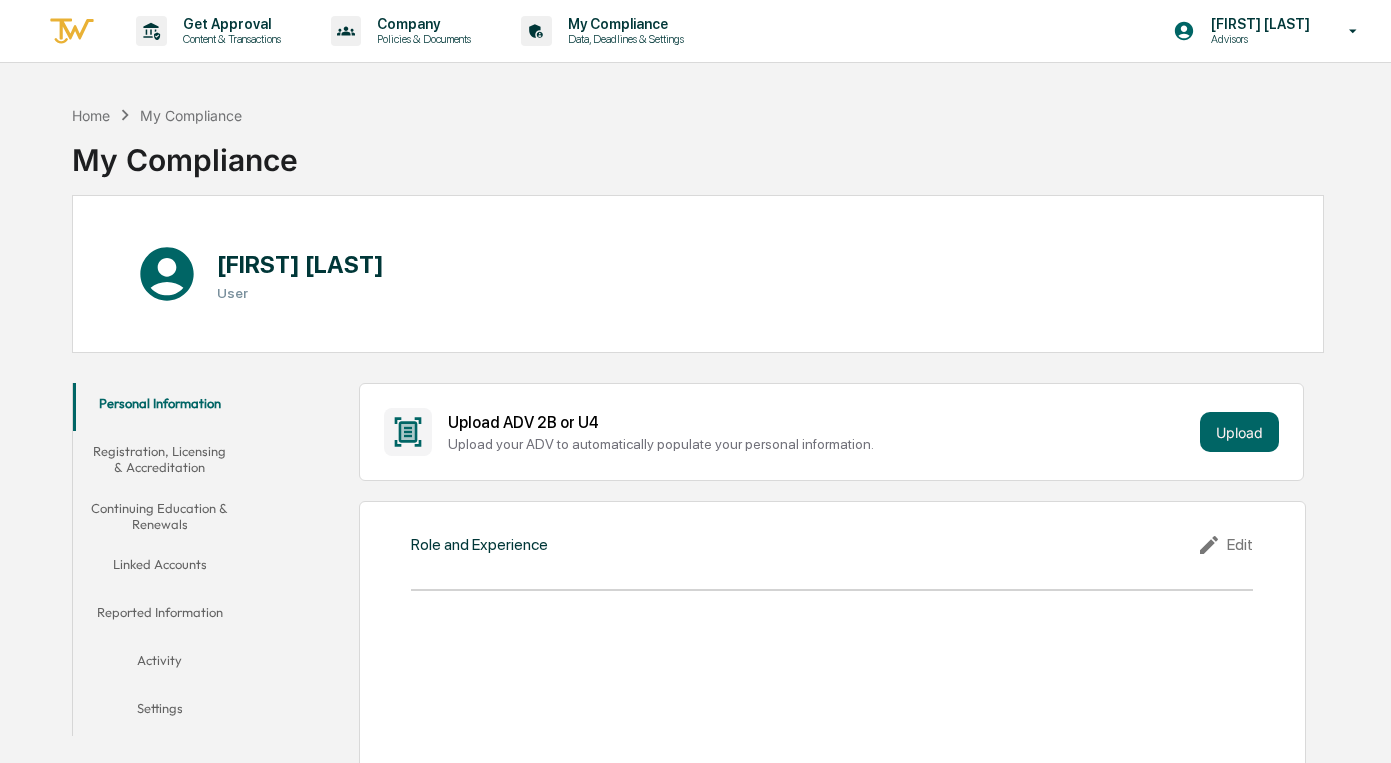 scroll, scrollTop: 0, scrollLeft: 0, axis: both 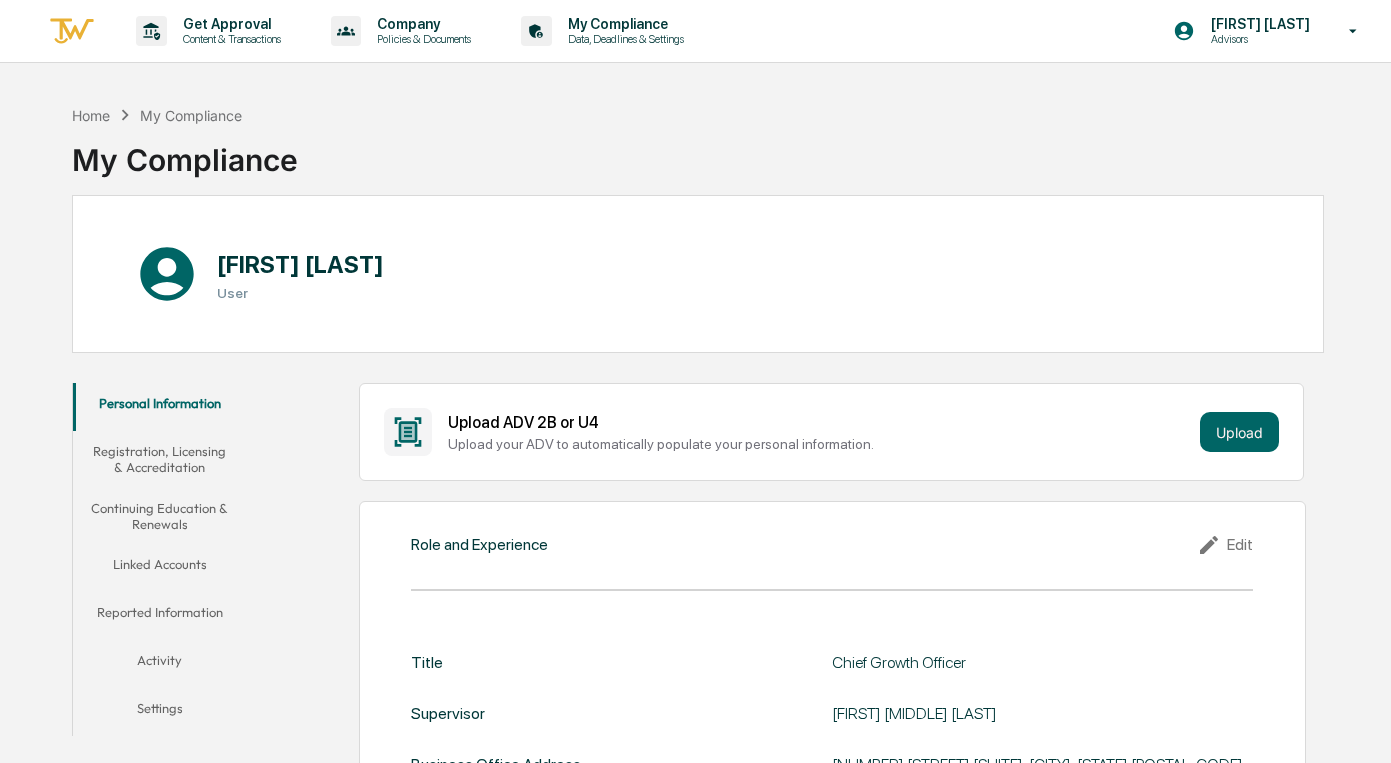 click on "Registration, Licensing & Accreditation" at bounding box center [160, 459] 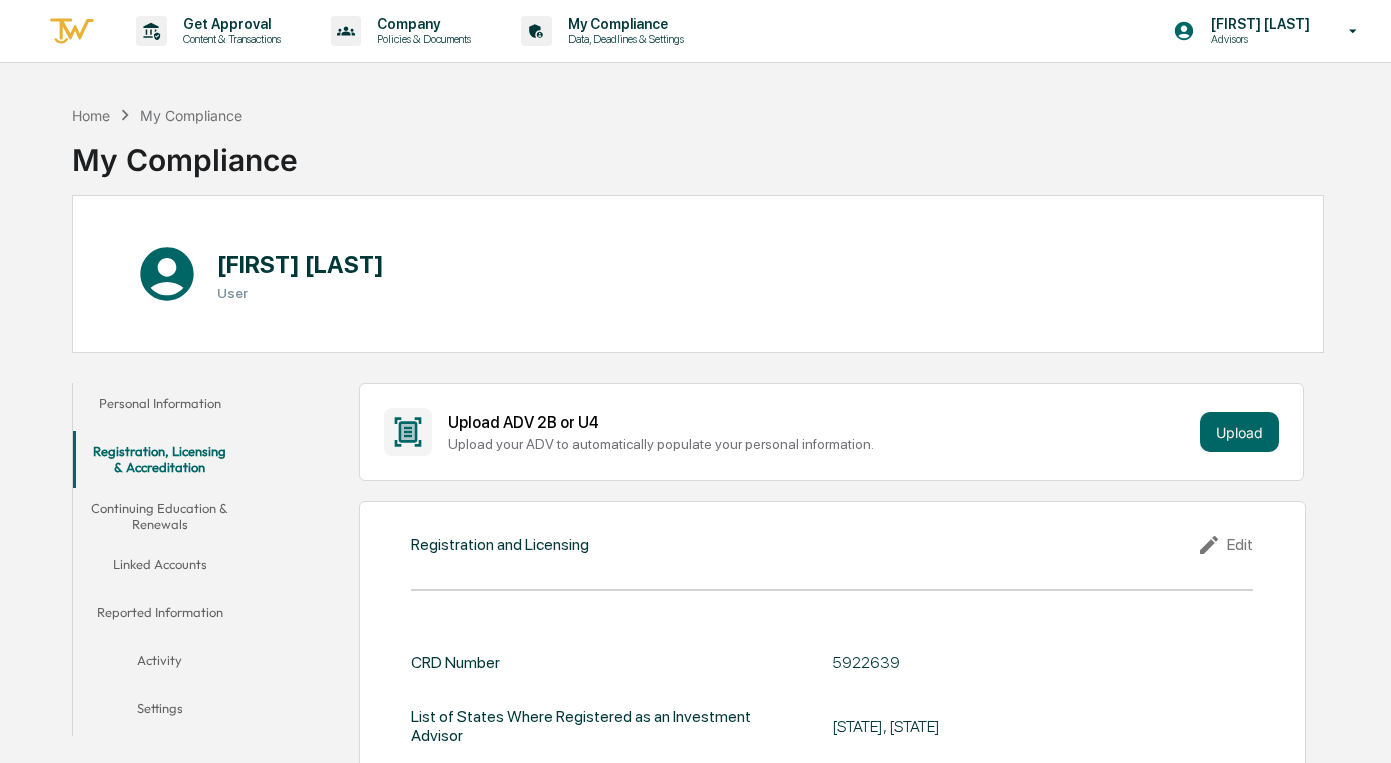 click on "Continuing Education & Renewals" at bounding box center (160, 516) 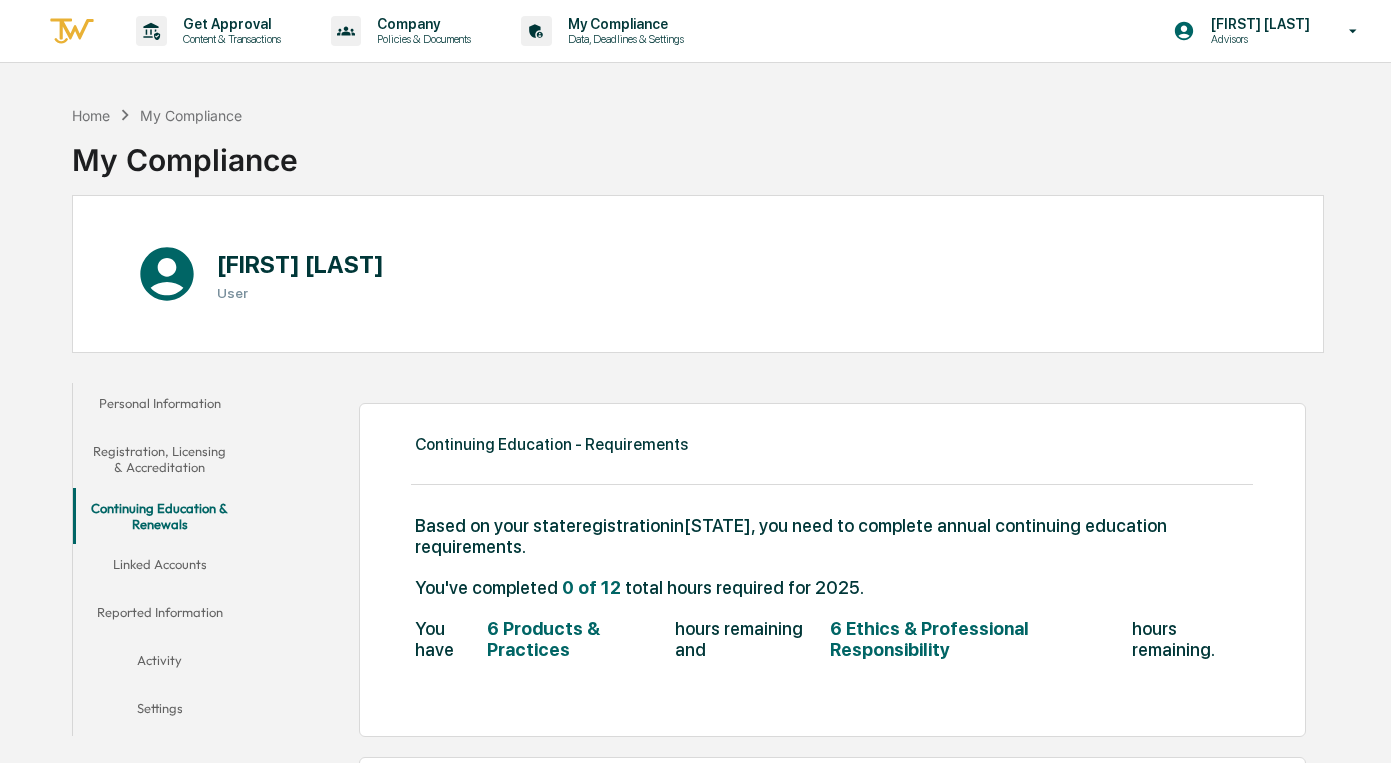 click on "Linked Accounts" at bounding box center [160, 568] 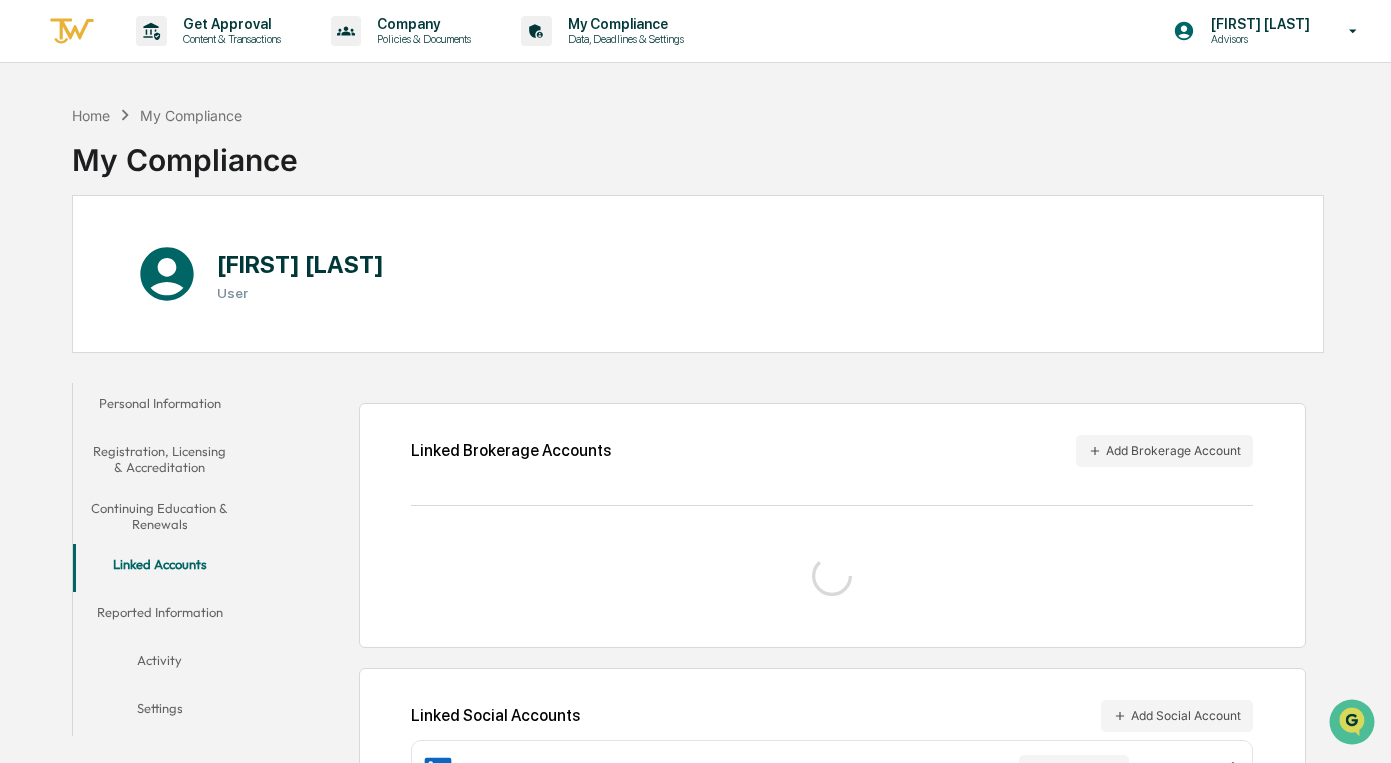 click on "Reported Information" at bounding box center [160, 616] 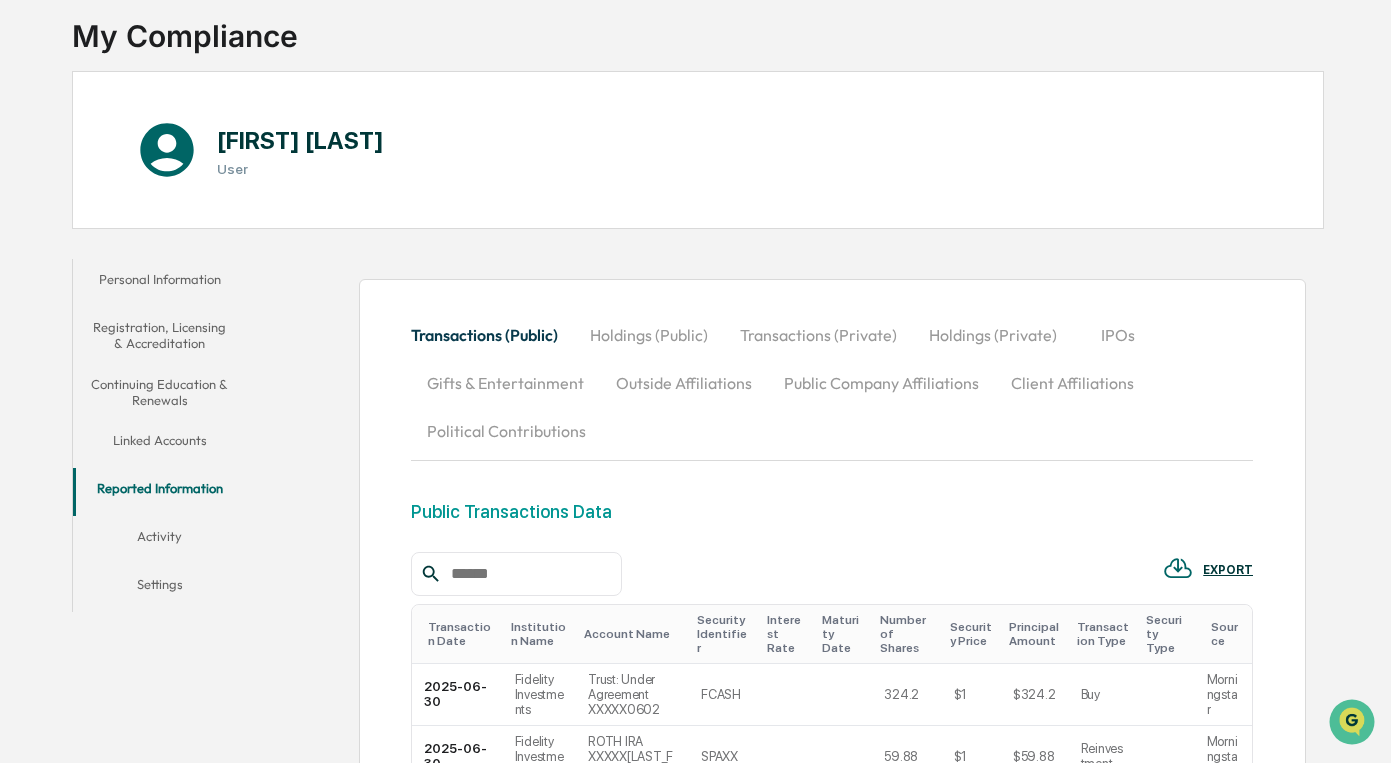 click on "Activity" at bounding box center (160, 540) 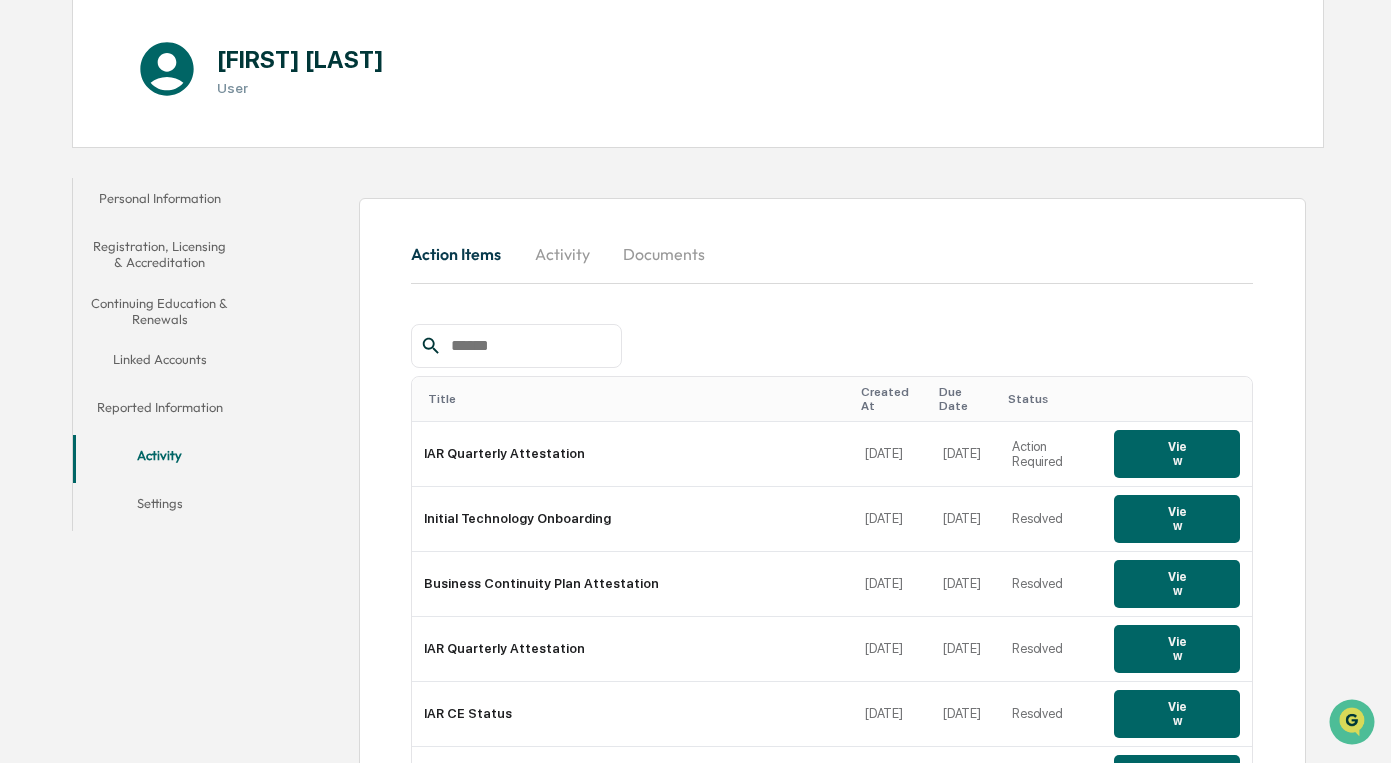 scroll, scrollTop: 224, scrollLeft: 0, axis: vertical 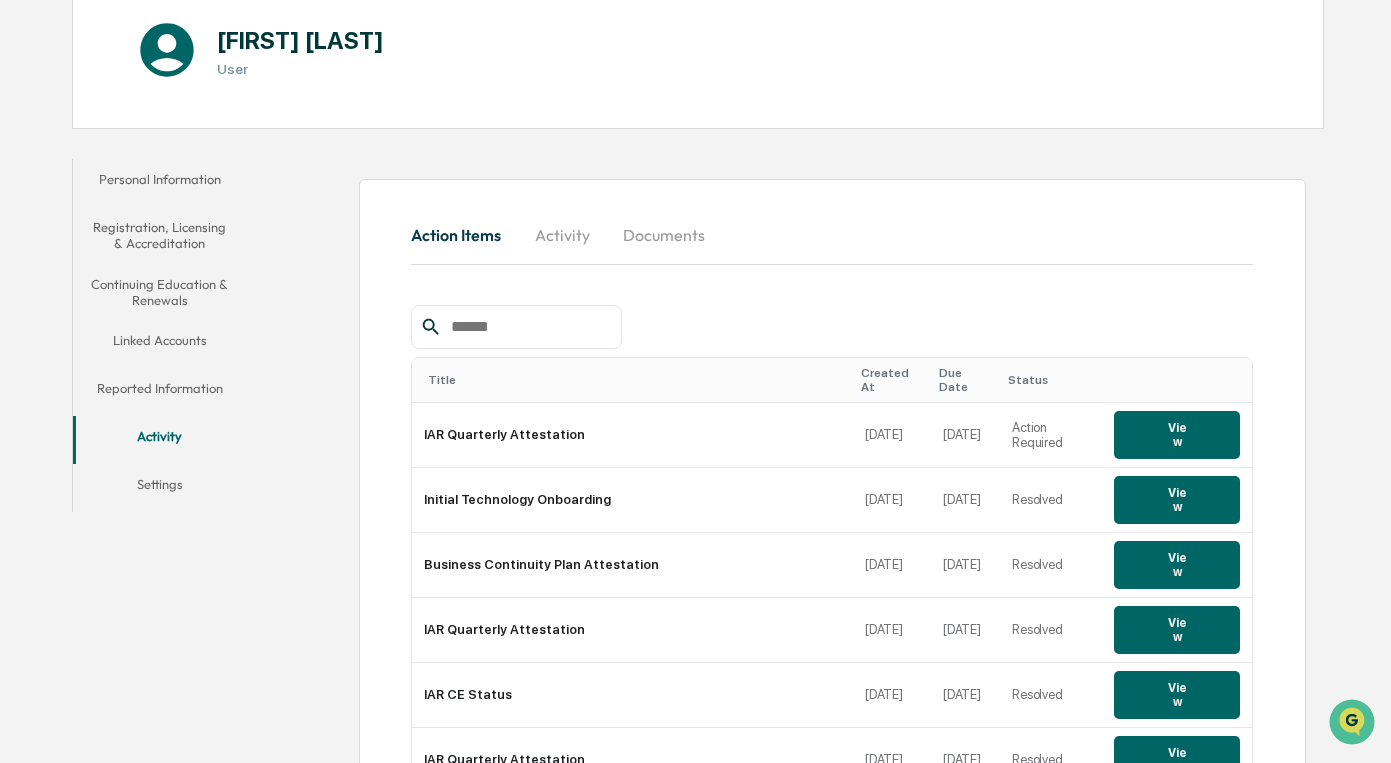 click on "Settings" at bounding box center [160, 488] 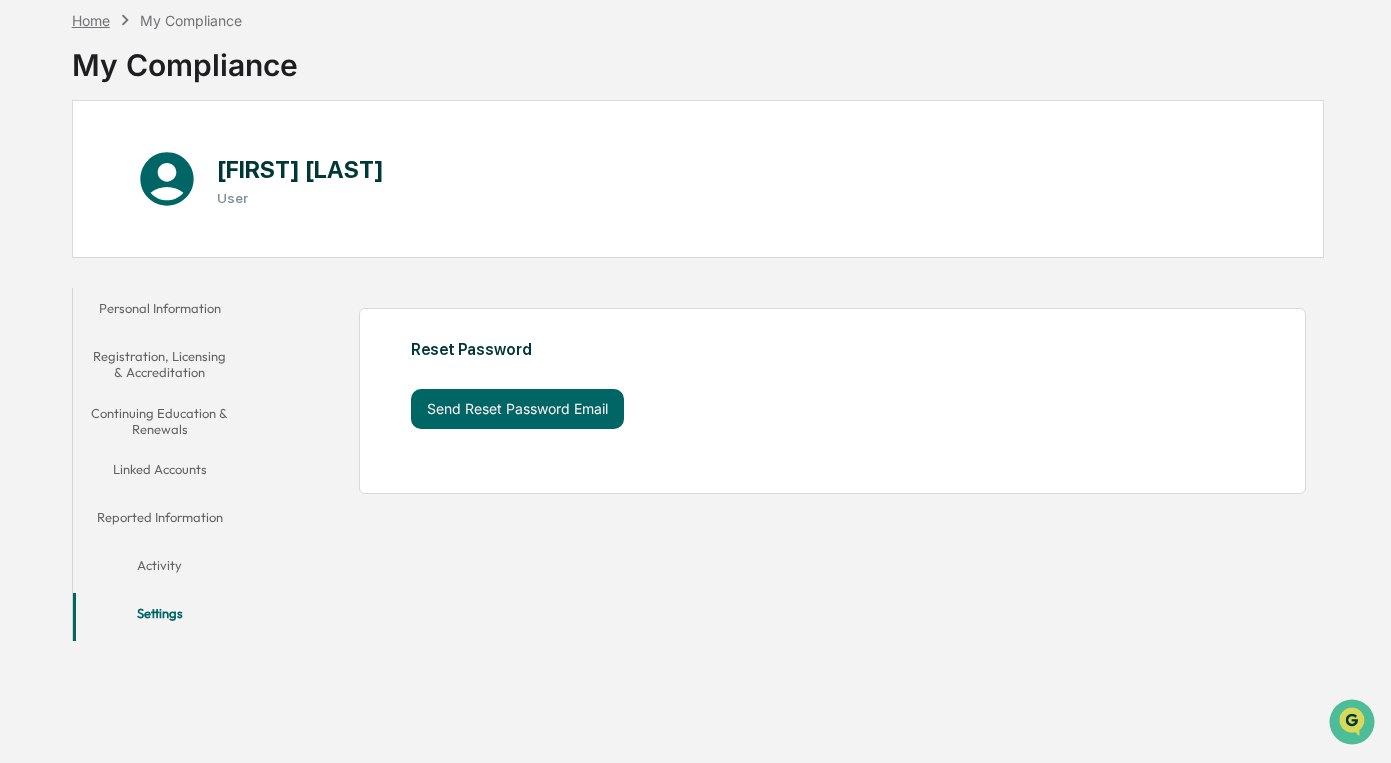 click on "Home" at bounding box center (91, 20) 